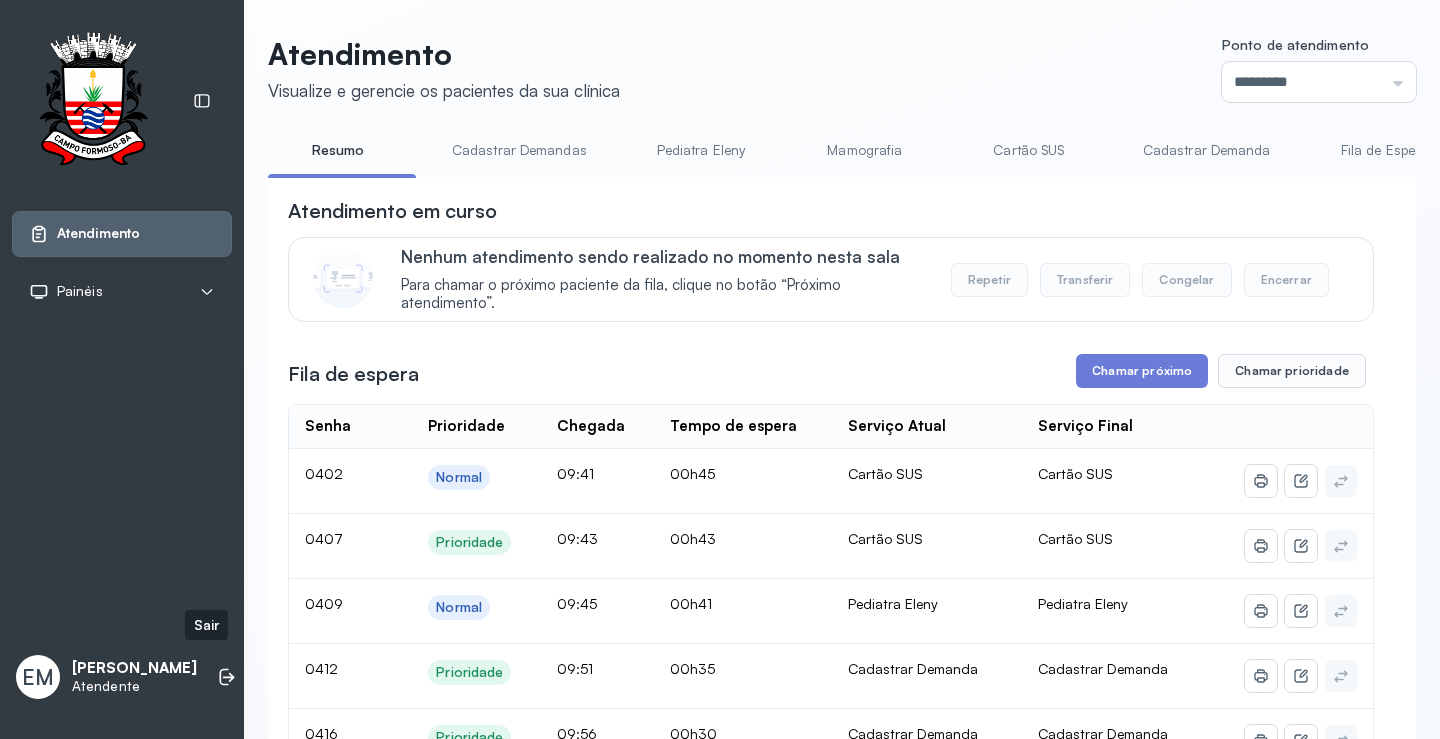 click at bounding box center [227, 677] 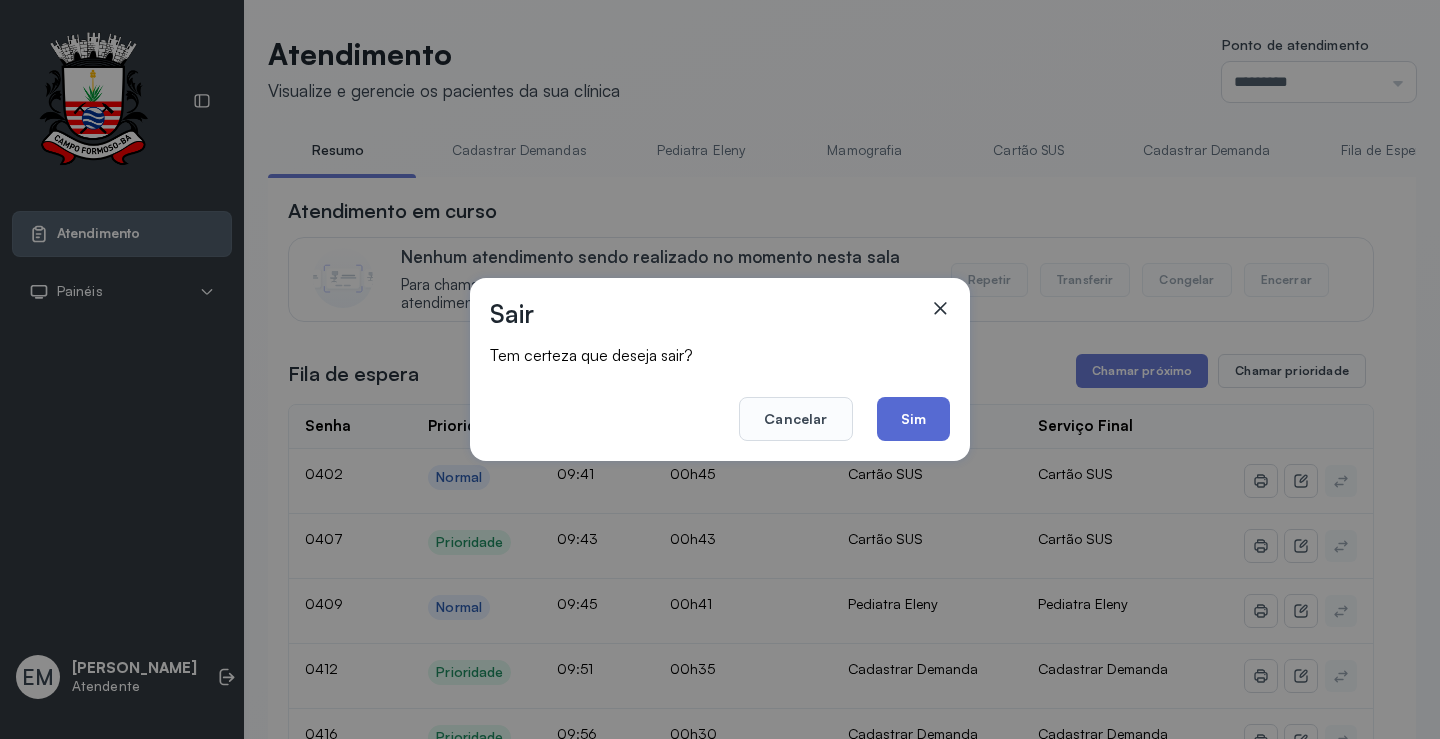 click on "Sim" 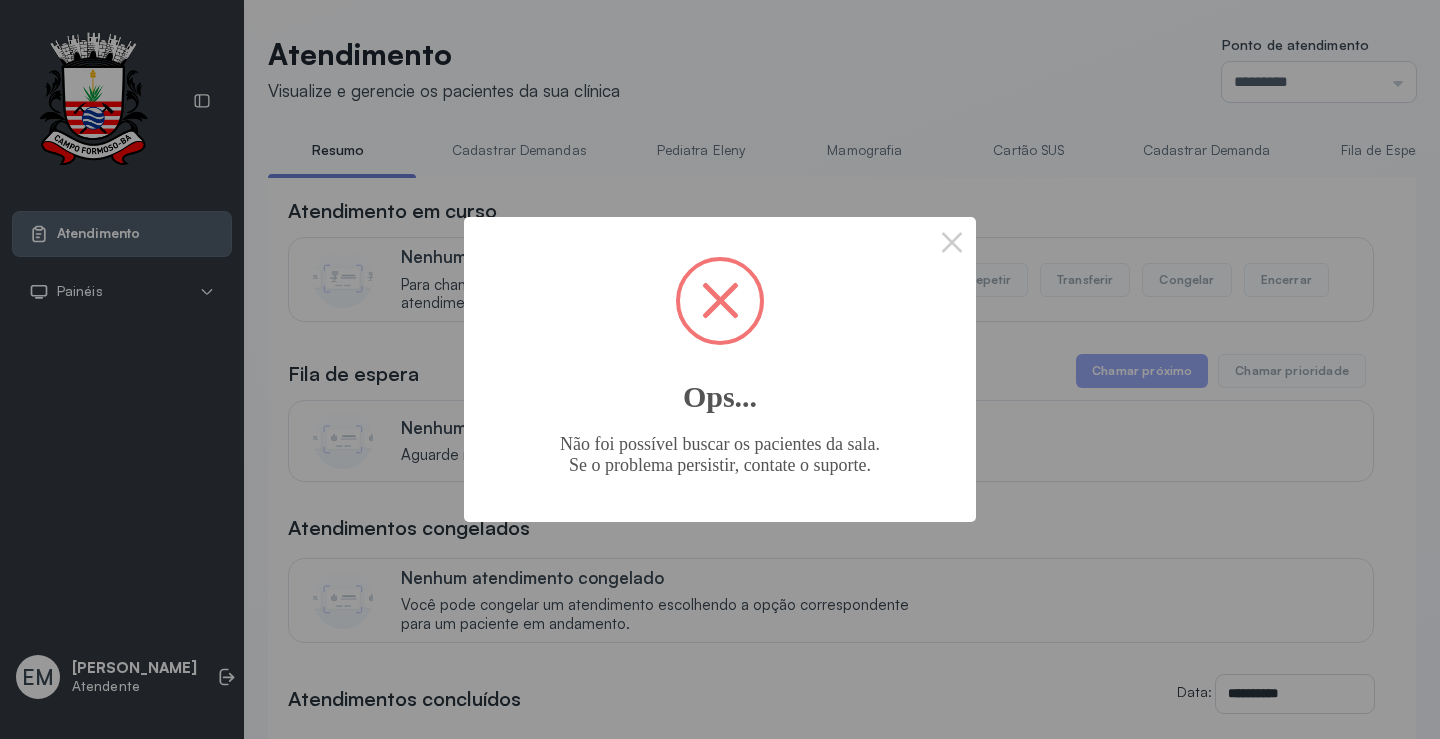scroll, scrollTop: 0, scrollLeft: 0, axis: both 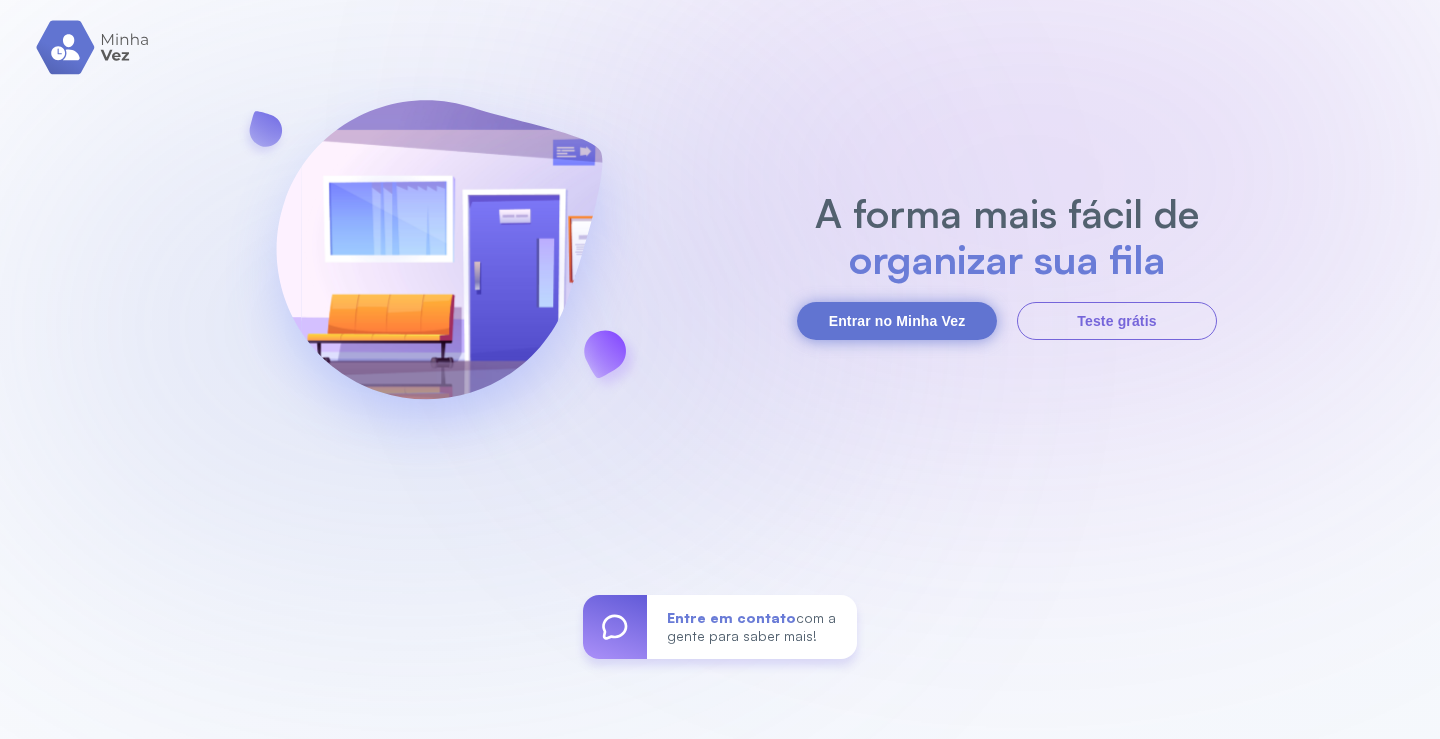 click on "Entrar no Minha Vez" at bounding box center [897, 321] 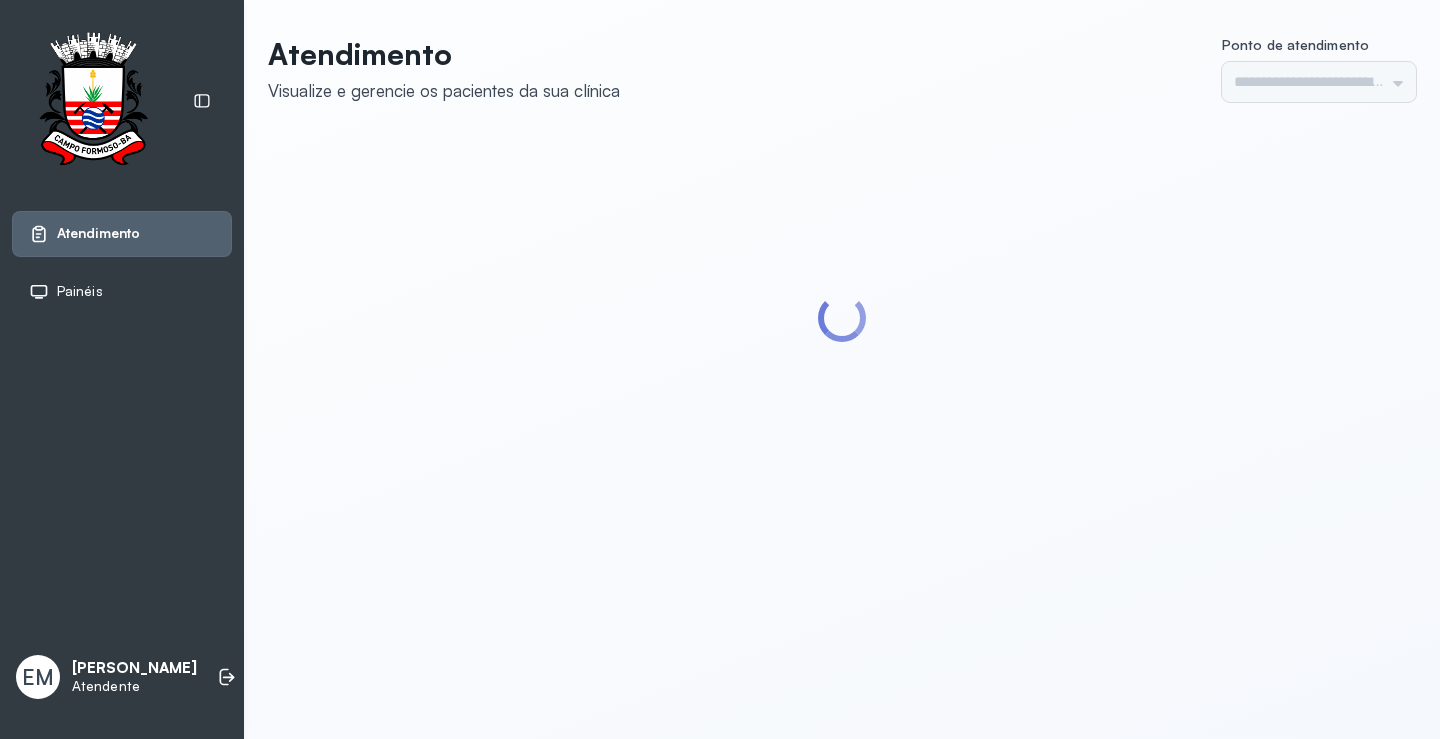 type on "*********" 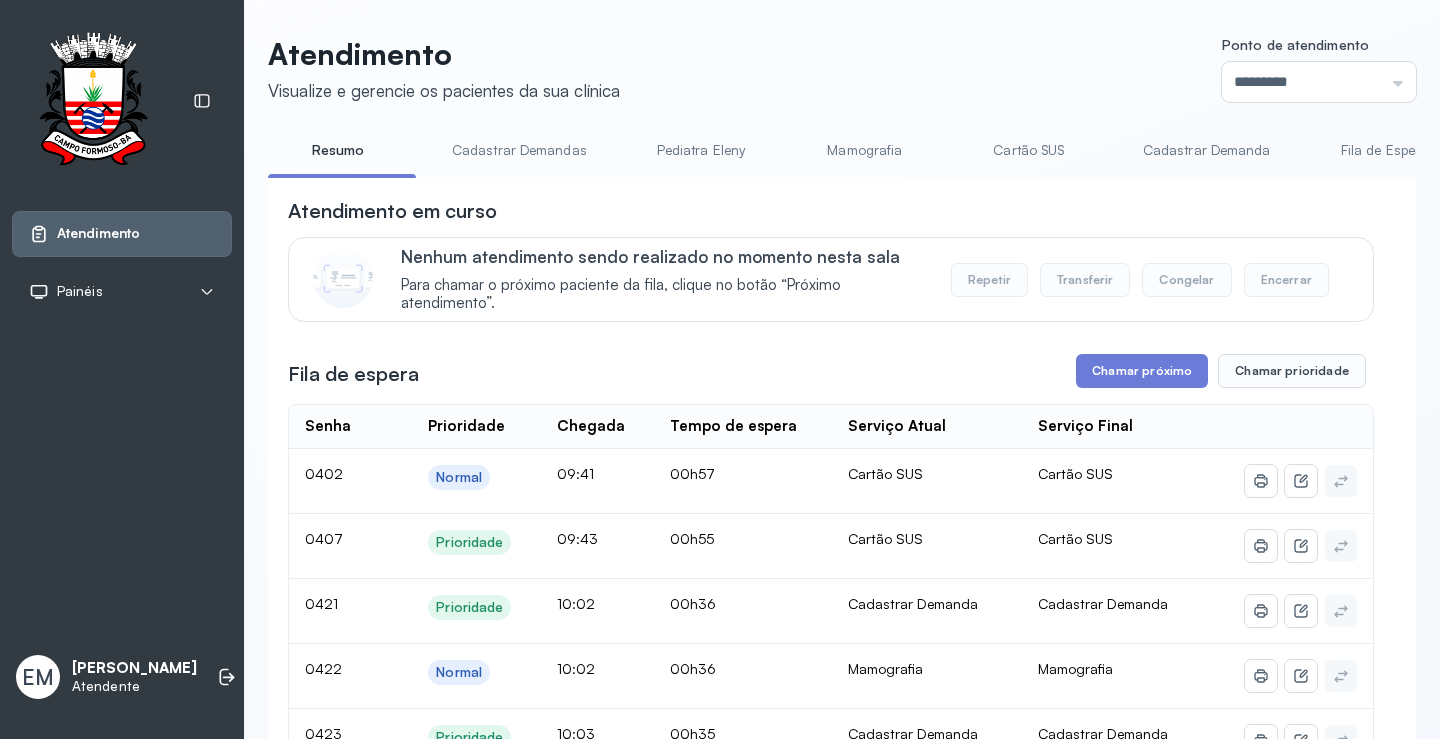 scroll, scrollTop: 0, scrollLeft: 0, axis: both 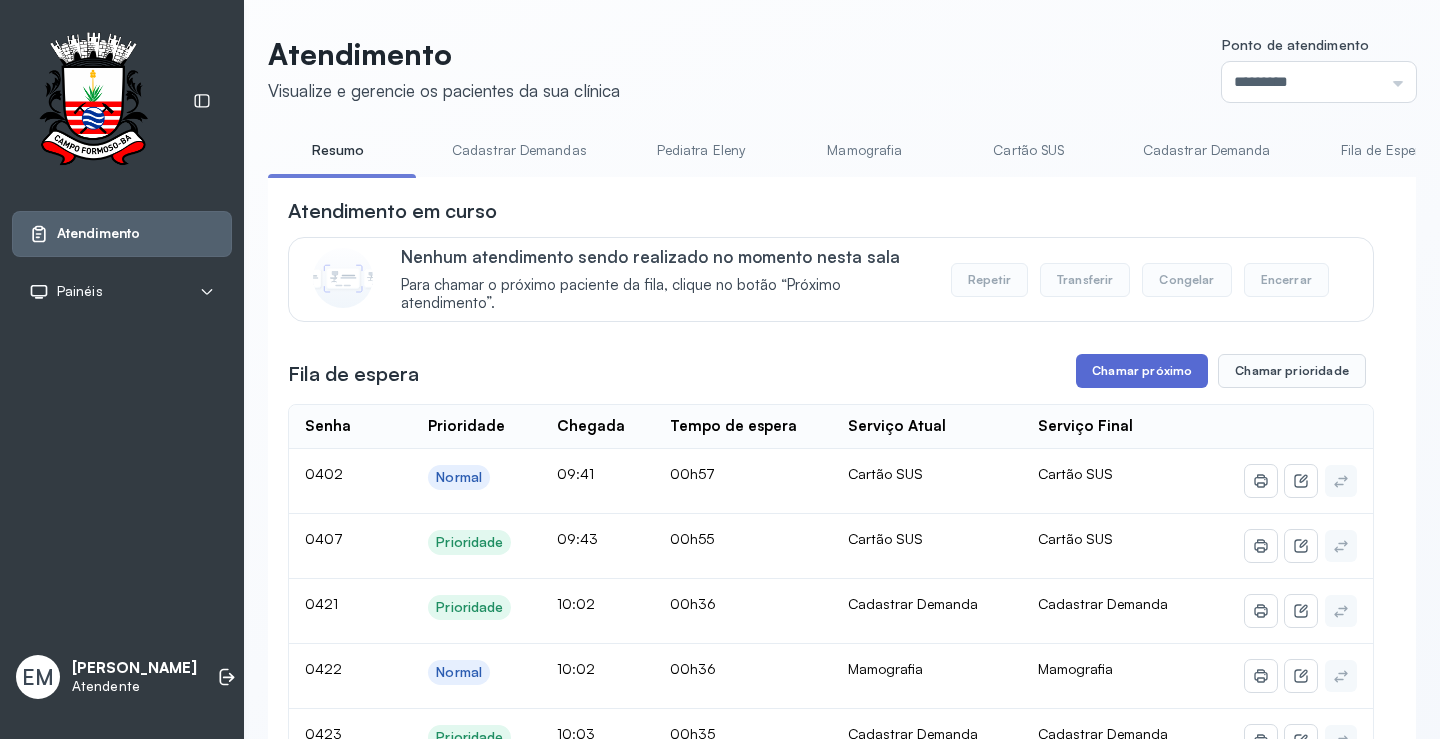 click on "Chamar próximo" at bounding box center [1142, 371] 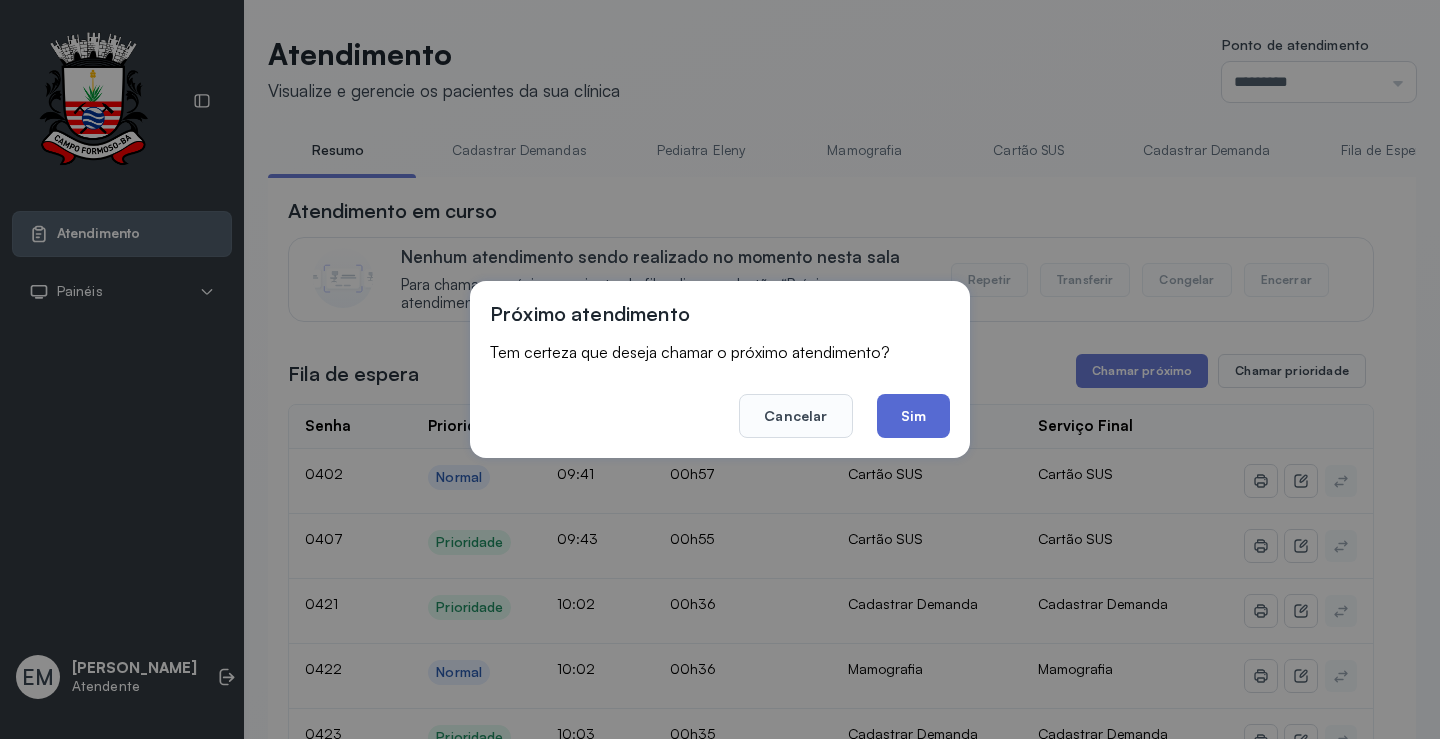 click on "Sim" 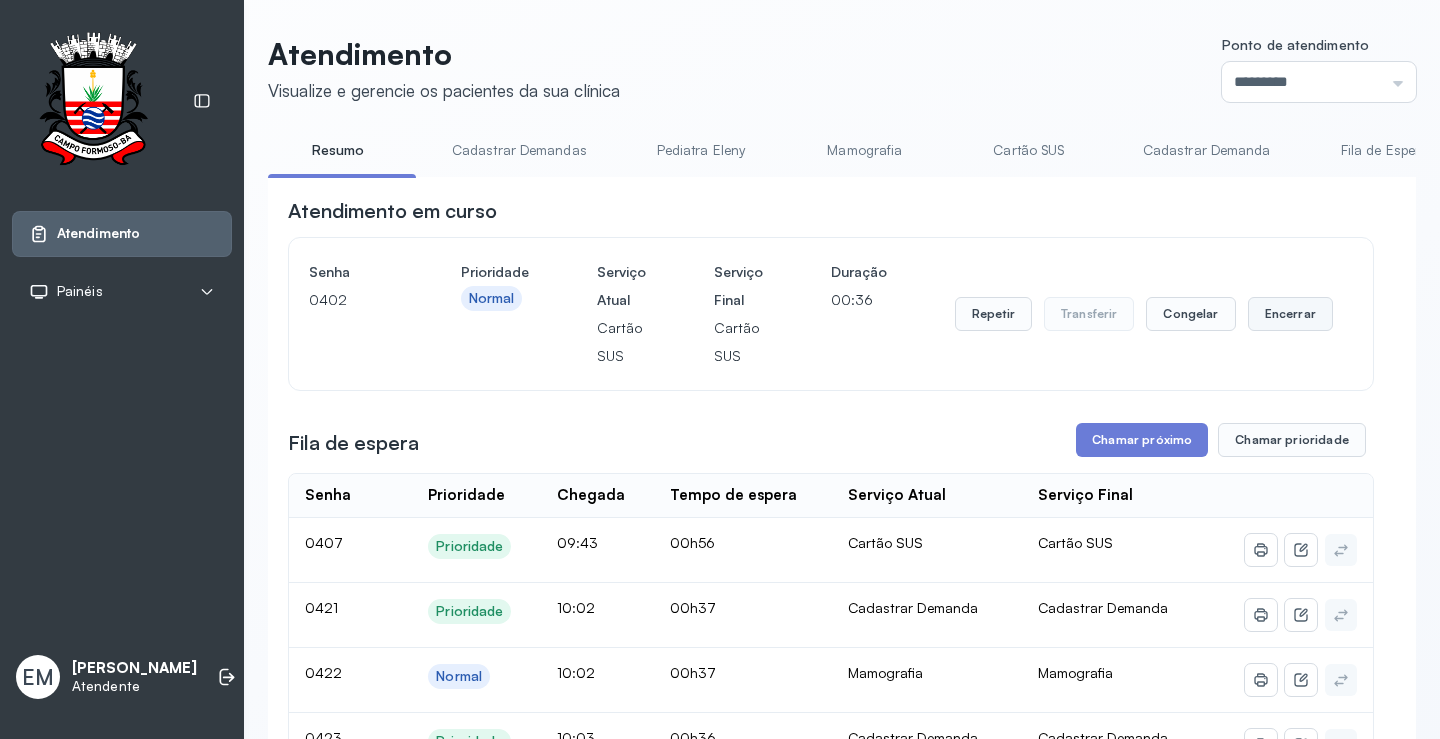 click on "Encerrar" at bounding box center [1290, 314] 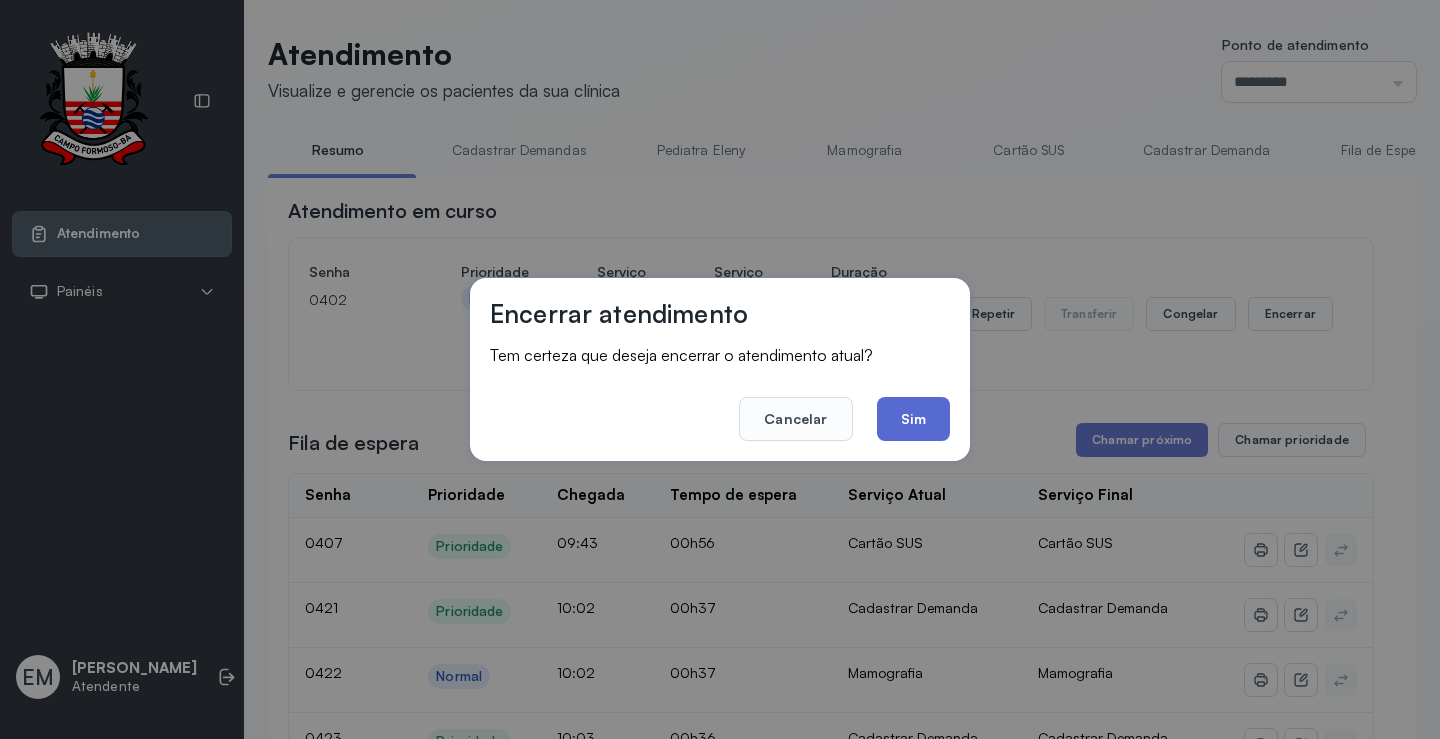 click on "Sim" 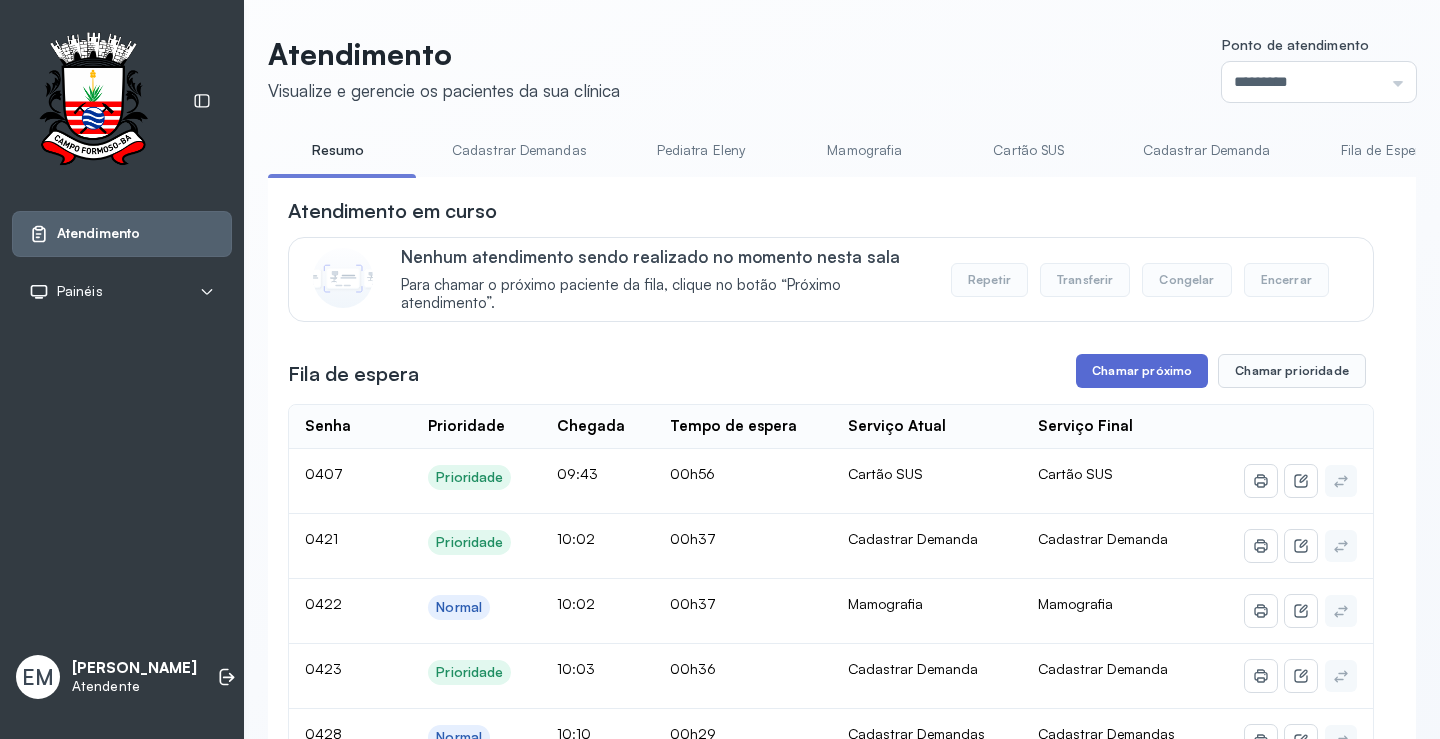 click on "Chamar próximo" at bounding box center [1142, 371] 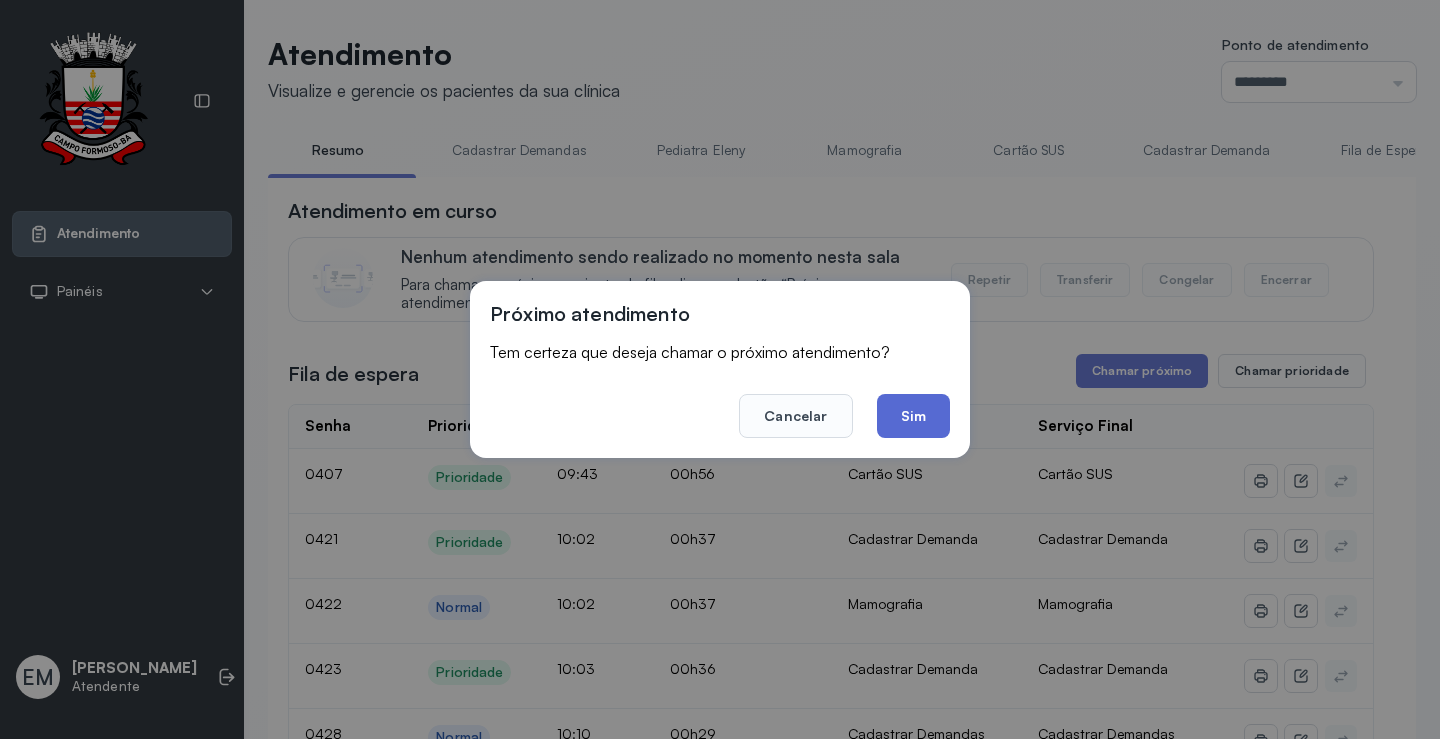 click on "Sim" 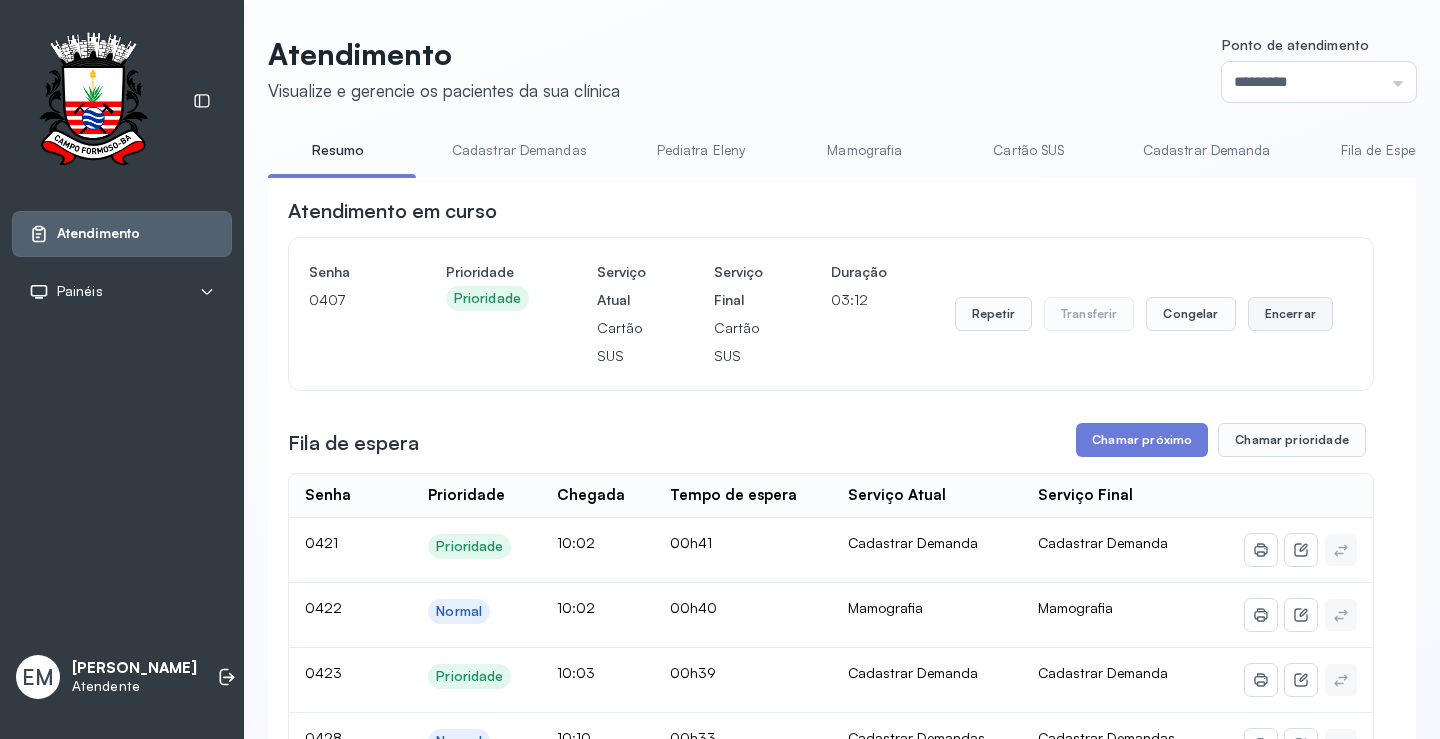 click on "Encerrar" at bounding box center (1290, 314) 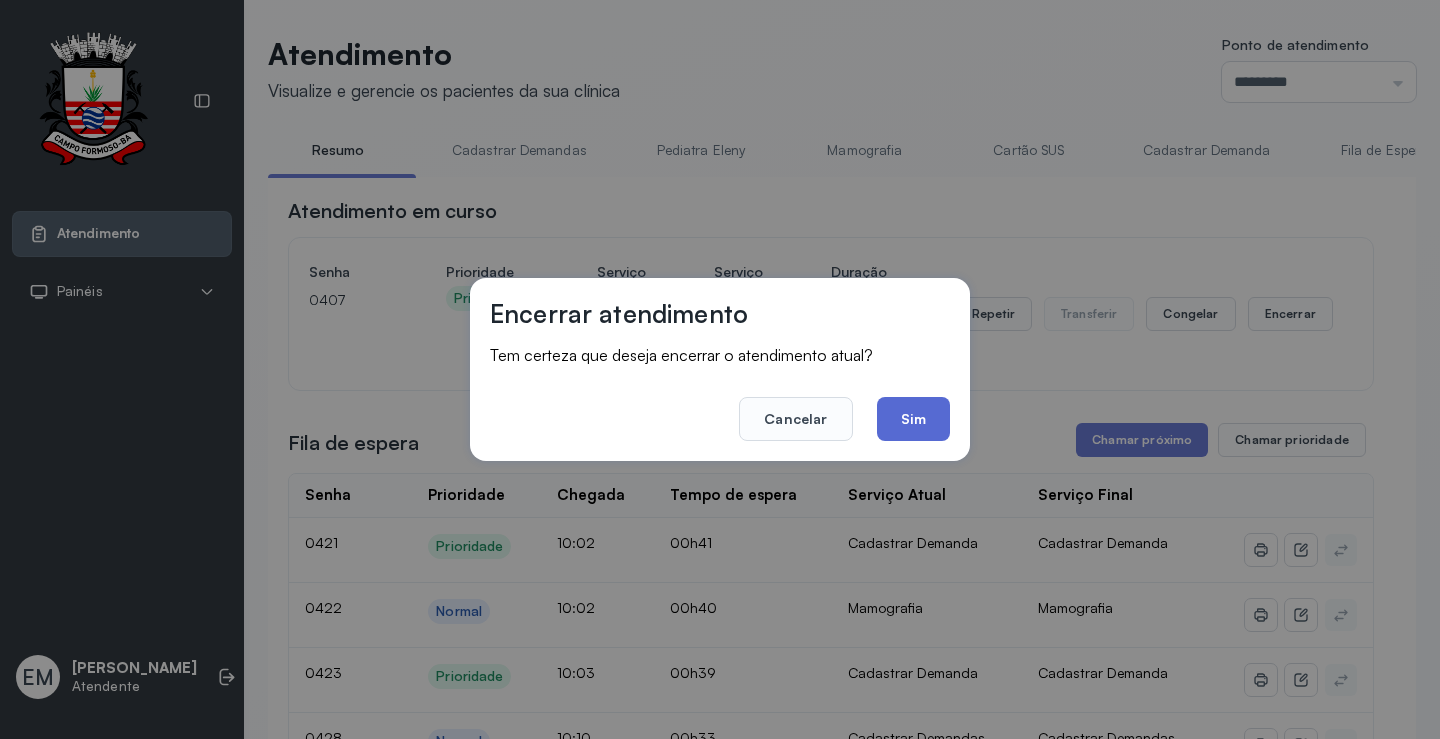 click on "Sim" 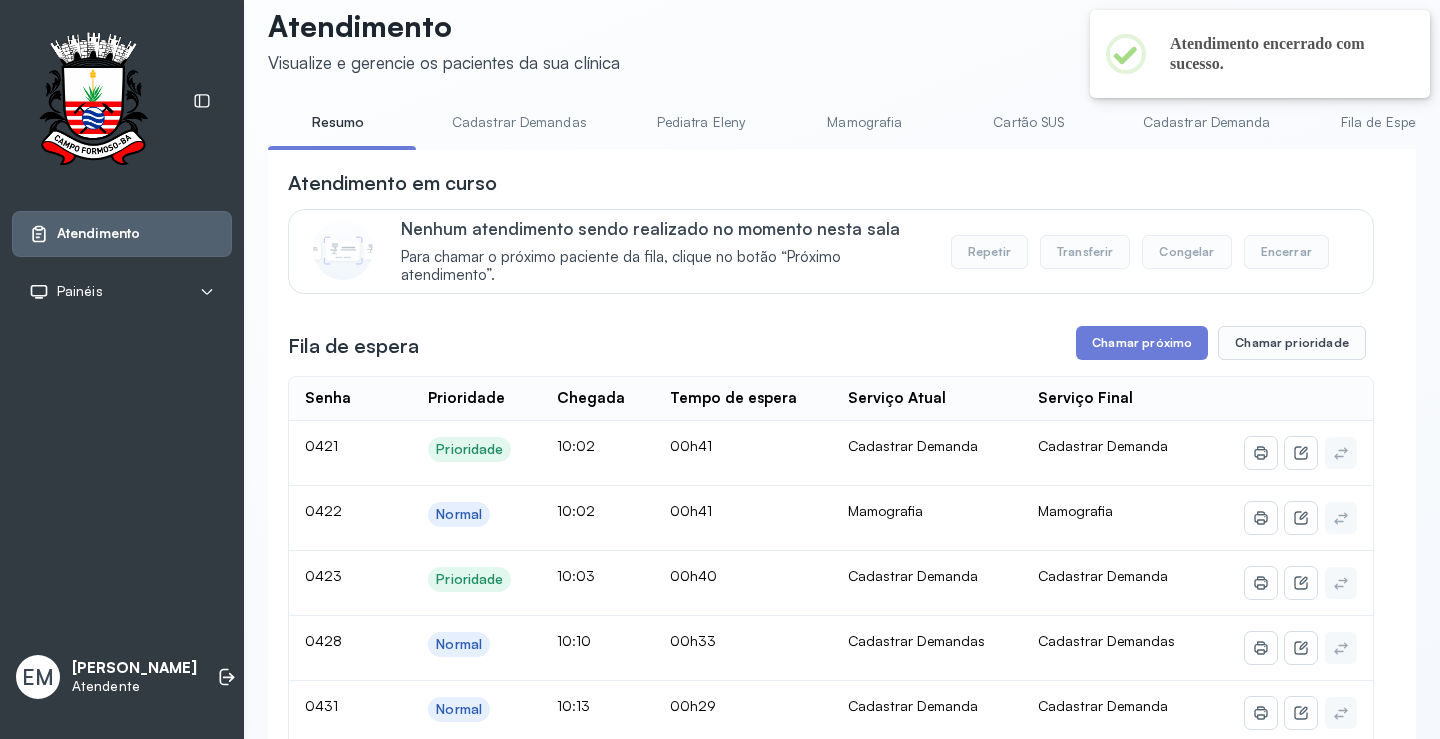 scroll, scrollTop: 0, scrollLeft: 0, axis: both 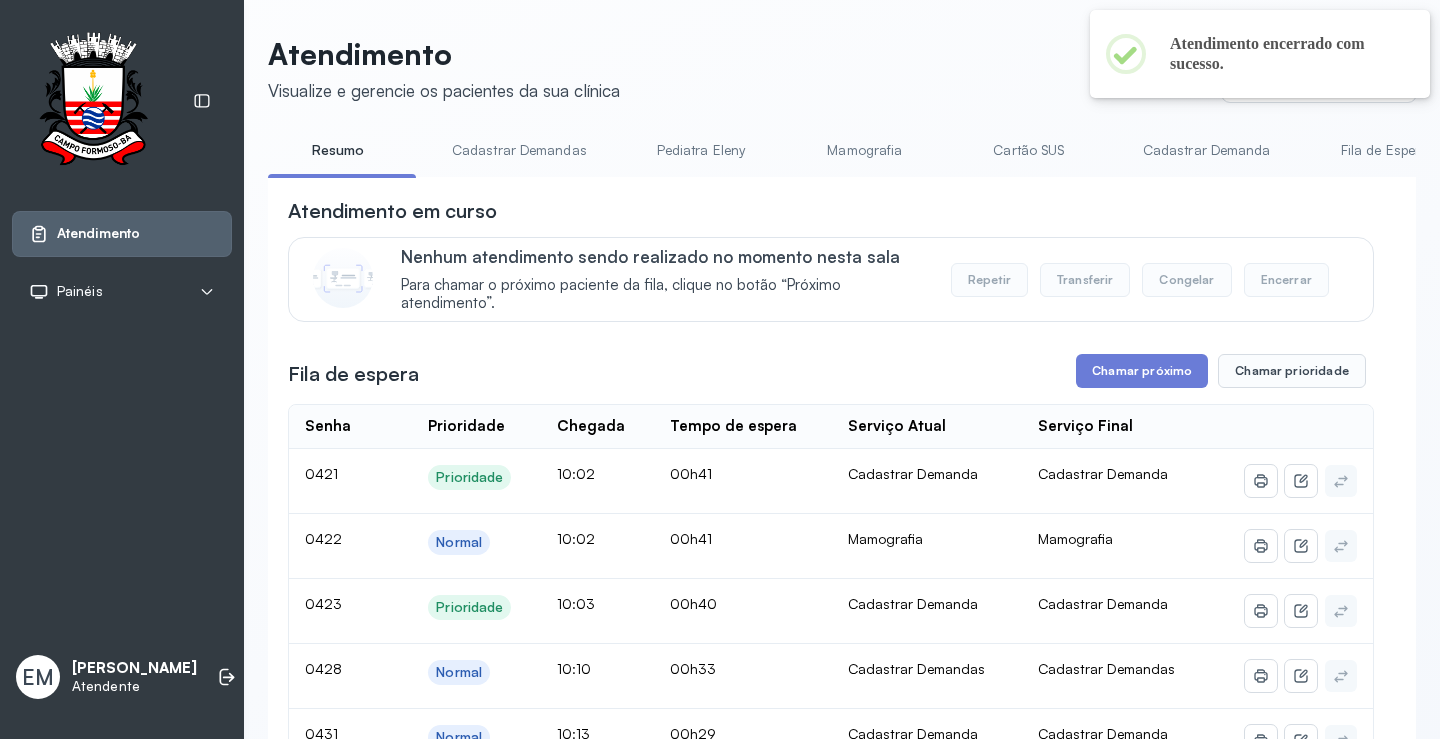 click on "Cartão SUS" at bounding box center (1029, 150) 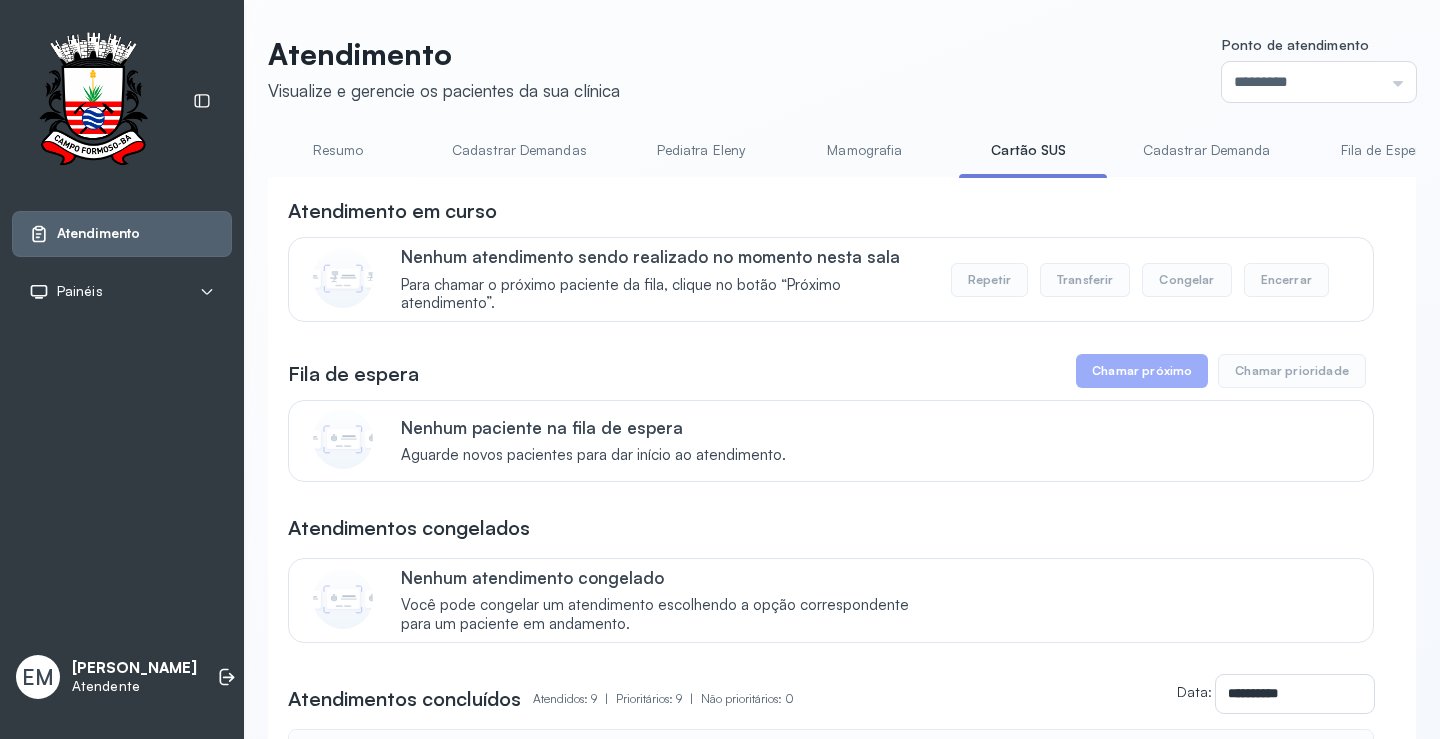 click on "Resumo" at bounding box center (338, 150) 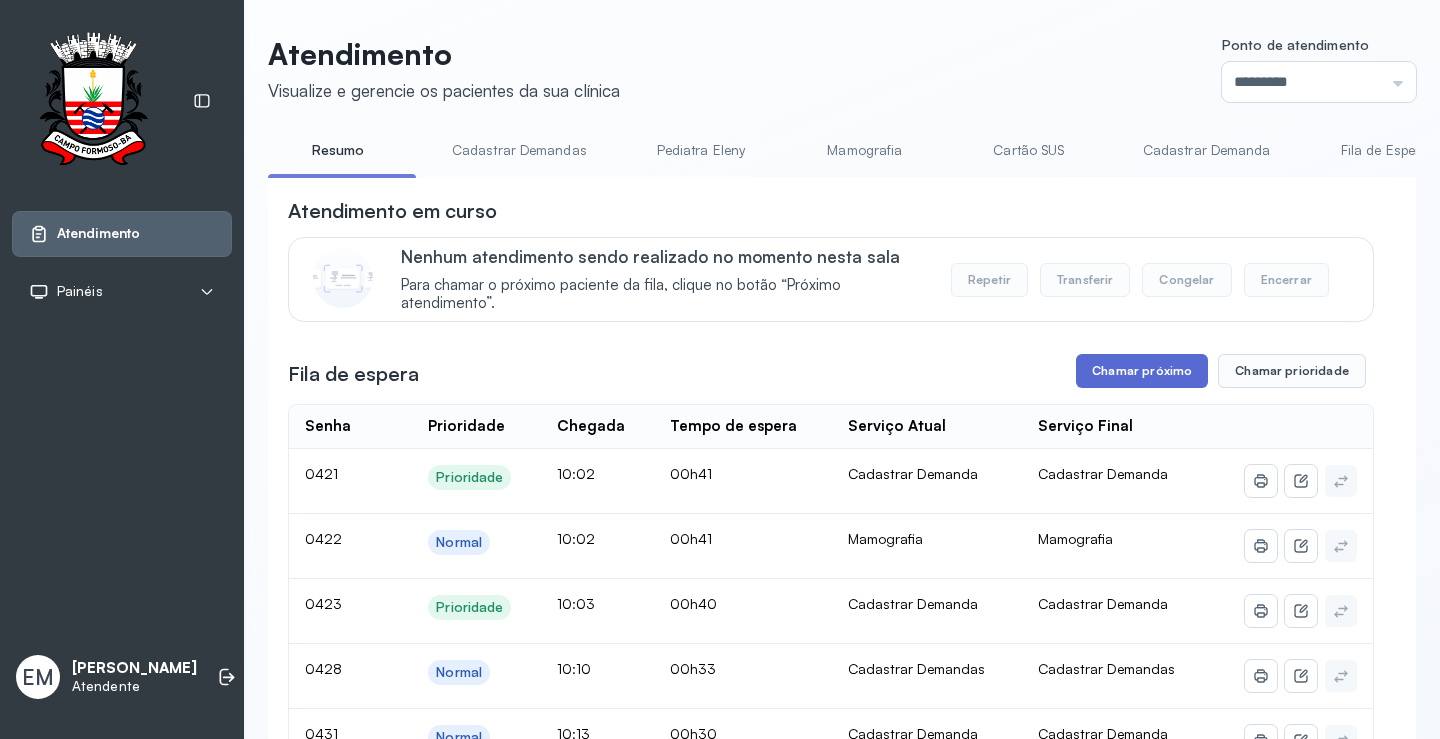 click on "Chamar próximo" at bounding box center [1142, 371] 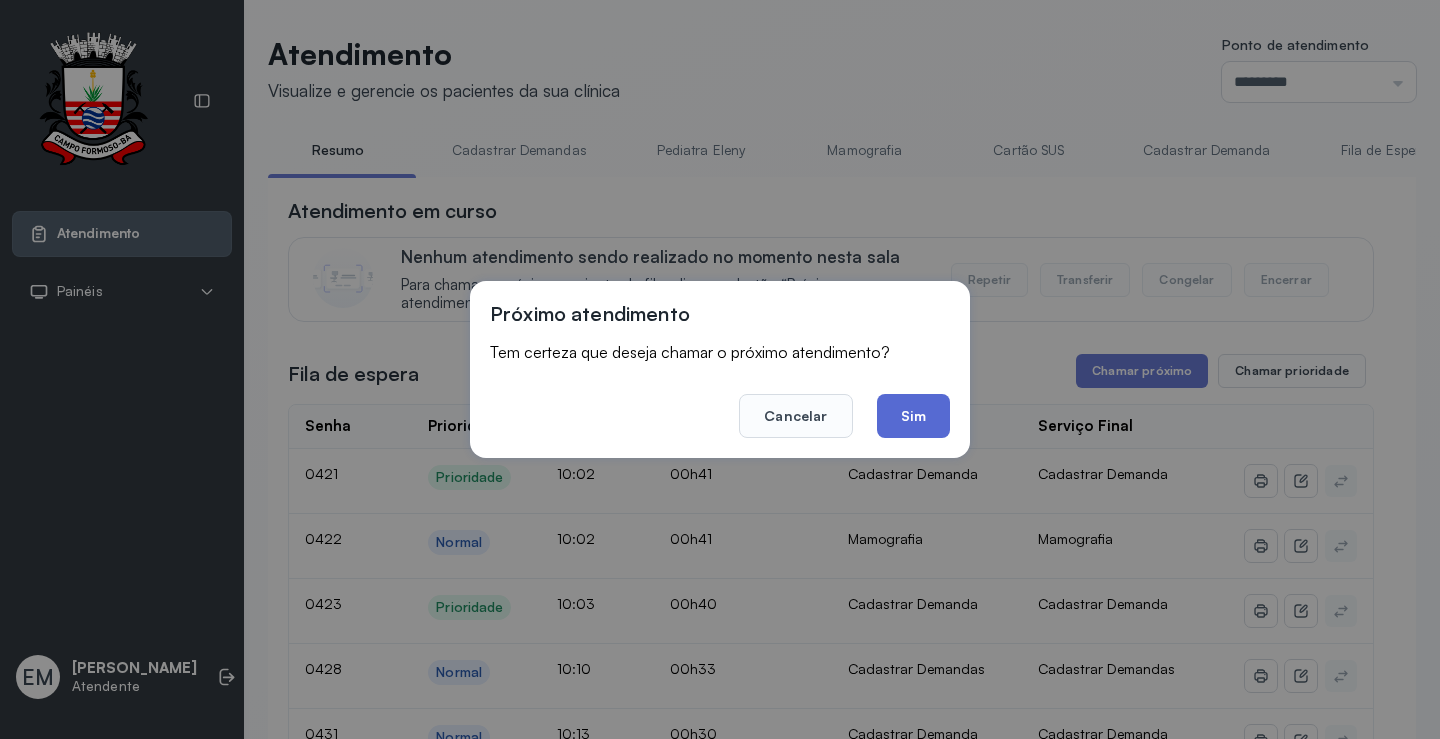 click on "Sim" 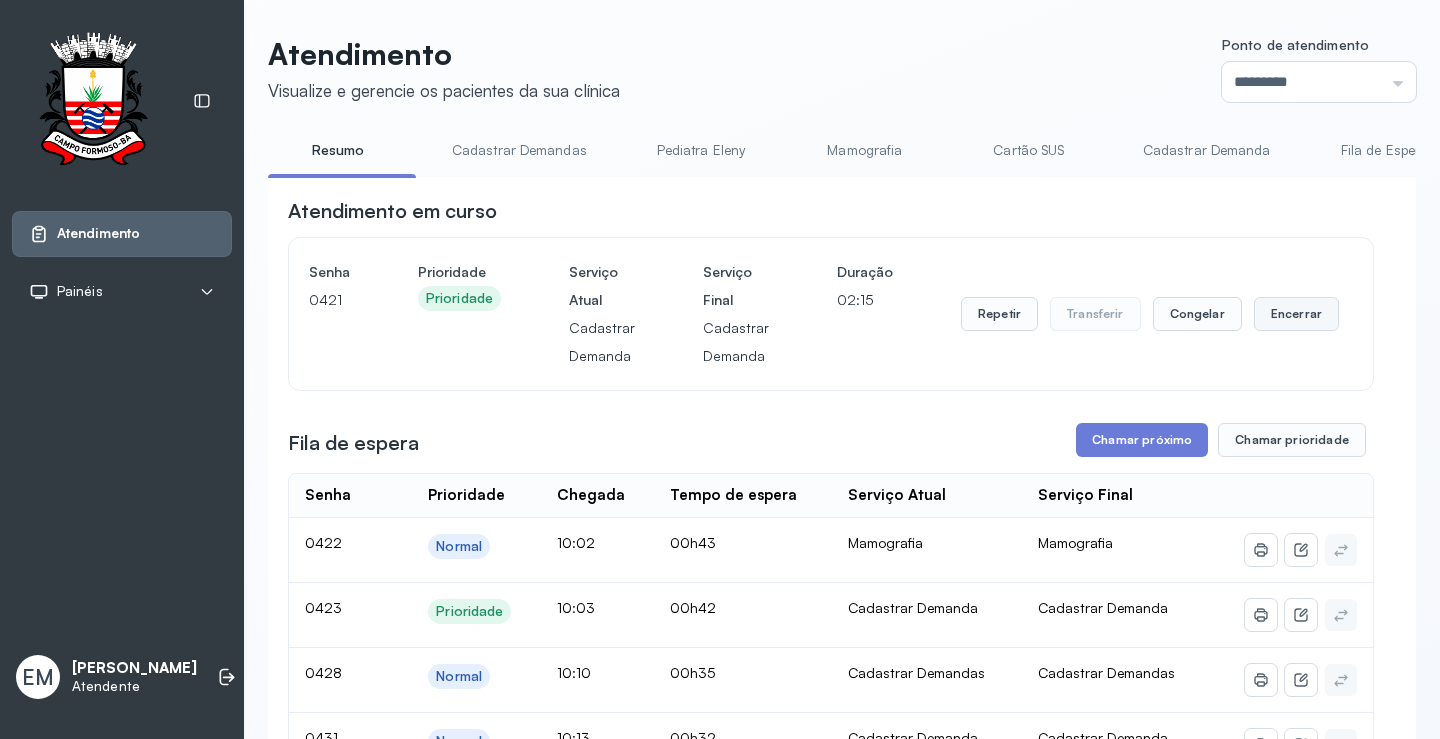 click on "Encerrar" at bounding box center [1296, 314] 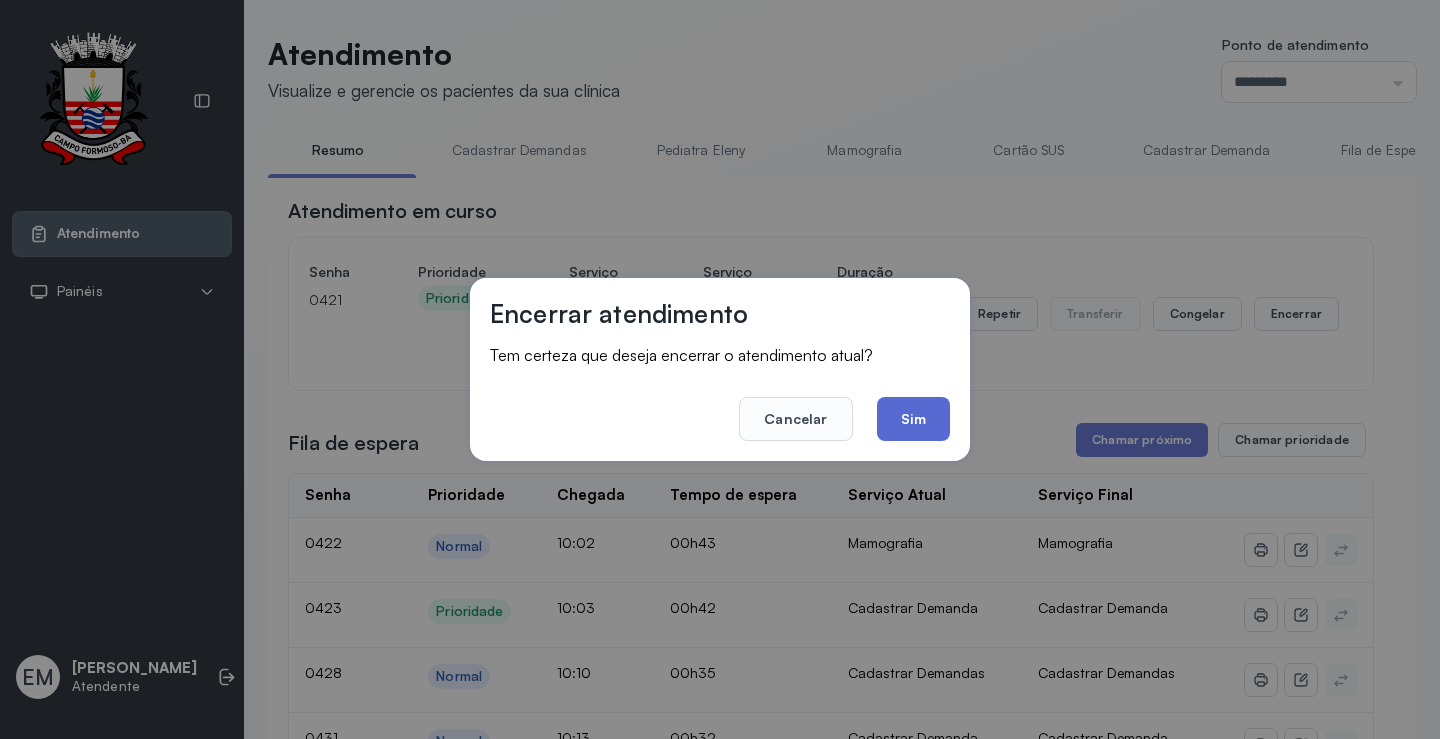 click on "Sim" 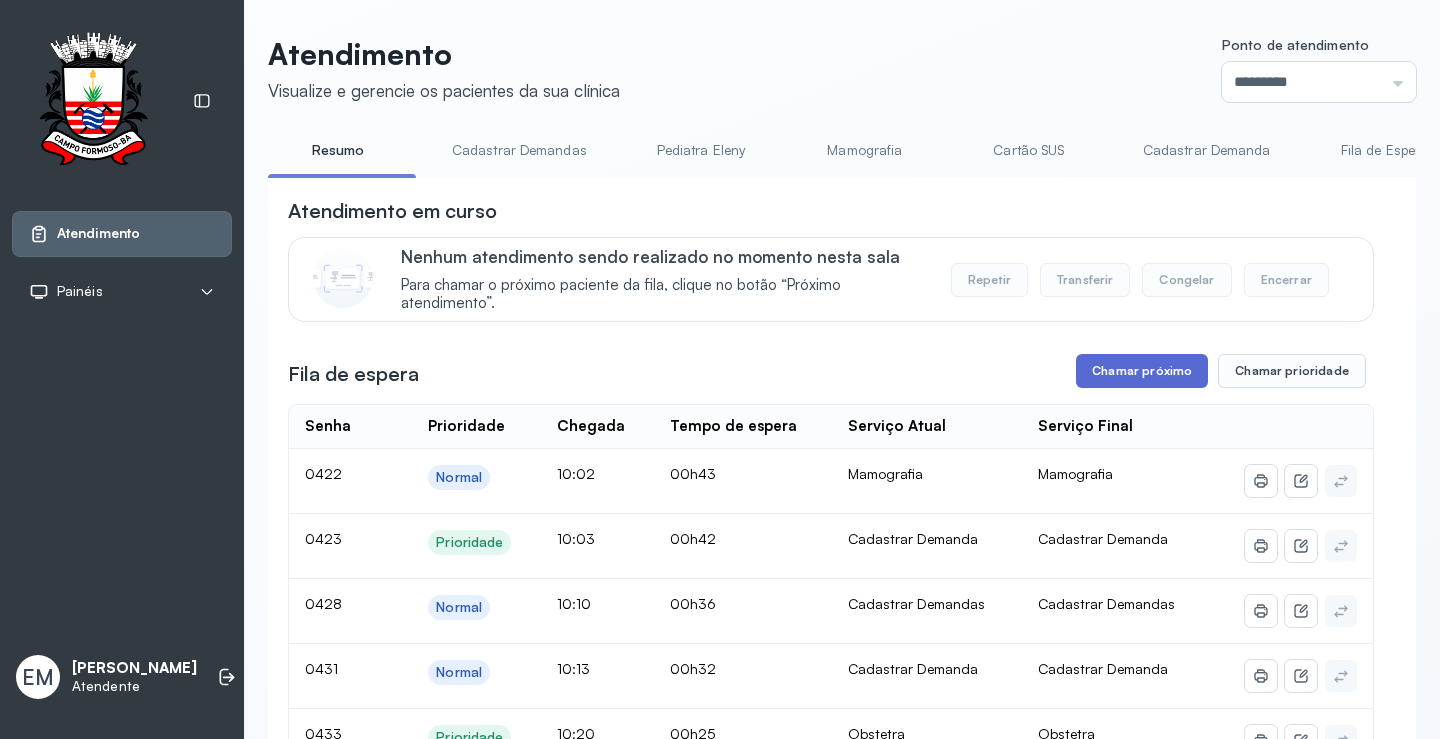 click on "Chamar próximo" at bounding box center [1142, 371] 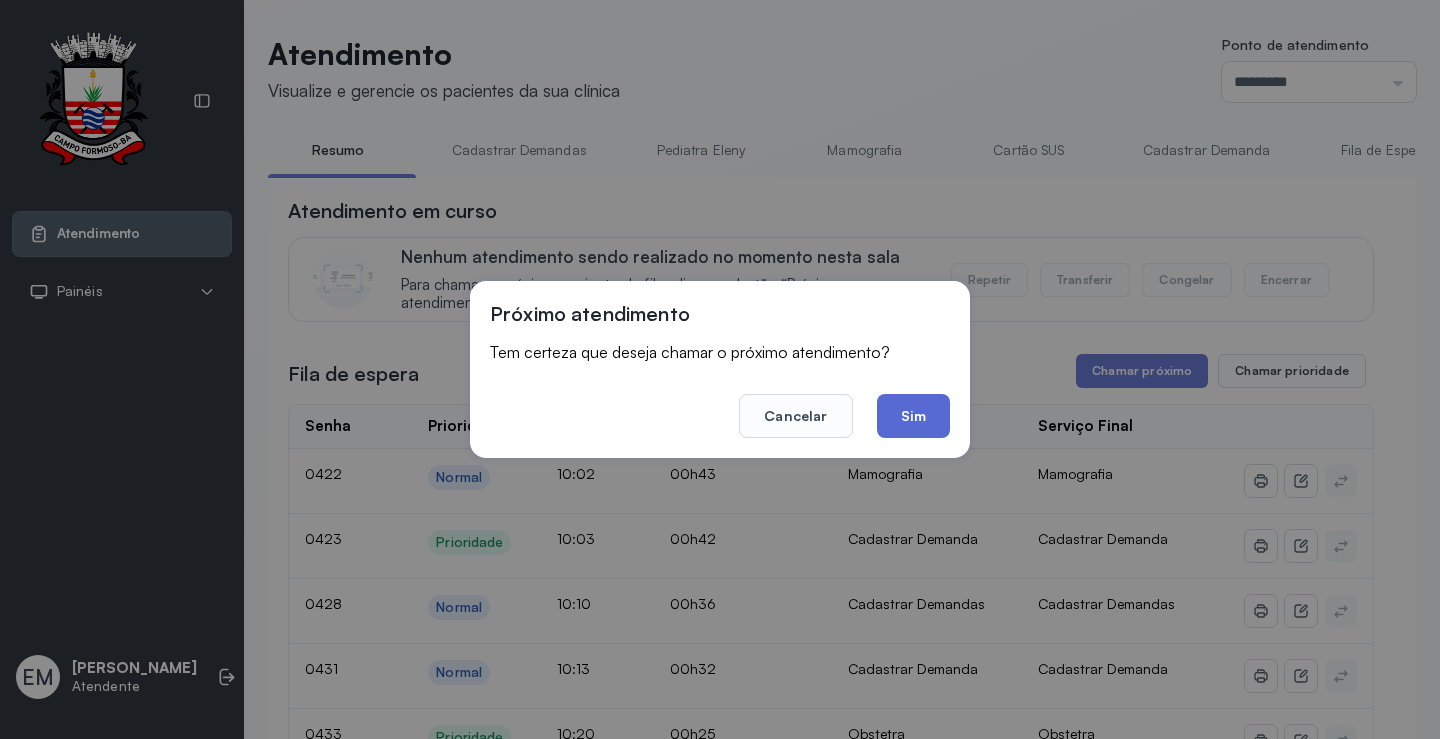 click on "Sim" 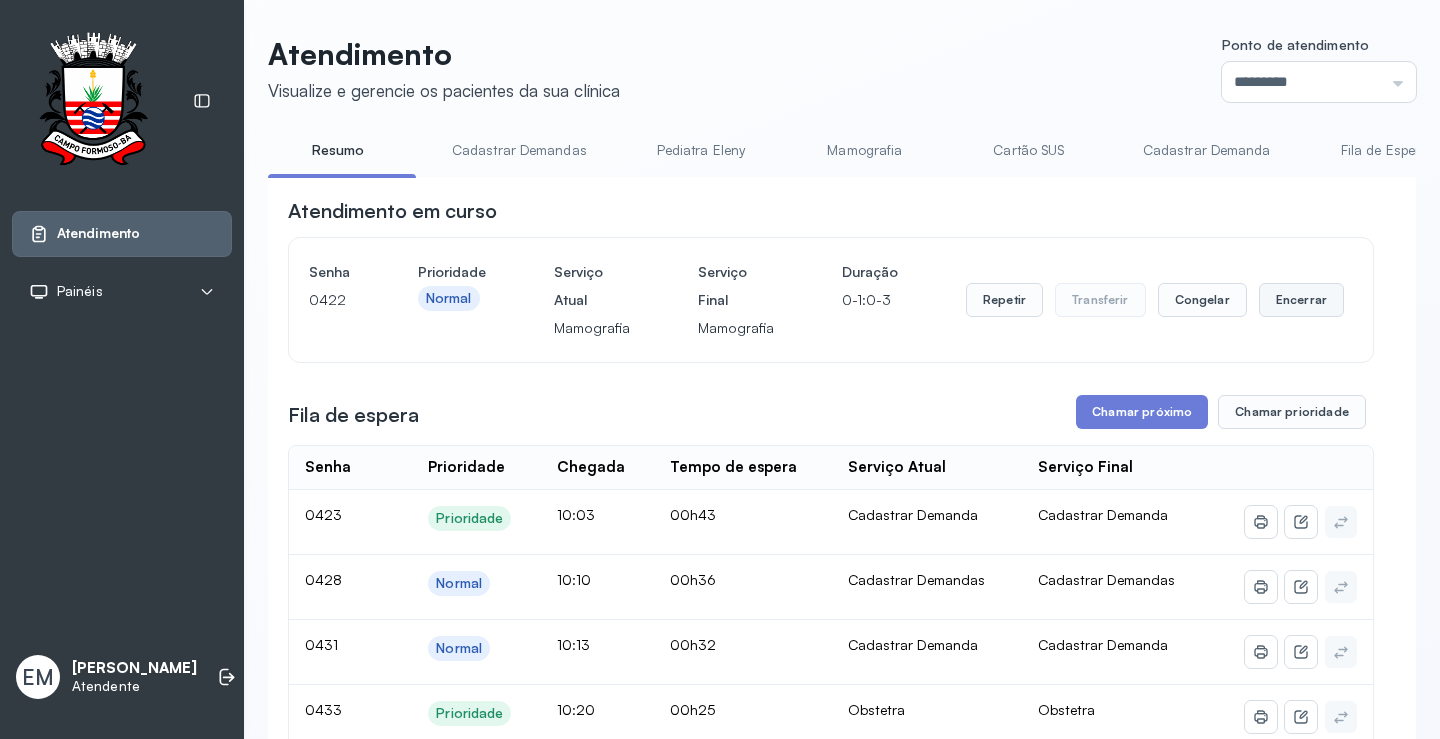 click on "Encerrar" at bounding box center [1301, 300] 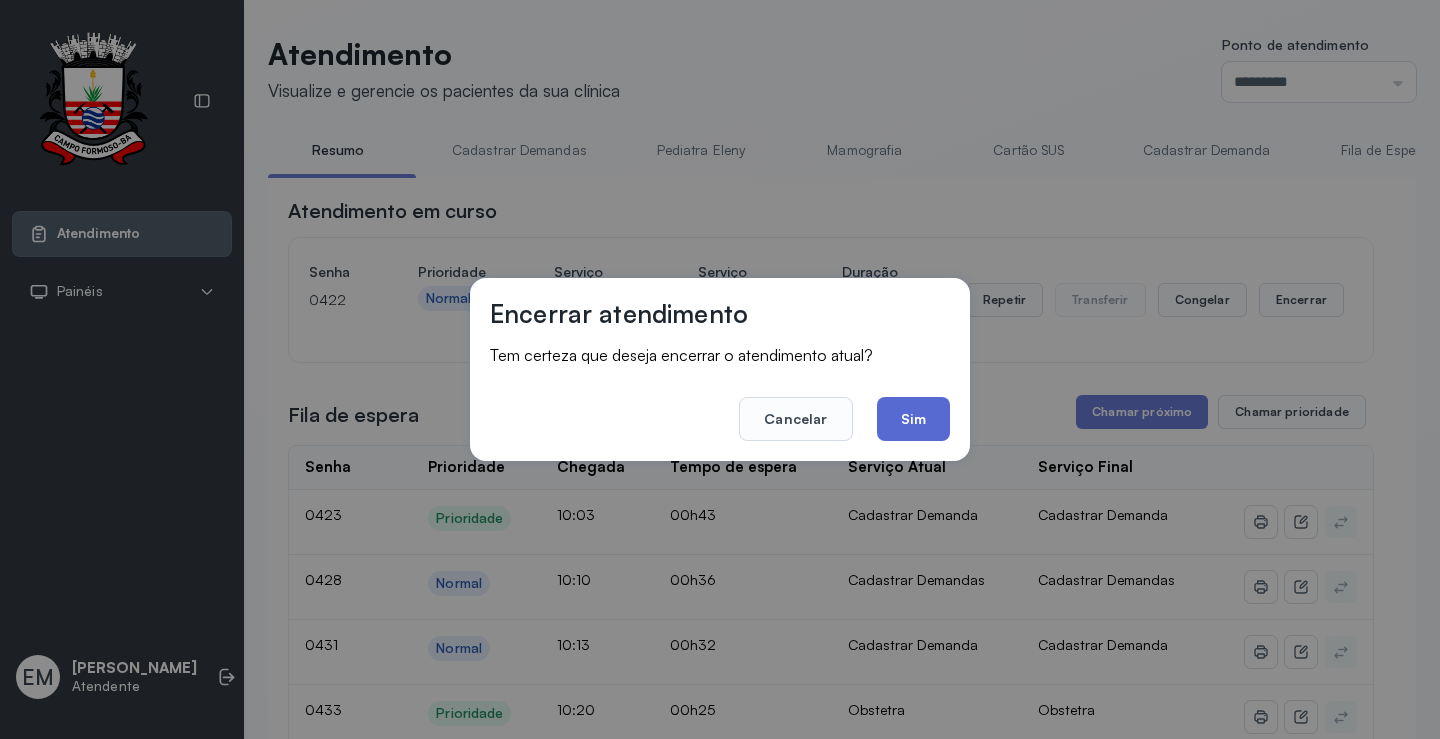 click on "Sim" 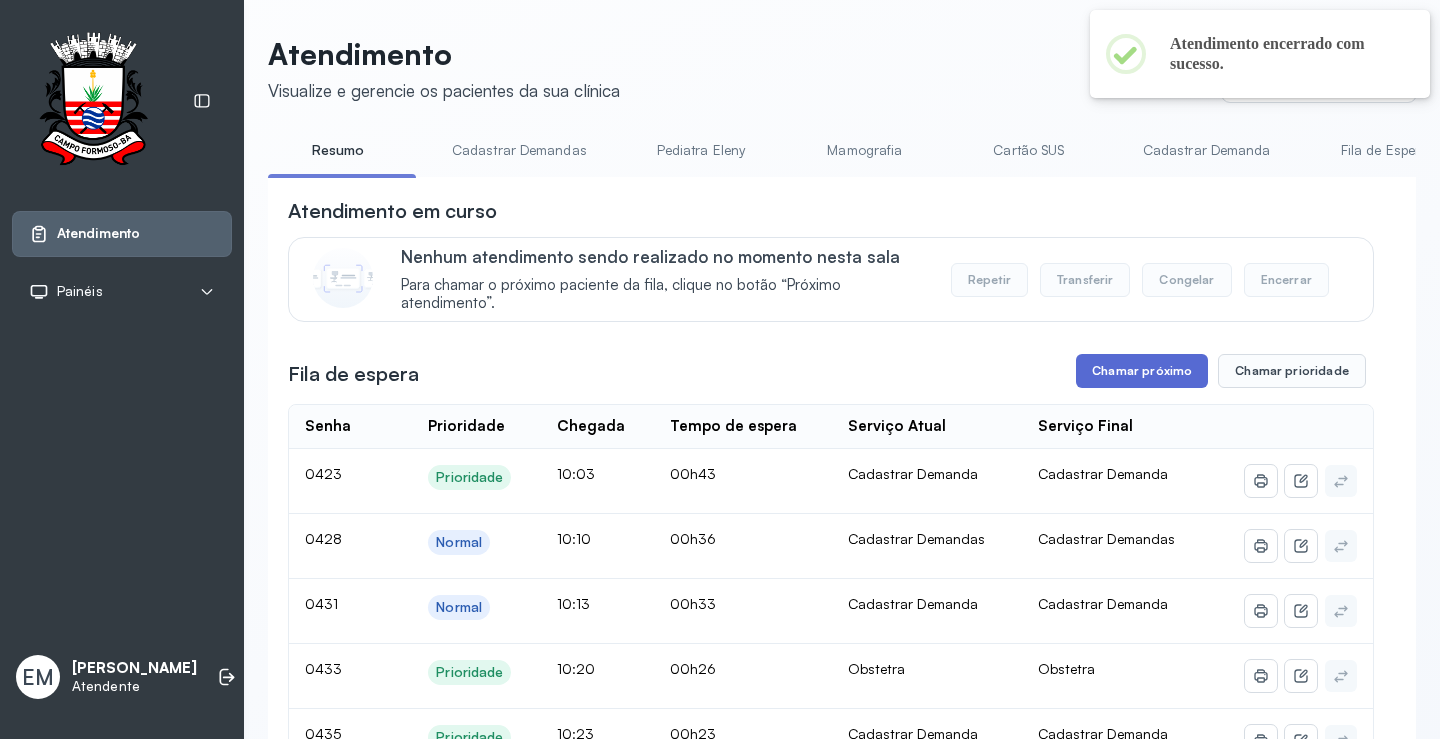 click on "Chamar próximo" at bounding box center [1142, 371] 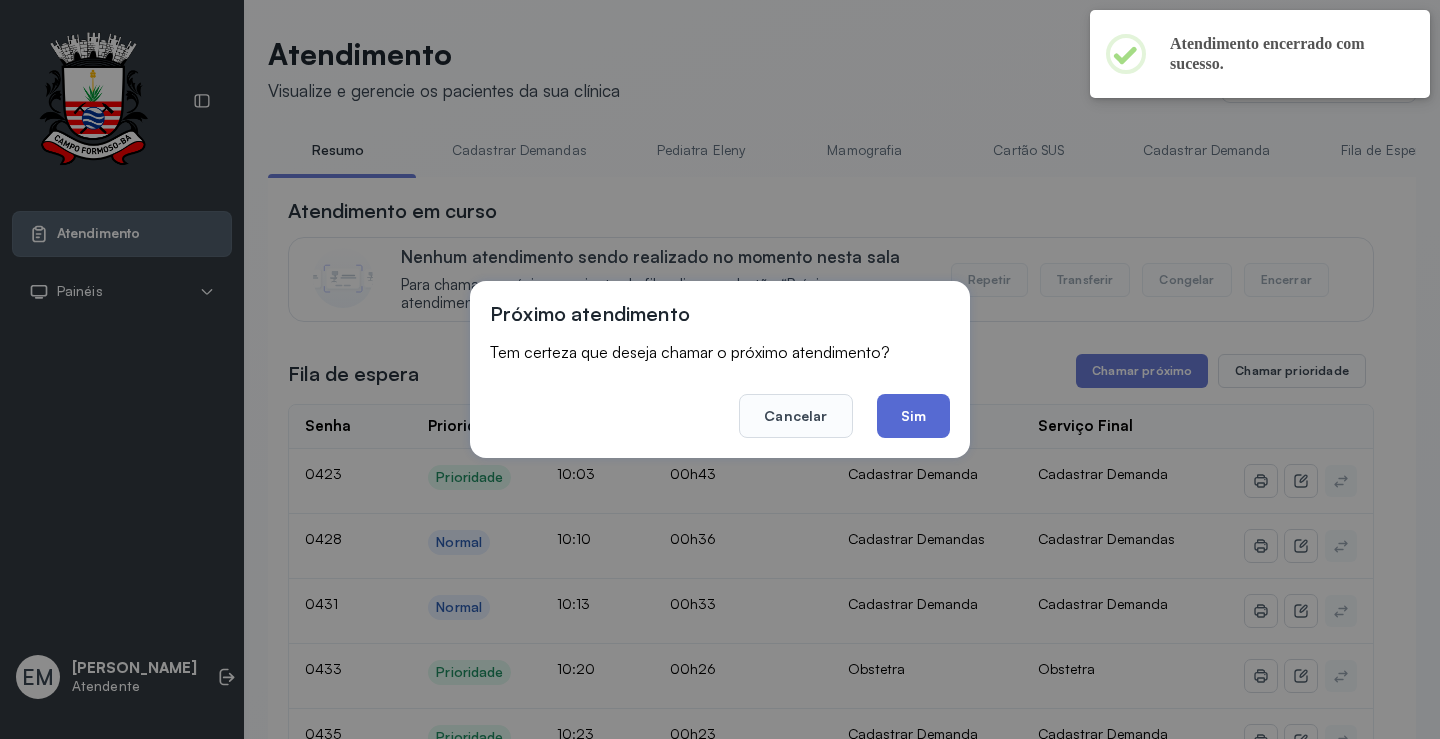 click on "Sim" 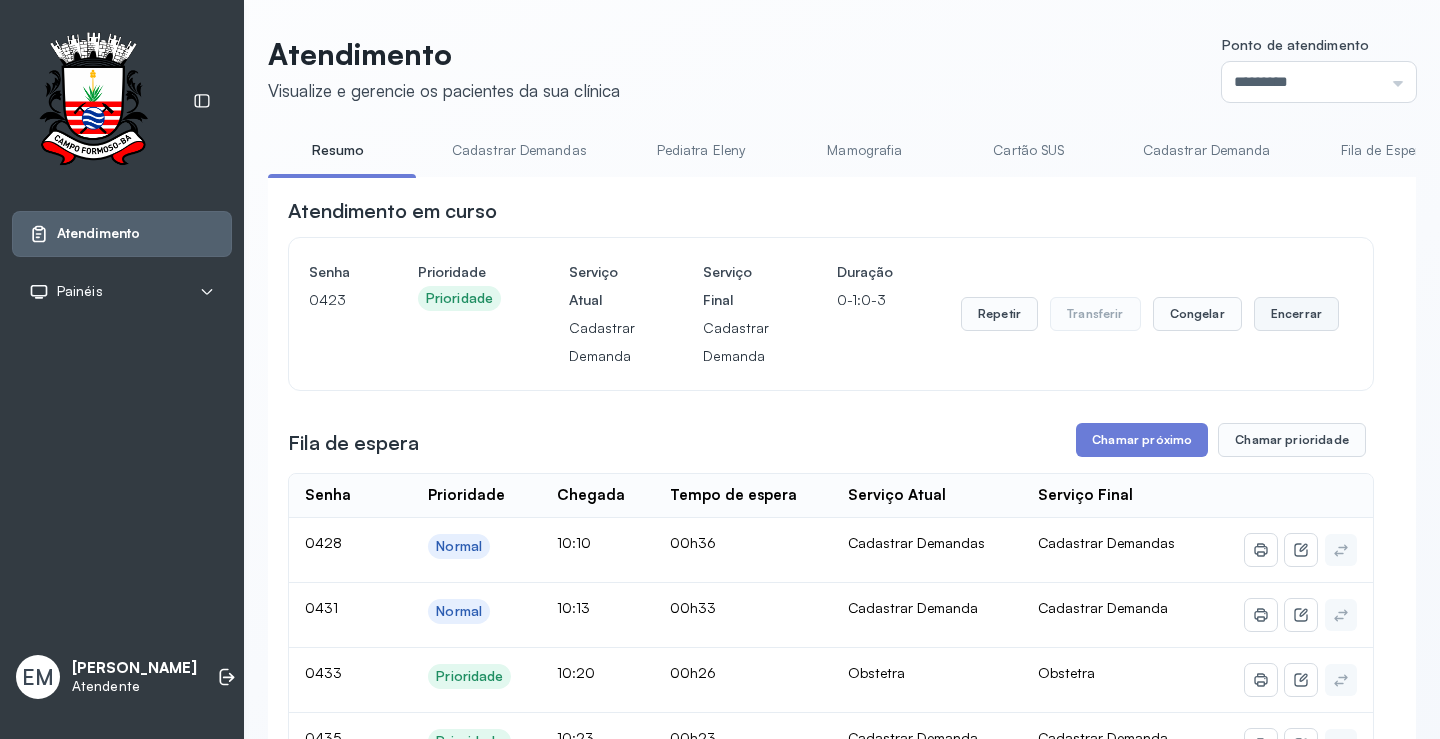 click on "Encerrar" at bounding box center [1296, 314] 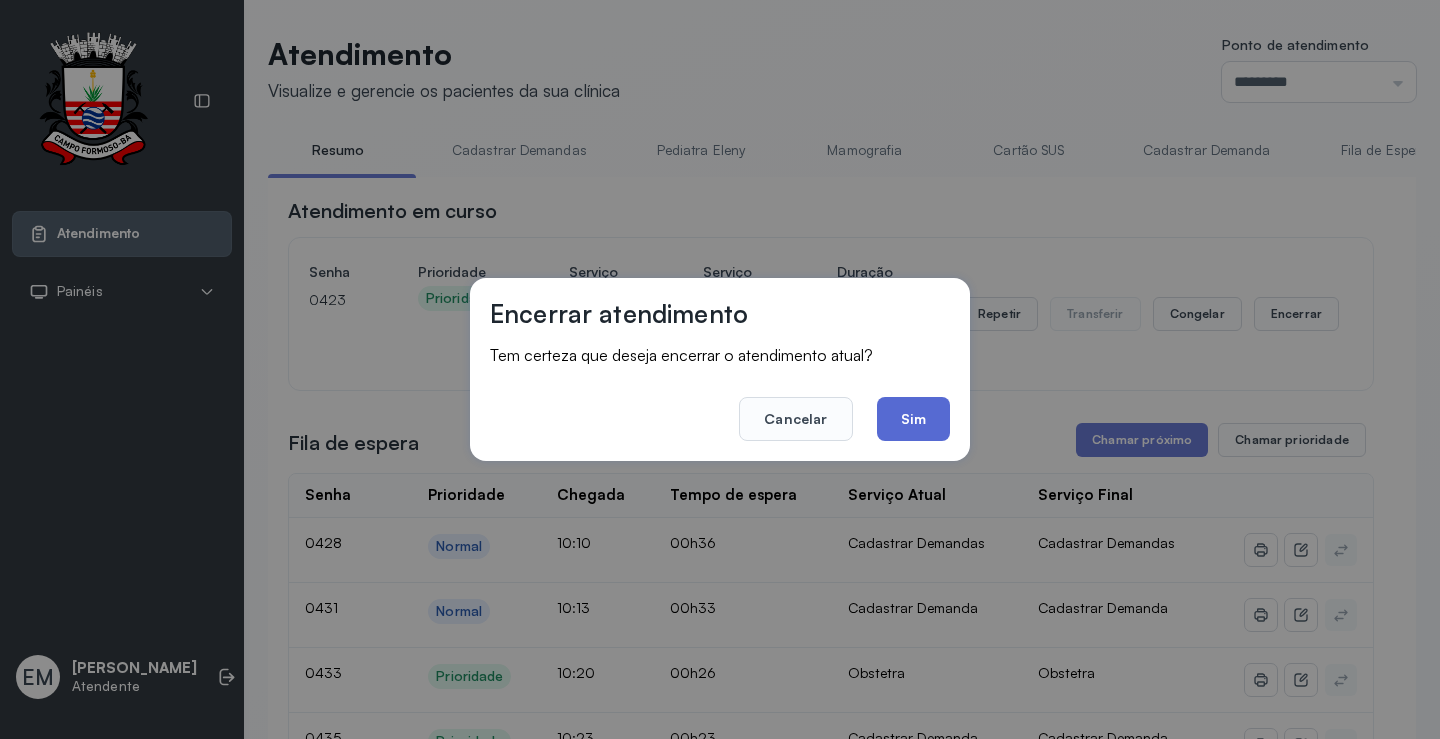 click on "Sim" 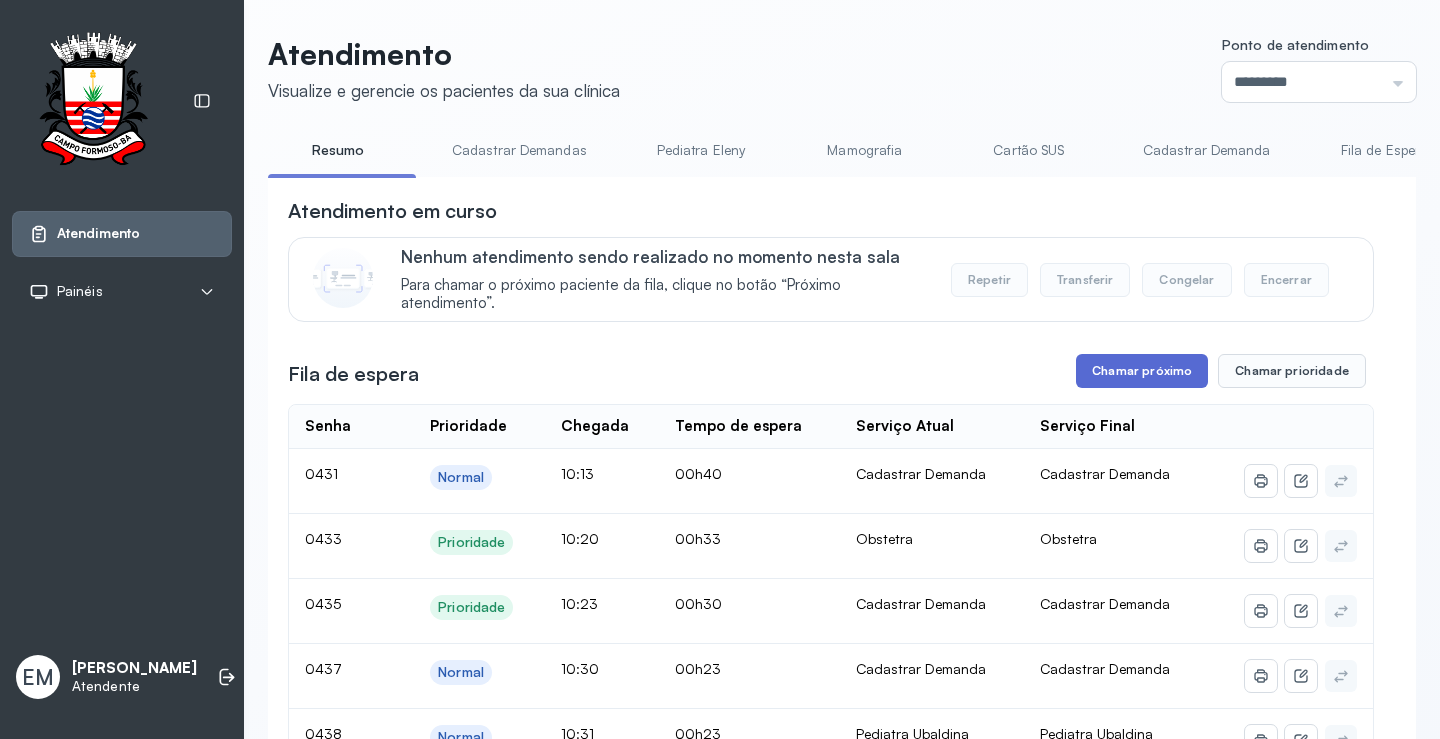 click on "Chamar próximo" at bounding box center (1142, 371) 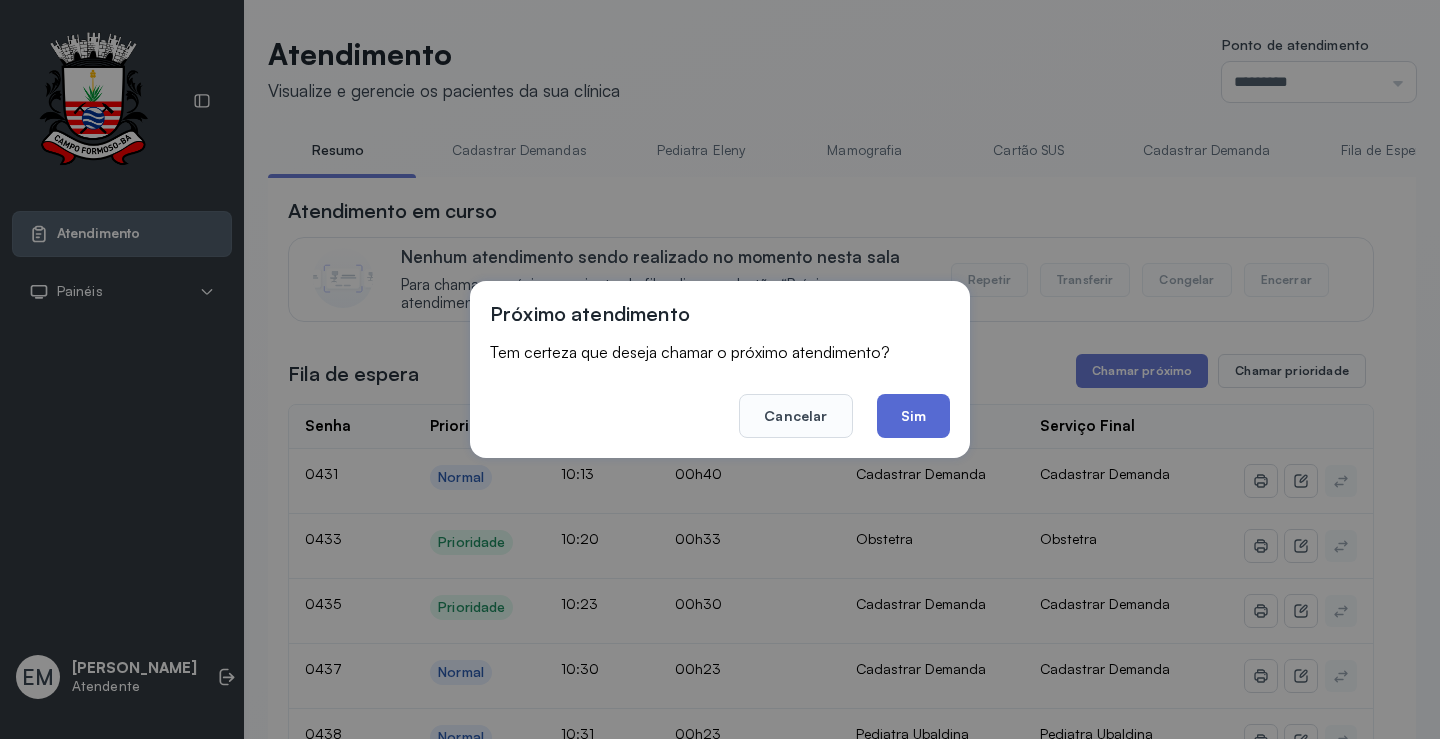 click on "Sim" 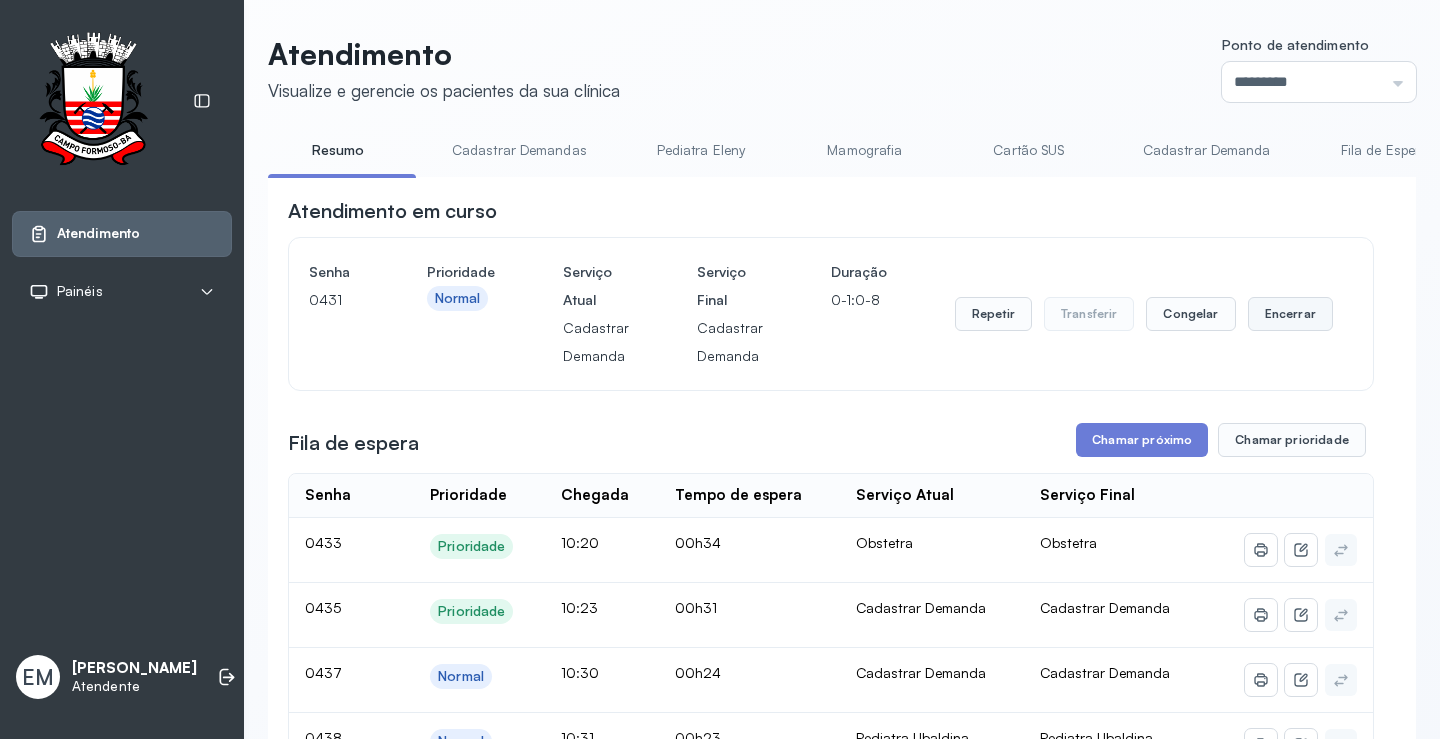 click on "Encerrar" at bounding box center (1290, 314) 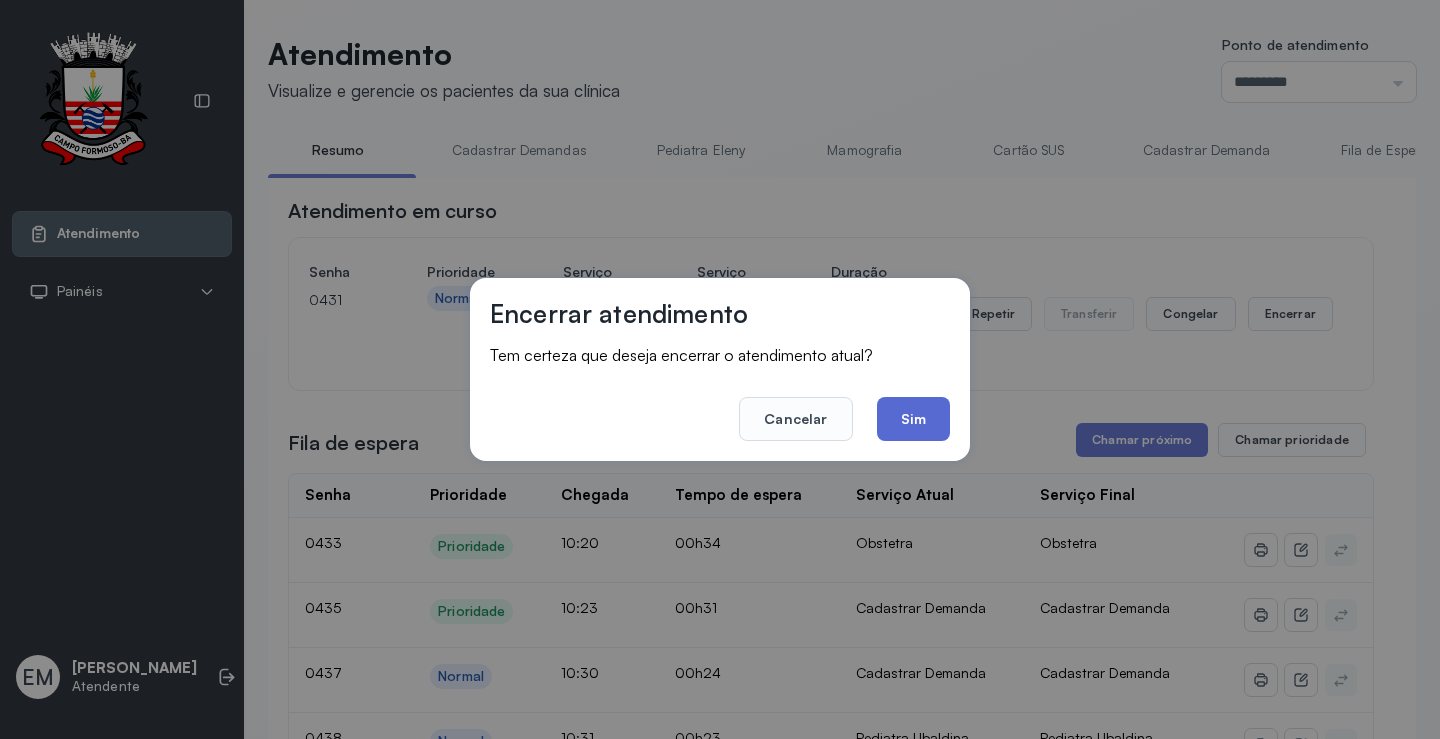 click on "Sim" 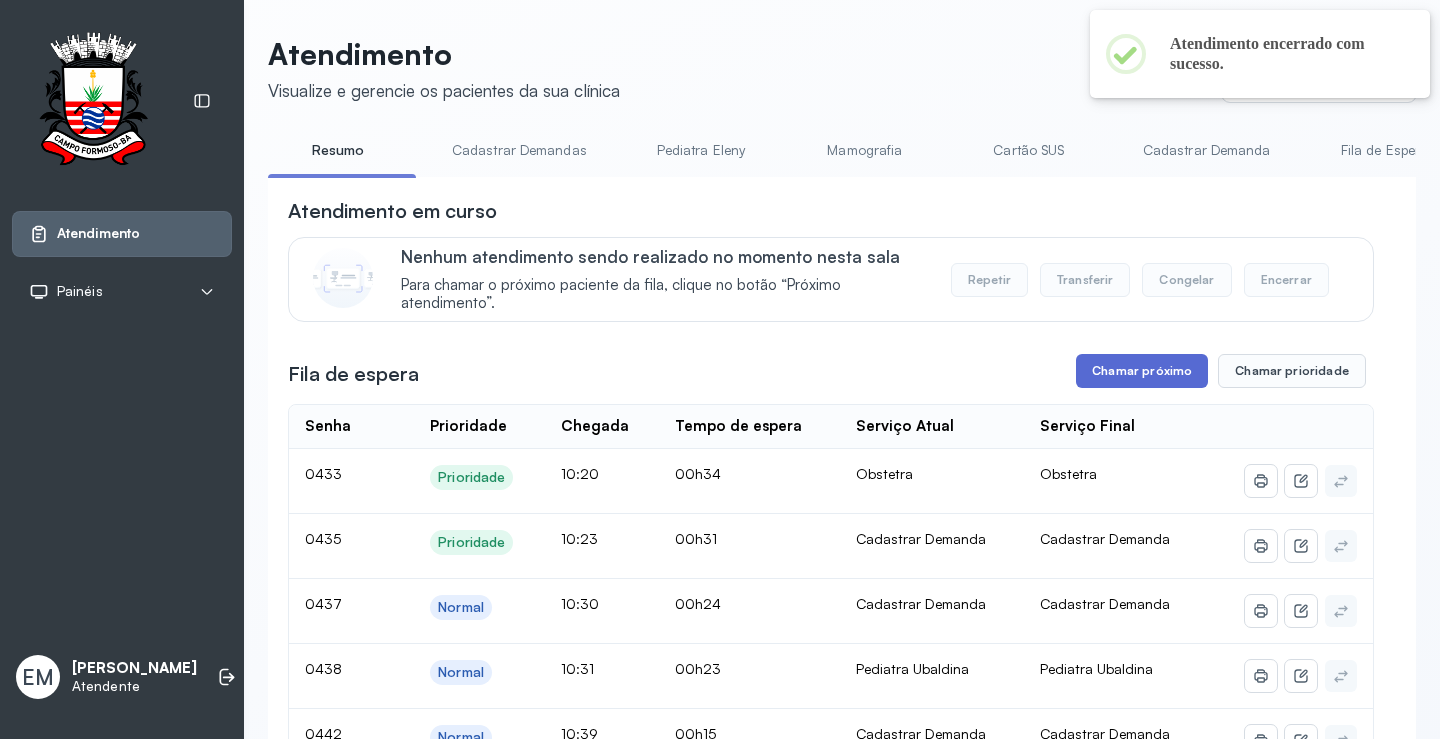 click on "Chamar próximo" at bounding box center [1142, 371] 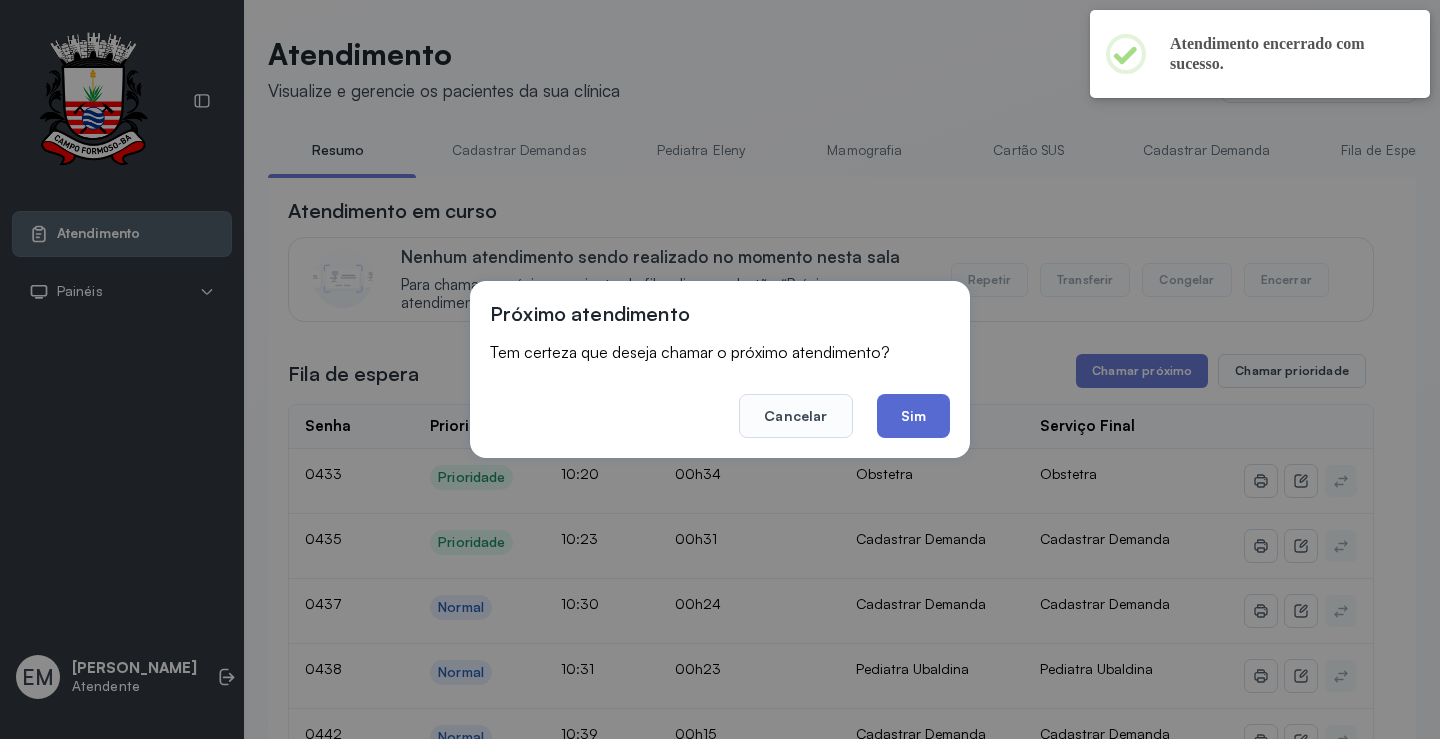 click on "Sim" 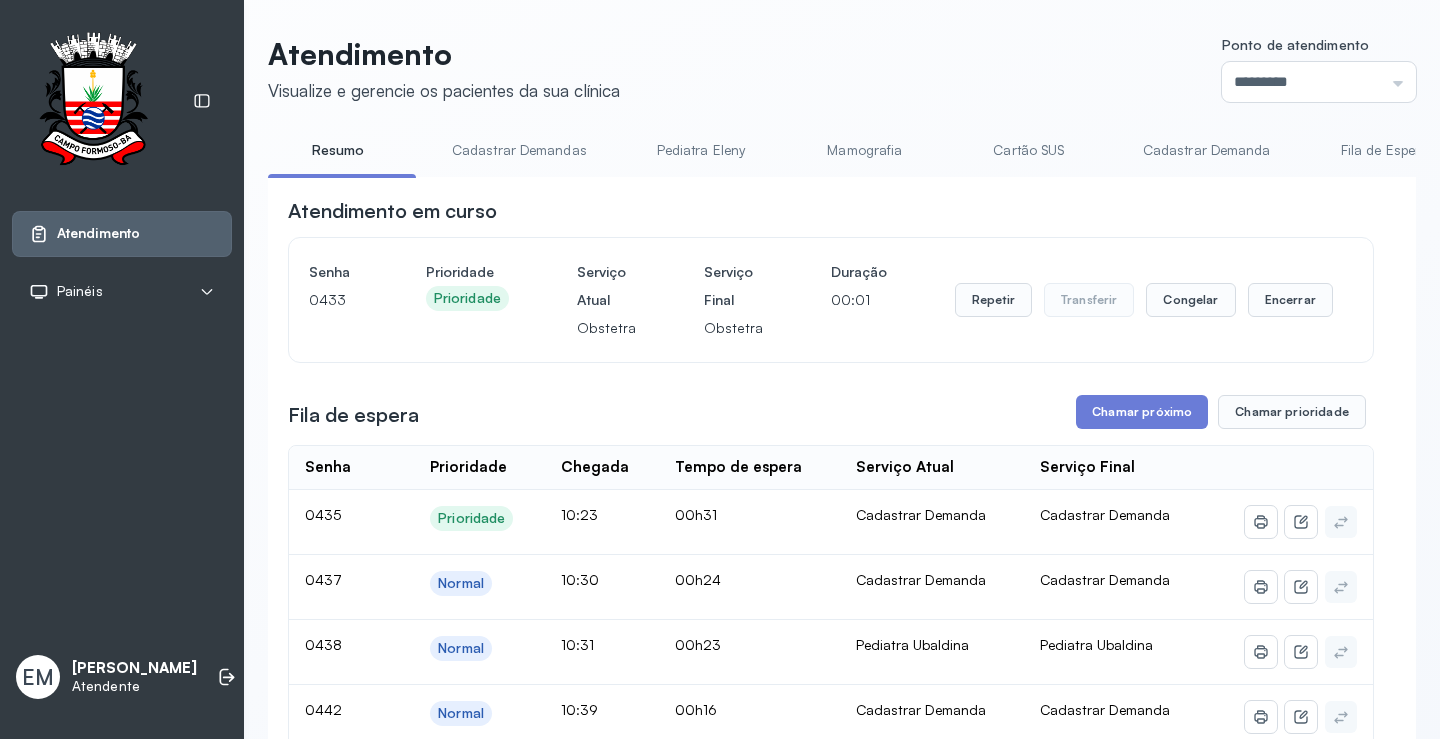 click on "Cartão SUS" at bounding box center (1029, 150) 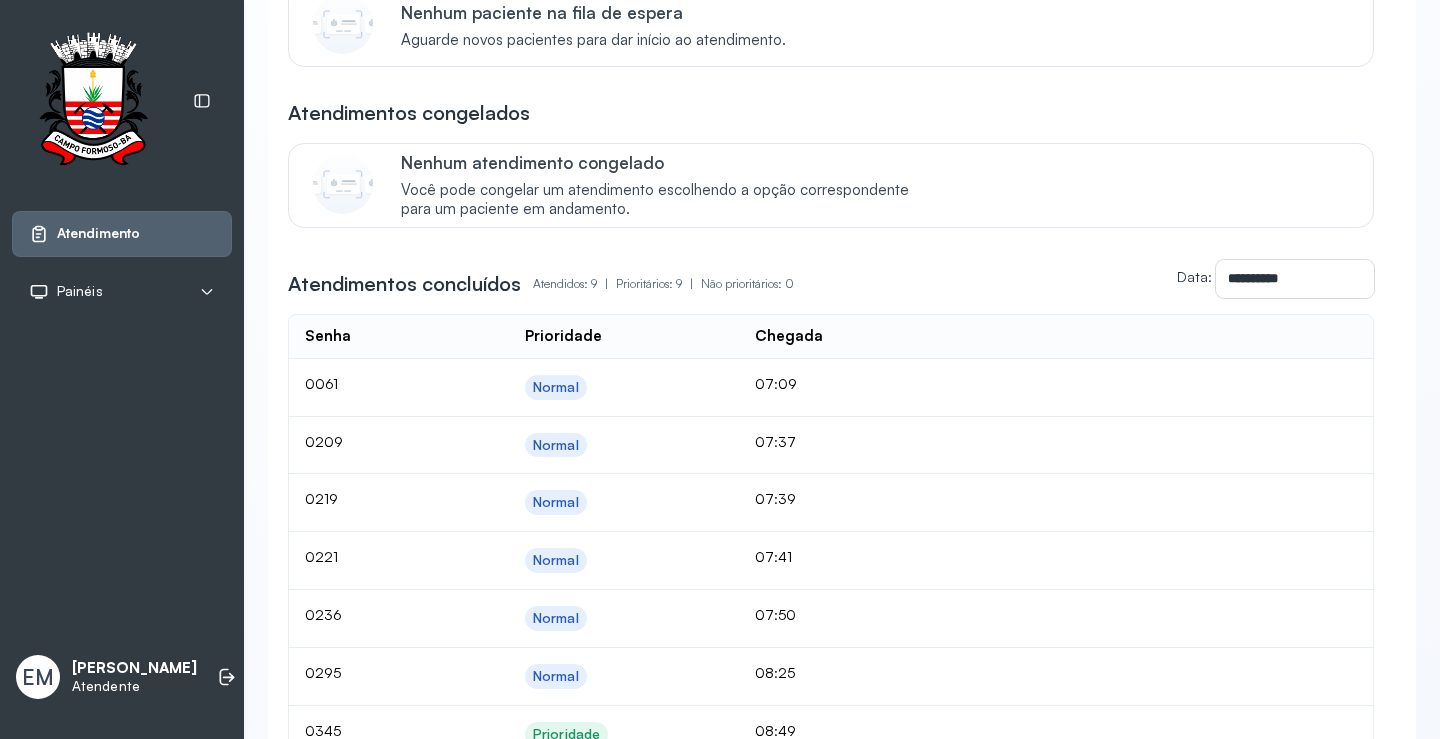 scroll, scrollTop: 0, scrollLeft: 0, axis: both 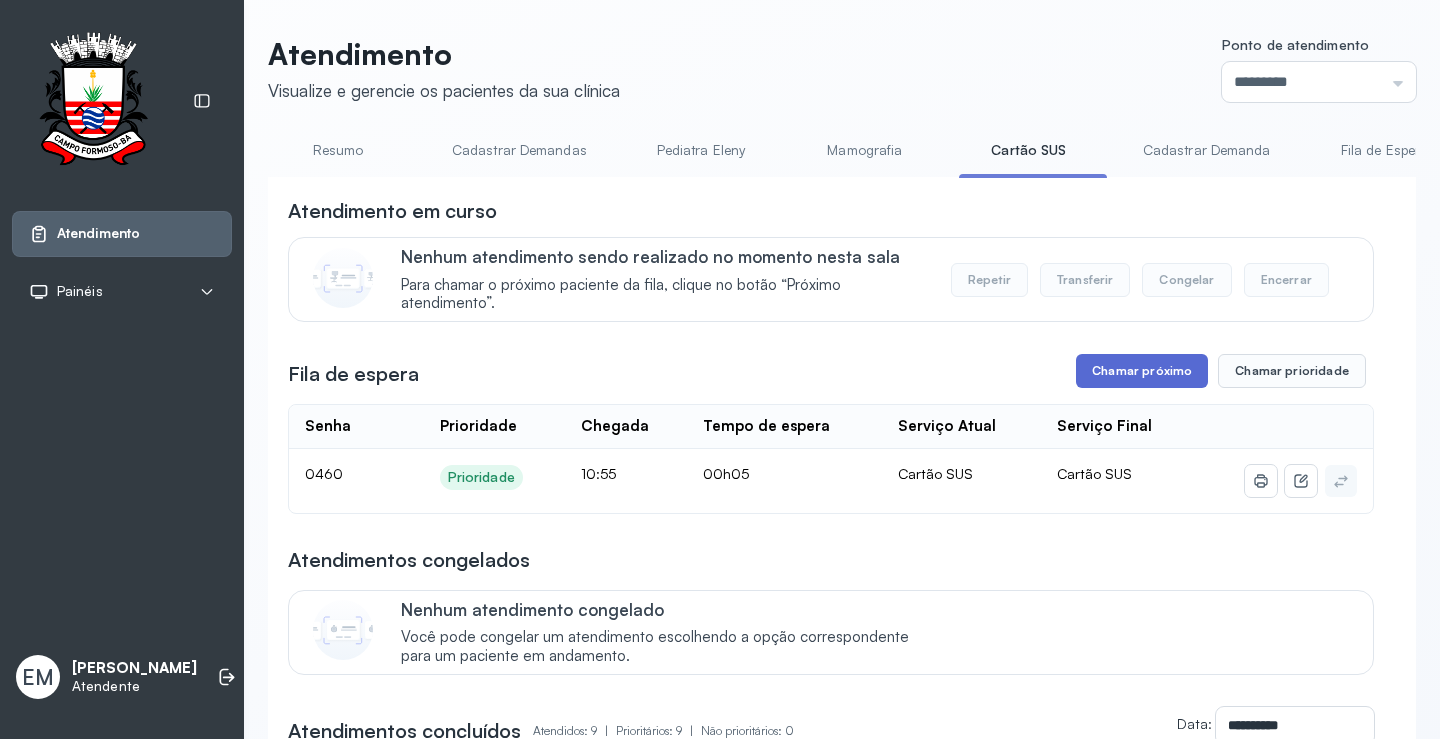 click on "Chamar próximo" at bounding box center [1142, 371] 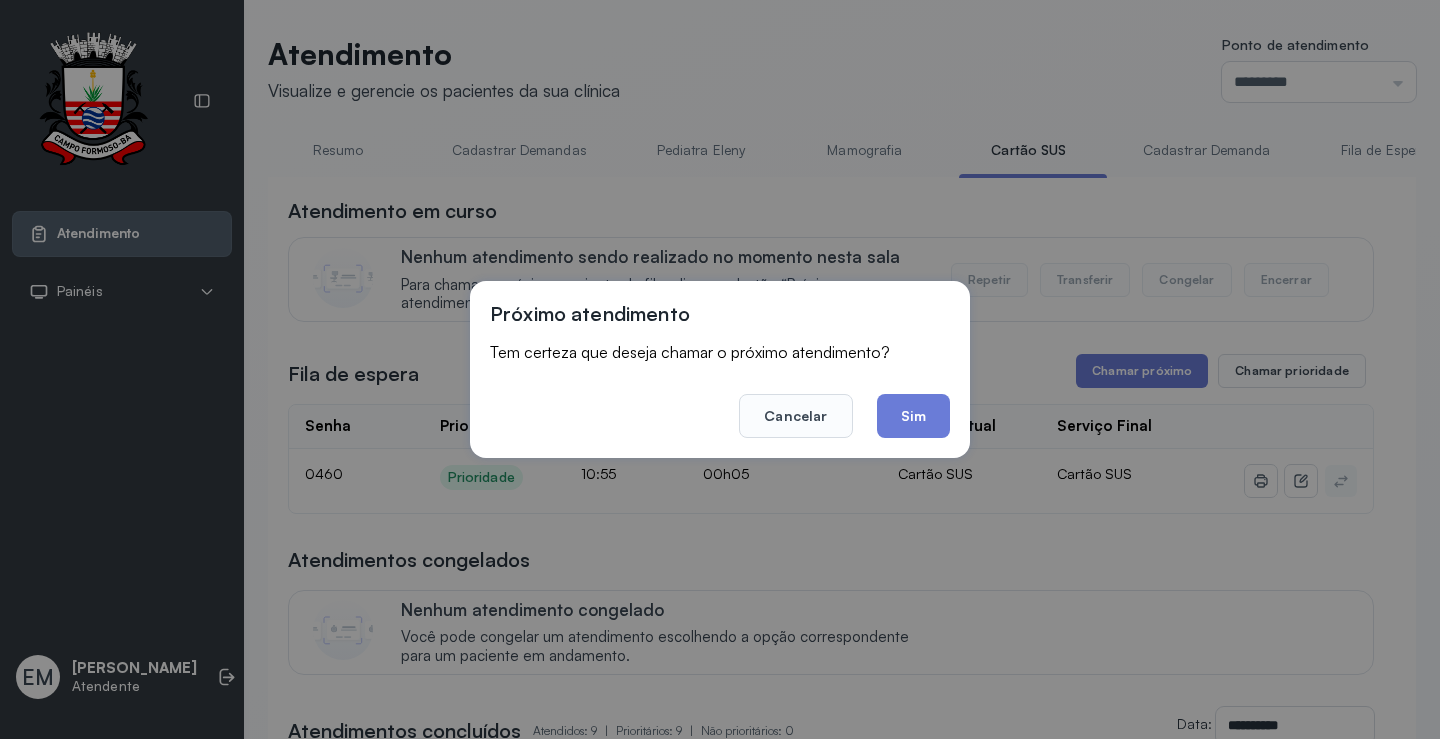 click on "Próximo atendimento Tem certeza que deseja chamar o próximo atendimento? Cancelar Sim" at bounding box center (720, 369) 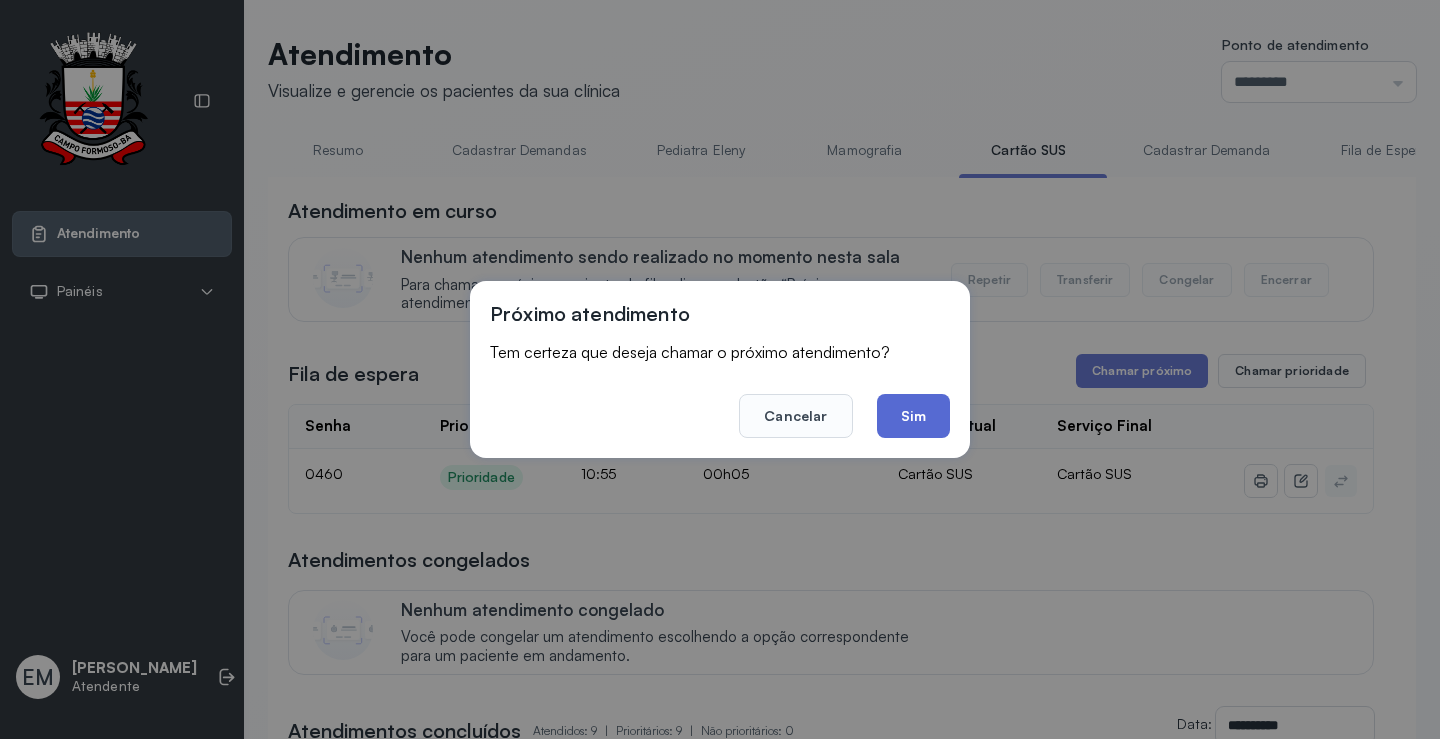 click on "Sim" 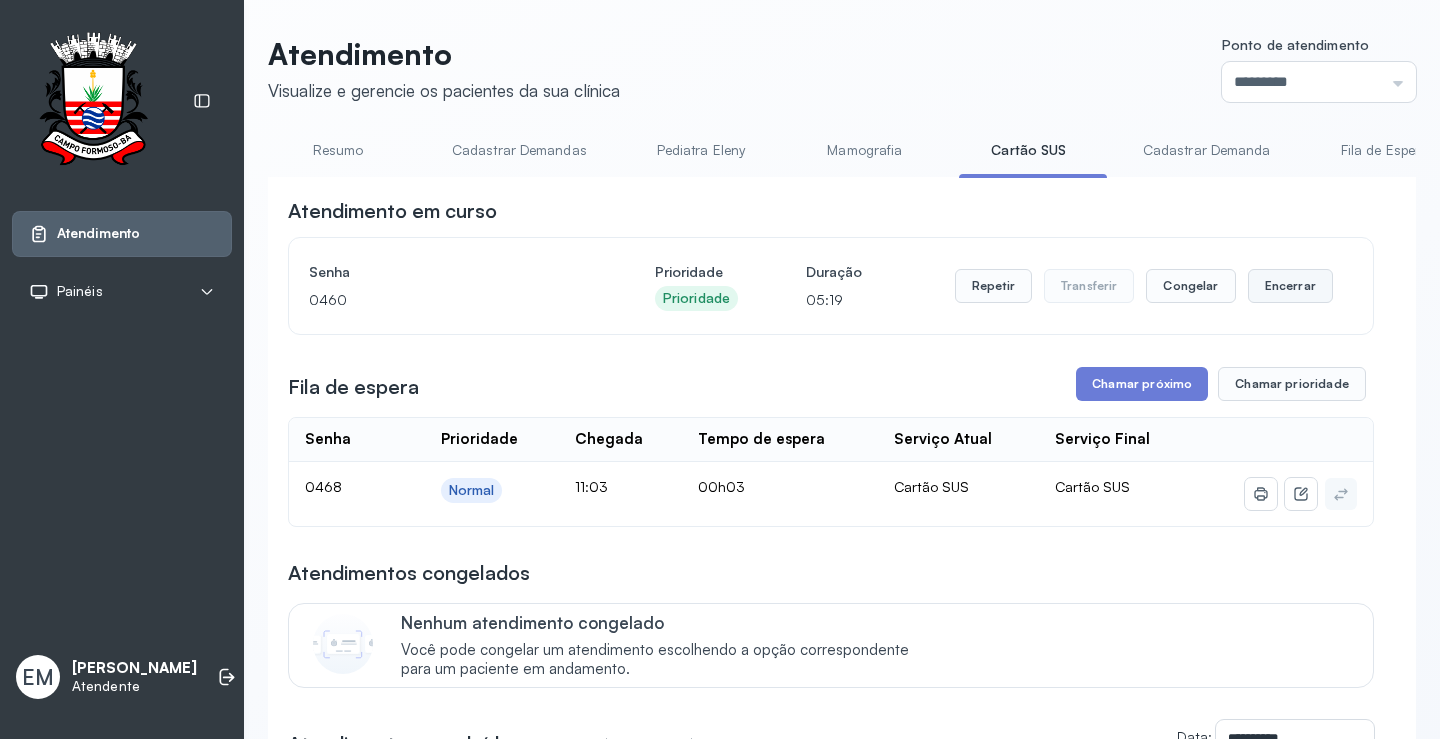 click on "Encerrar" at bounding box center [1290, 286] 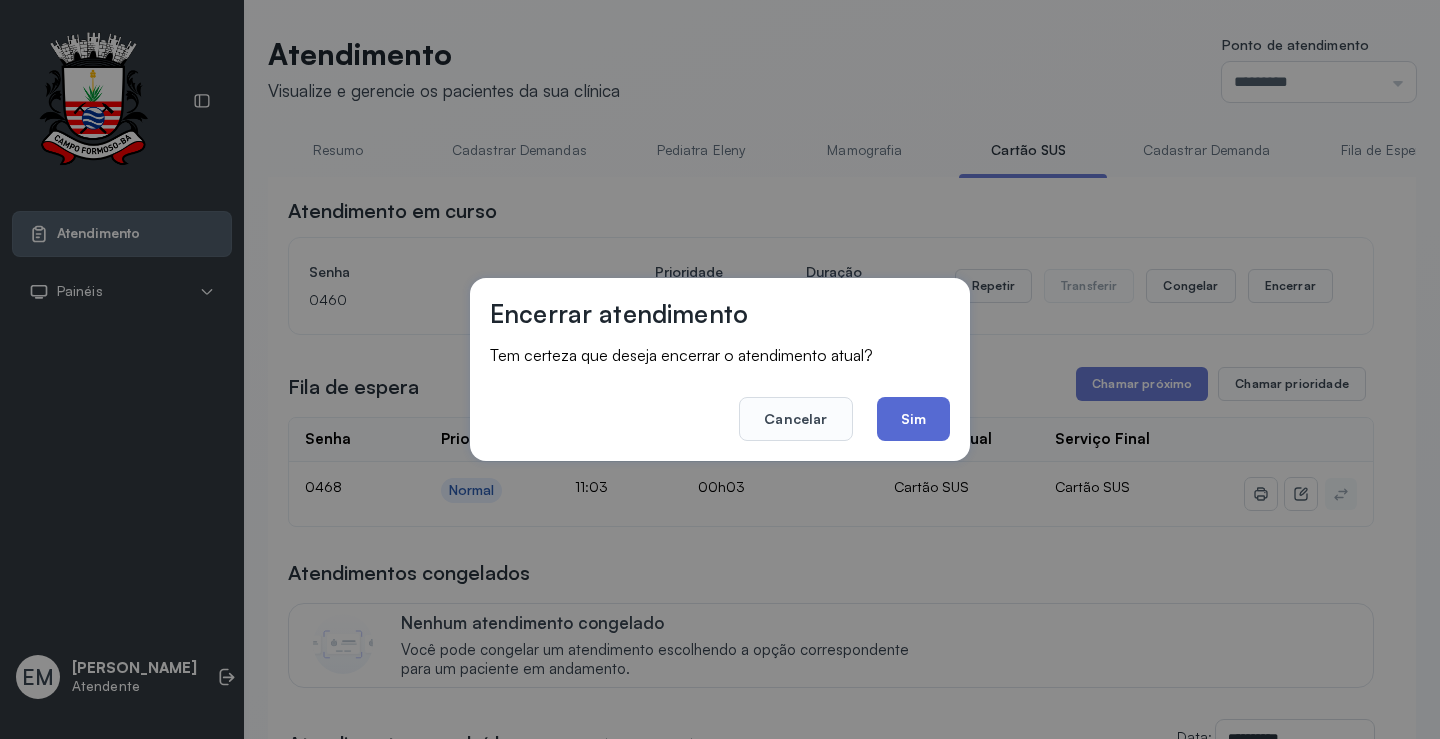 click on "Sim" 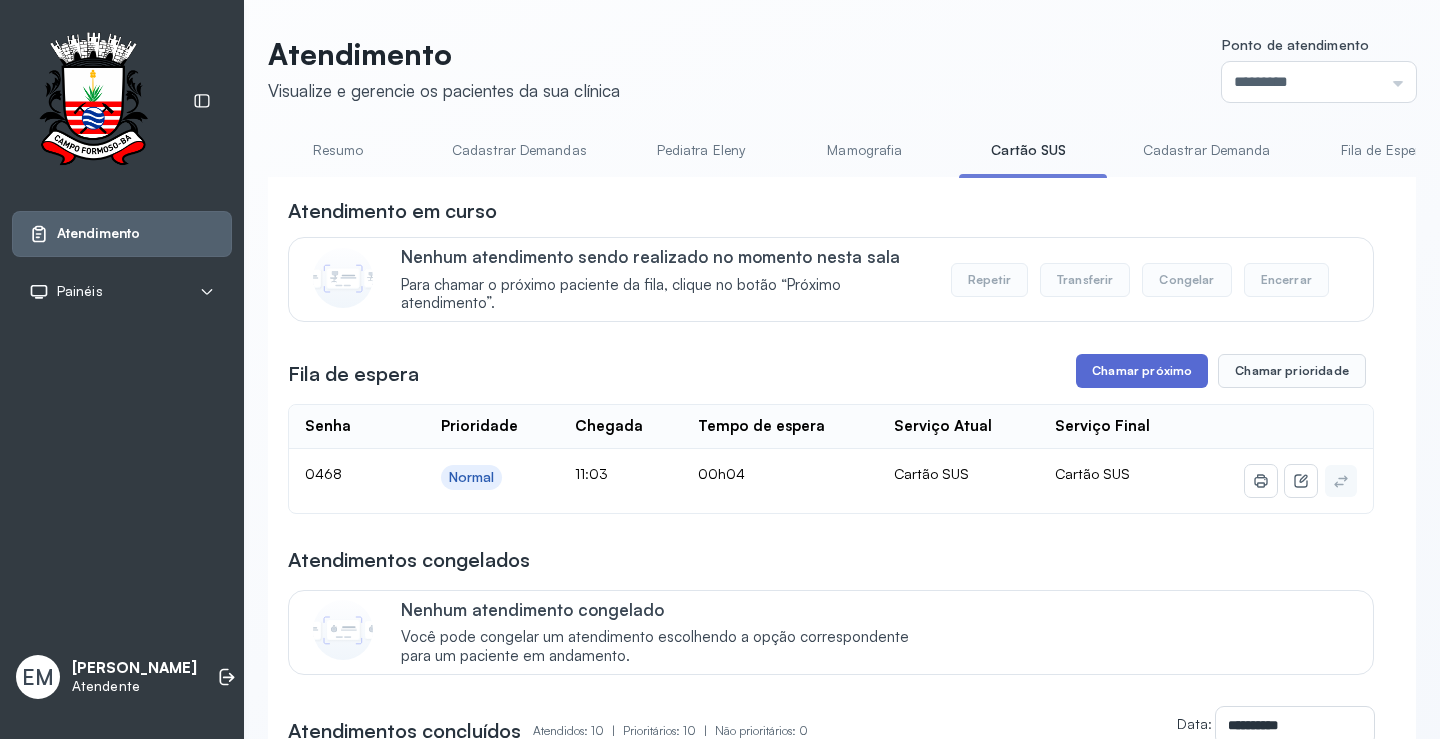 click on "Chamar próximo" at bounding box center (1142, 371) 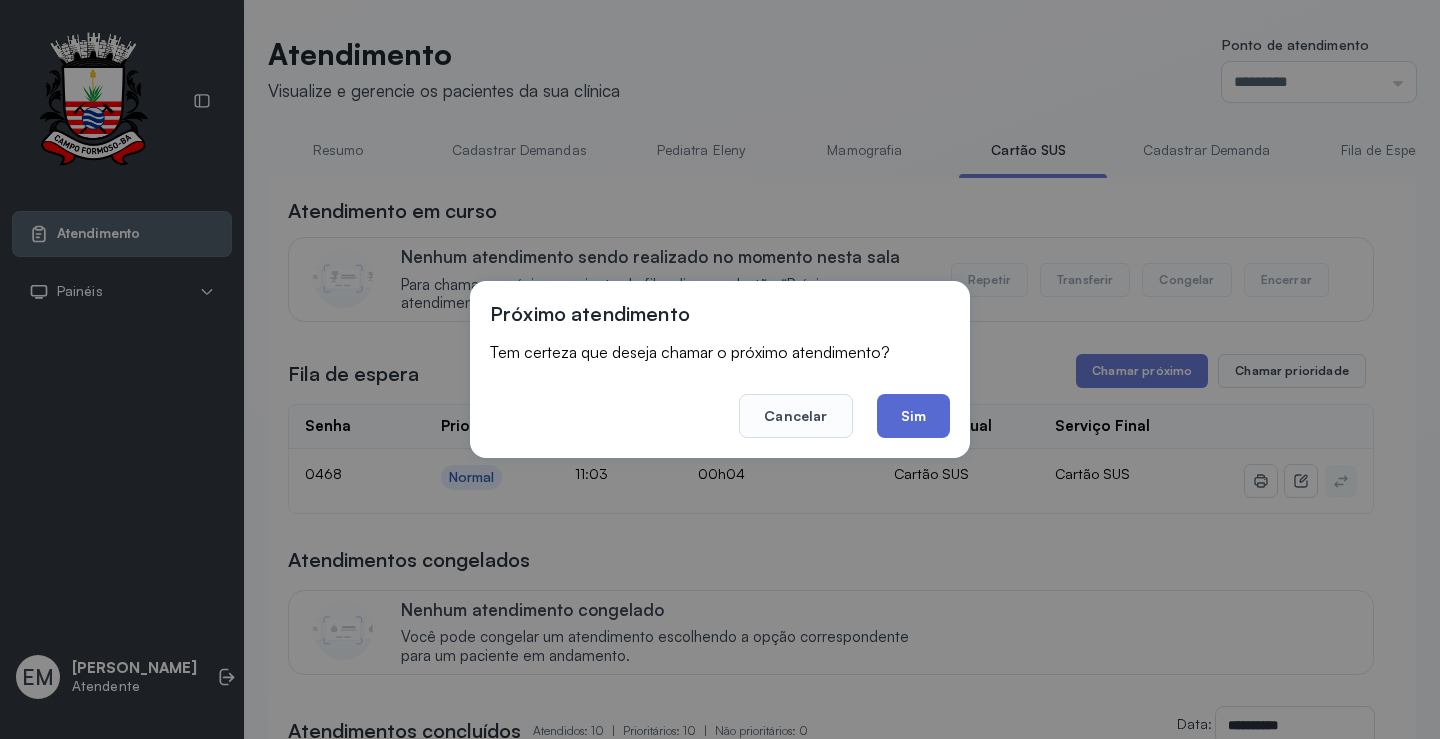 click on "Sim" 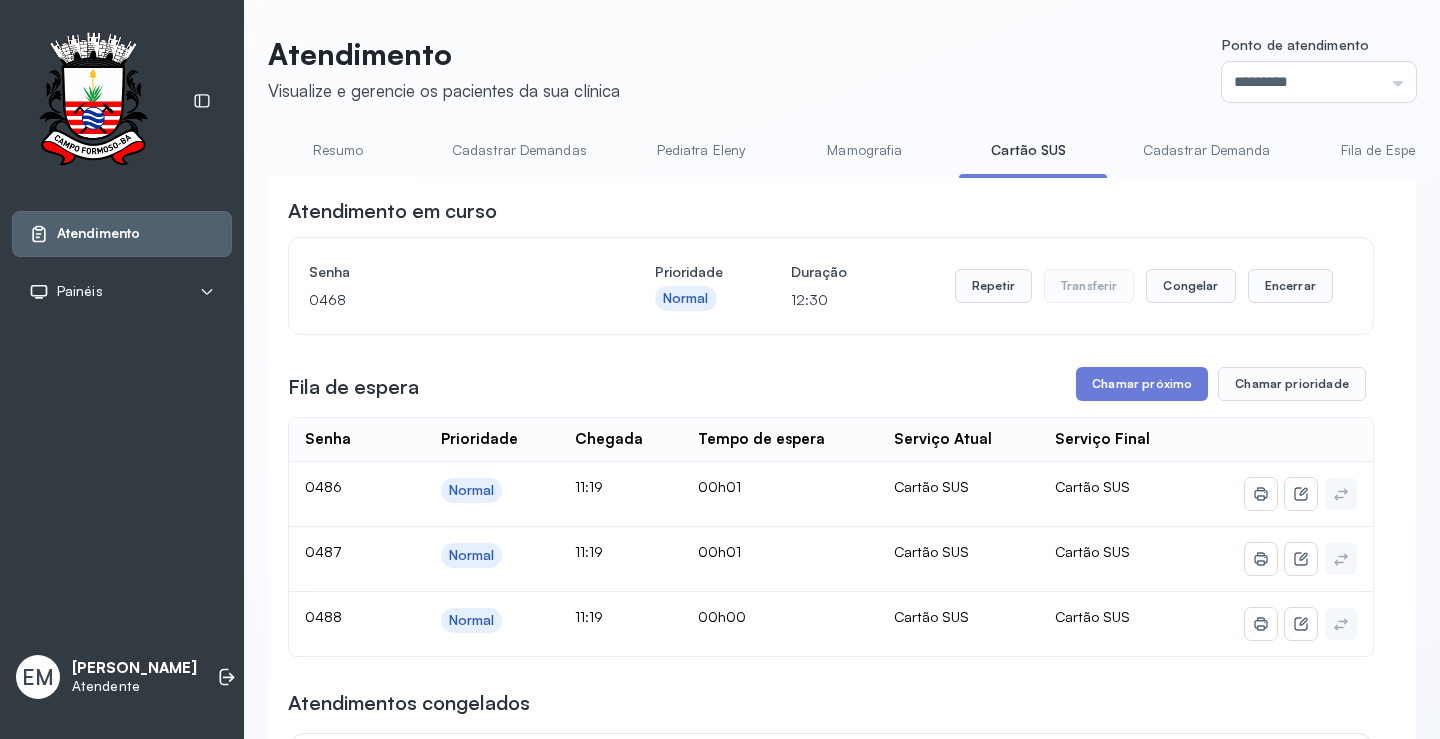 click on "Resumo" at bounding box center (338, 150) 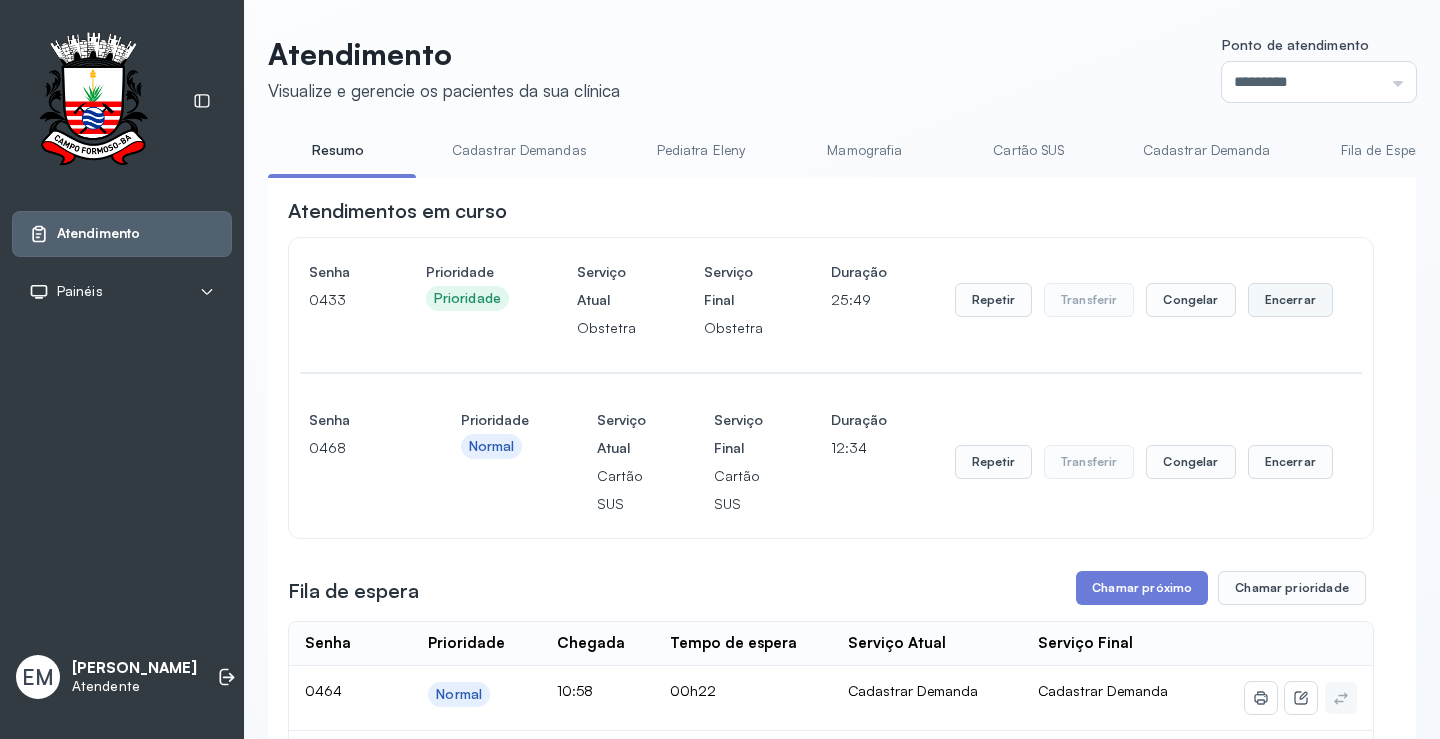click on "Encerrar" at bounding box center (1290, 300) 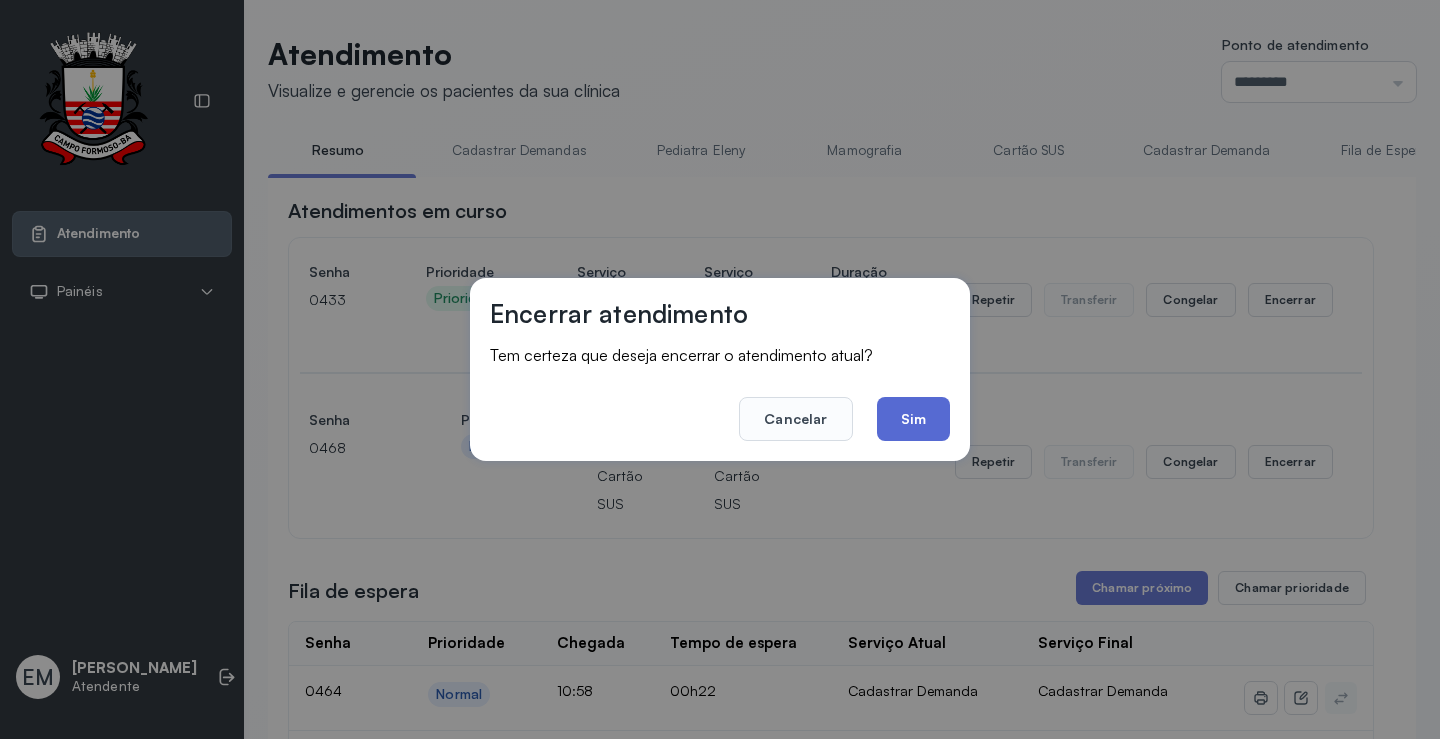 click on "Sim" 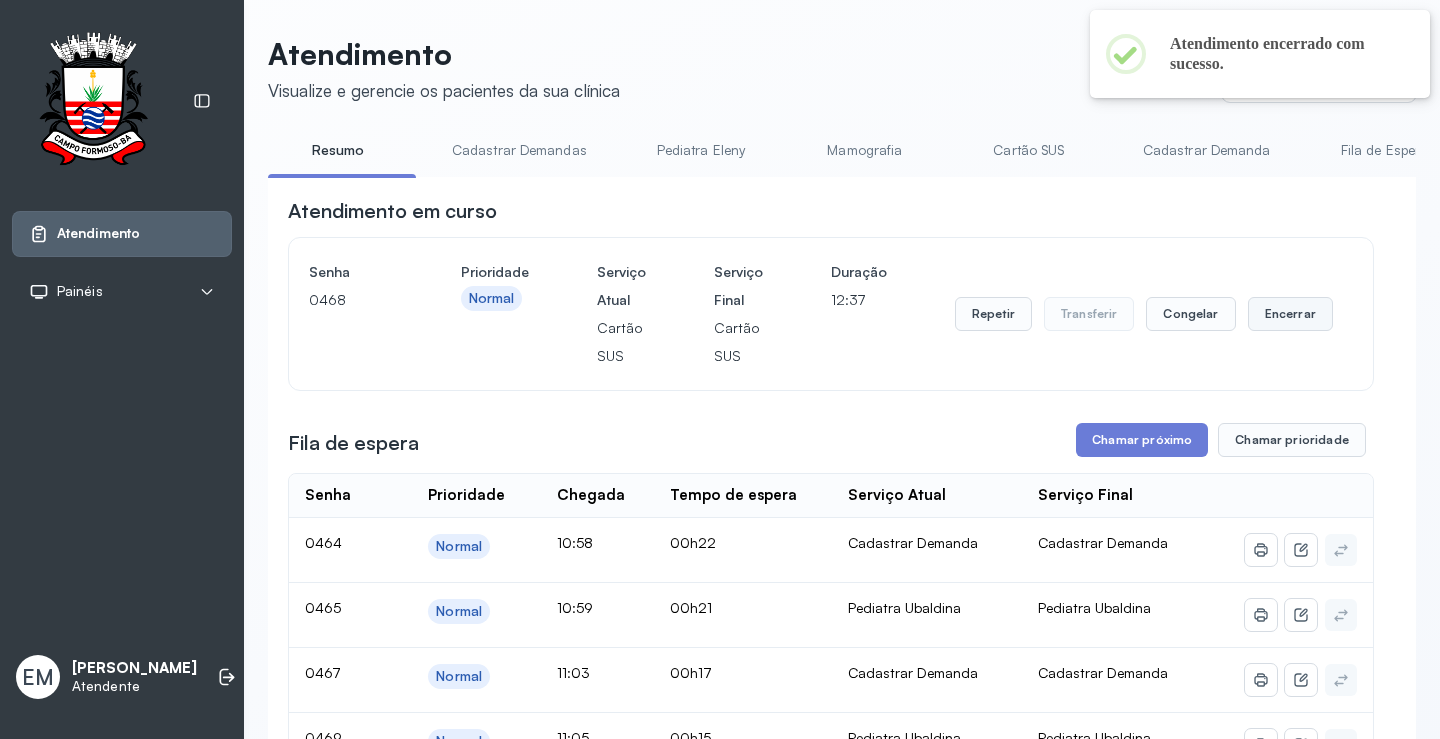 click on "Encerrar" at bounding box center (1290, 314) 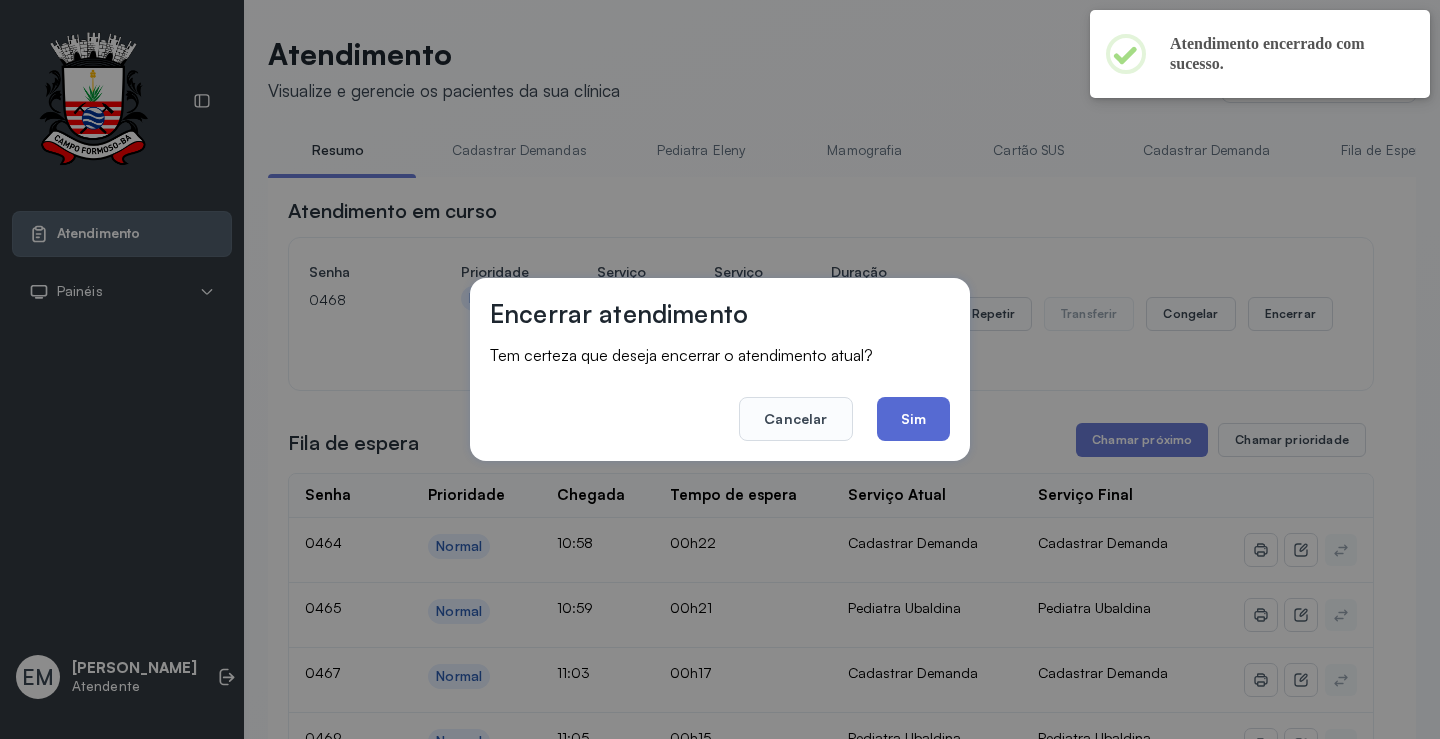 click on "Sim" 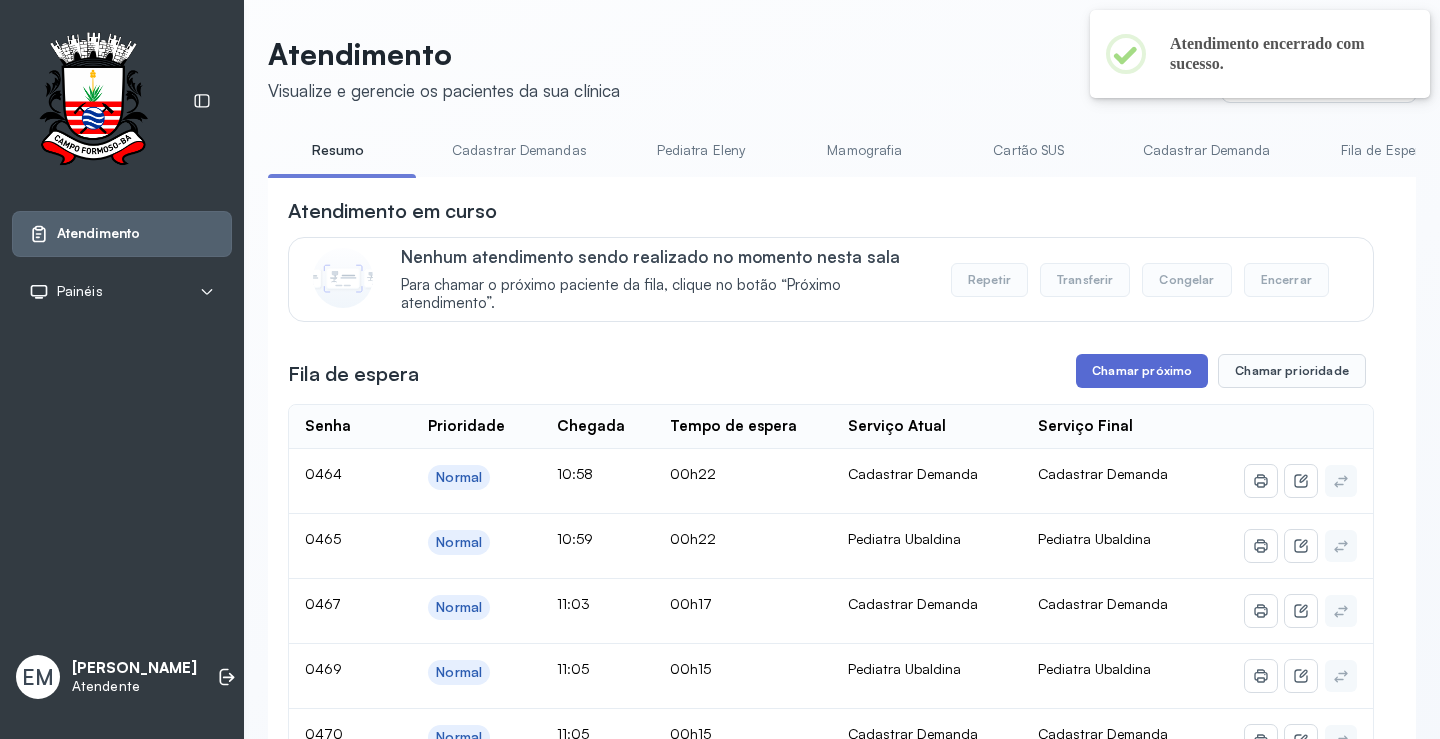click on "Chamar próximo" at bounding box center (1142, 371) 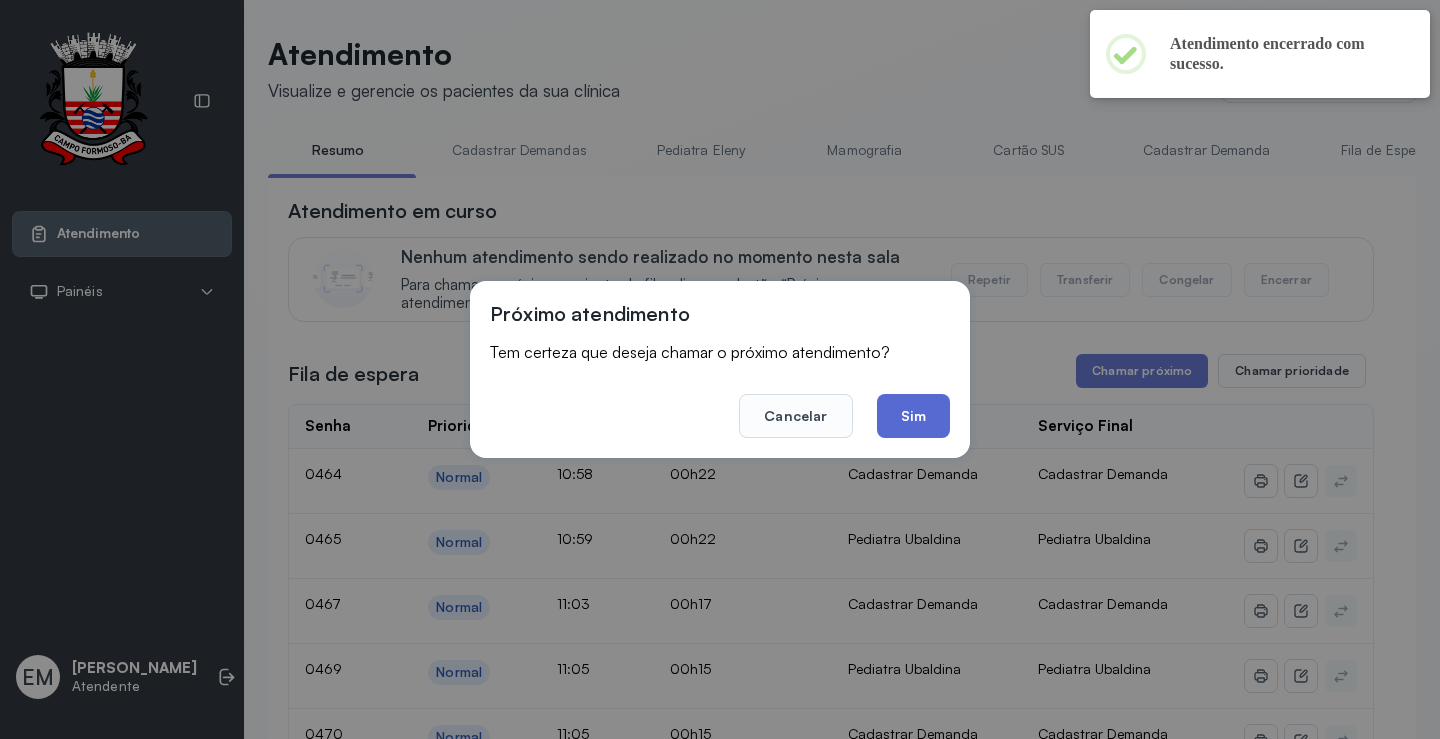 click on "Sim" 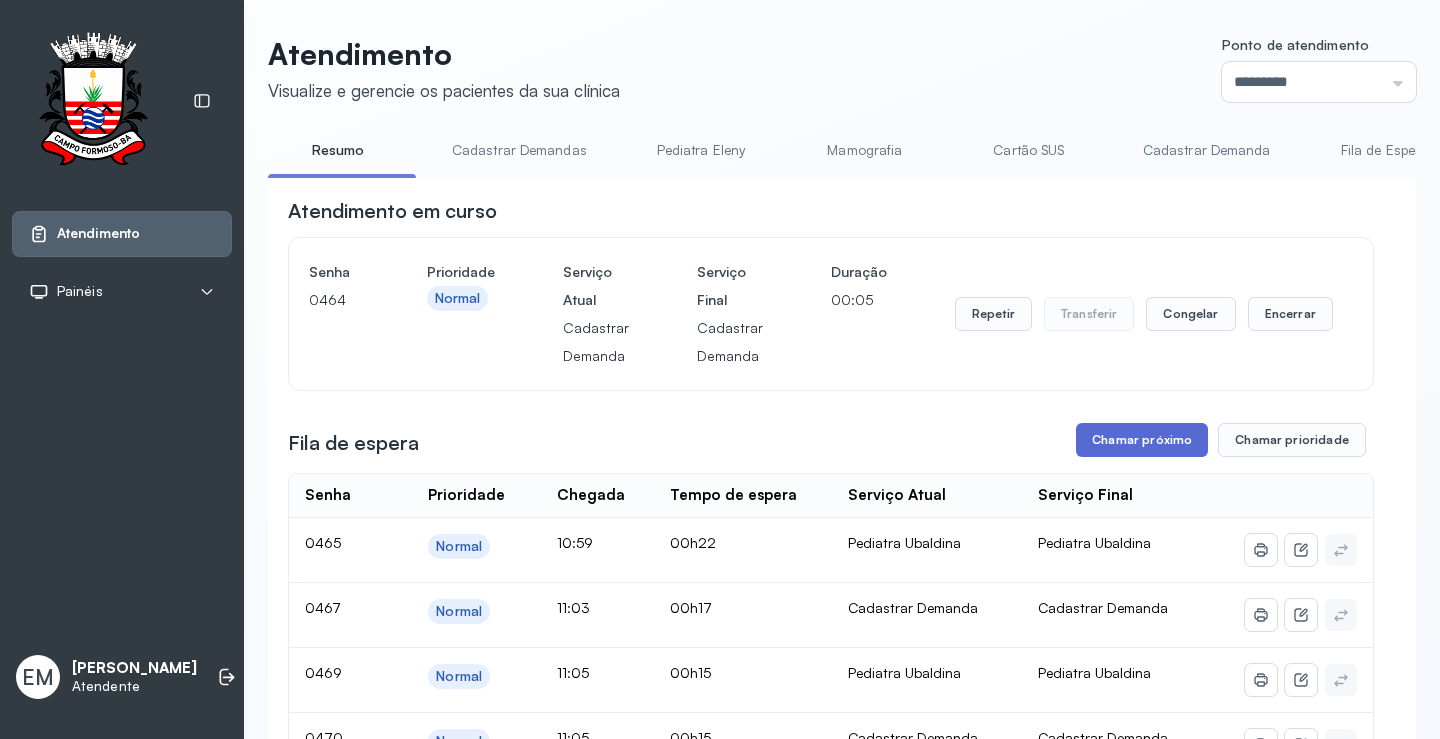 click on "Chamar próximo" at bounding box center (1142, 440) 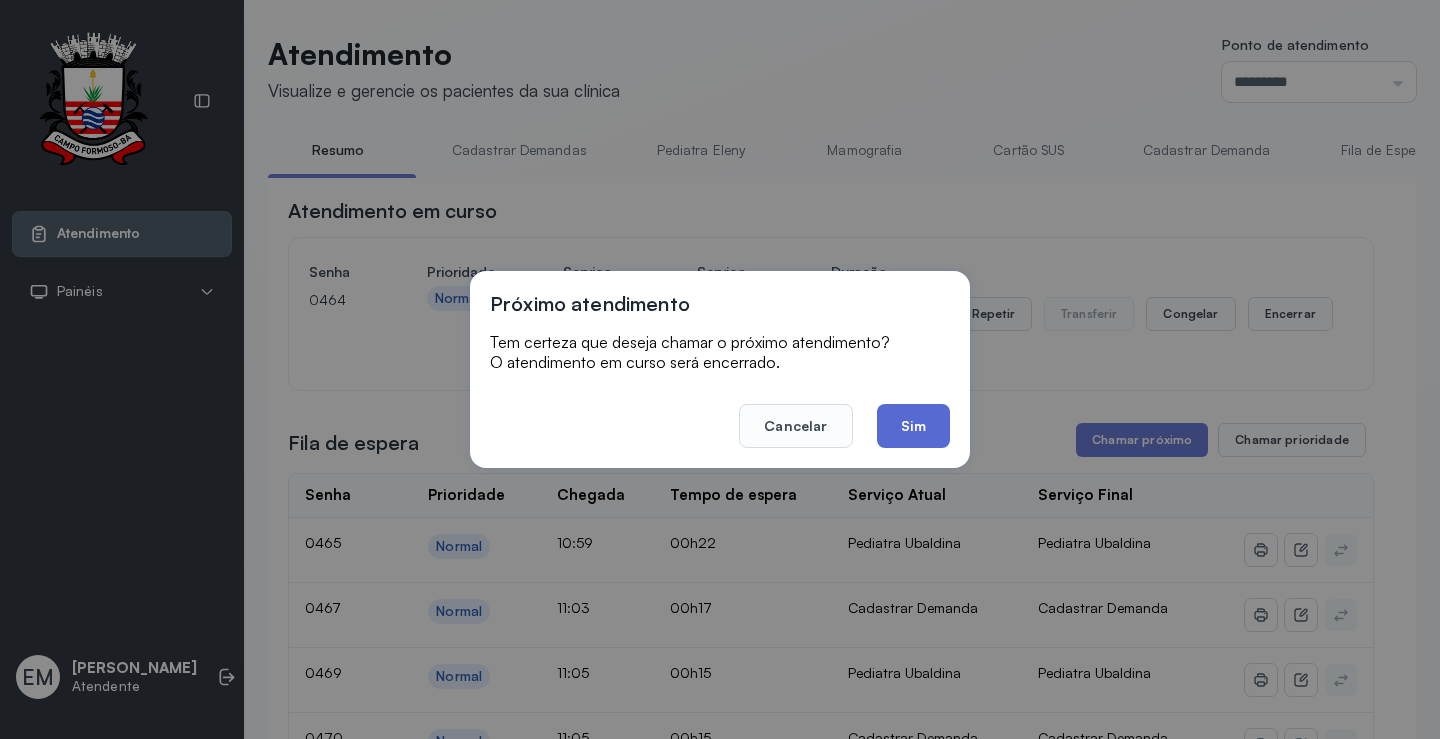 click on "Sim" 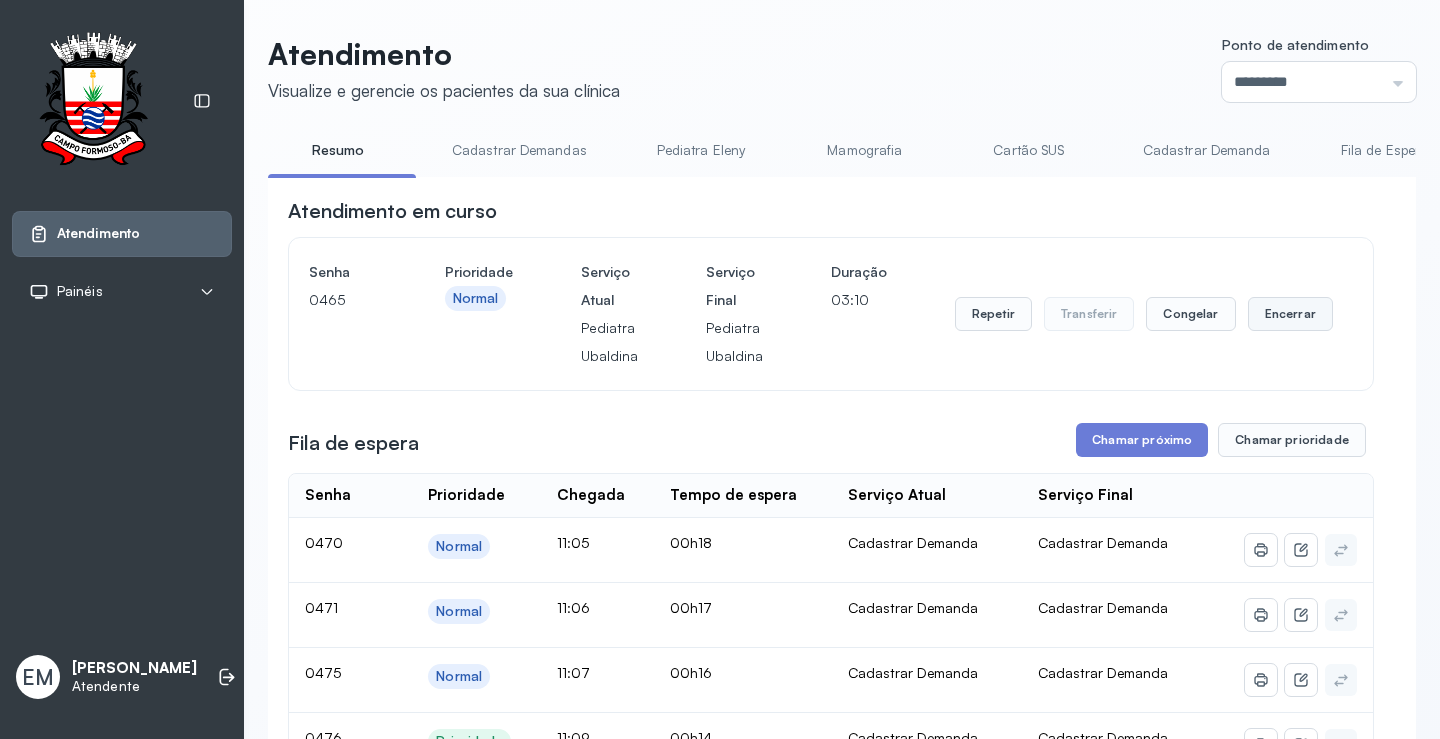 click on "Encerrar" at bounding box center (1290, 314) 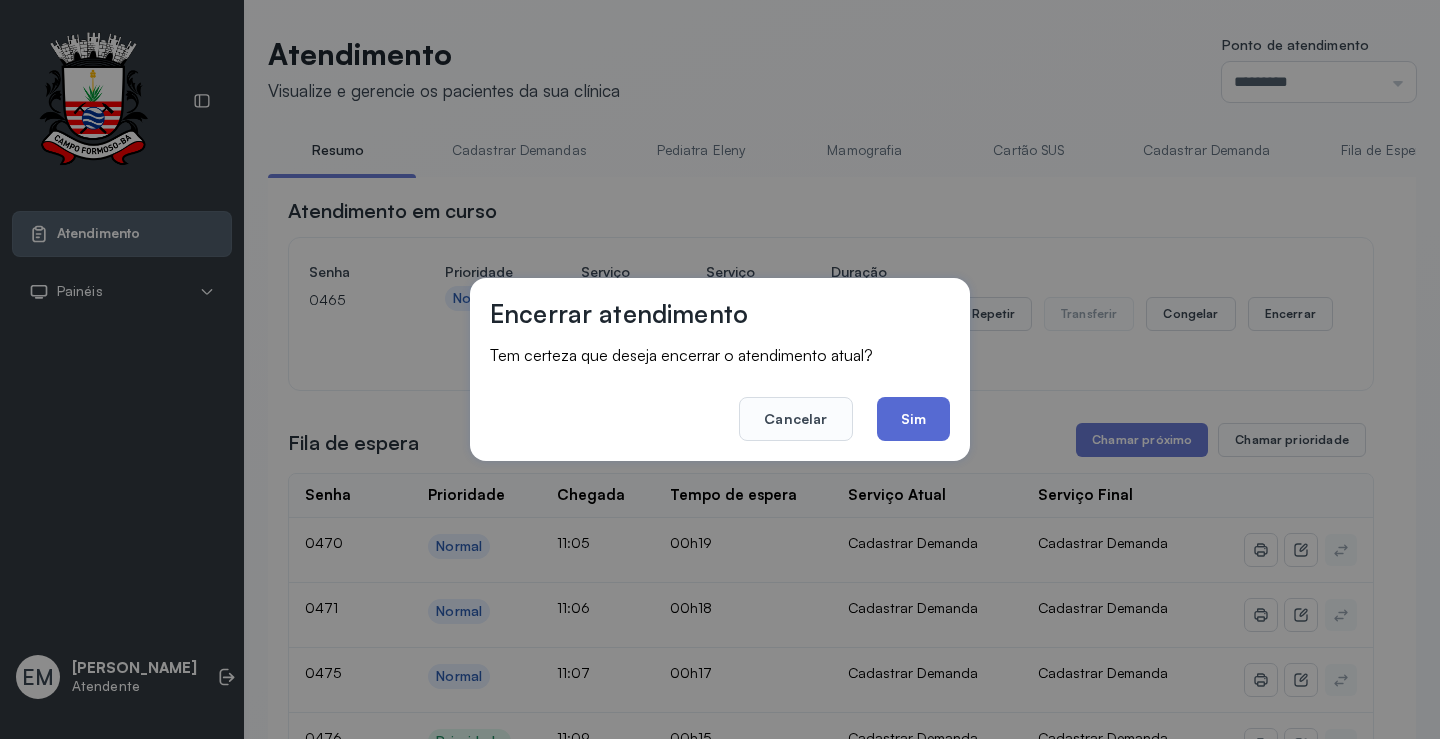 click on "Sim" 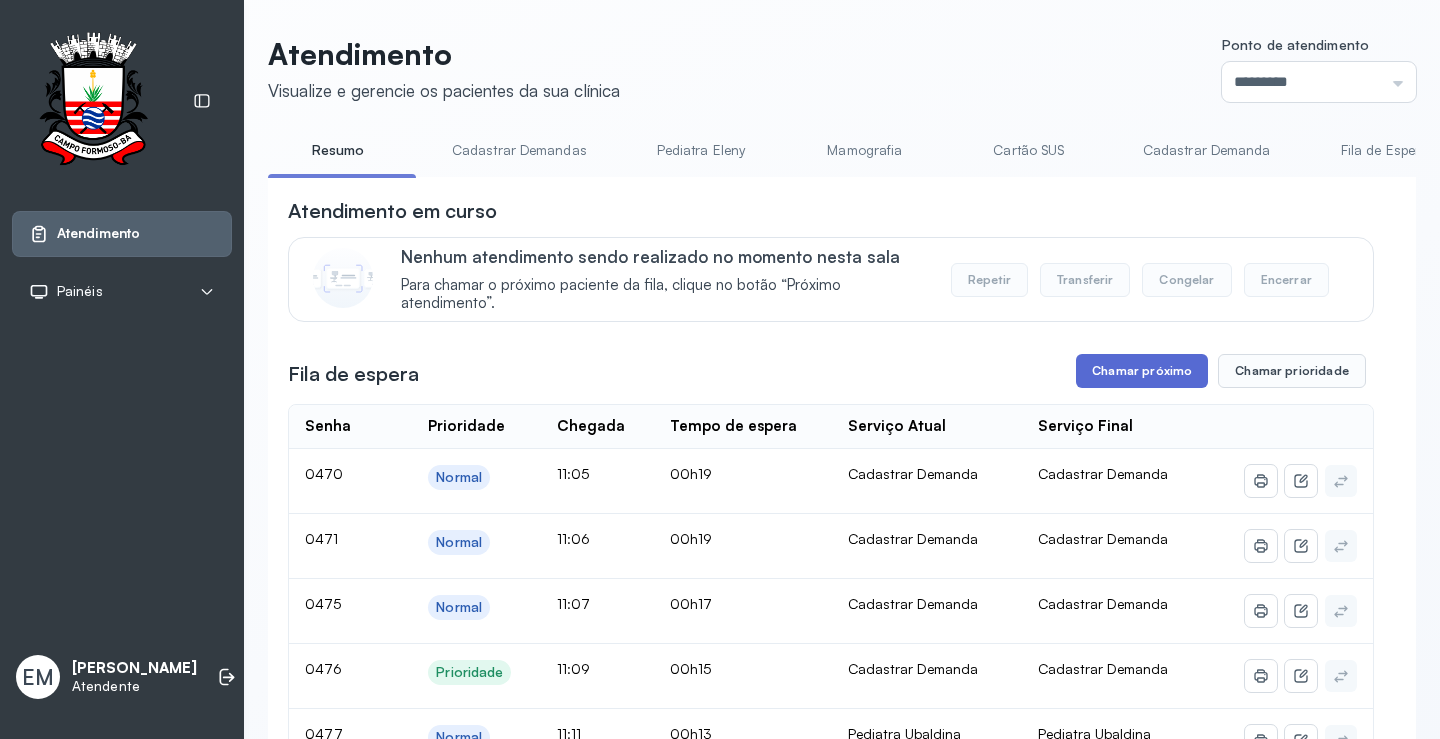 click on "Chamar próximo" at bounding box center (1142, 371) 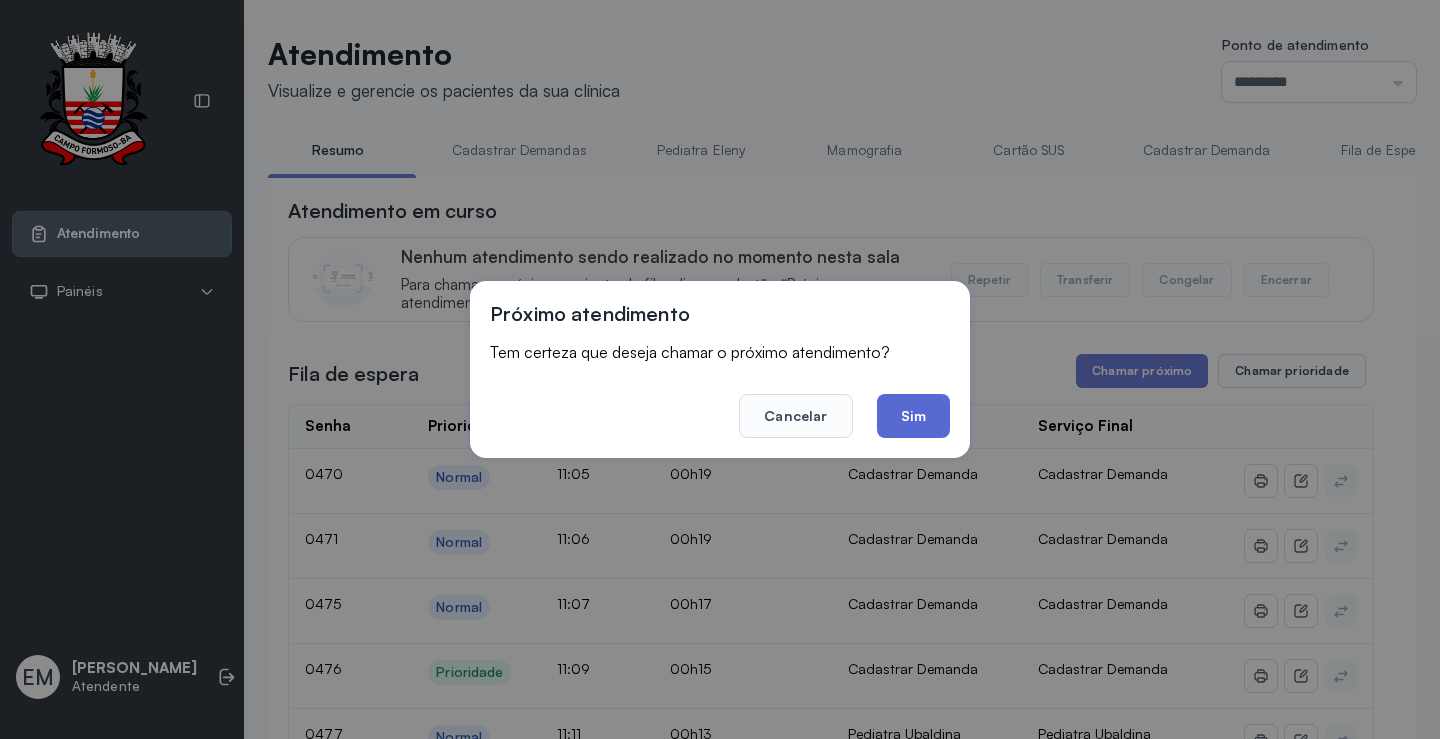 click on "Sim" 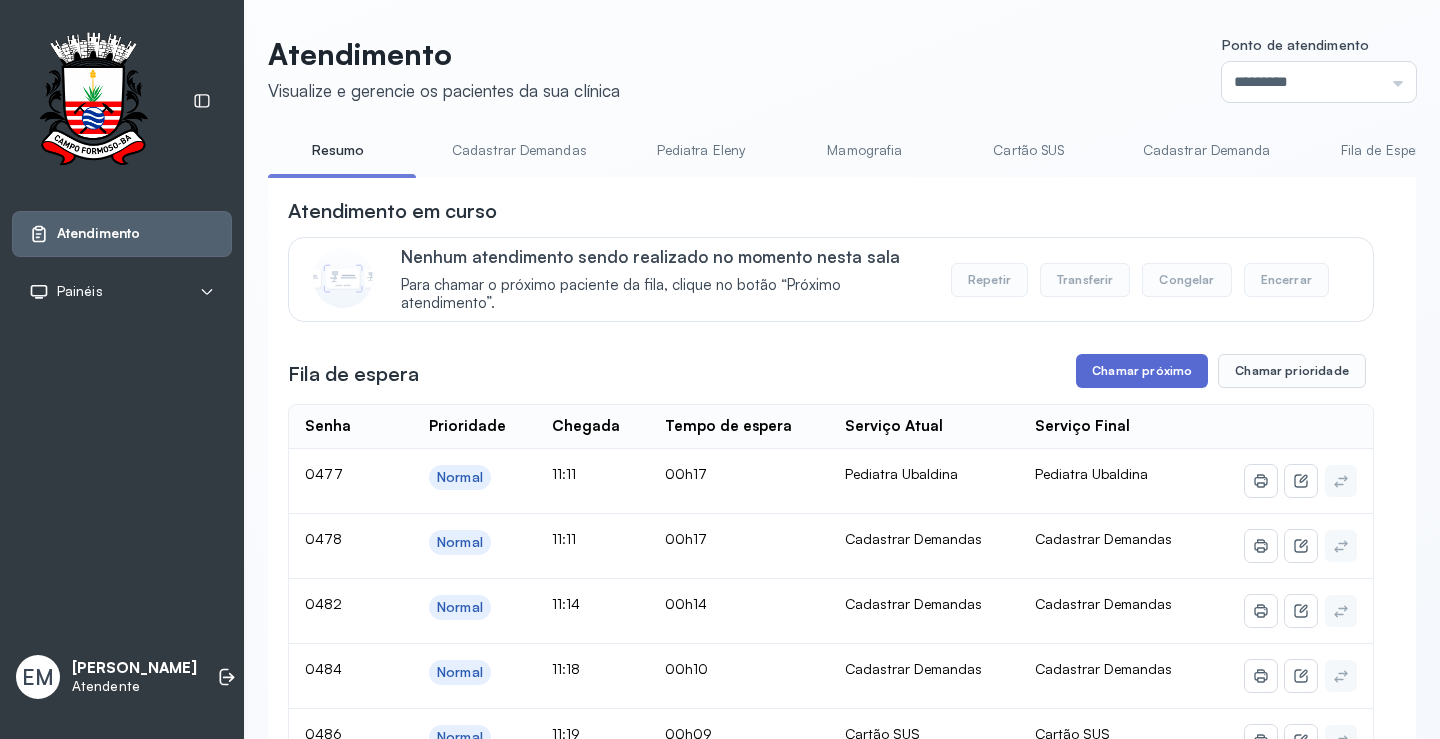 click on "Chamar próximo" at bounding box center [1142, 371] 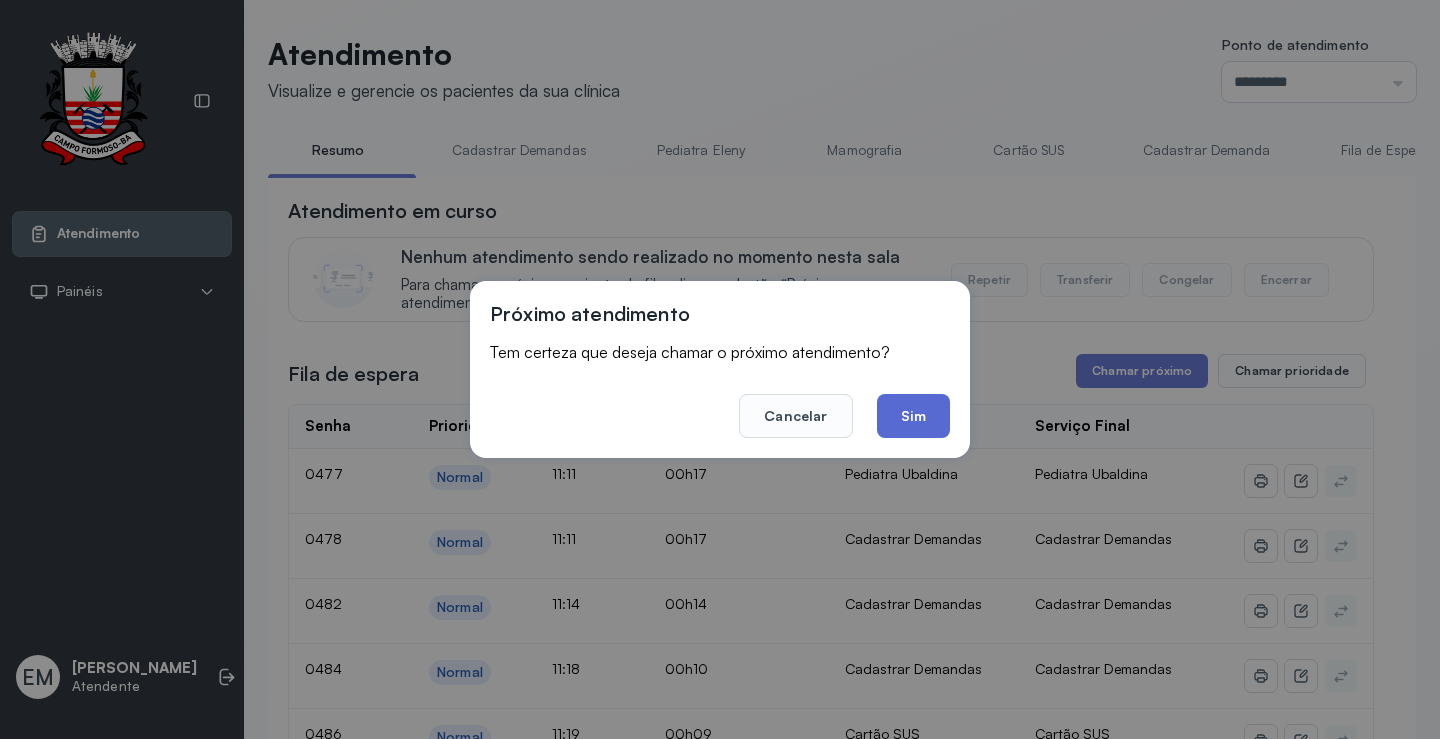 click on "Sim" 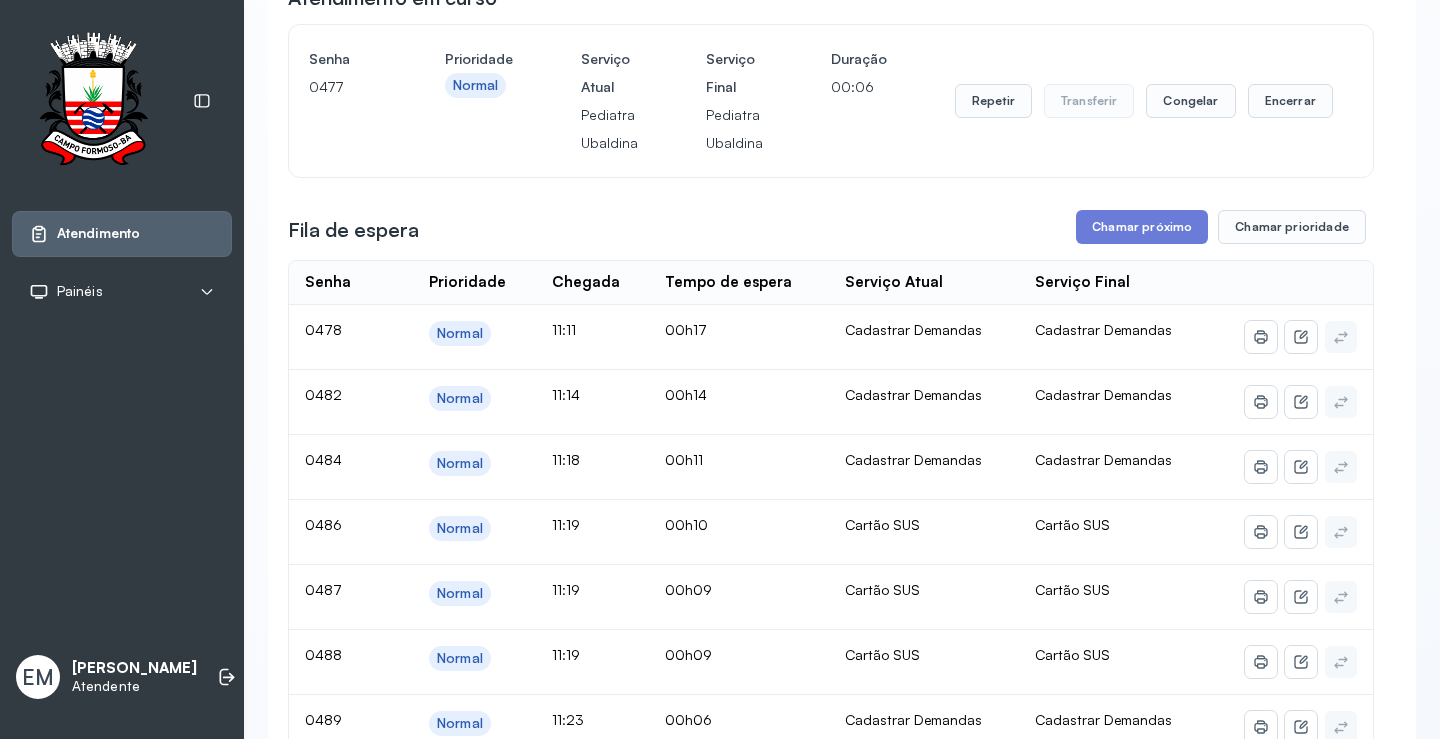 scroll, scrollTop: 200, scrollLeft: 0, axis: vertical 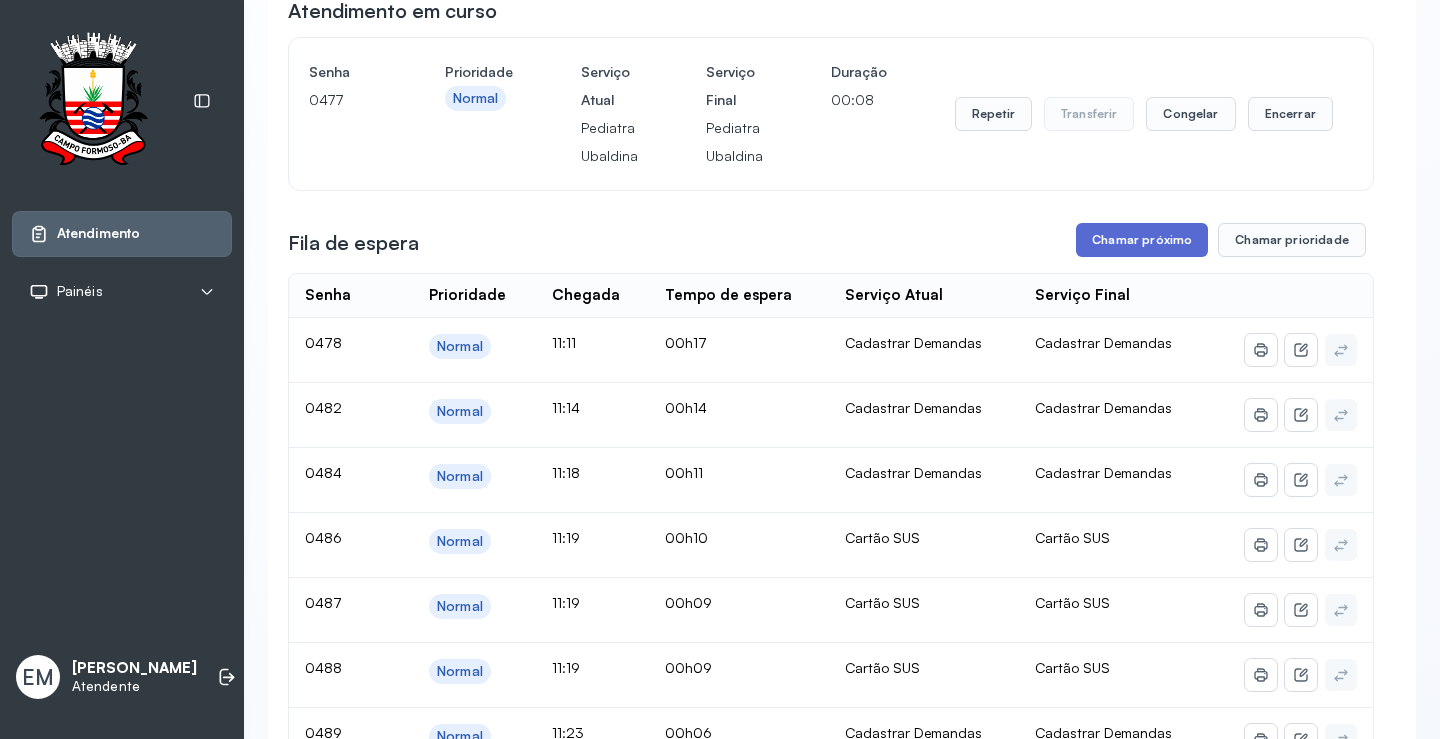 click on "Chamar próximo" at bounding box center (1142, 240) 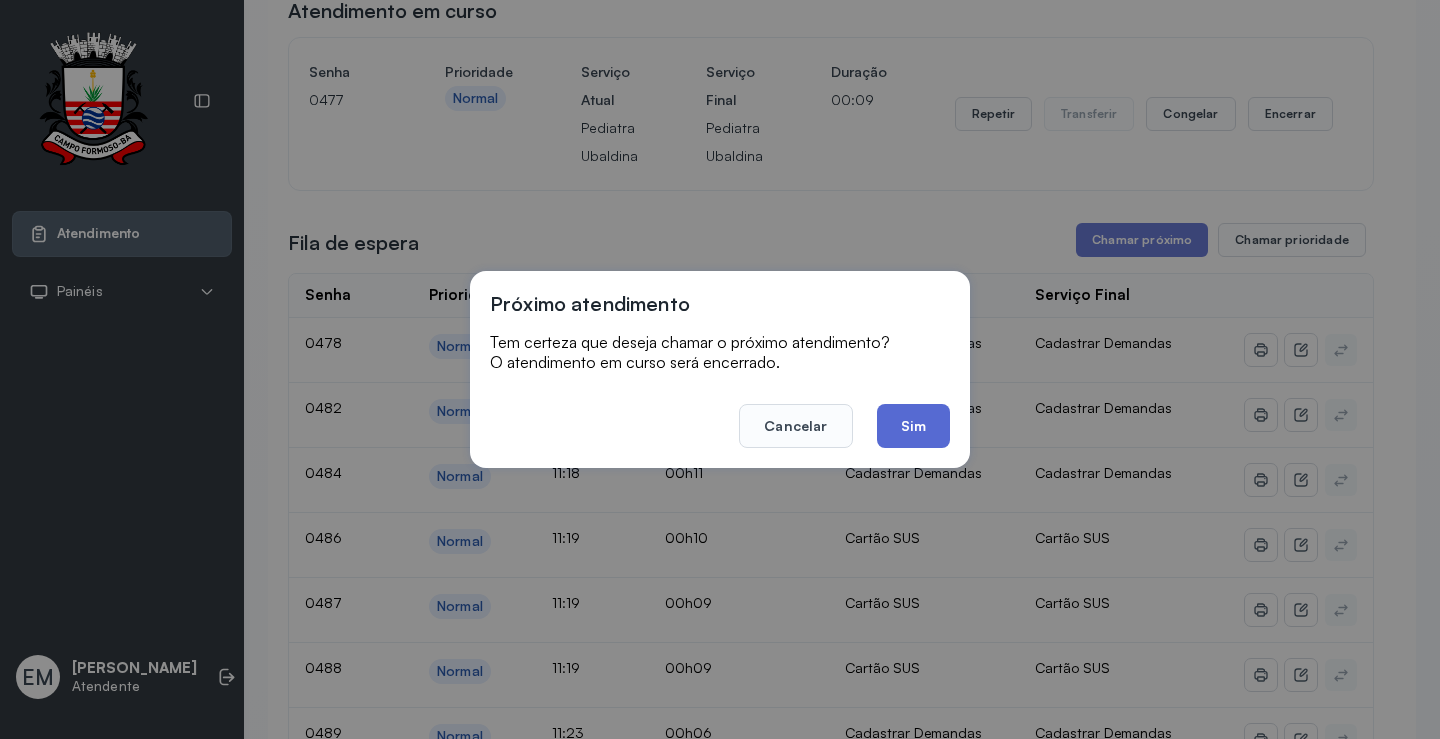 click on "Sim" 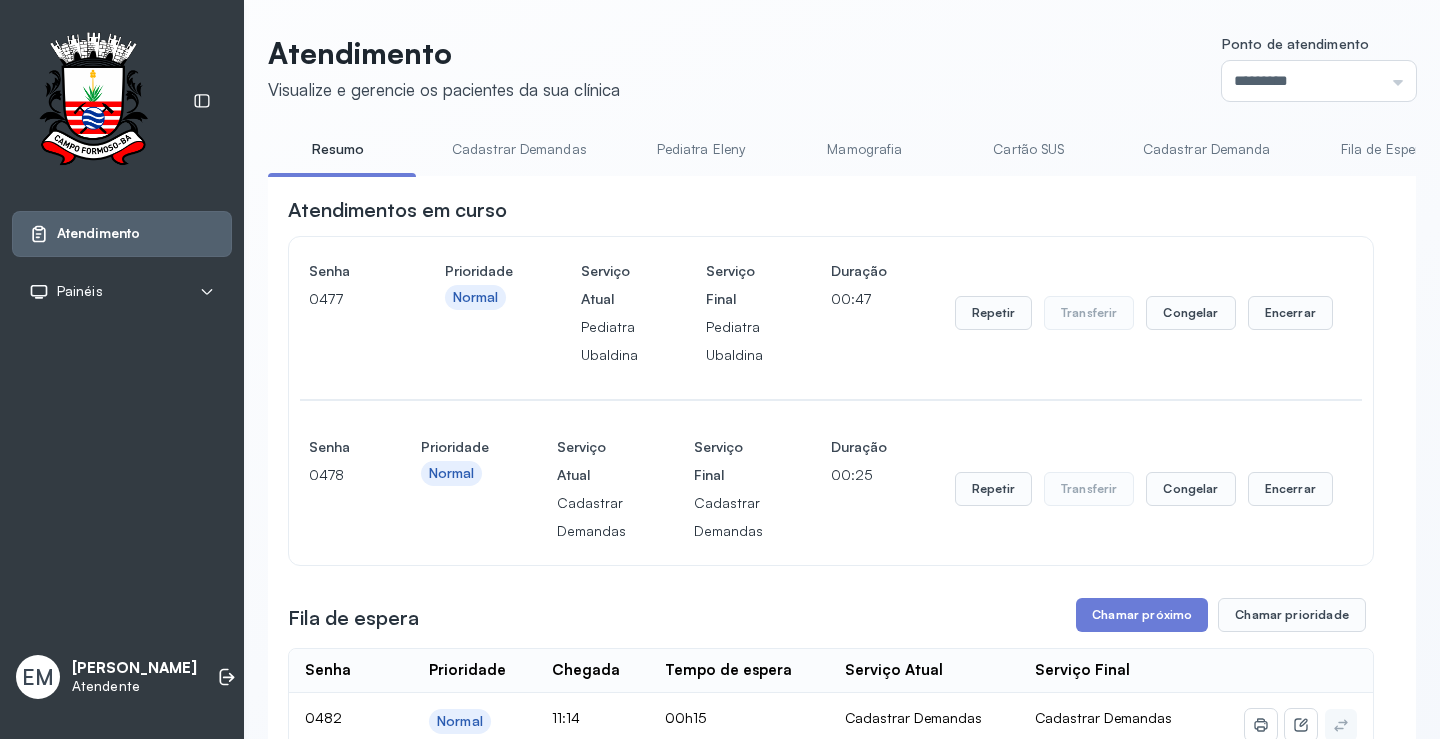 scroll, scrollTop: 200, scrollLeft: 0, axis: vertical 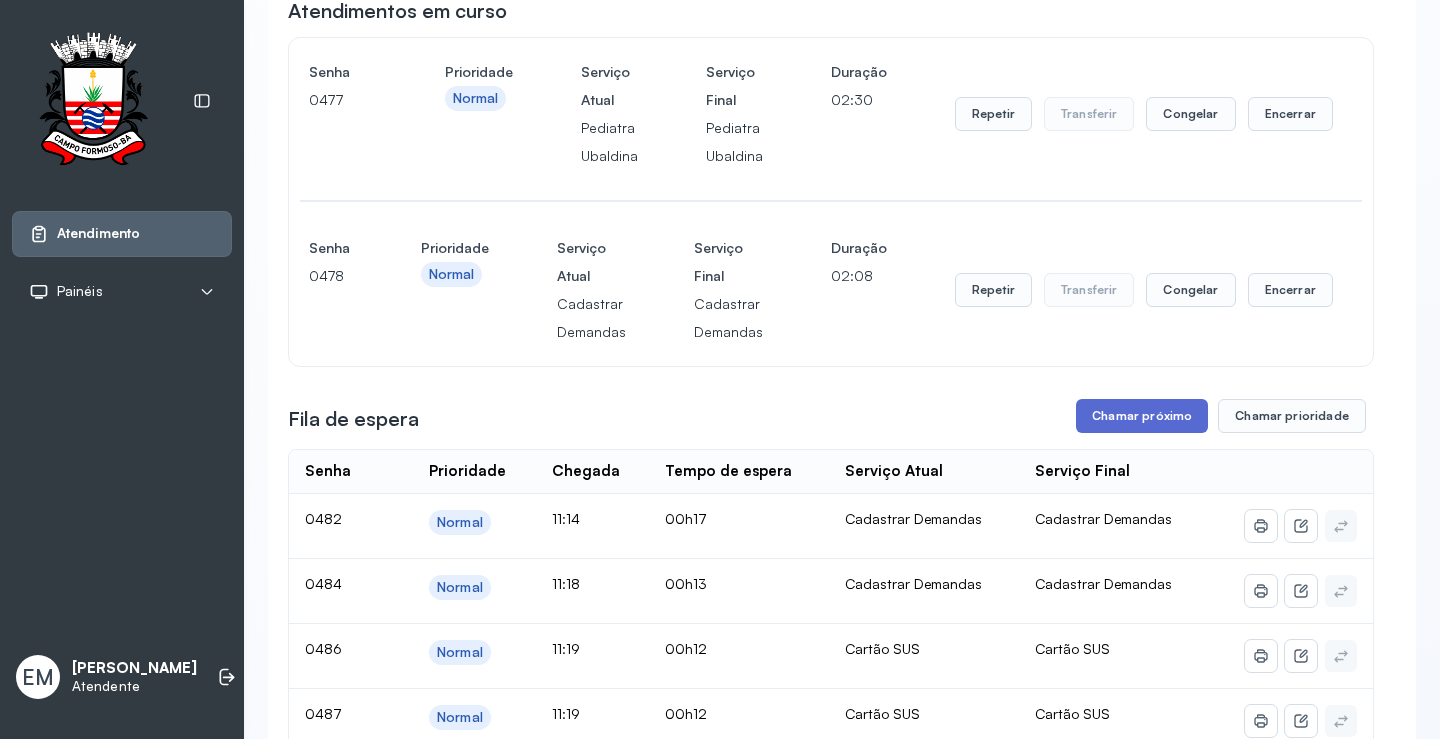 click on "Chamar próximo" at bounding box center (1142, 416) 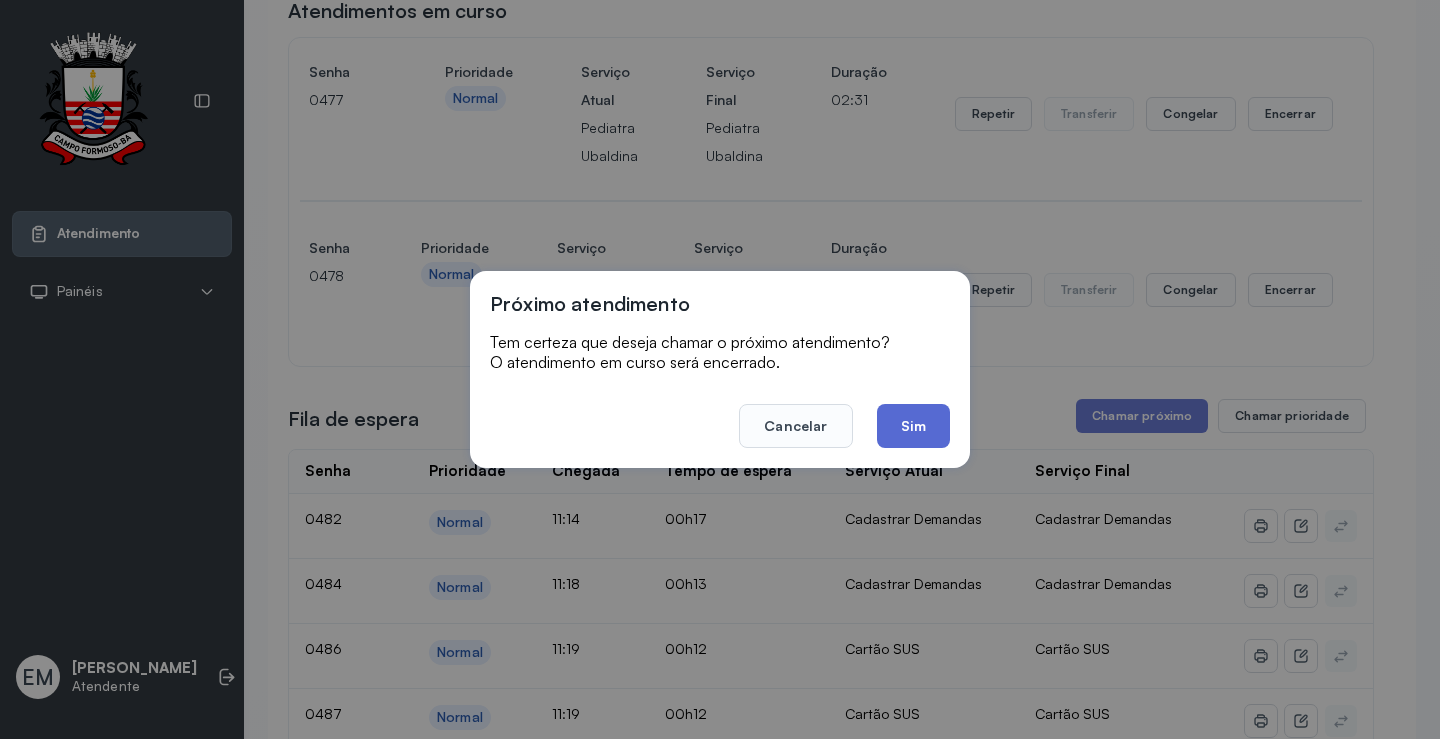 click on "Sim" 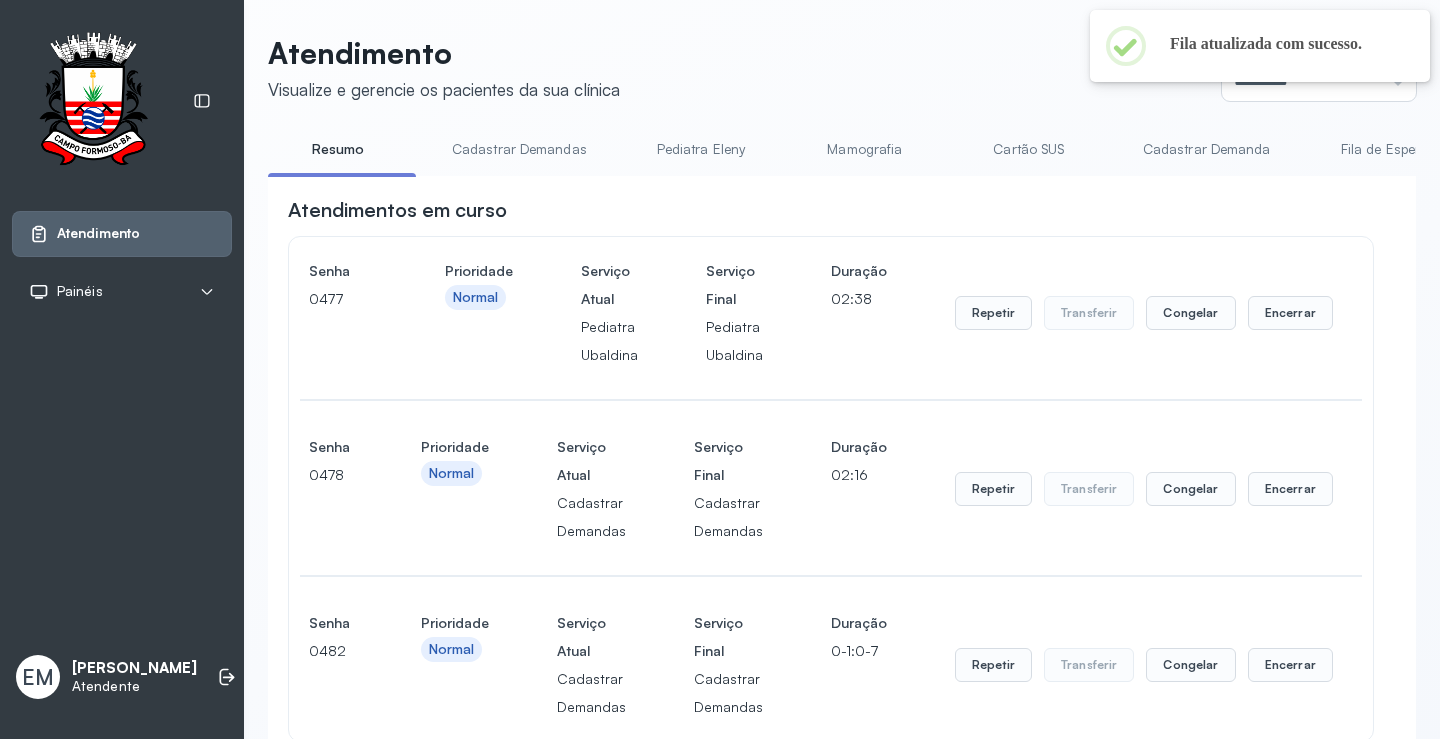 scroll, scrollTop: 200, scrollLeft: 0, axis: vertical 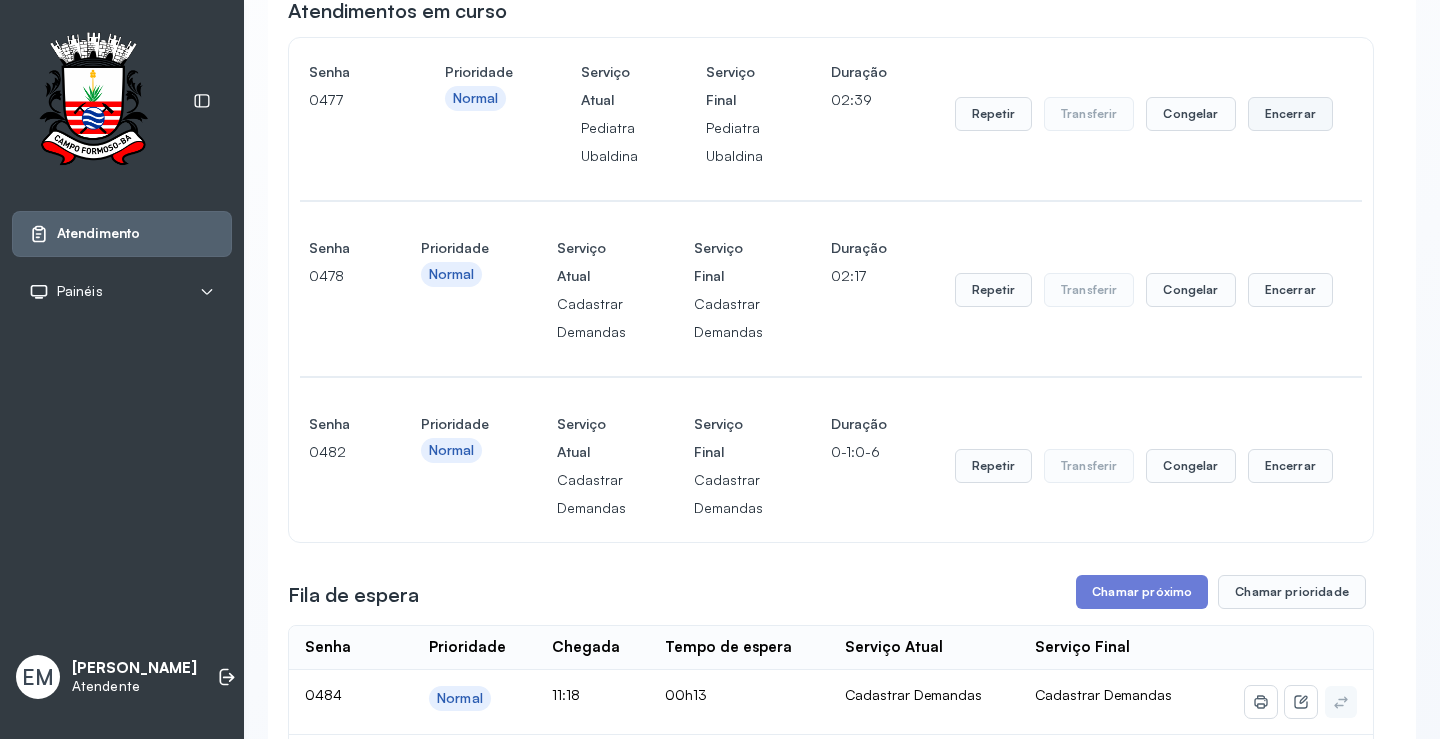 click on "Encerrar" at bounding box center (1290, 114) 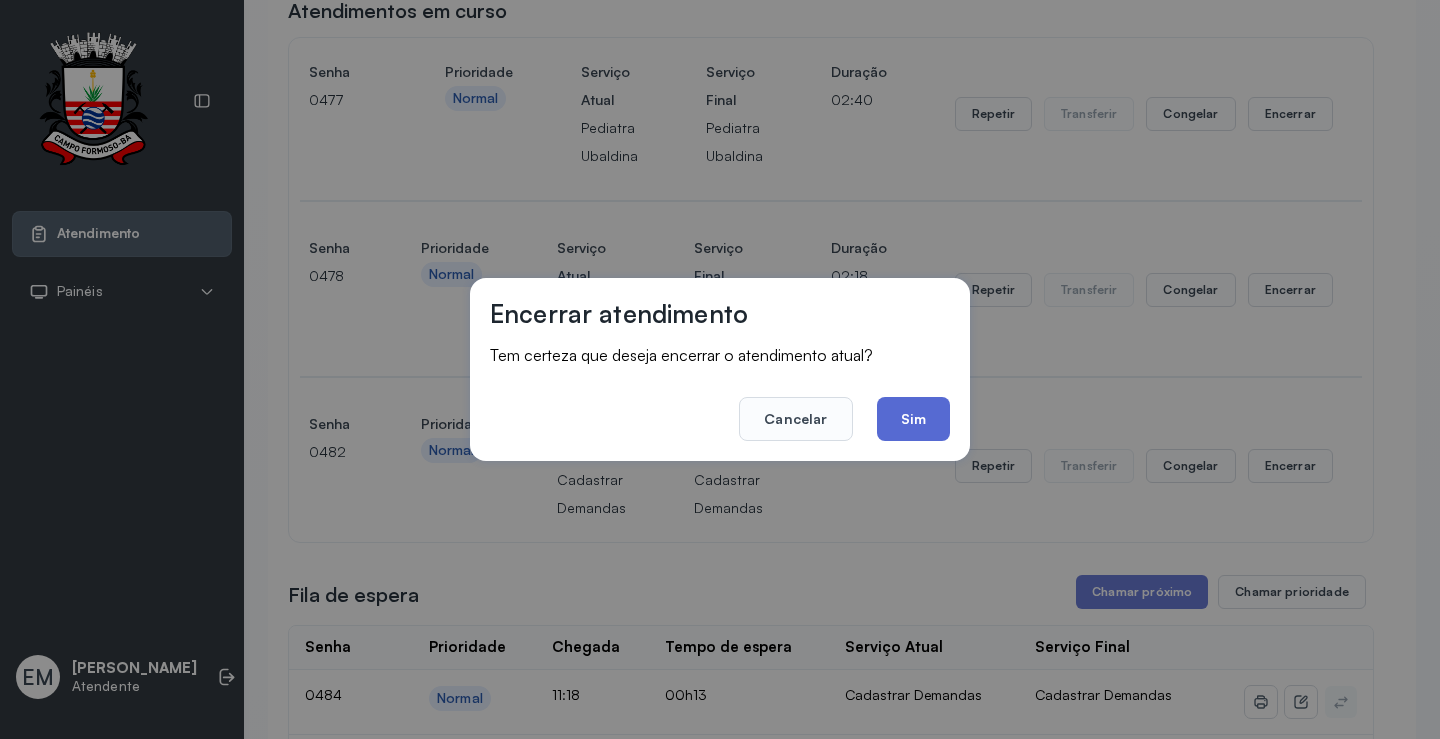 click on "Sim" 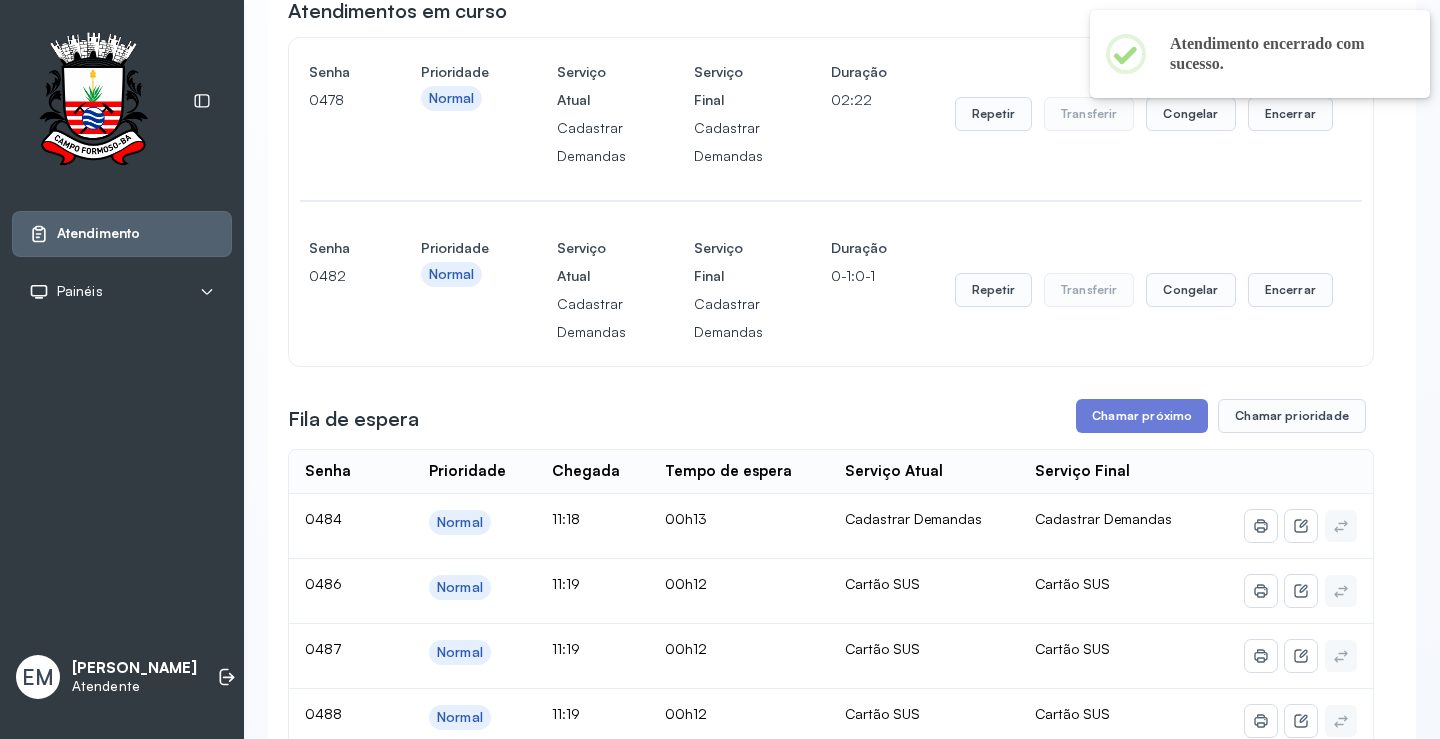 scroll, scrollTop: 100, scrollLeft: 0, axis: vertical 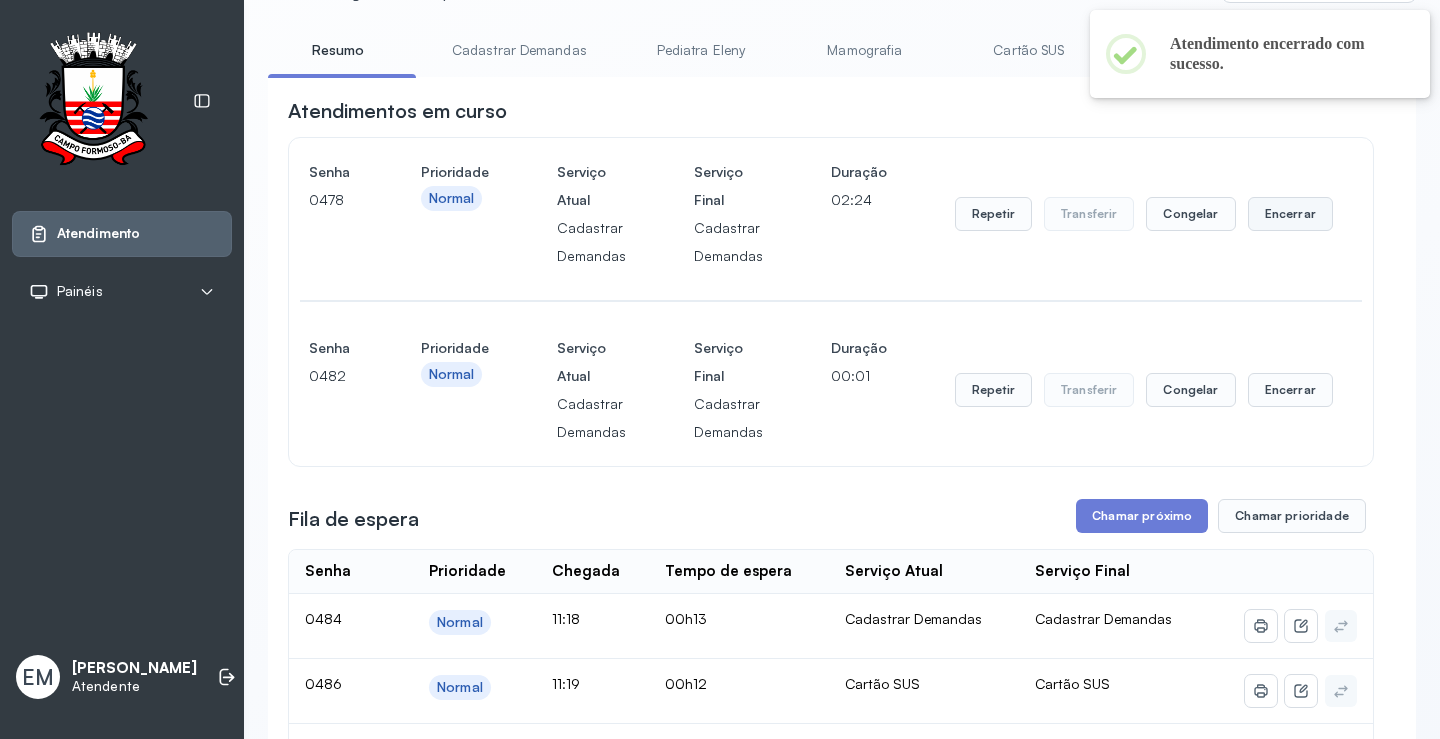 click on "Encerrar" at bounding box center [1290, 214] 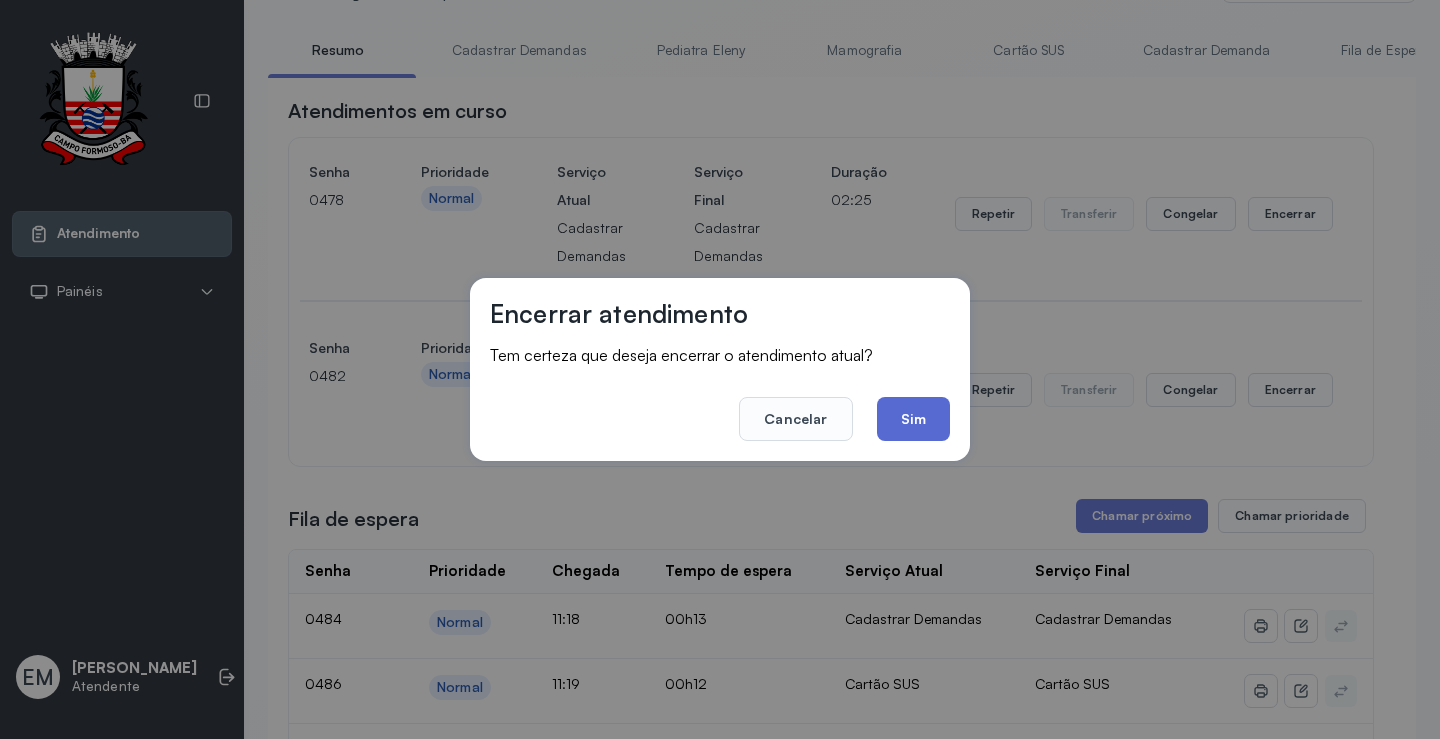 click on "Sim" 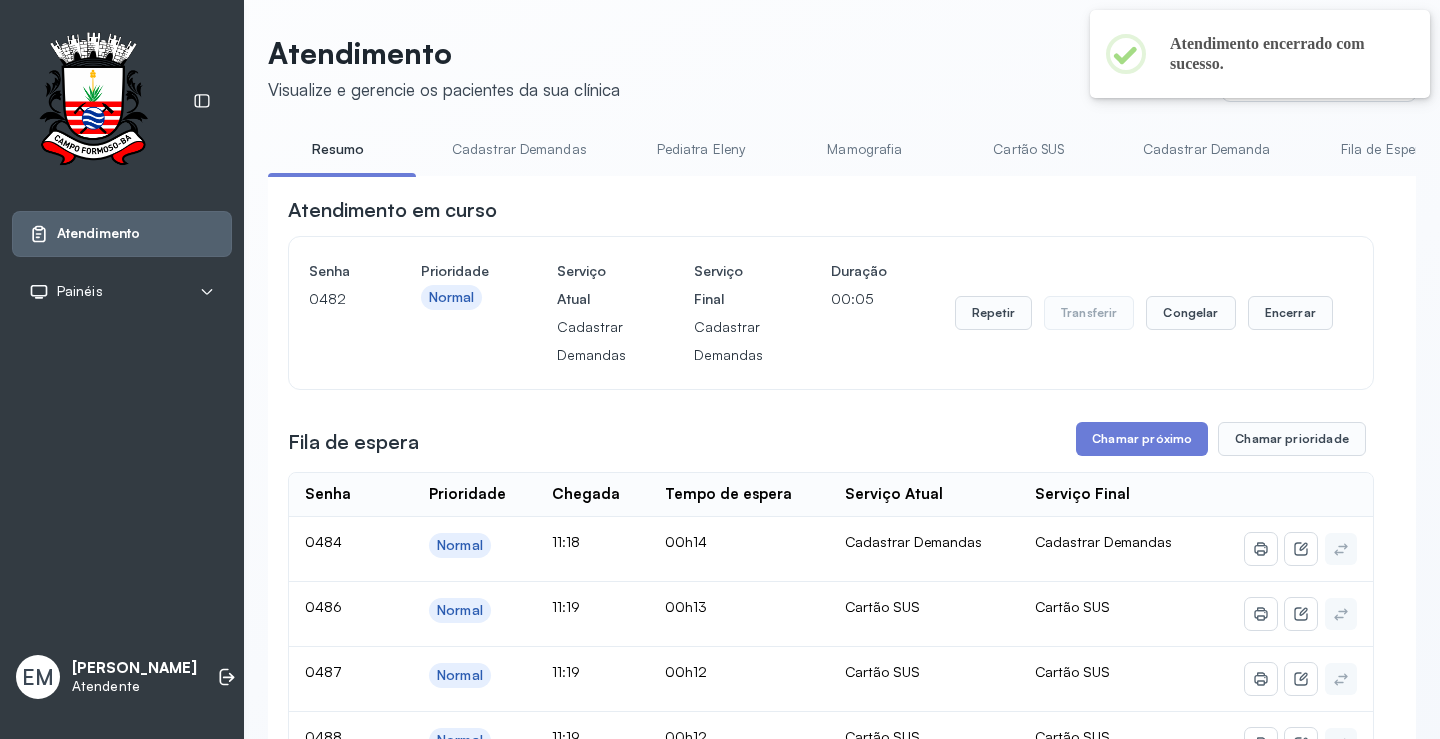 scroll, scrollTop: 100, scrollLeft: 0, axis: vertical 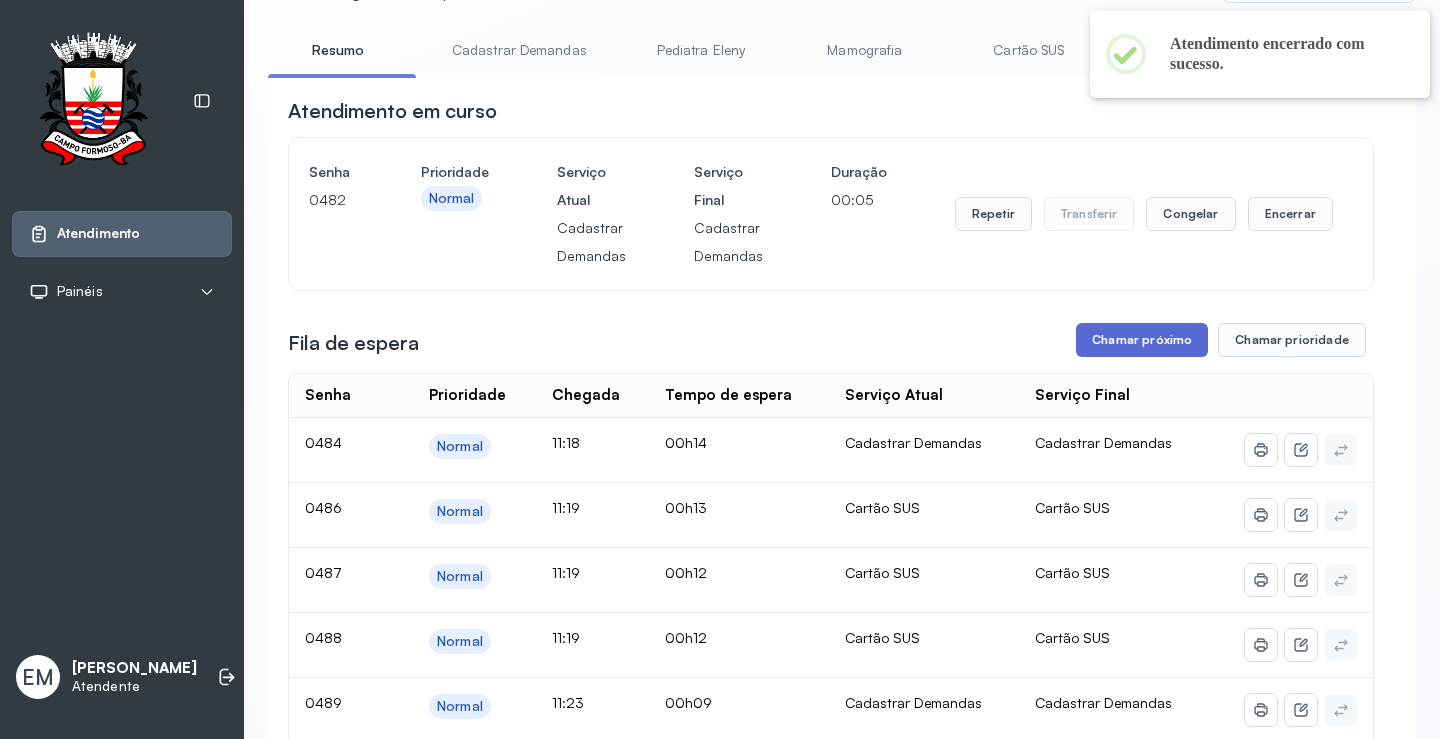 click on "Chamar próximo" at bounding box center [1142, 340] 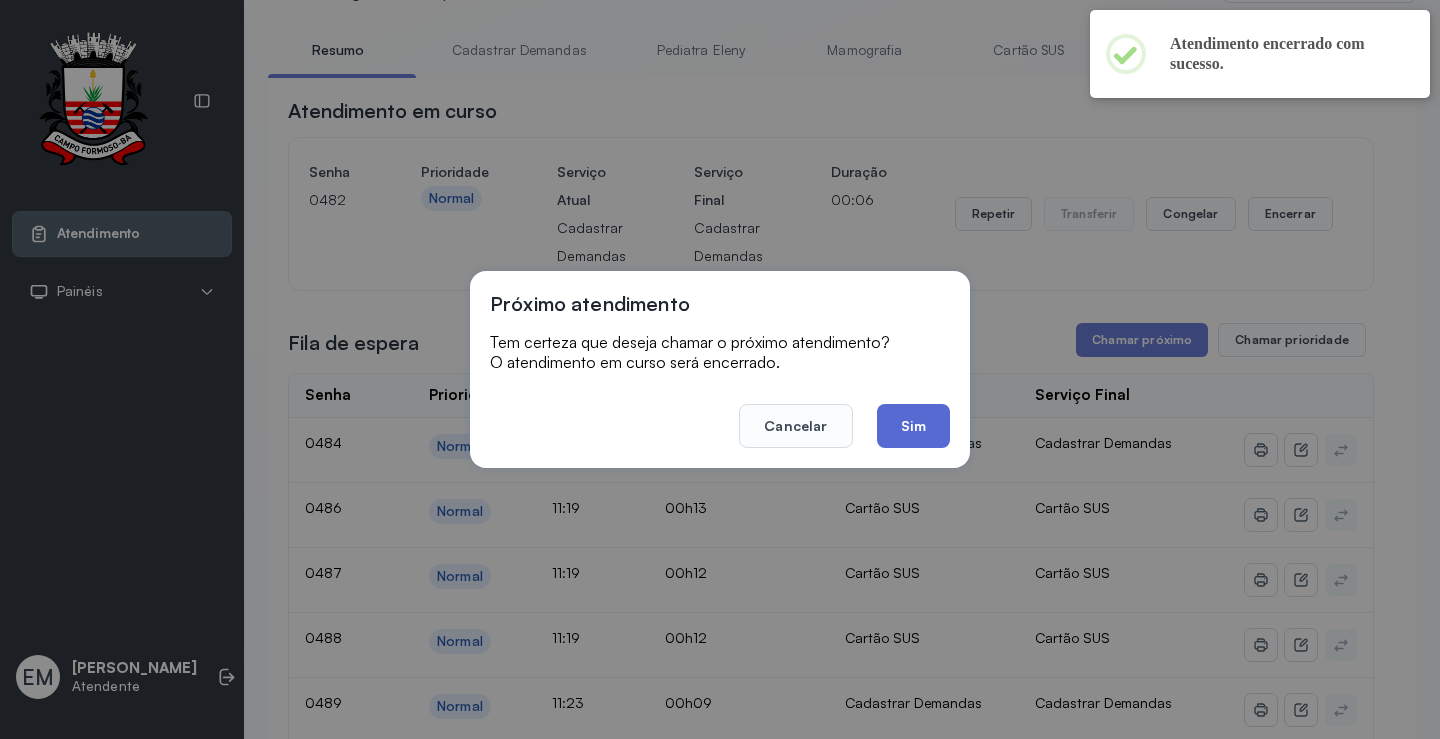 click on "Sim" 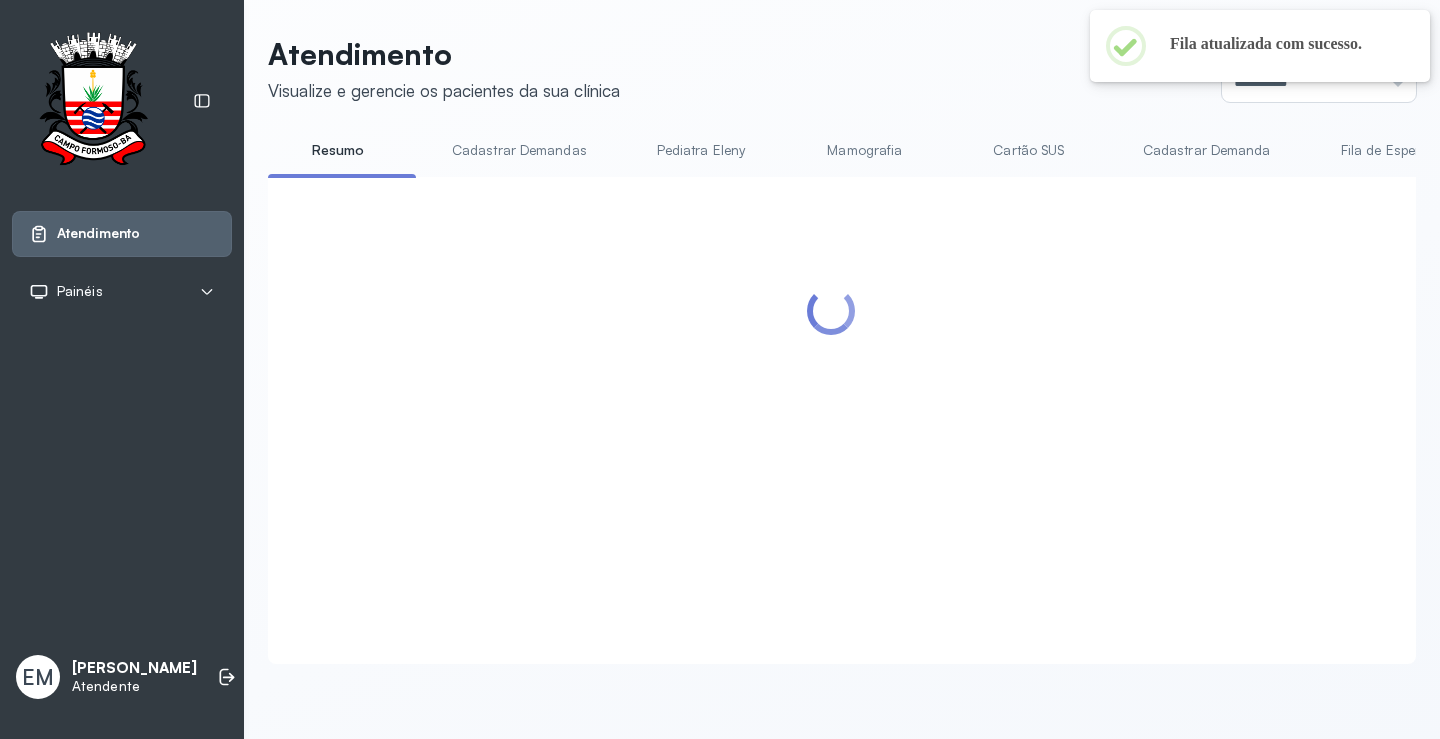 scroll, scrollTop: 100, scrollLeft: 0, axis: vertical 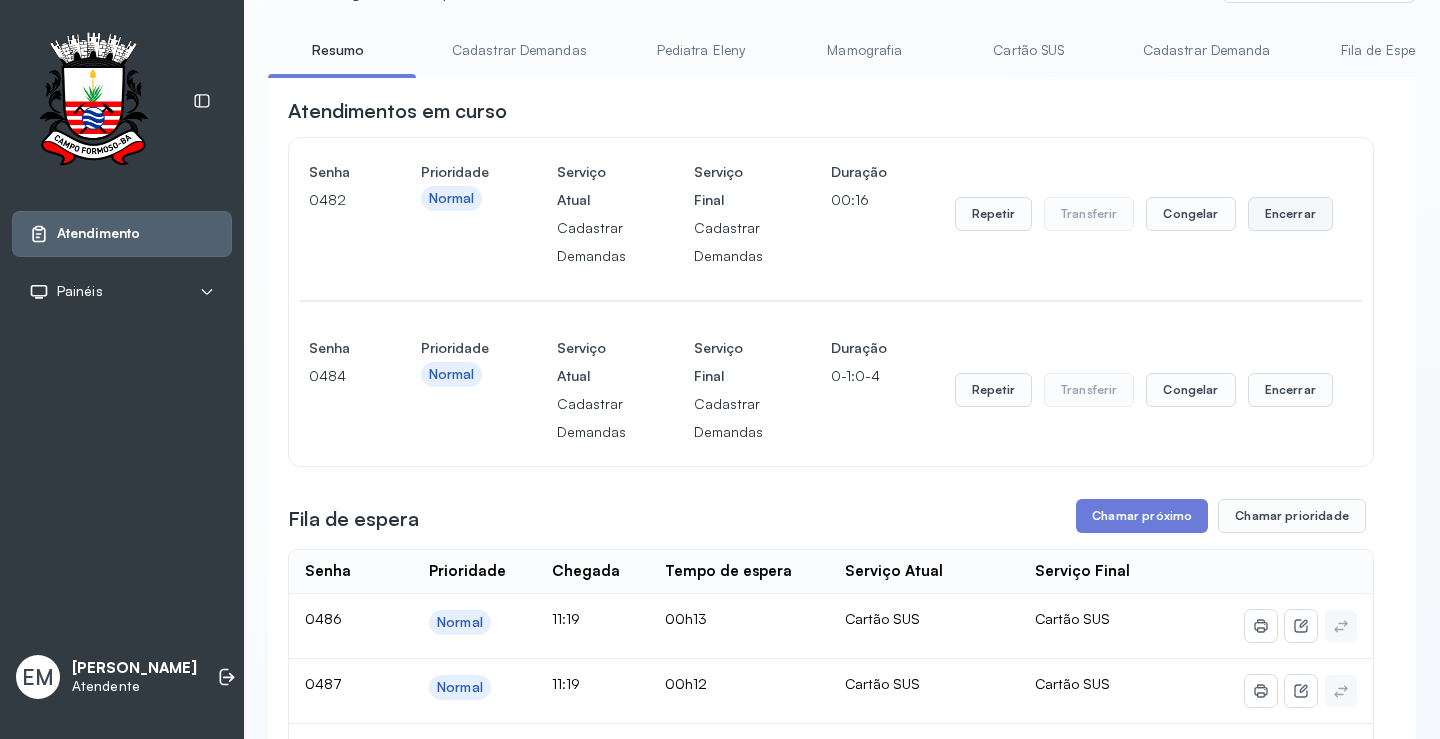click on "Encerrar" at bounding box center (1290, 214) 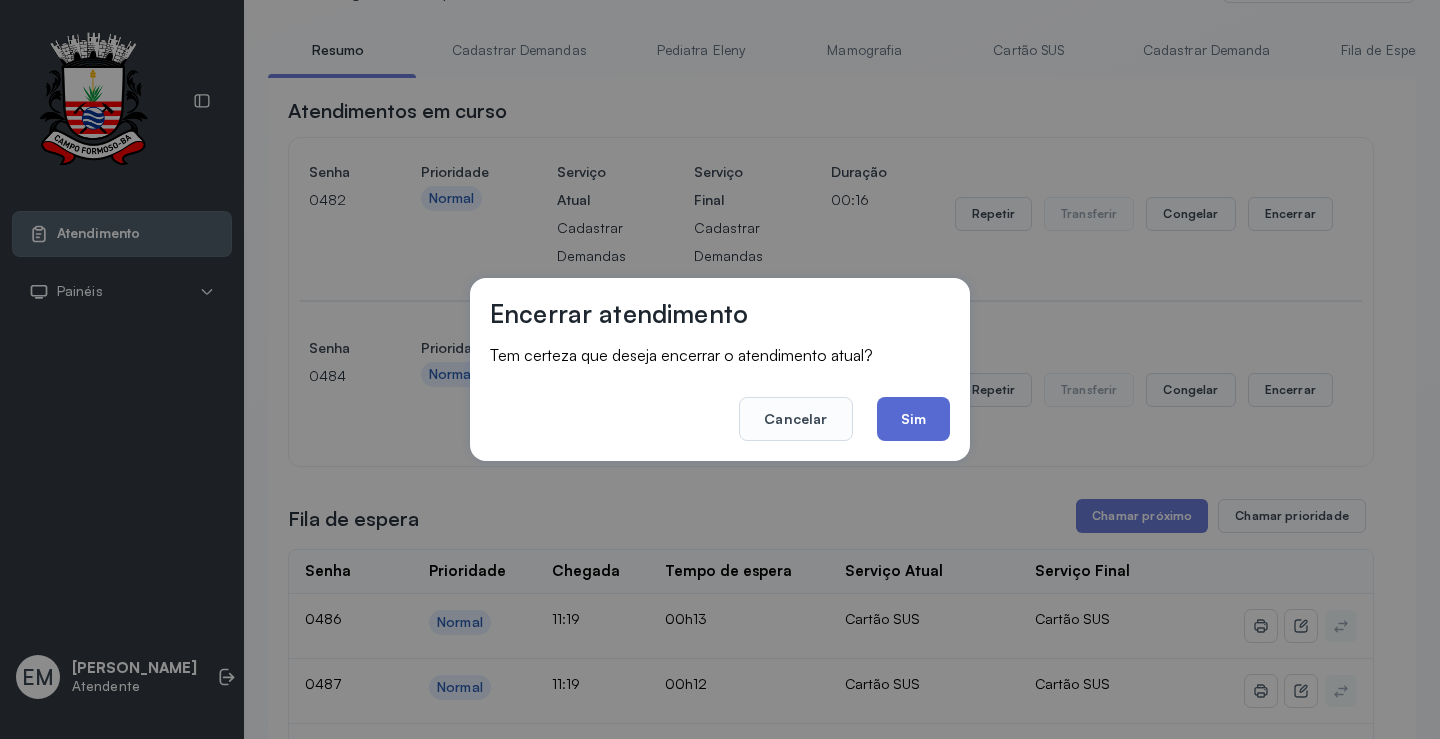 click on "Sim" 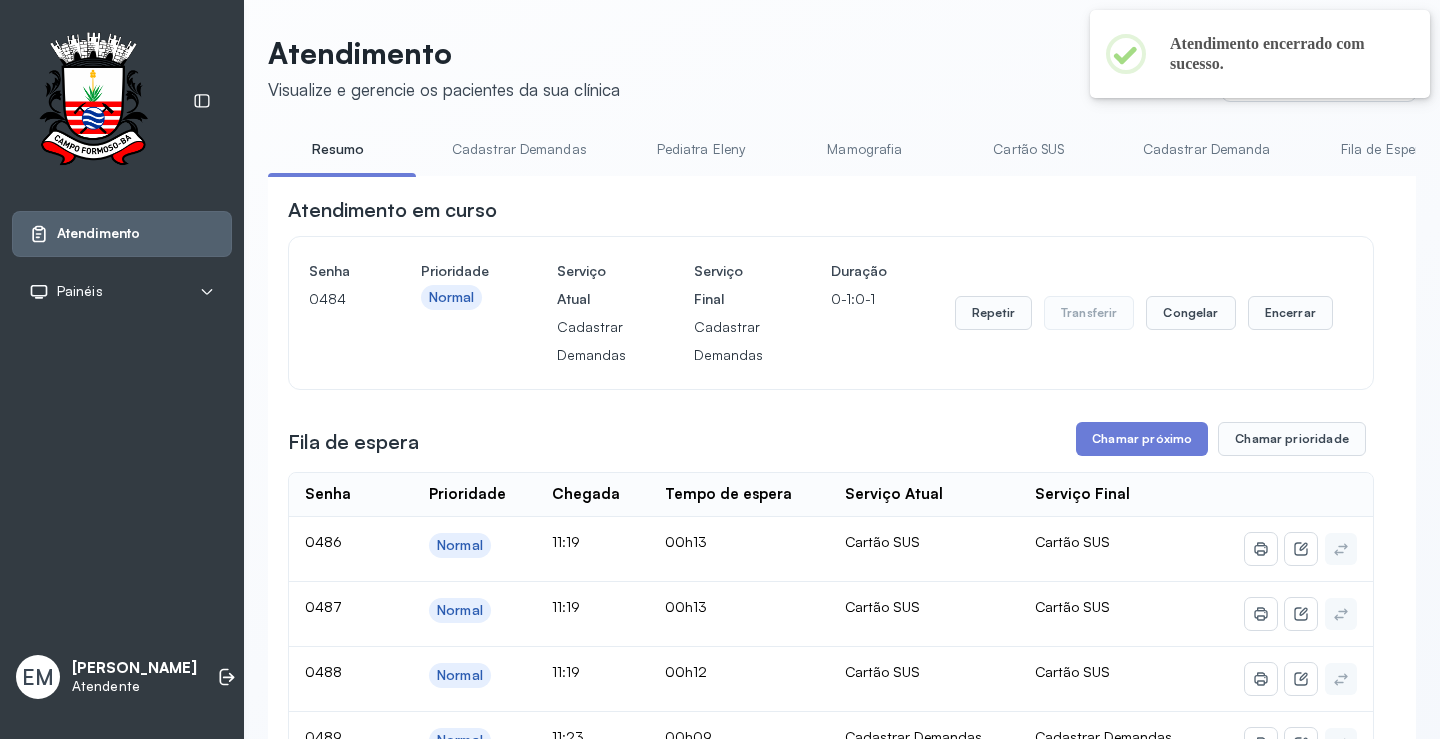 scroll, scrollTop: 100, scrollLeft: 0, axis: vertical 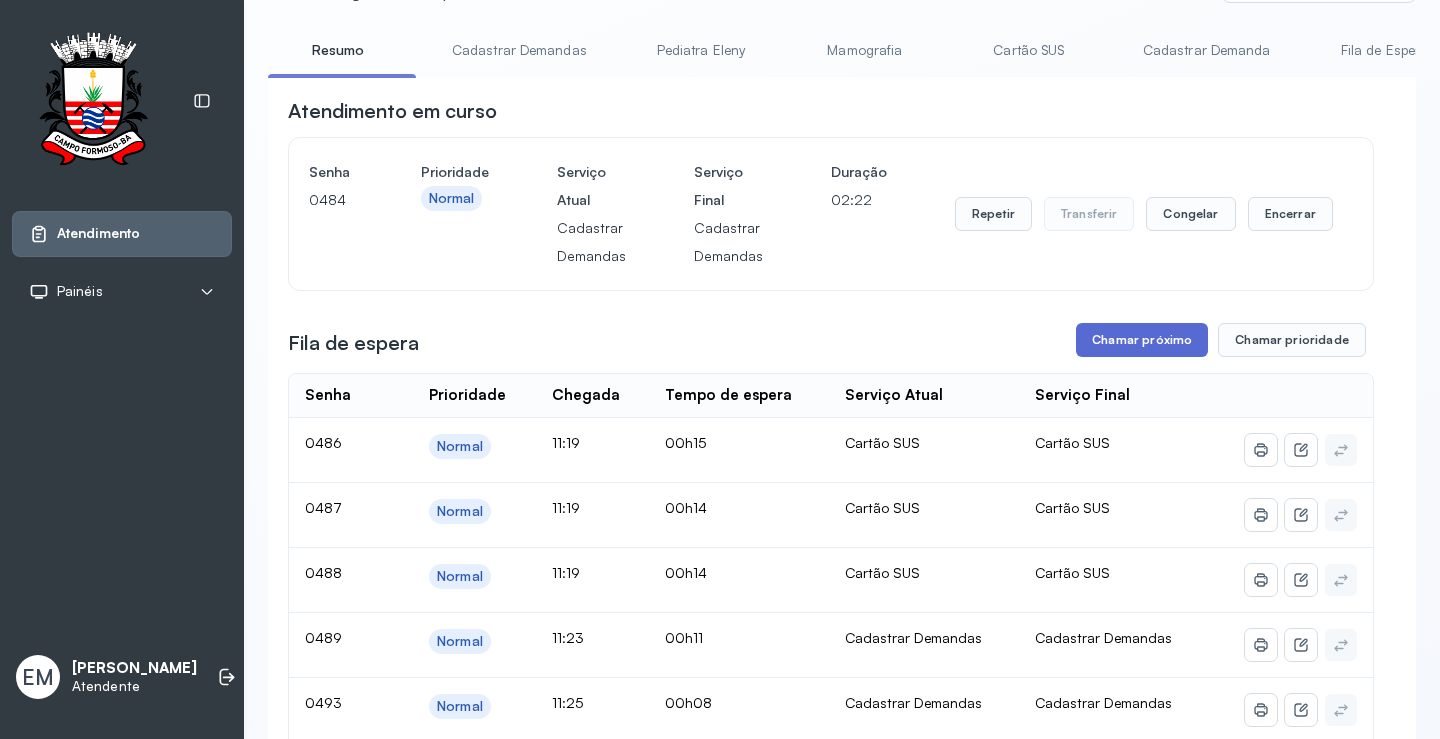 click on "Chamar próximo" at bounding box center [1142, 340] 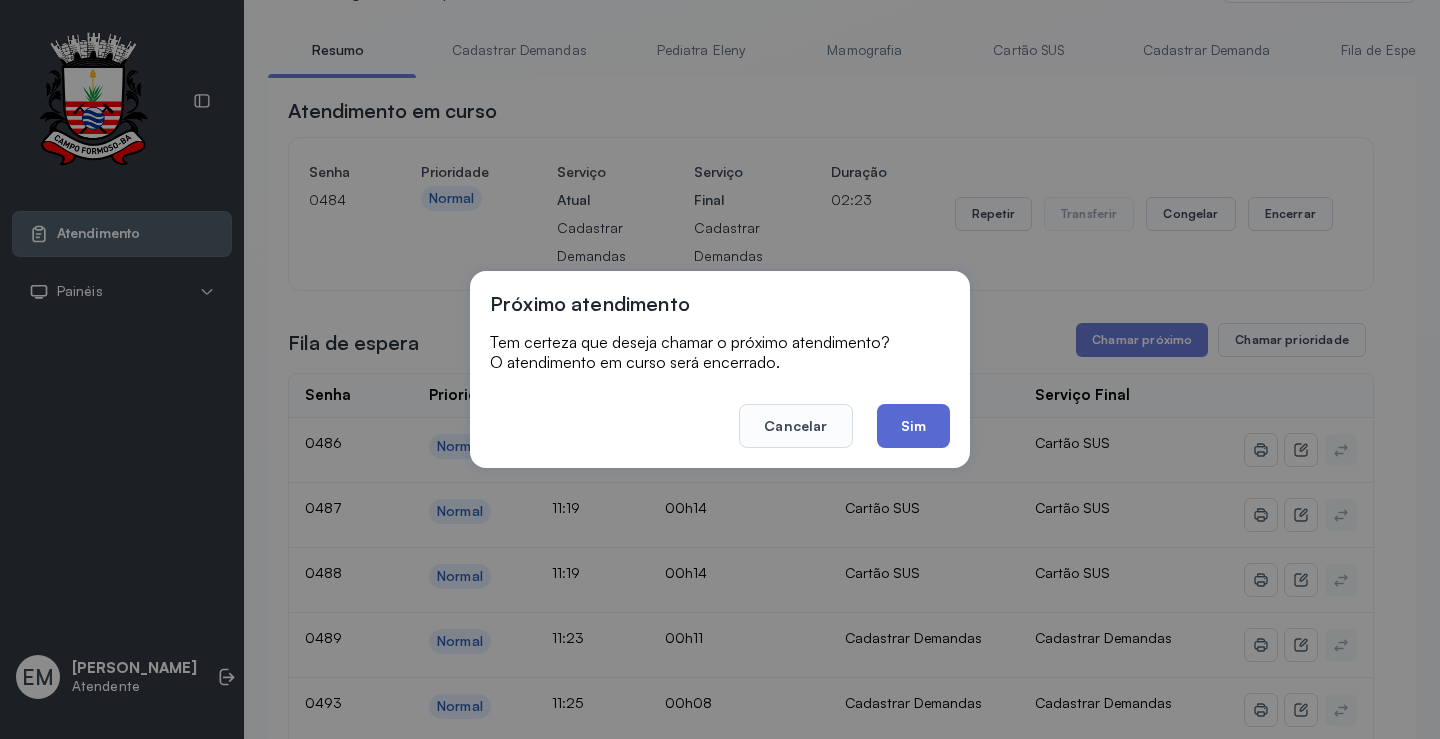 click on "Sim" 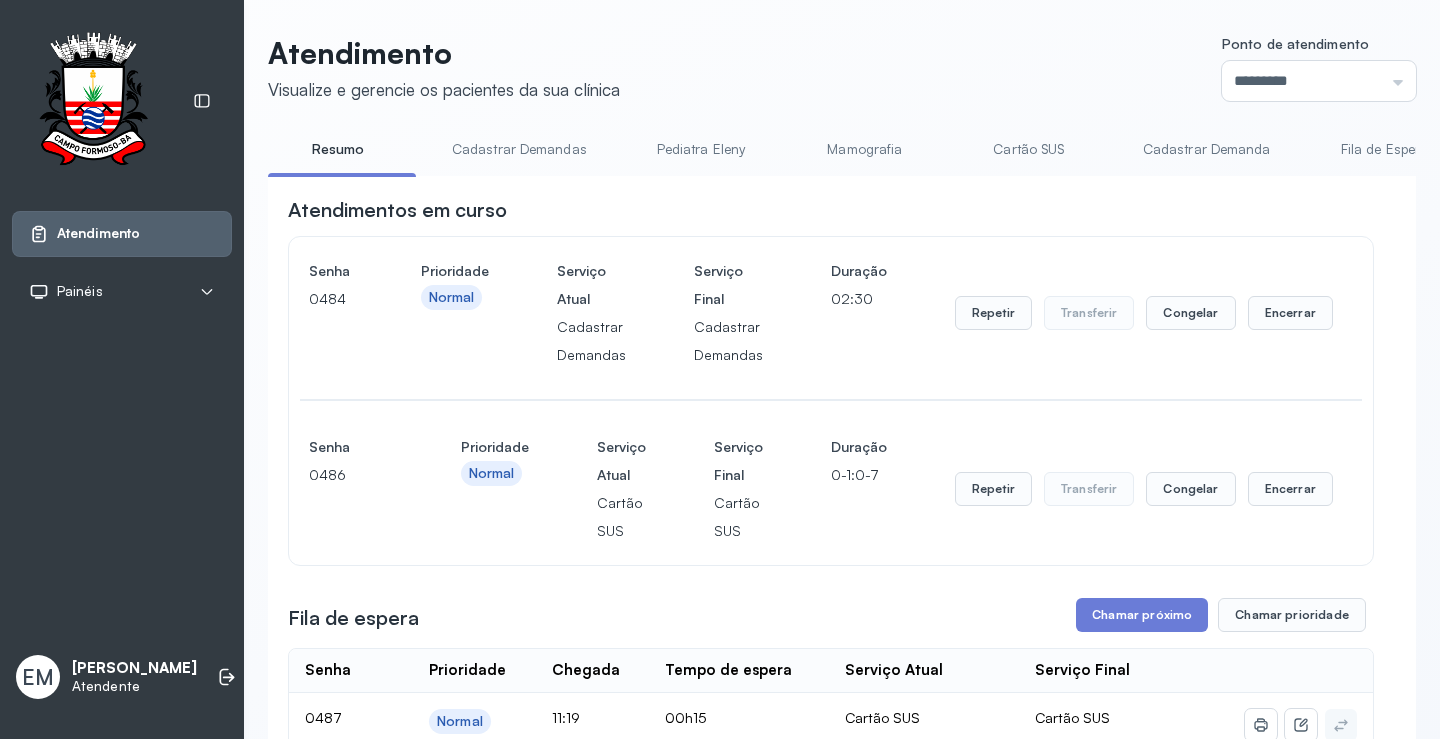 scroll, scrollTop: 100, scrollLeft: 0, axis: vertical 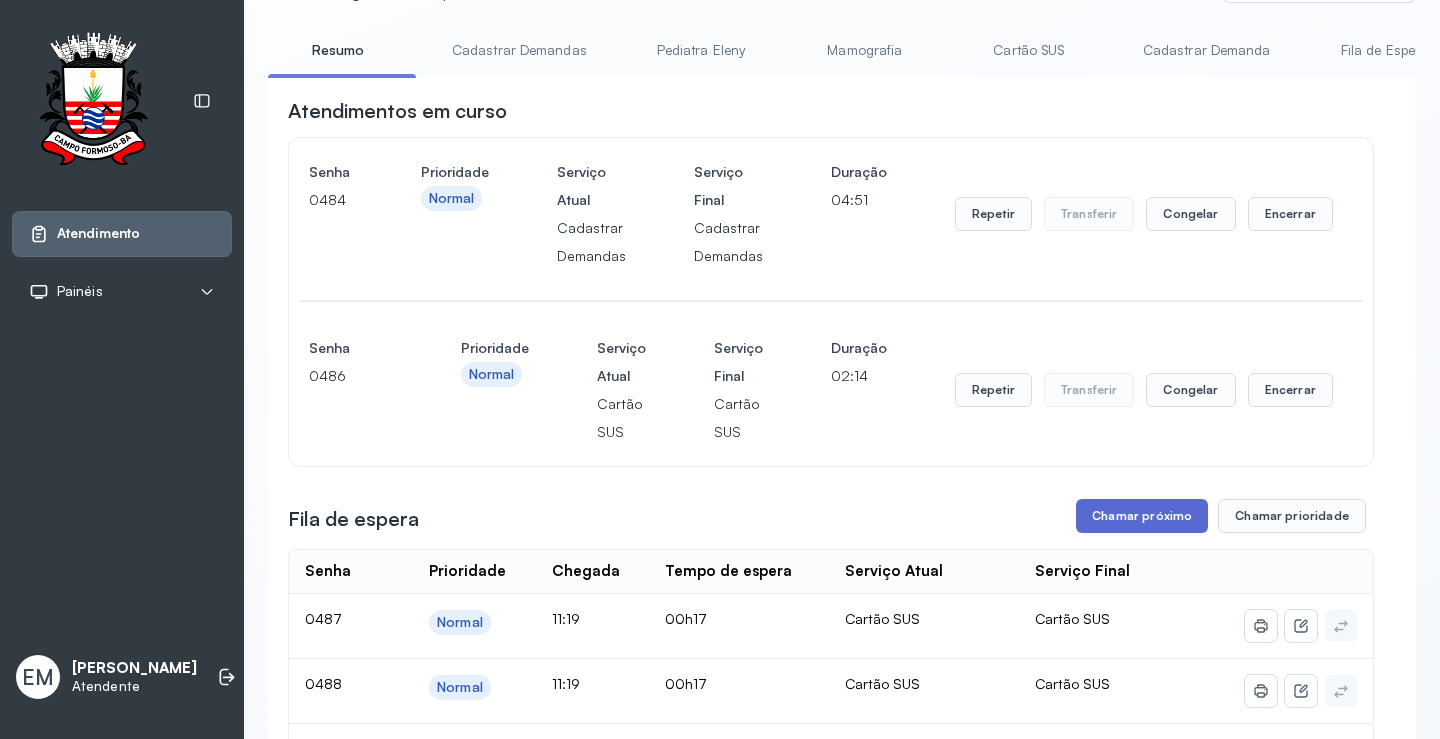 click on "Chamar próximo" at bounding box center [1142, 516] 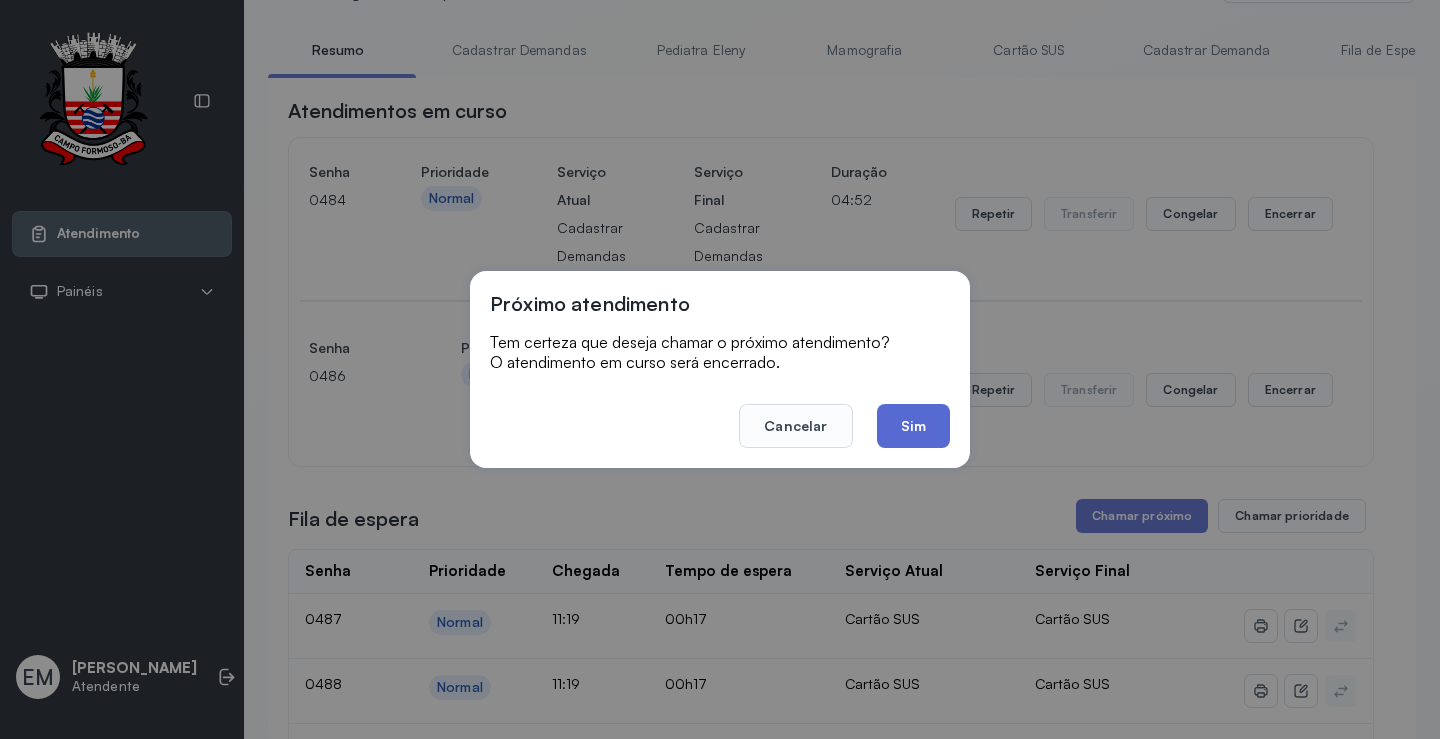 click on "Sim" 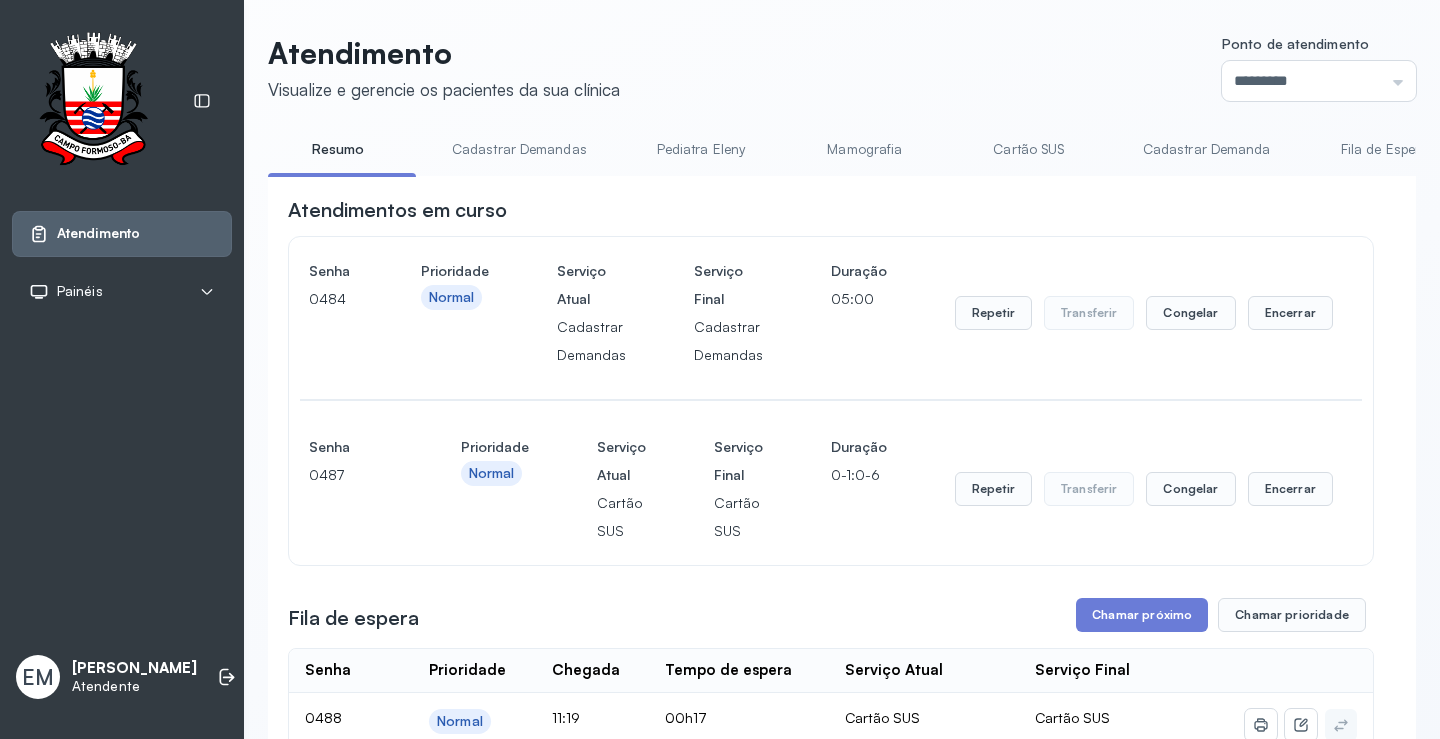 scroll, scrollTop: 100, scrollLeft: 0, axis: vertical 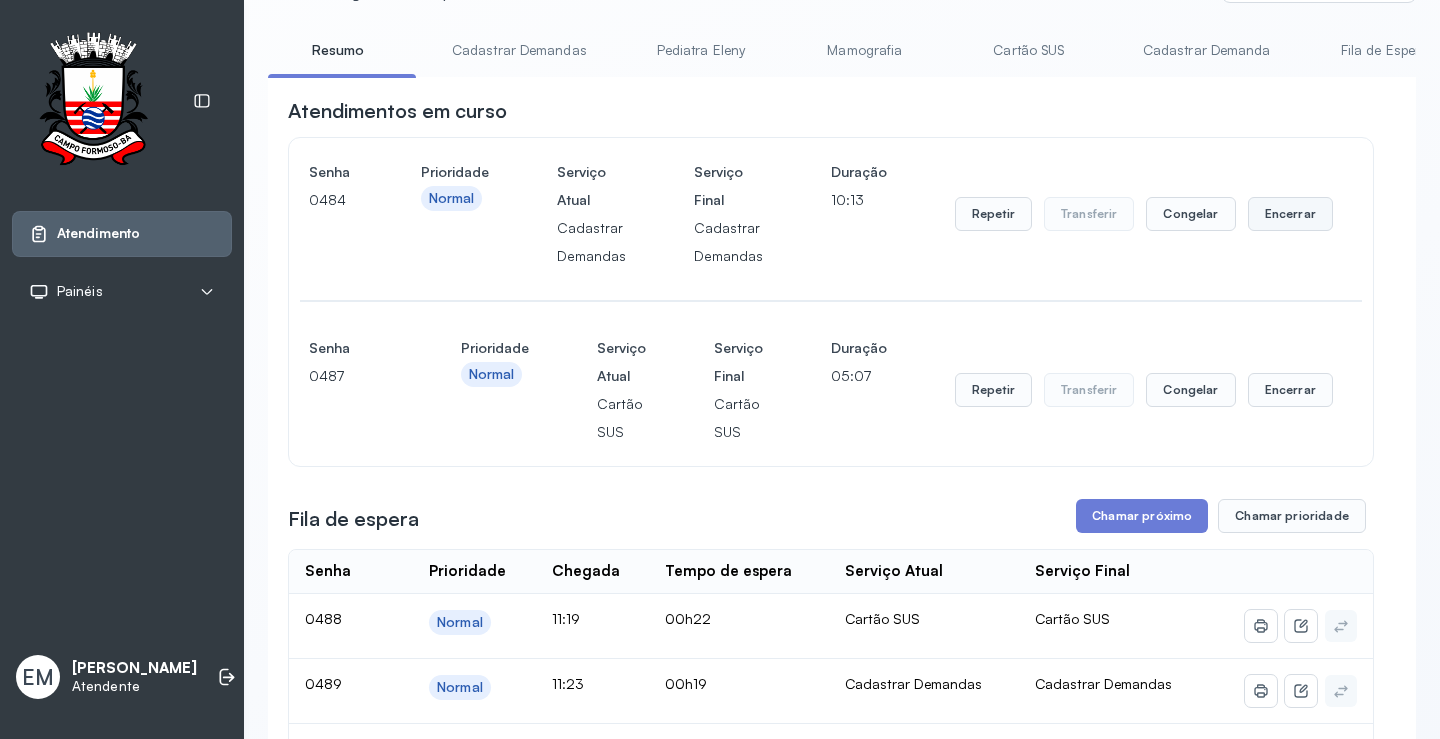 click on "Encerrar" at bounding box center [1290, 214] 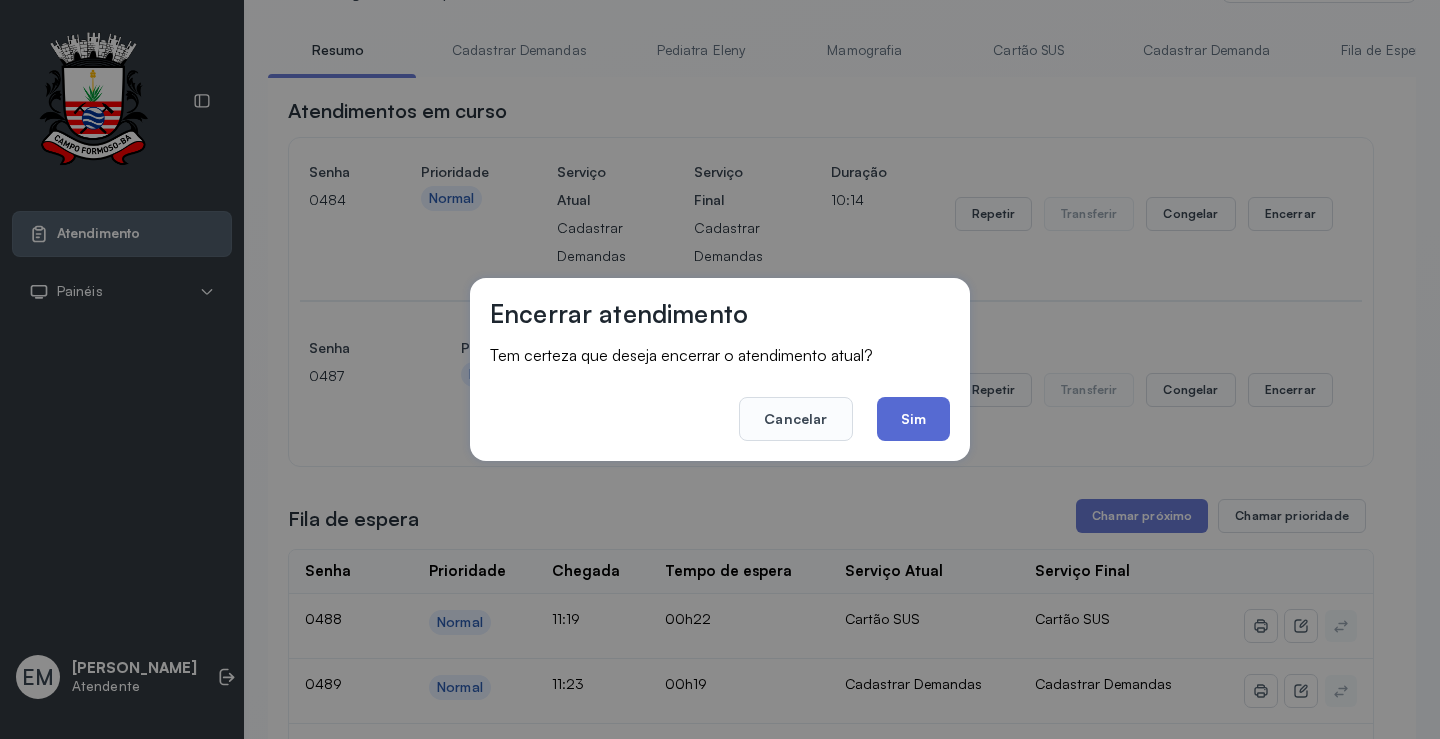 click on "Sim" 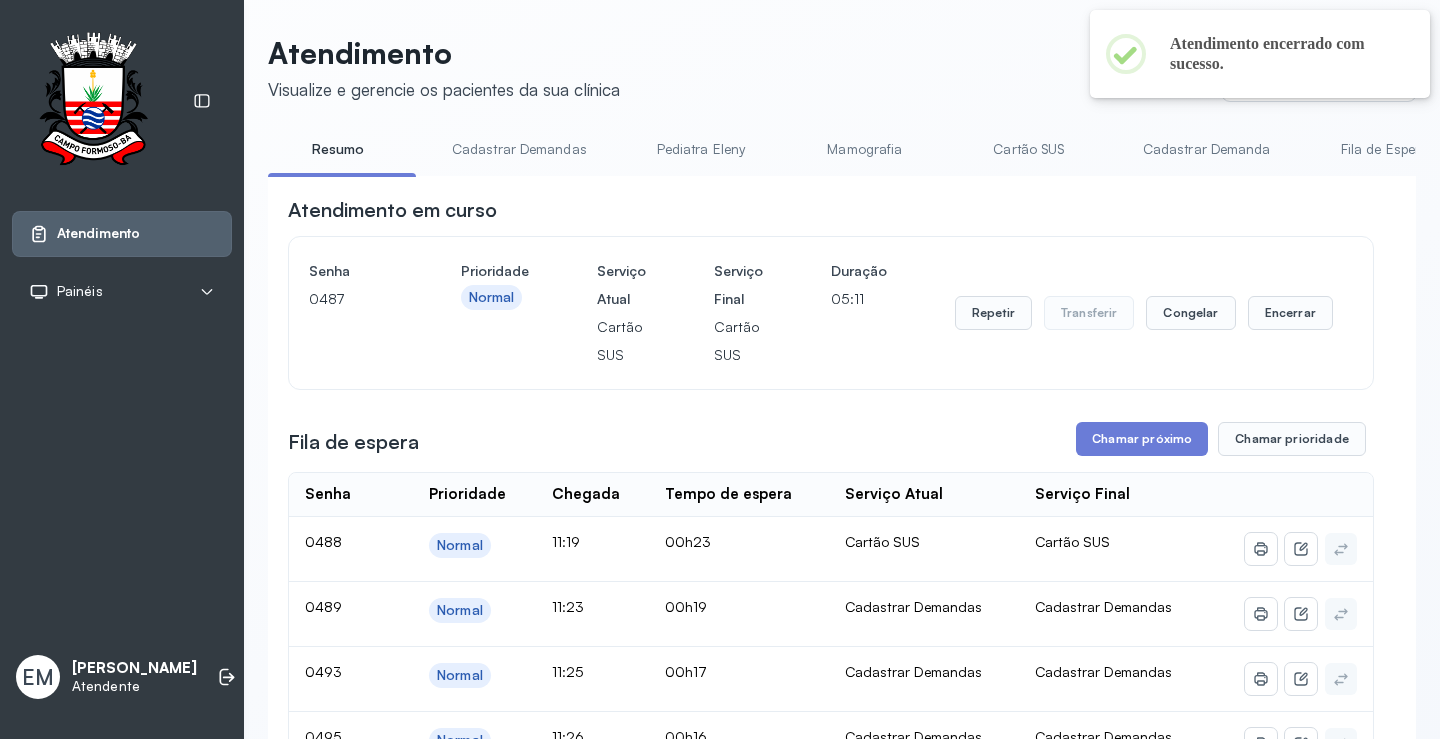 scroll, scrollTop: 100, scrollLeft: 0, axis: vertical 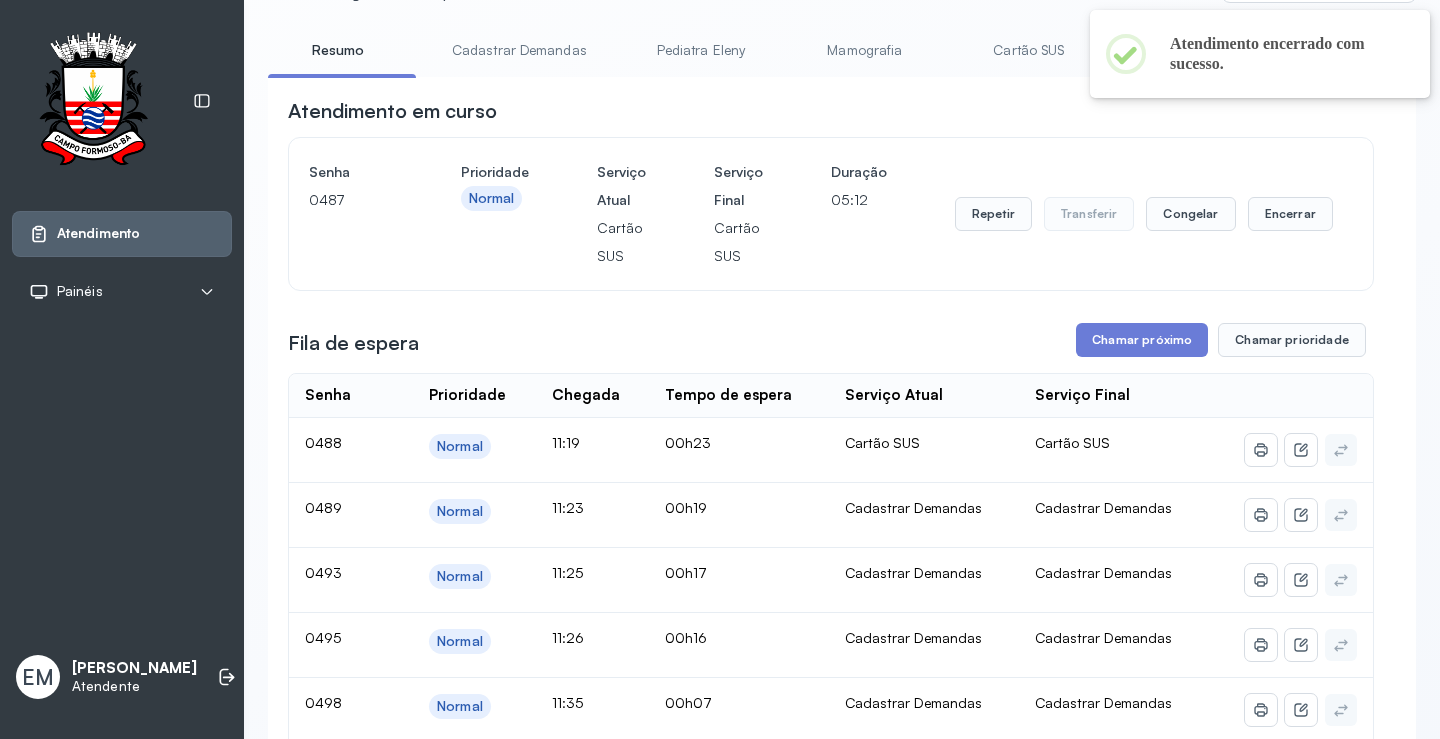 click on "Repetir Transferir Congelar Encerrar" at bounding box center [1144, 214] 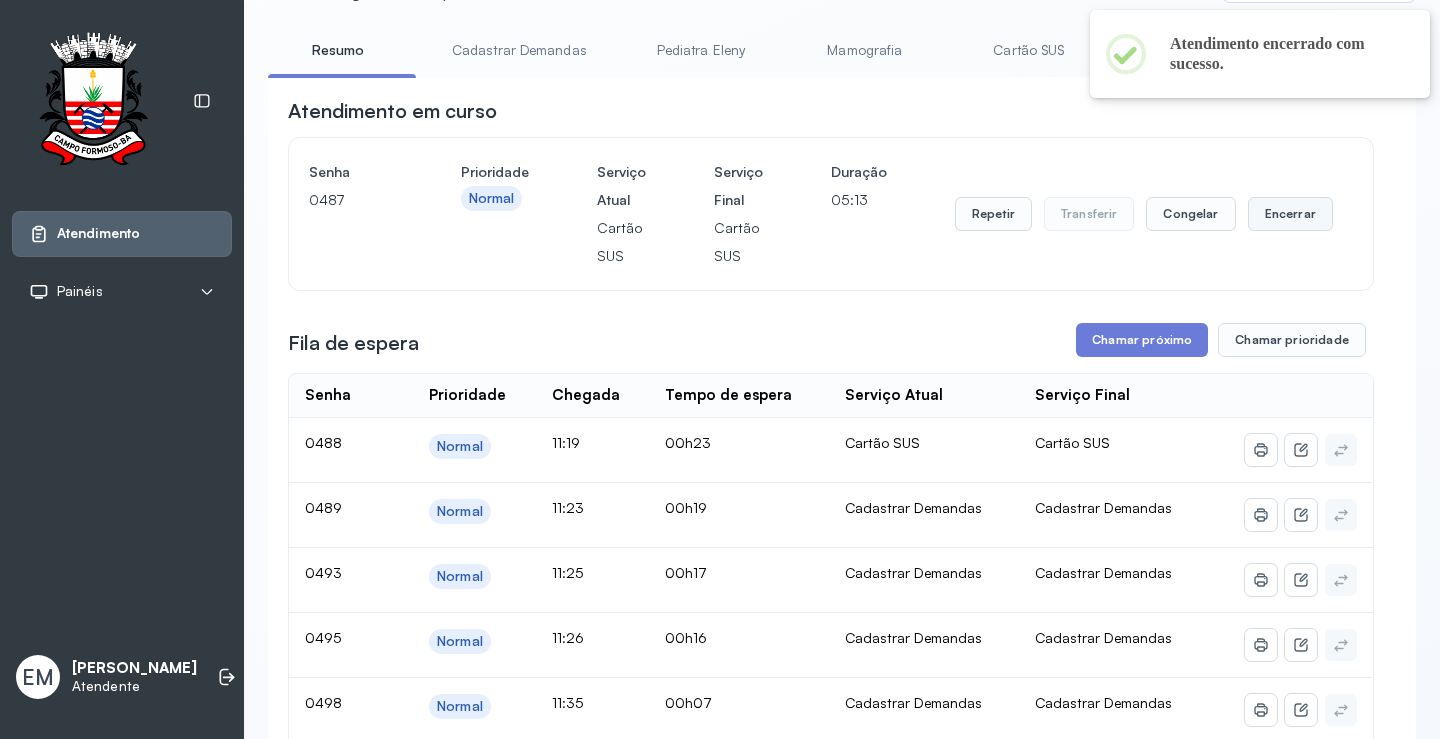 click on "Encerrar" at bounding box center [1290, 214] 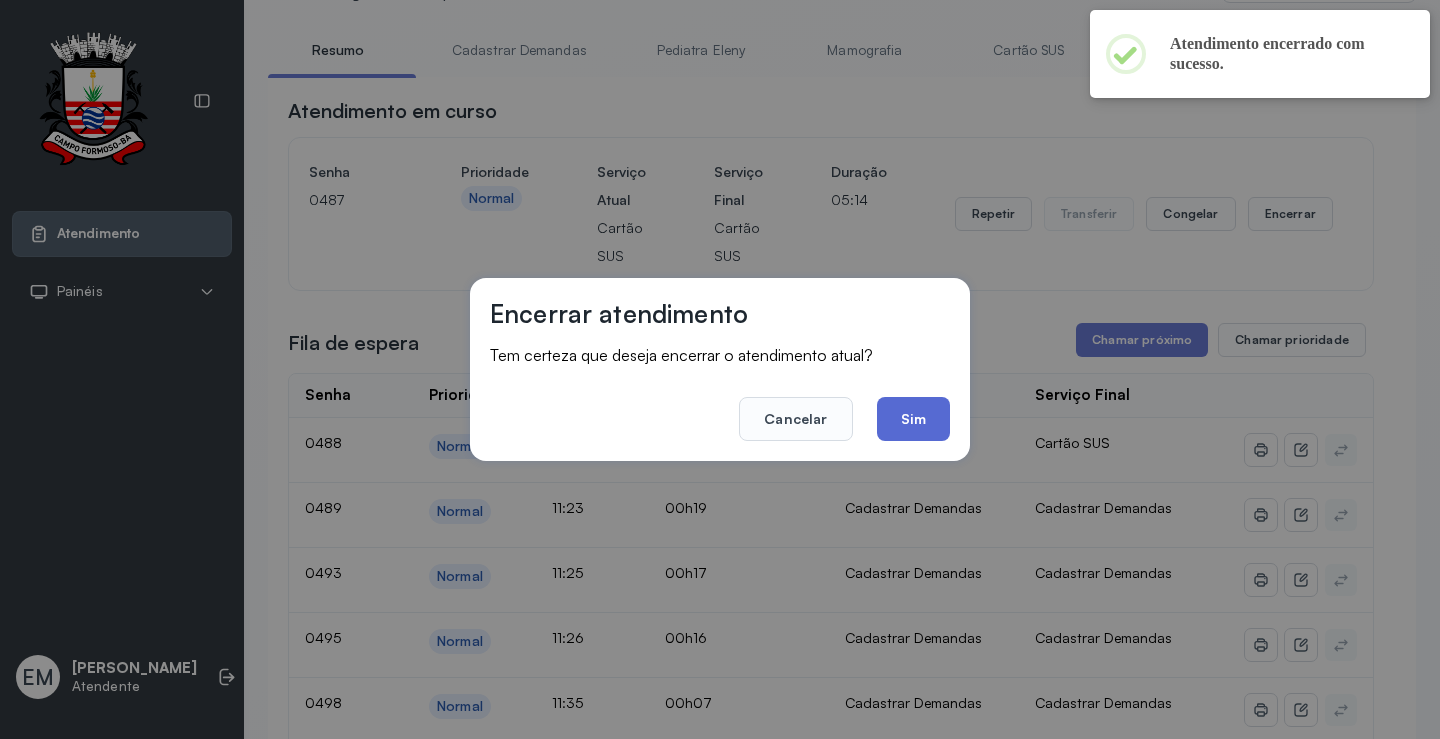 click on "Sim" 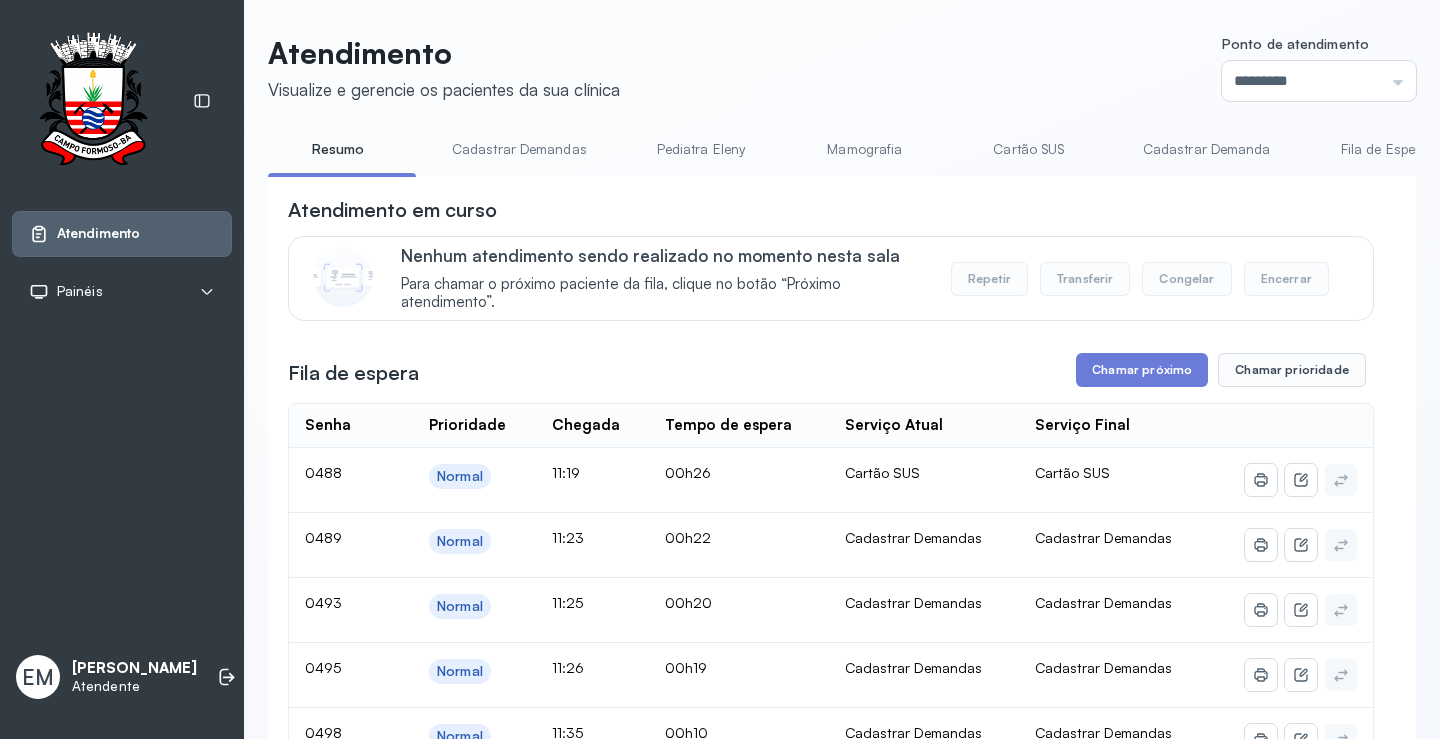 scroll, scrollTop: 200, scrollLeft: 0, axis: vertical 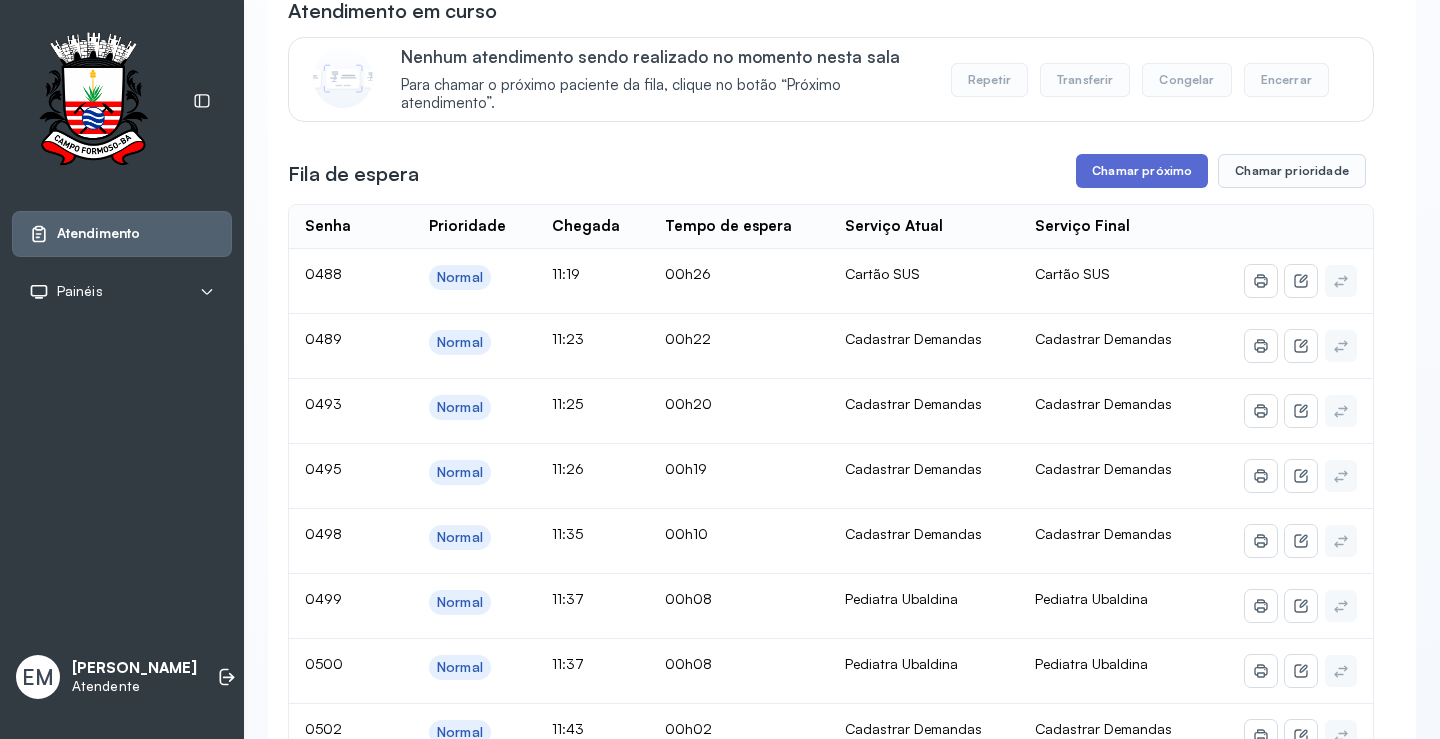 click on "Chamar próximo" at bounding box center [1142, 171] 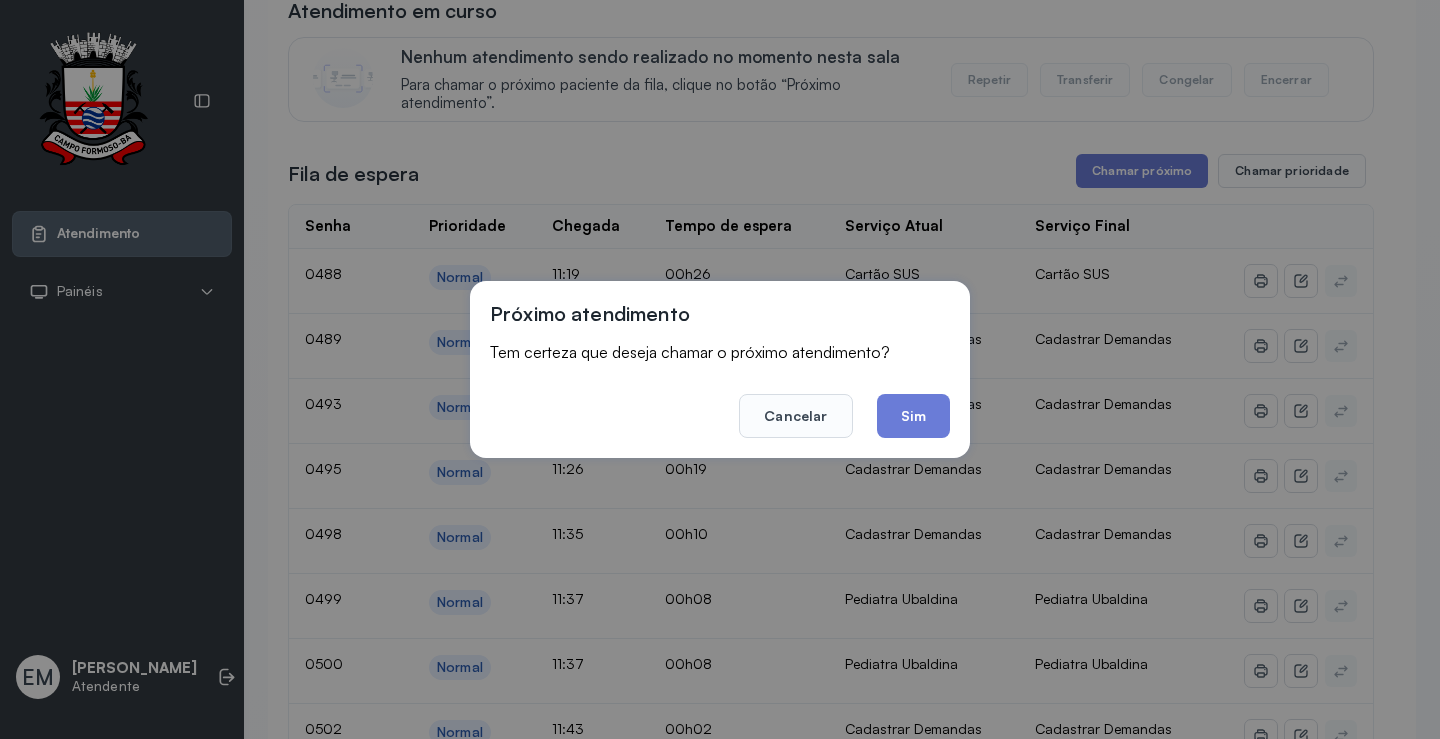 click on "Sim" 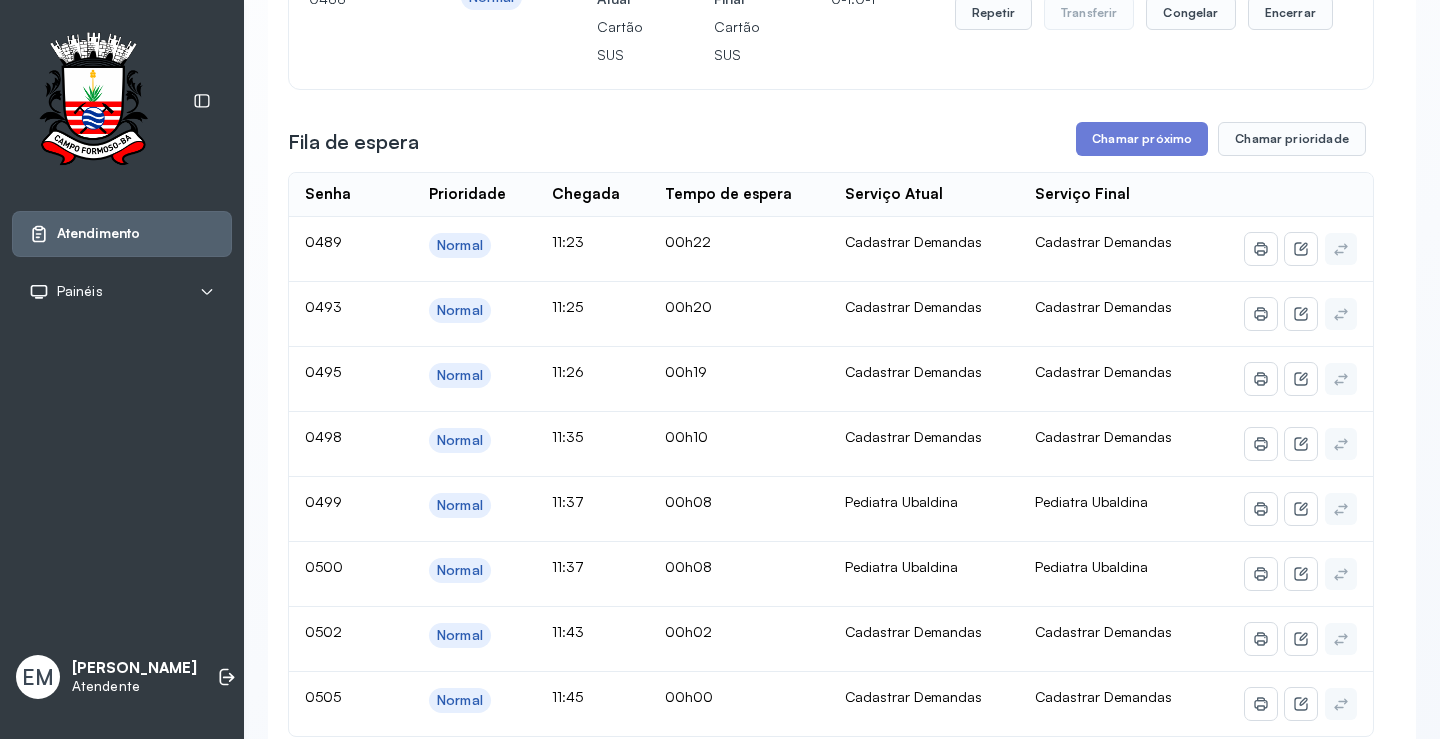 scroll, scrollTop: 300, scrollLeft: 0, axis: vertical 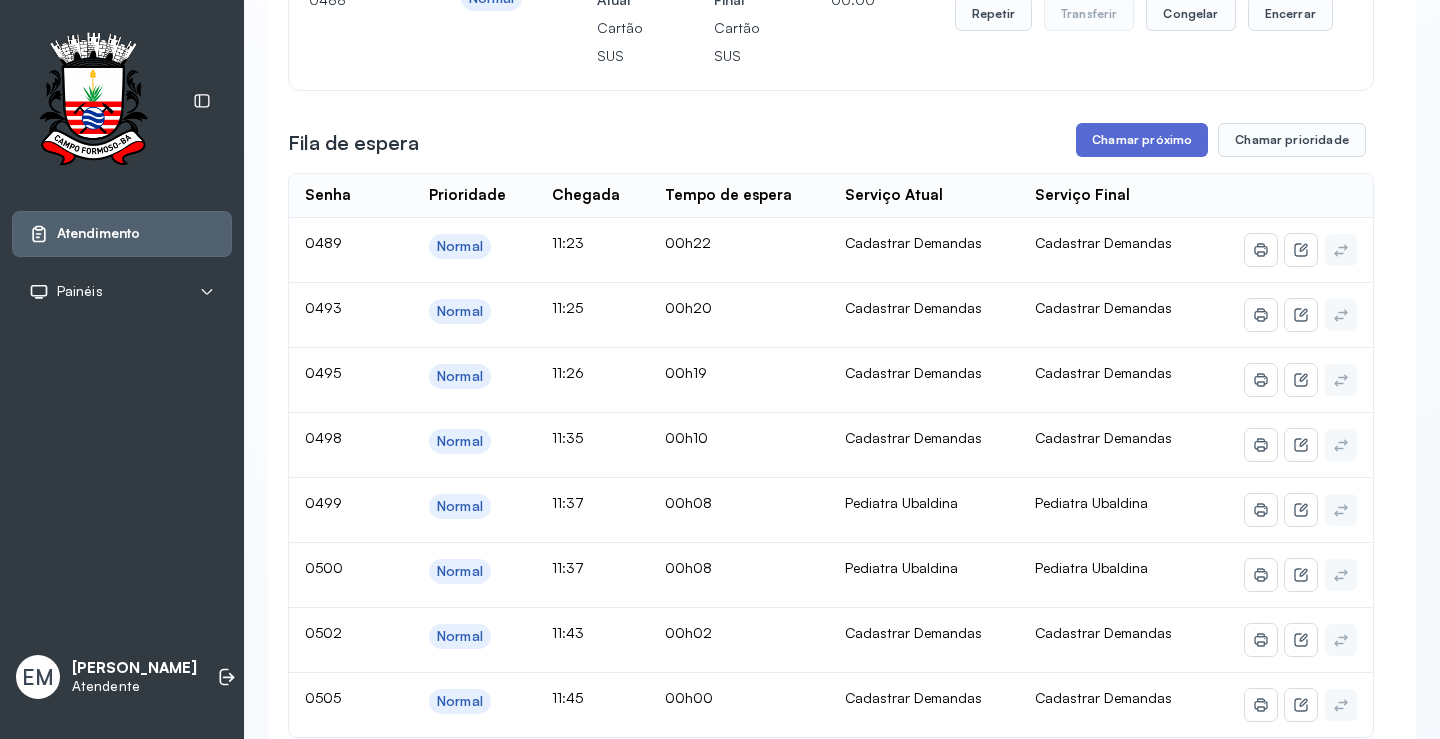 click on "Chamar próximo" at bounding box center [1142, 140] 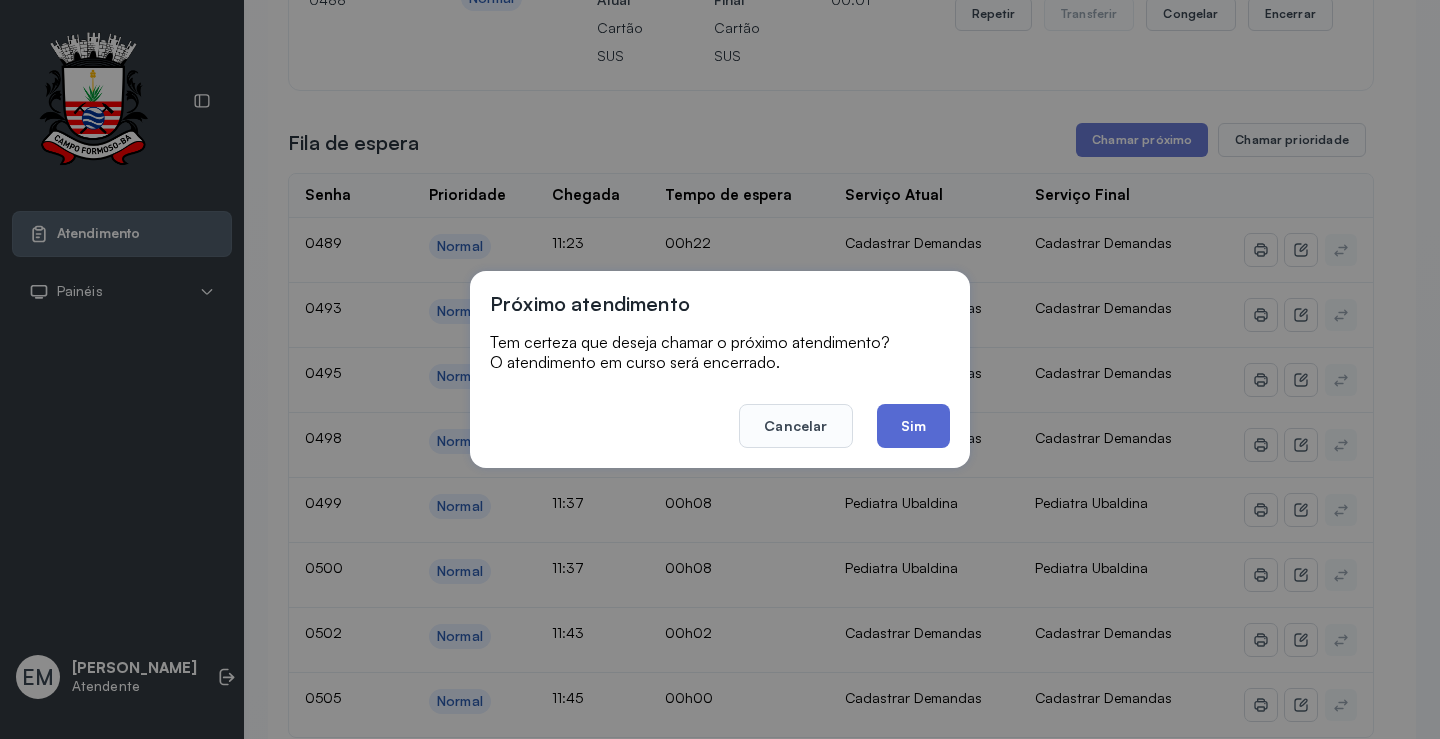 click on "Sim" 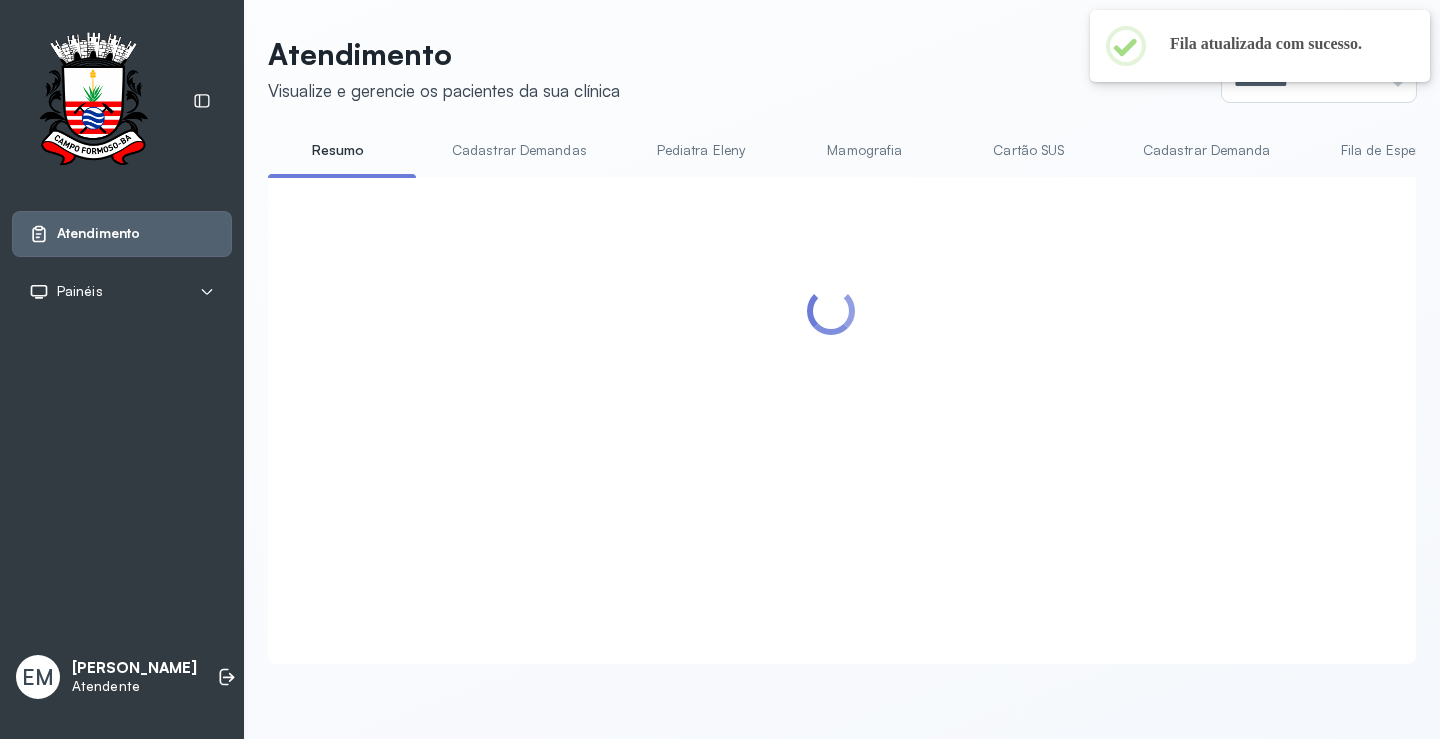 scroll, scrollTop: 300, scrollLeft: 0, axis: vertical 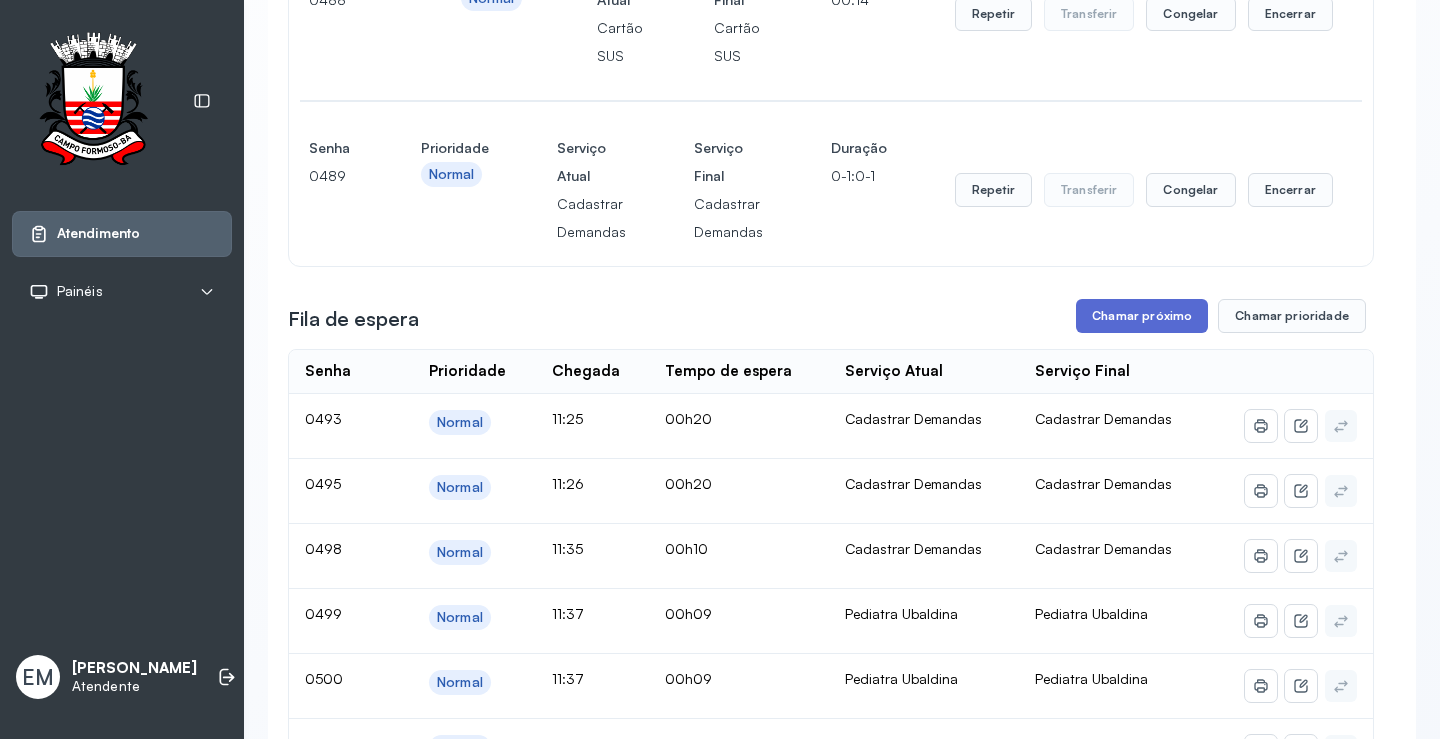 click on "Chamar próximo" at bounding box center [1142, 316] 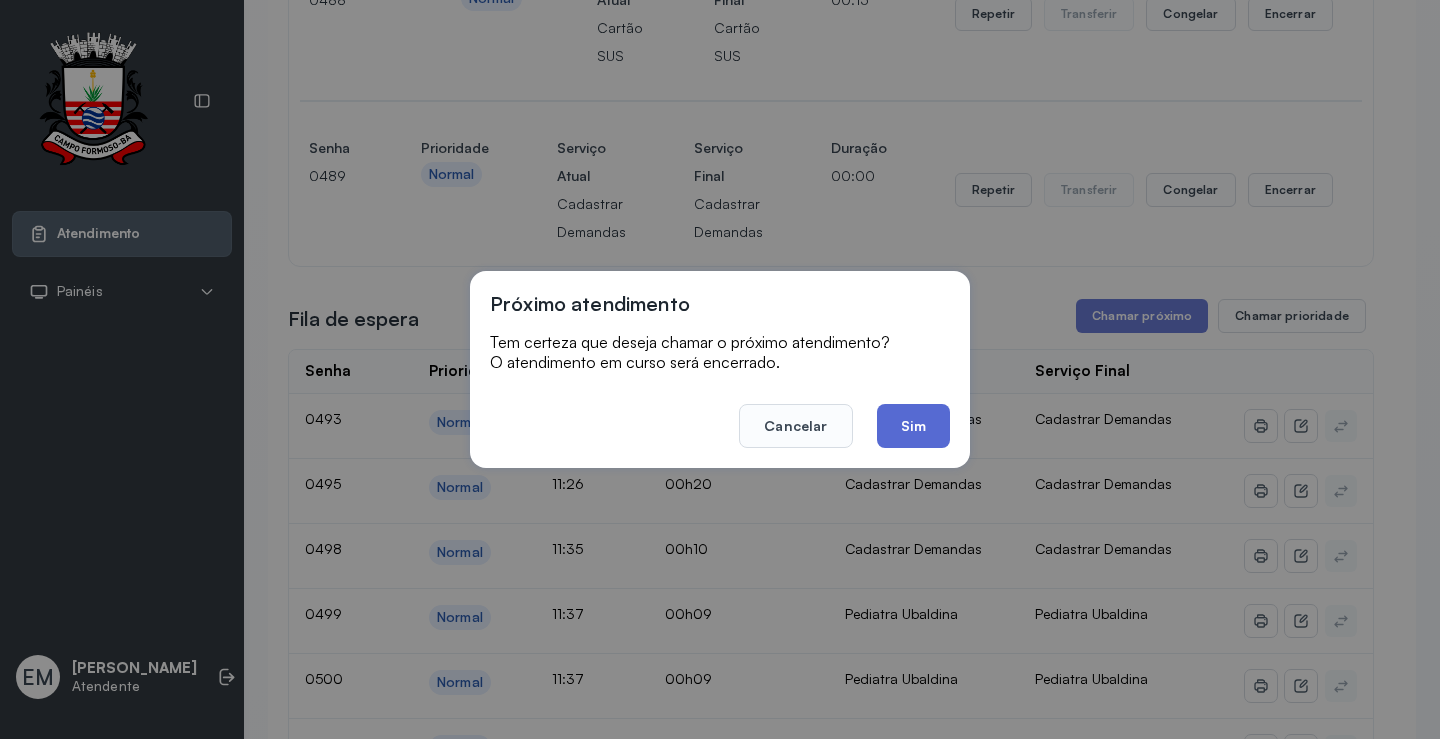 click on "Sim" 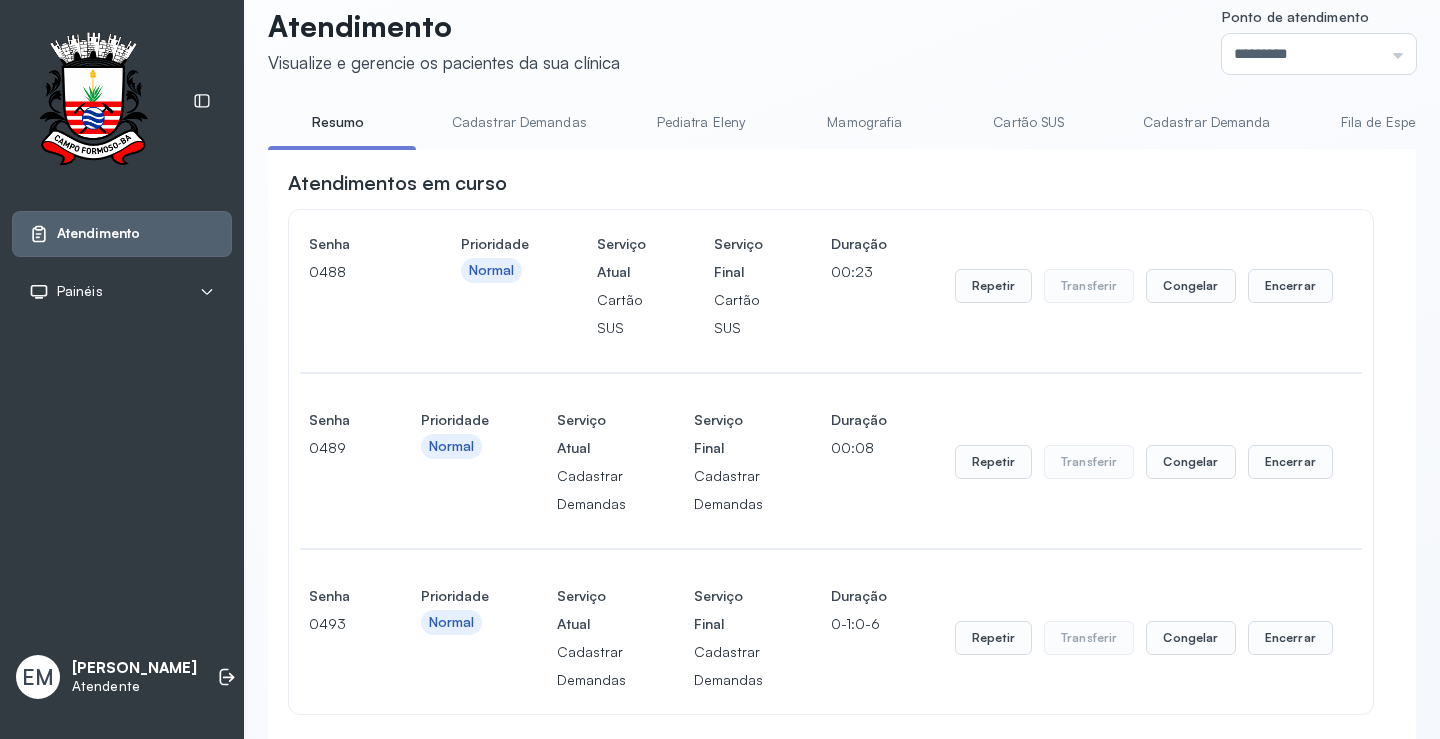 scroll, scrollTop: 0, scrollLeft: 0, axis: both 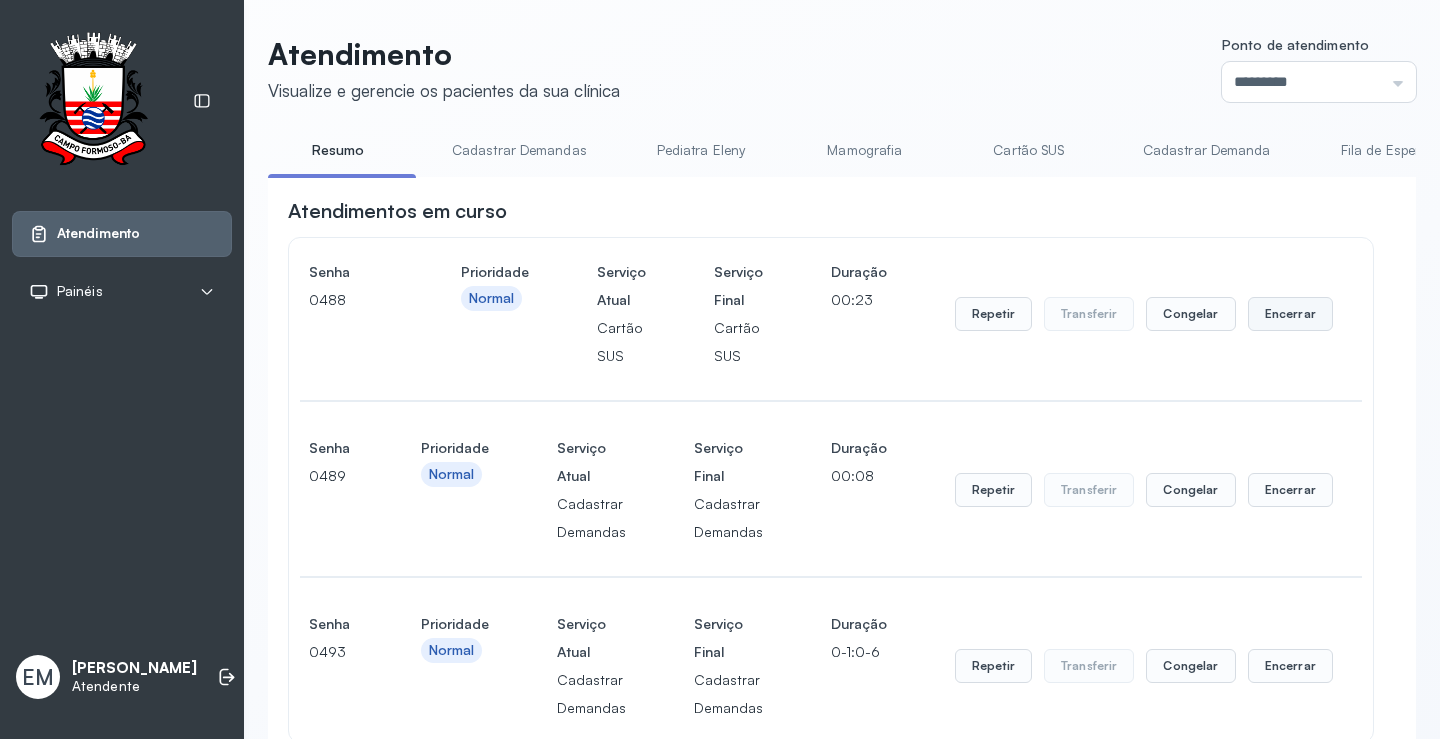click on "Repetir Transferir Congelar Encerrar" at bounding box center (1144, 314) 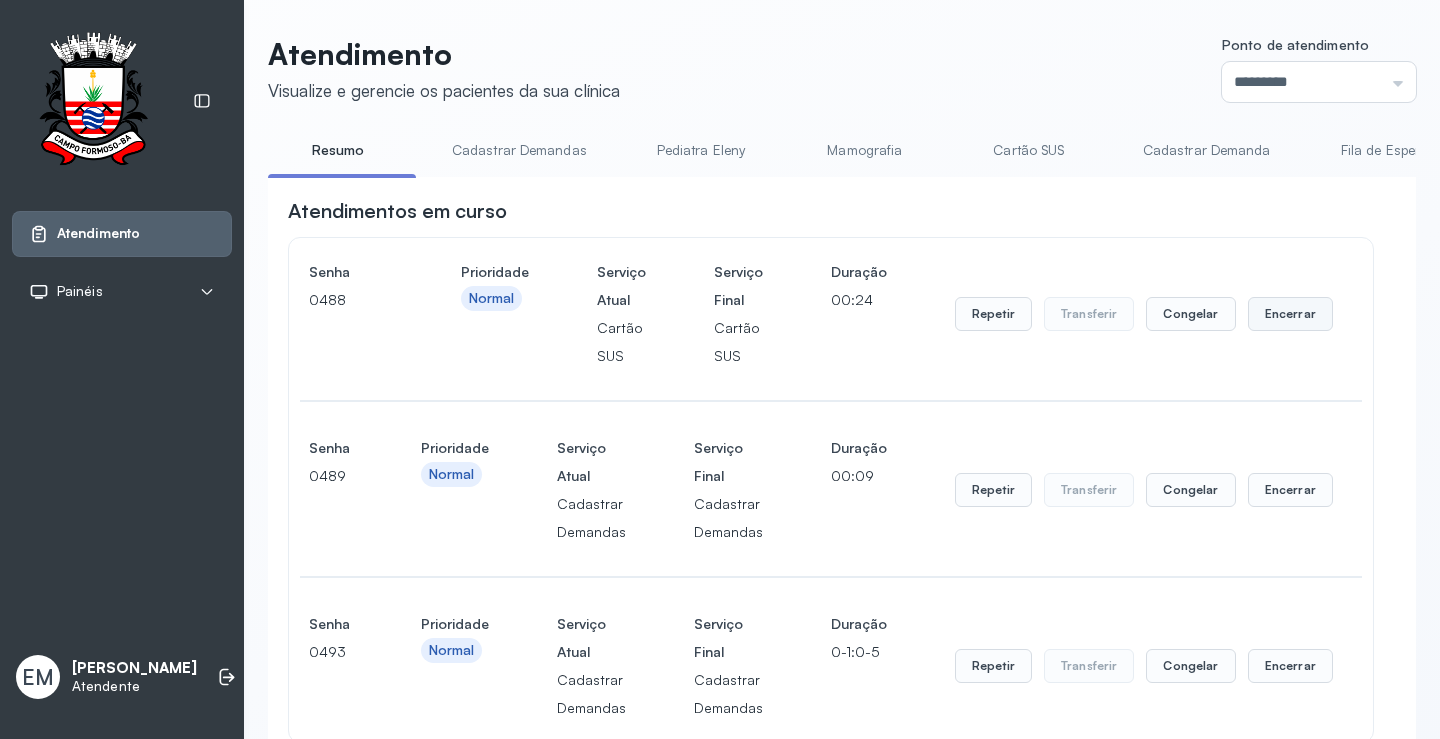 click on "Encerrar" at bounding box center [1290, 314] 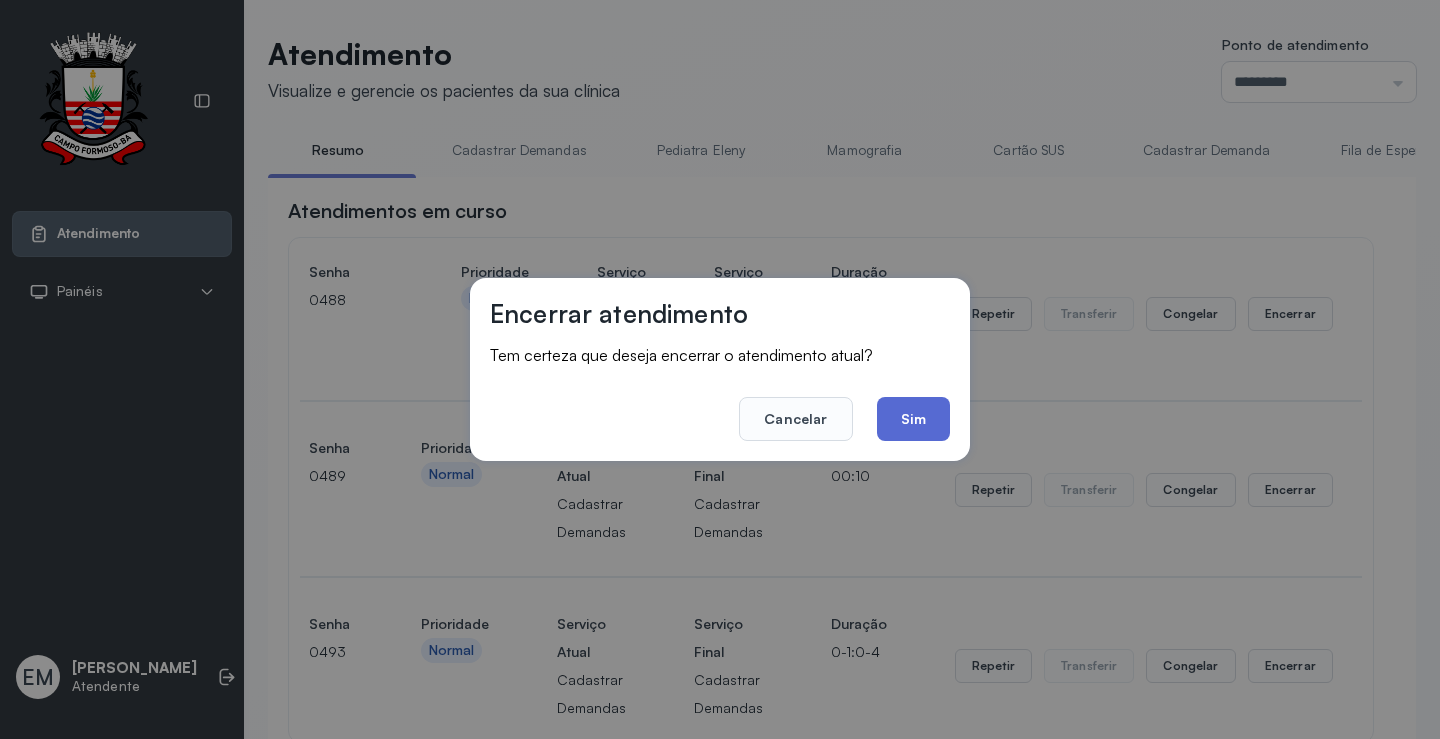 click on "Sim" 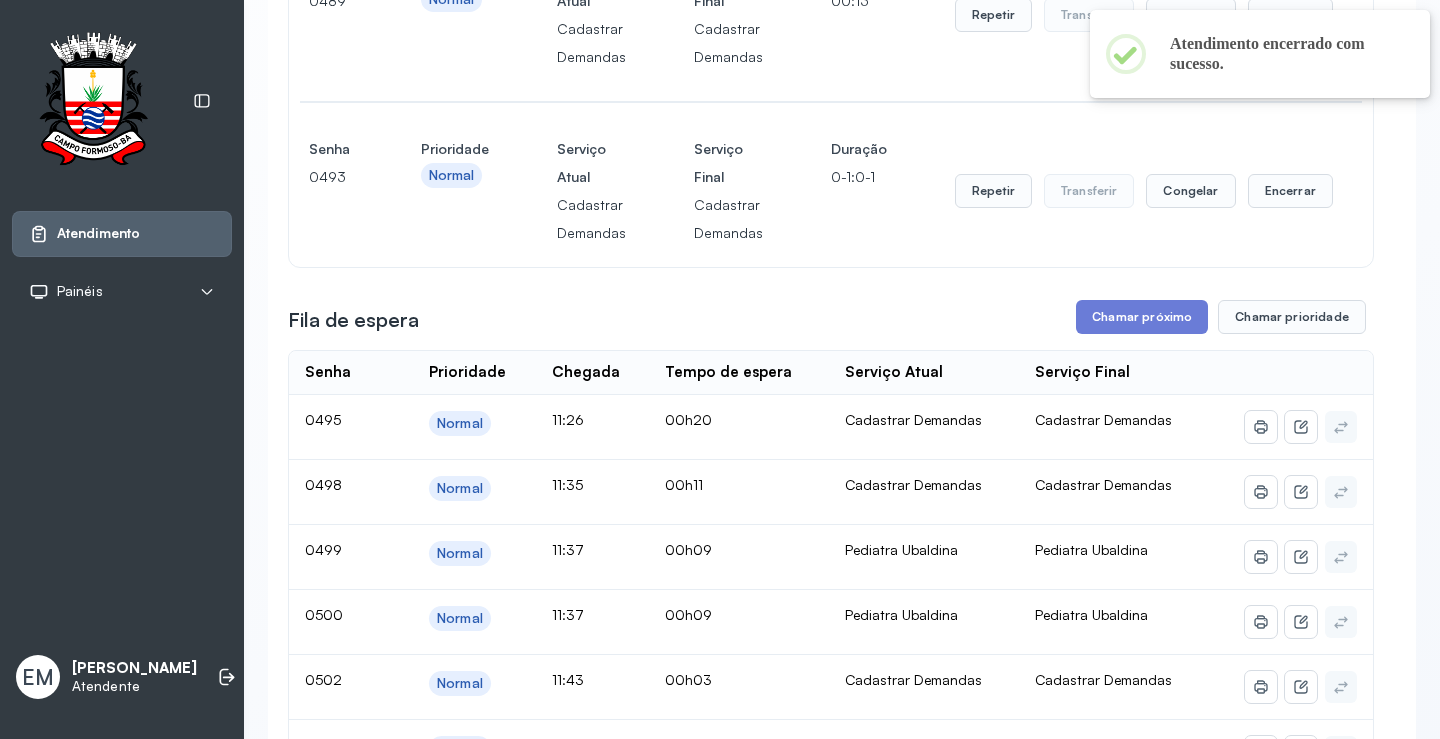 scroll, scrollTop: 301, scrollLeft: 0, axis: vertical 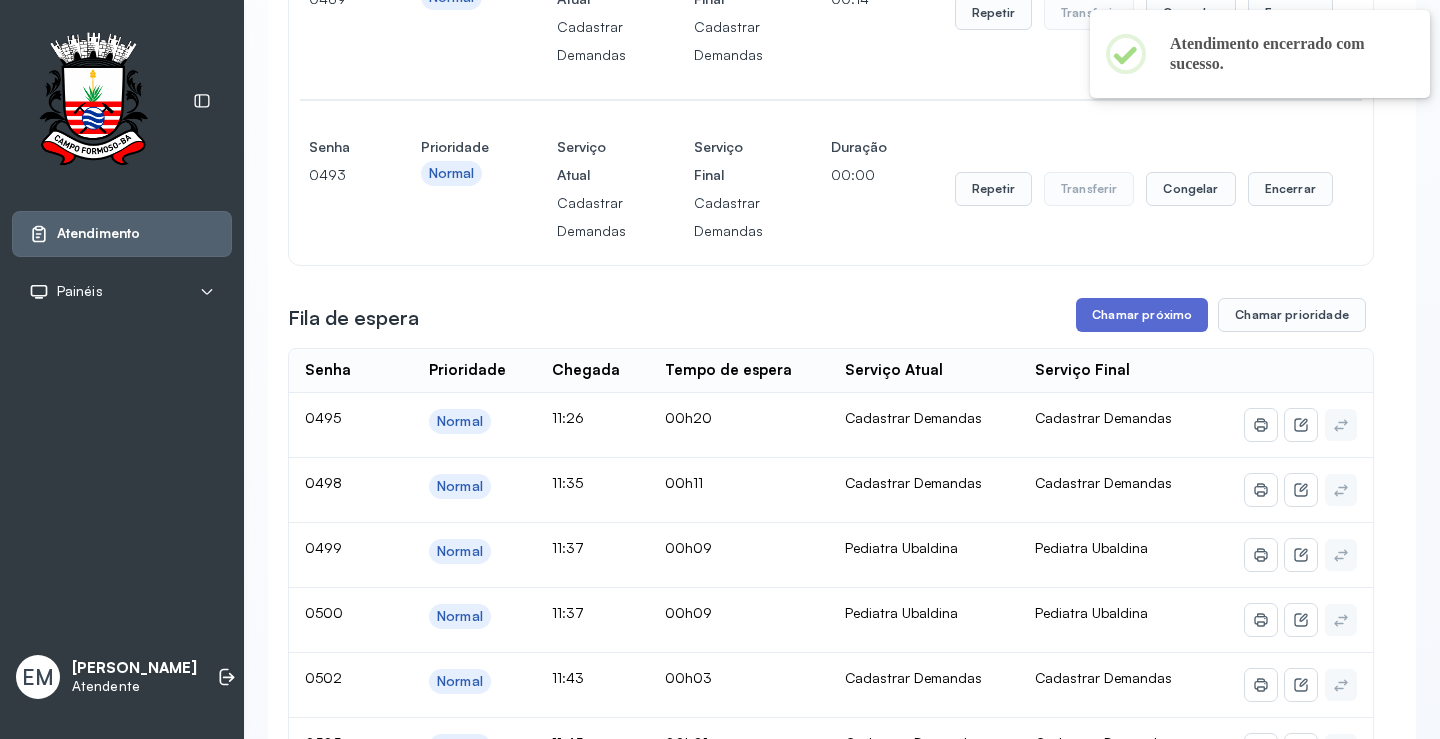 click on "Chamar próximo" at bounding box center [1142, 315] 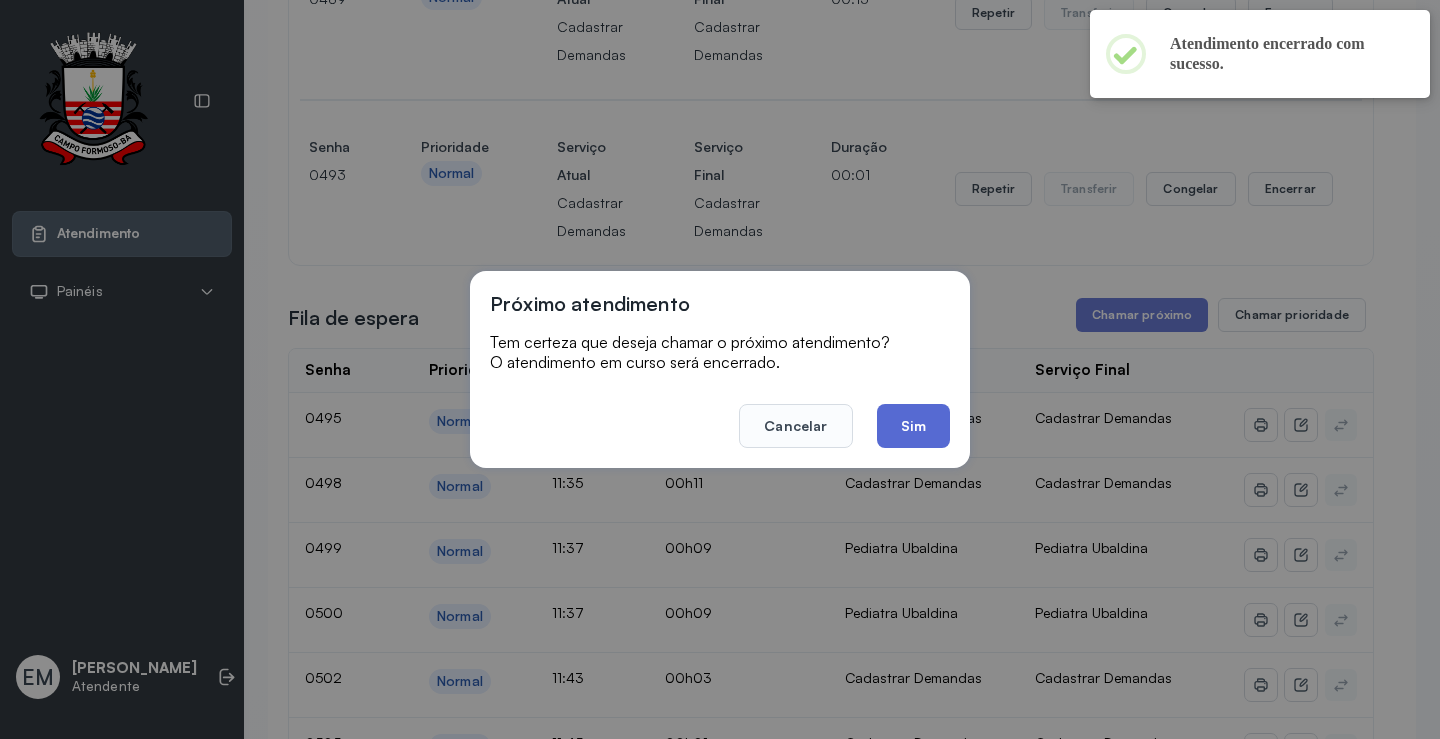 click on "Sim" 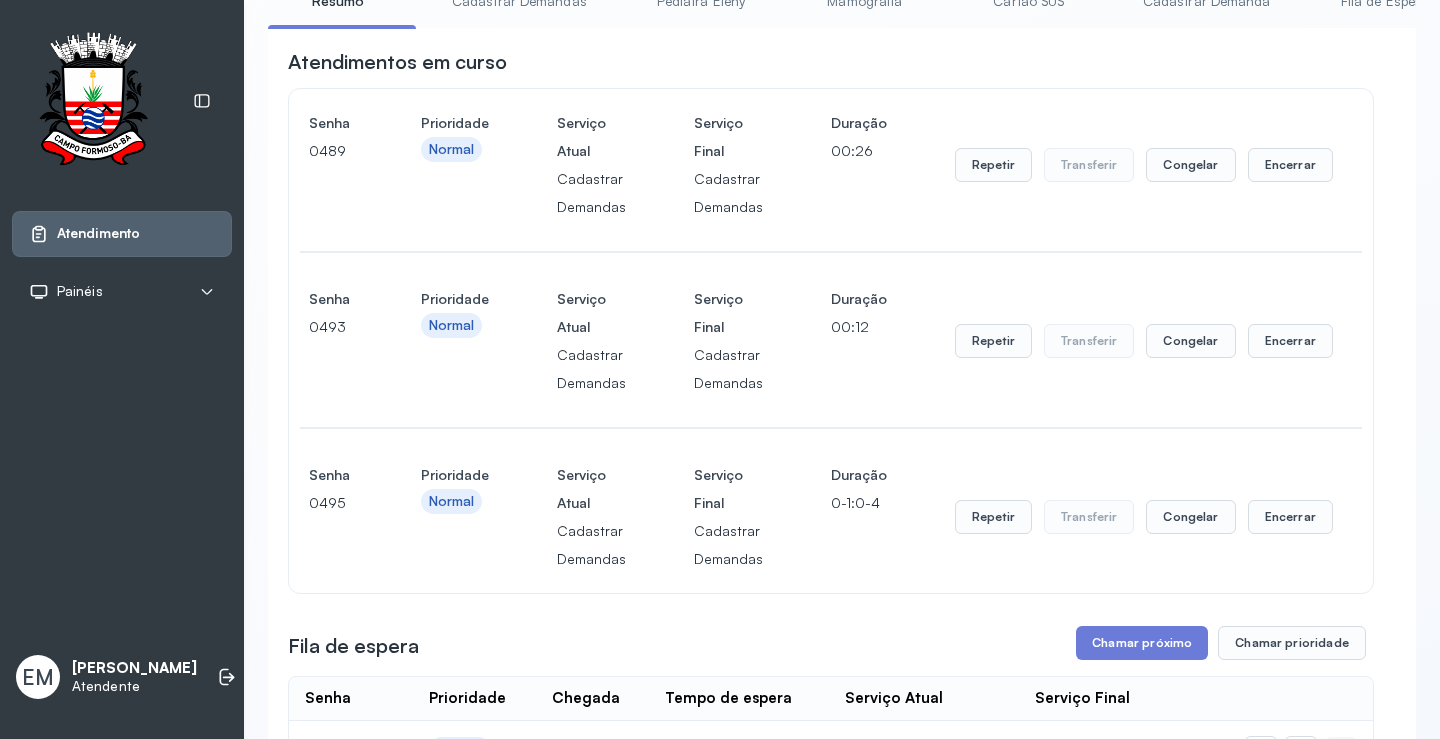 scroll, scrollTop: 101, scrollLeft: 0, axis: vertical 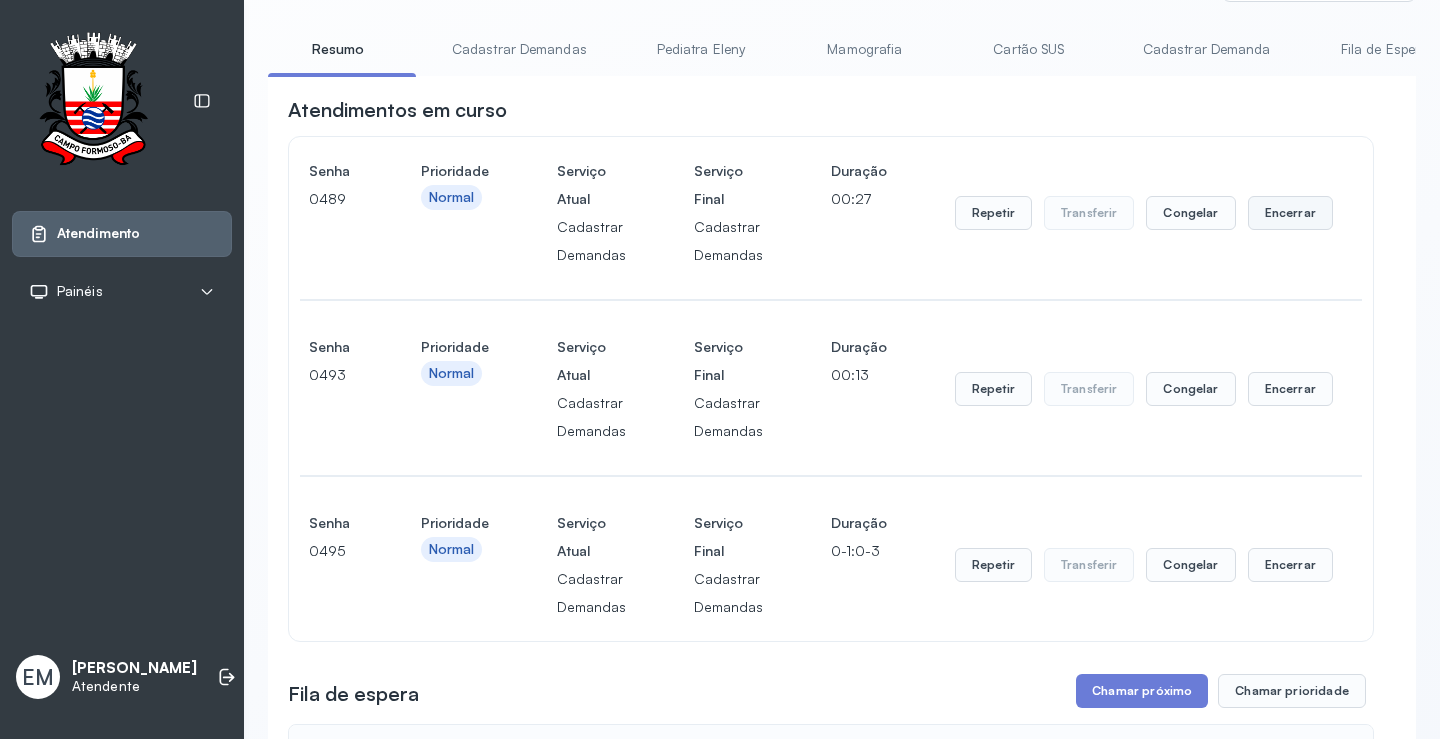 click on "Encerrar" at bounding box center (1290, 213) 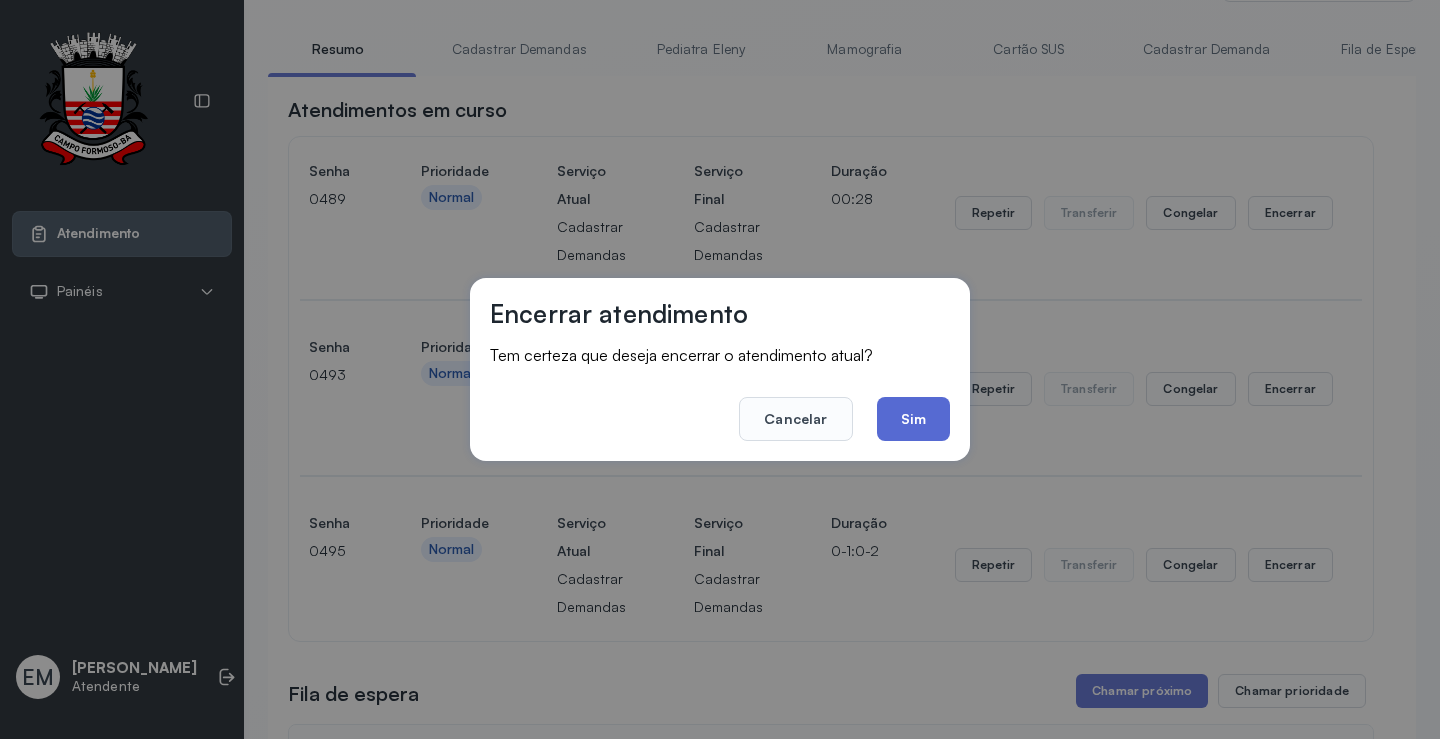 click on "Sim" 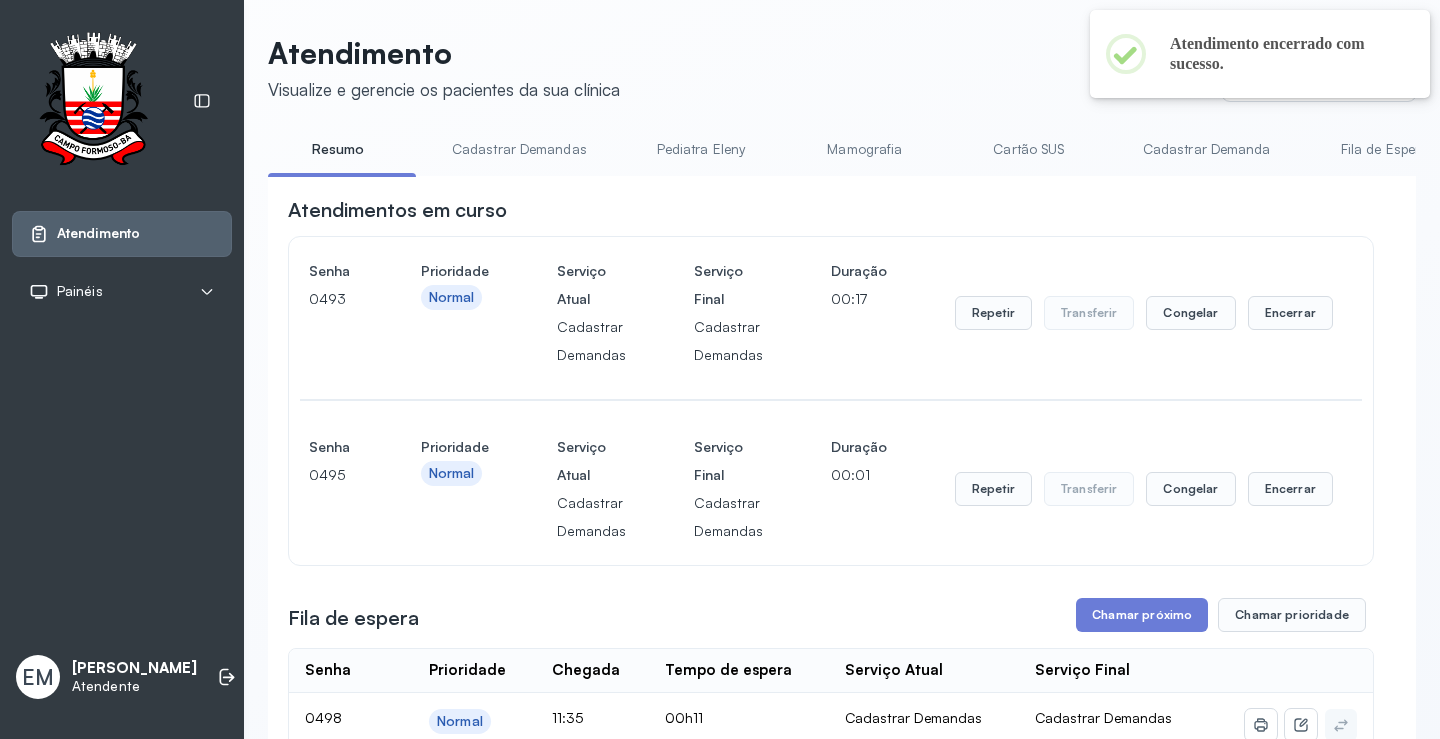 scroll, scrollTop: 101, scrollLeft: 0, axis: vertical 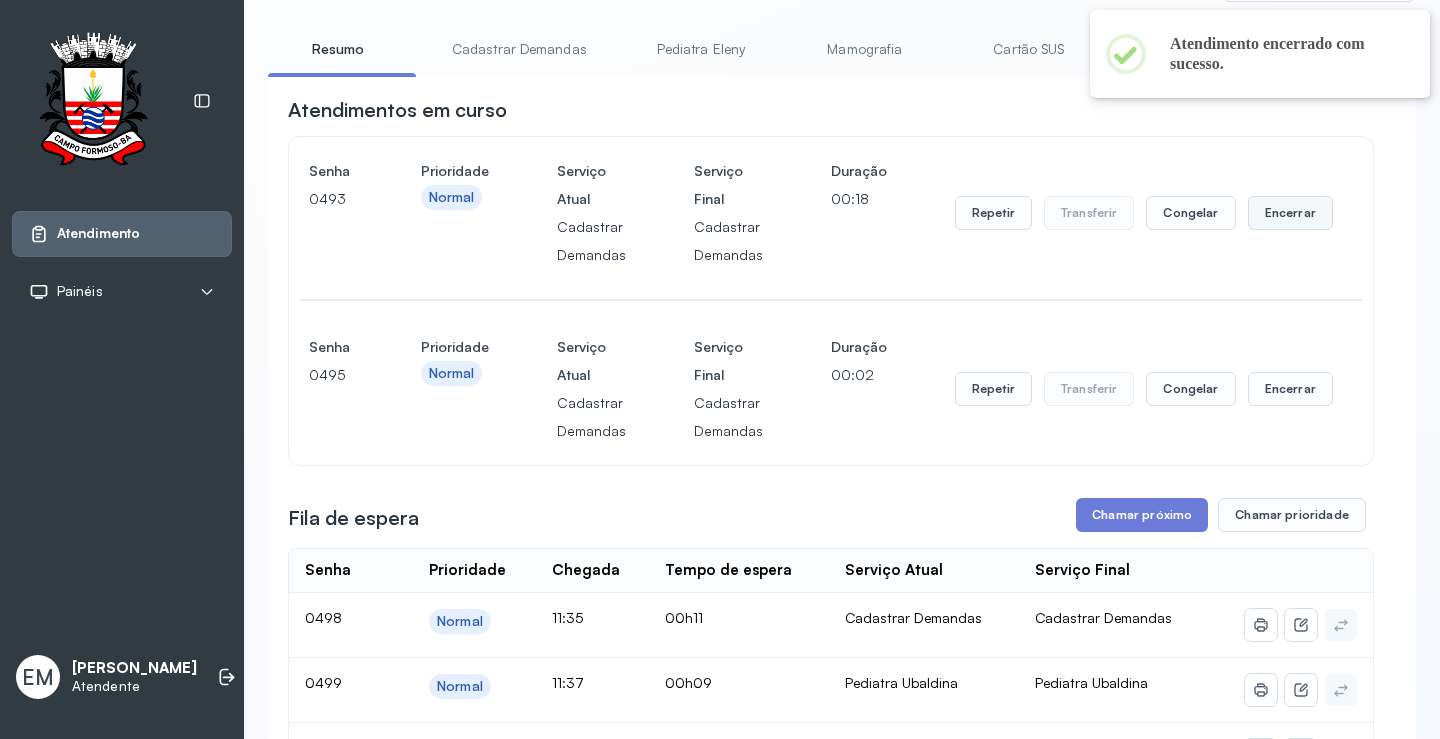 click on "Encerrar" at bounding box center (1290, 213) 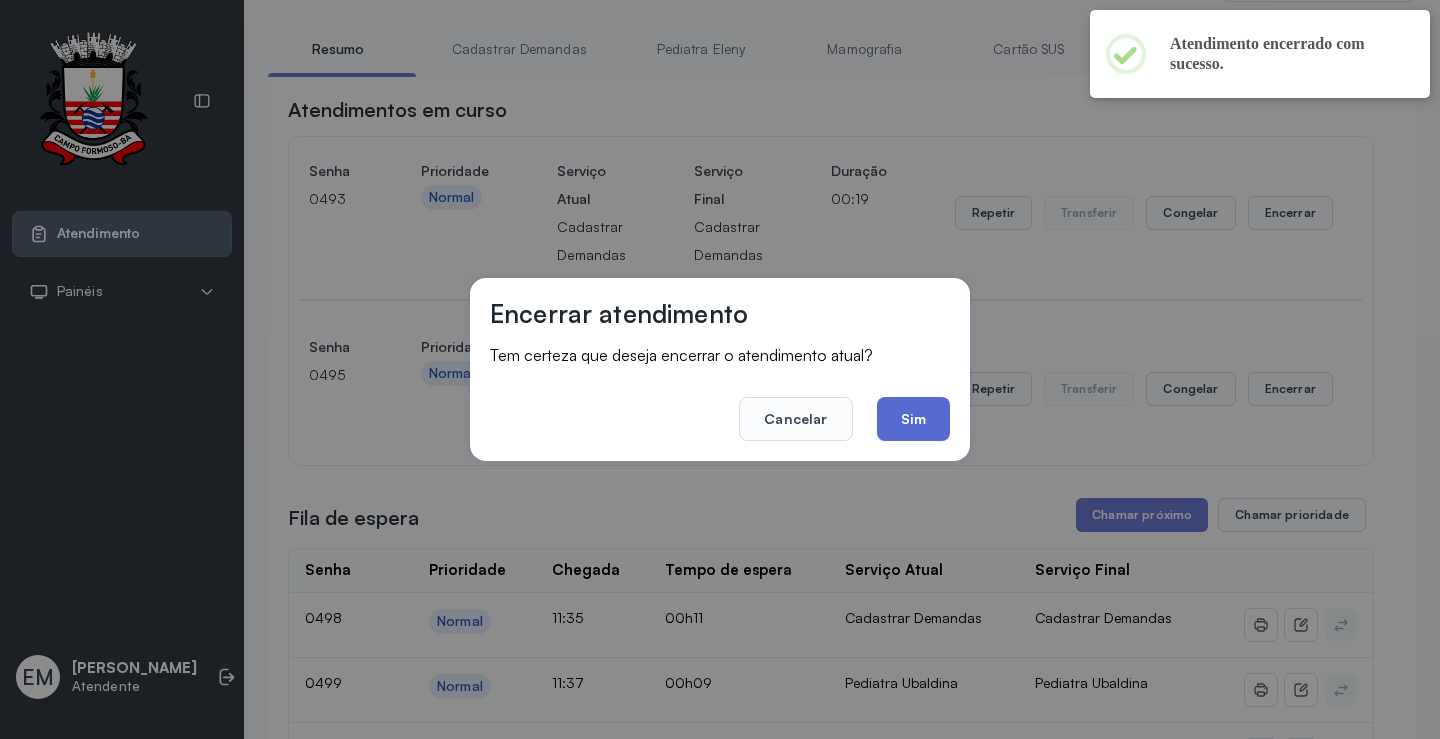 click on "Sim" 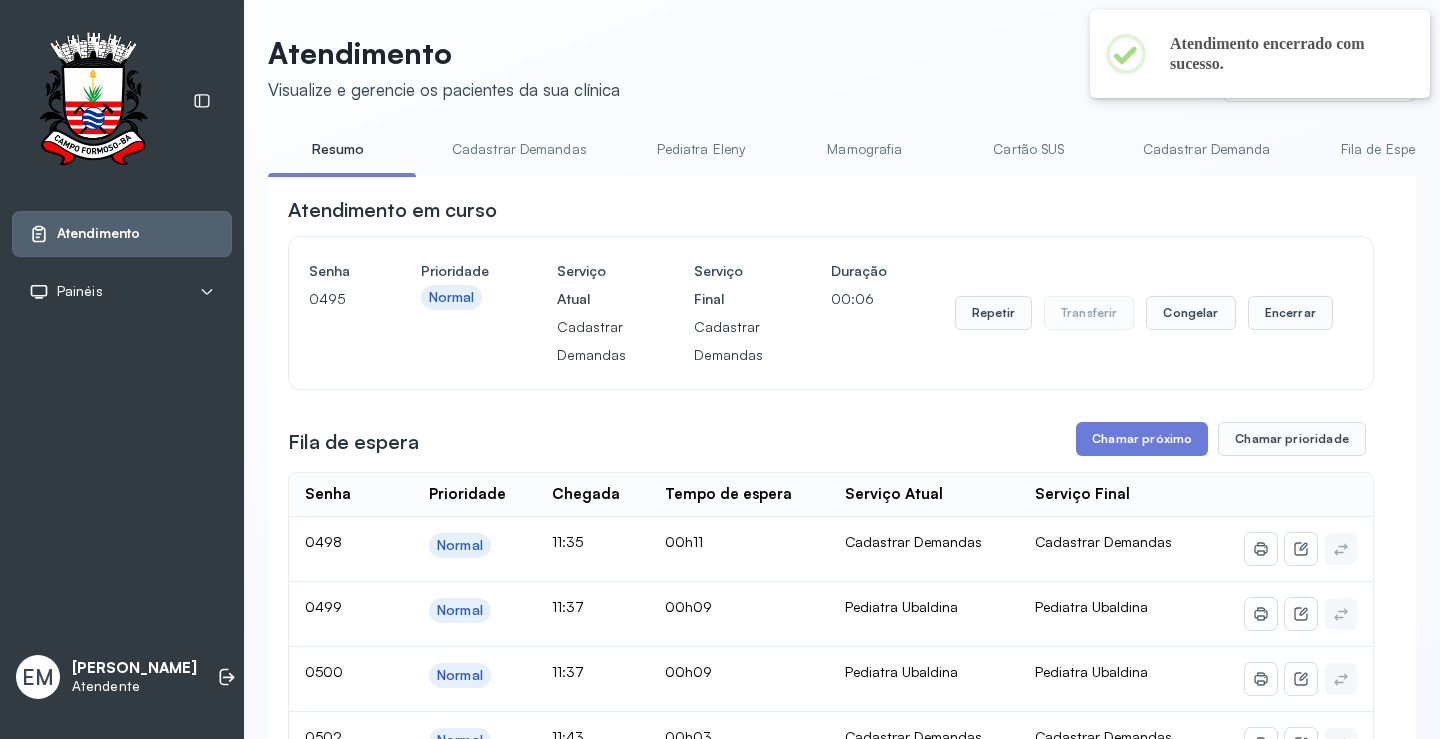 scroll, scrollTop: 101, scrollLeft: 0, axis: vertical 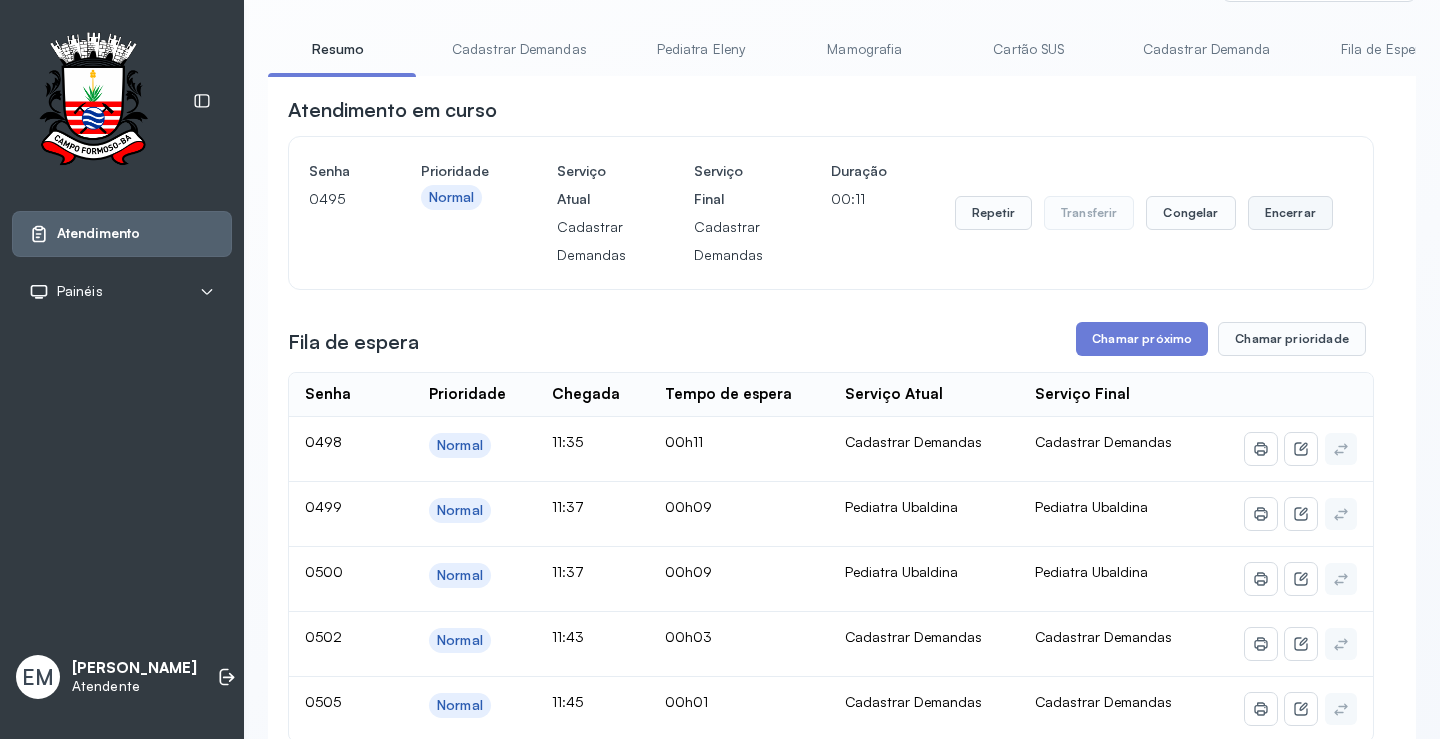 click on "Encerrar" at bounding box center [1290, 213] 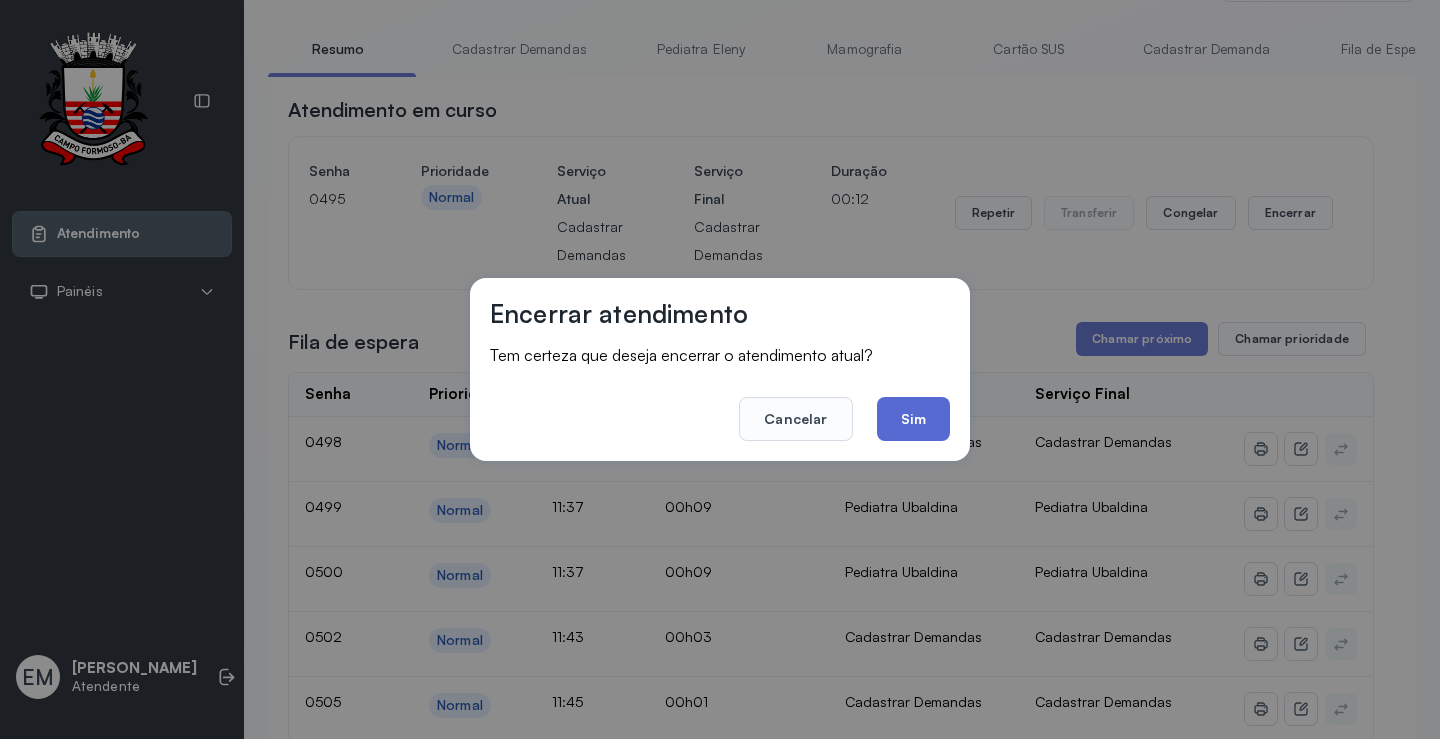 click on "Sim" 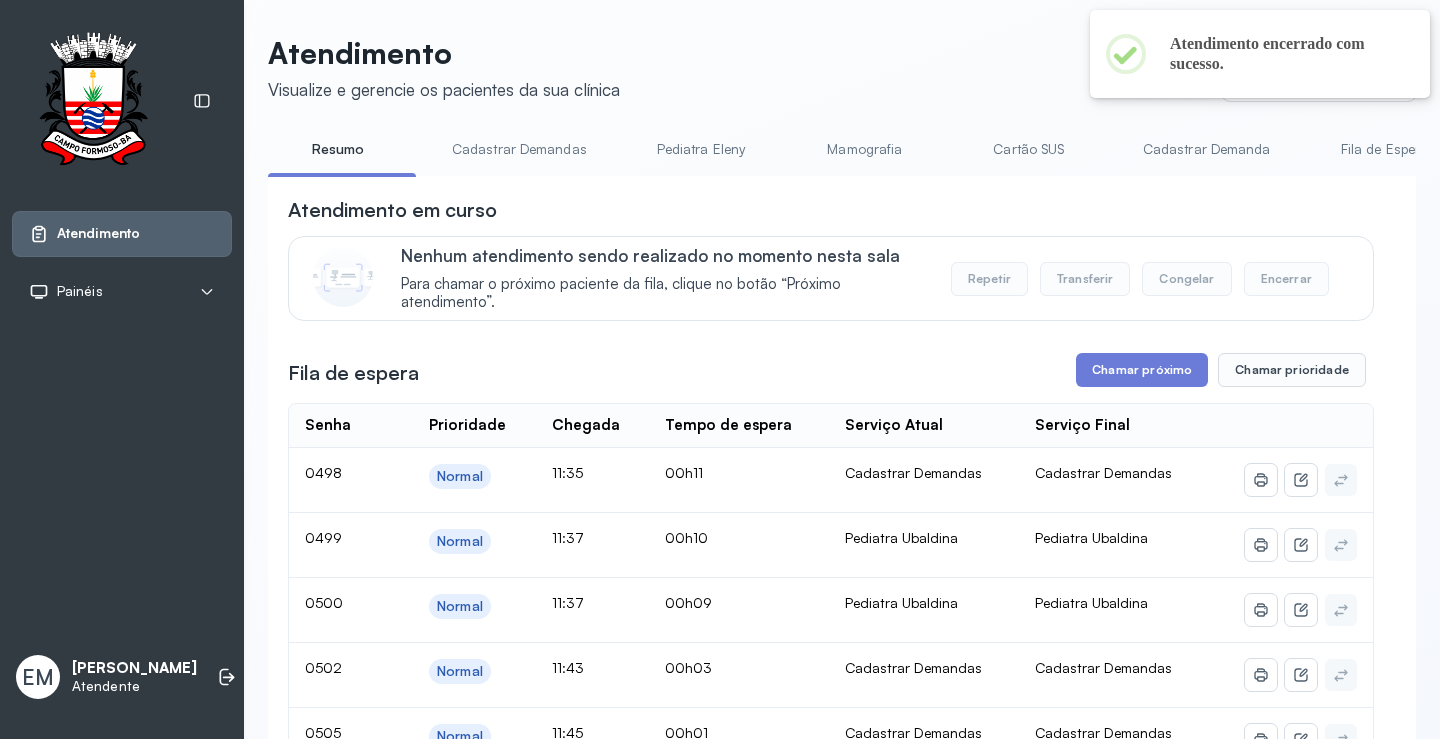 scroll, scrollTop: 101, scrollLeft: 0, axis: vertical 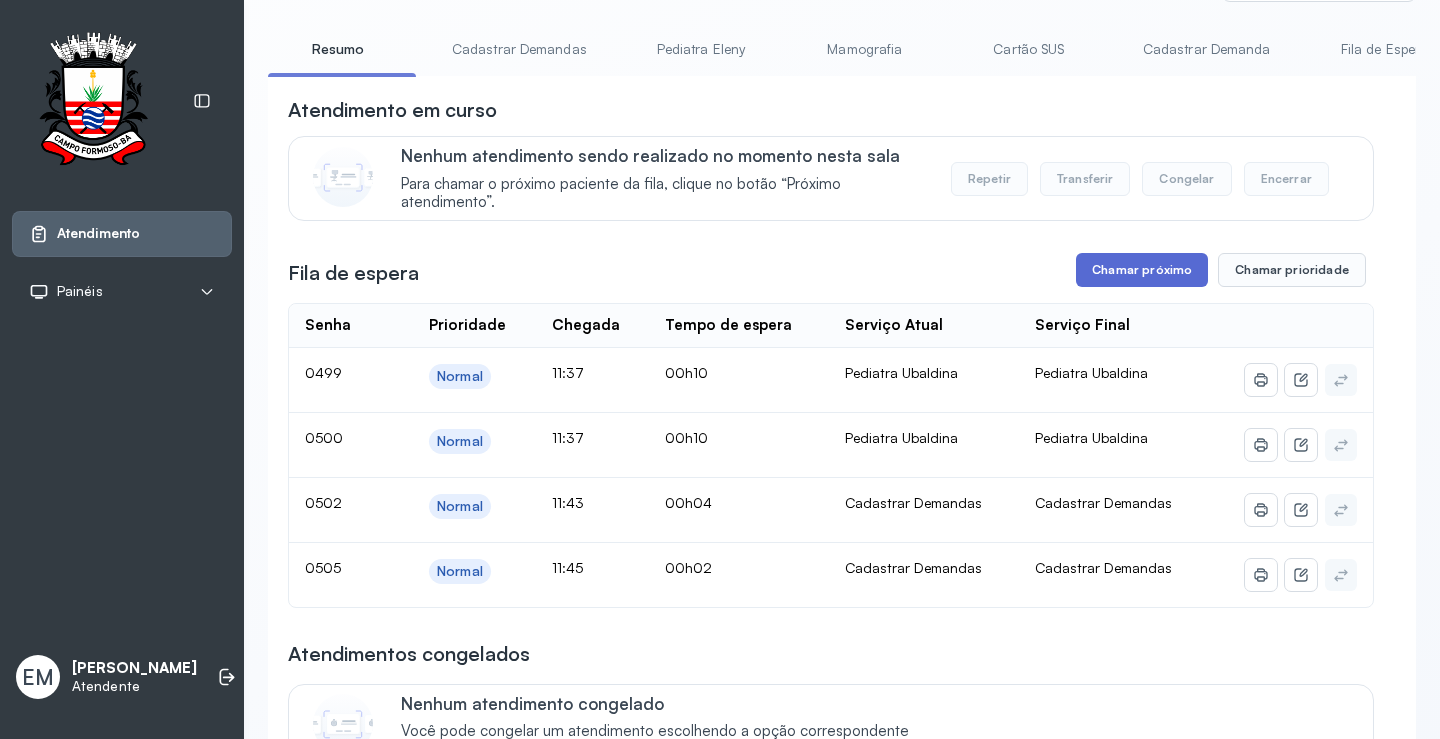 click on "Chamar próximo" at bounding box center (1142, 270) 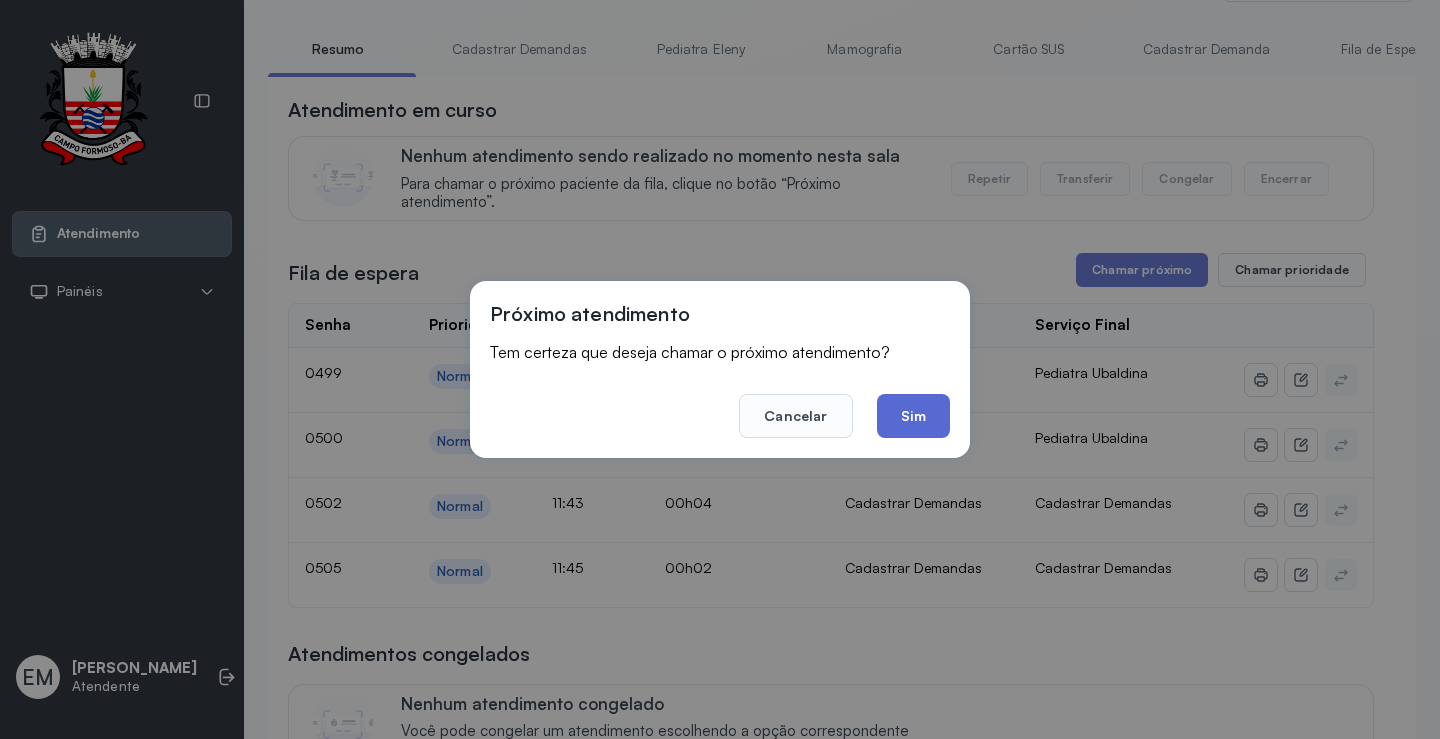 click on "Sim" 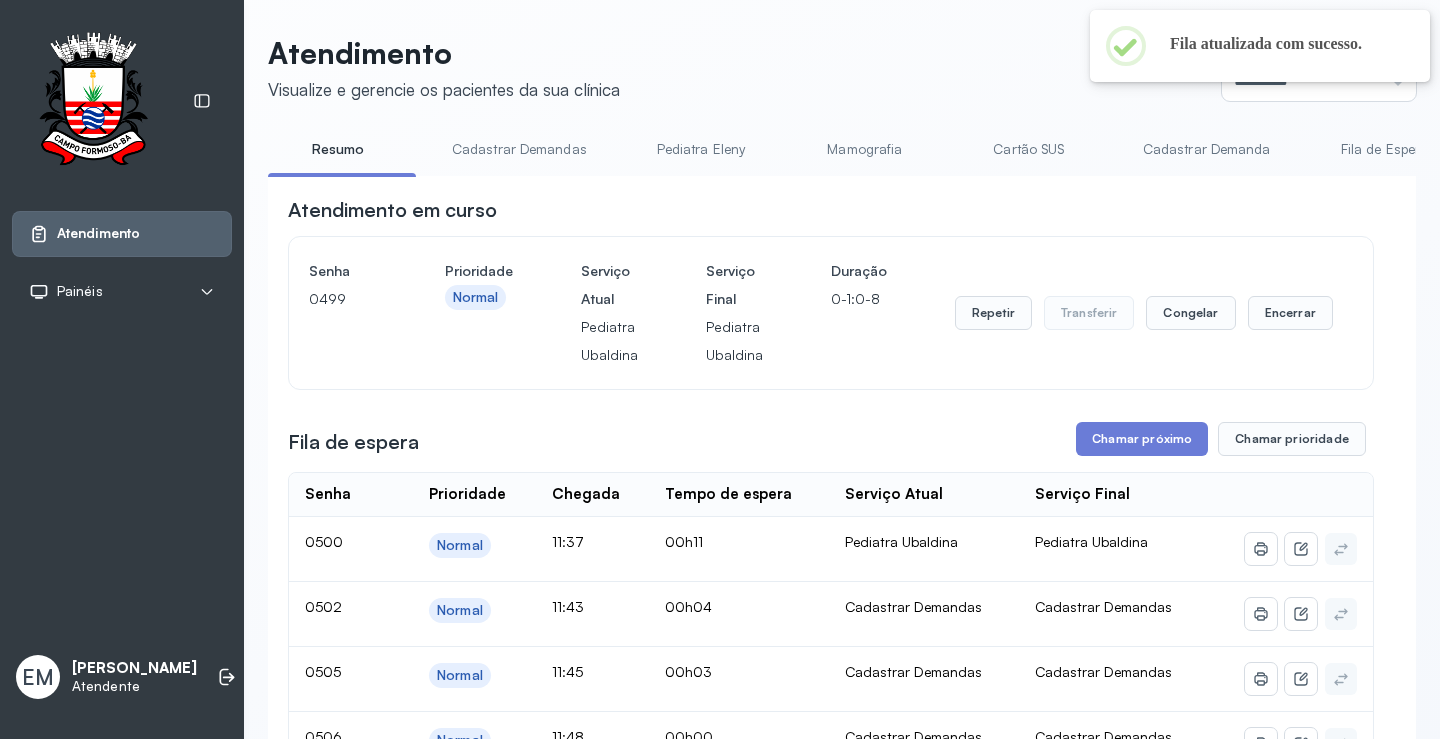 scroll, scrollTop: 101, scrollLeft: 0, axis: vertical 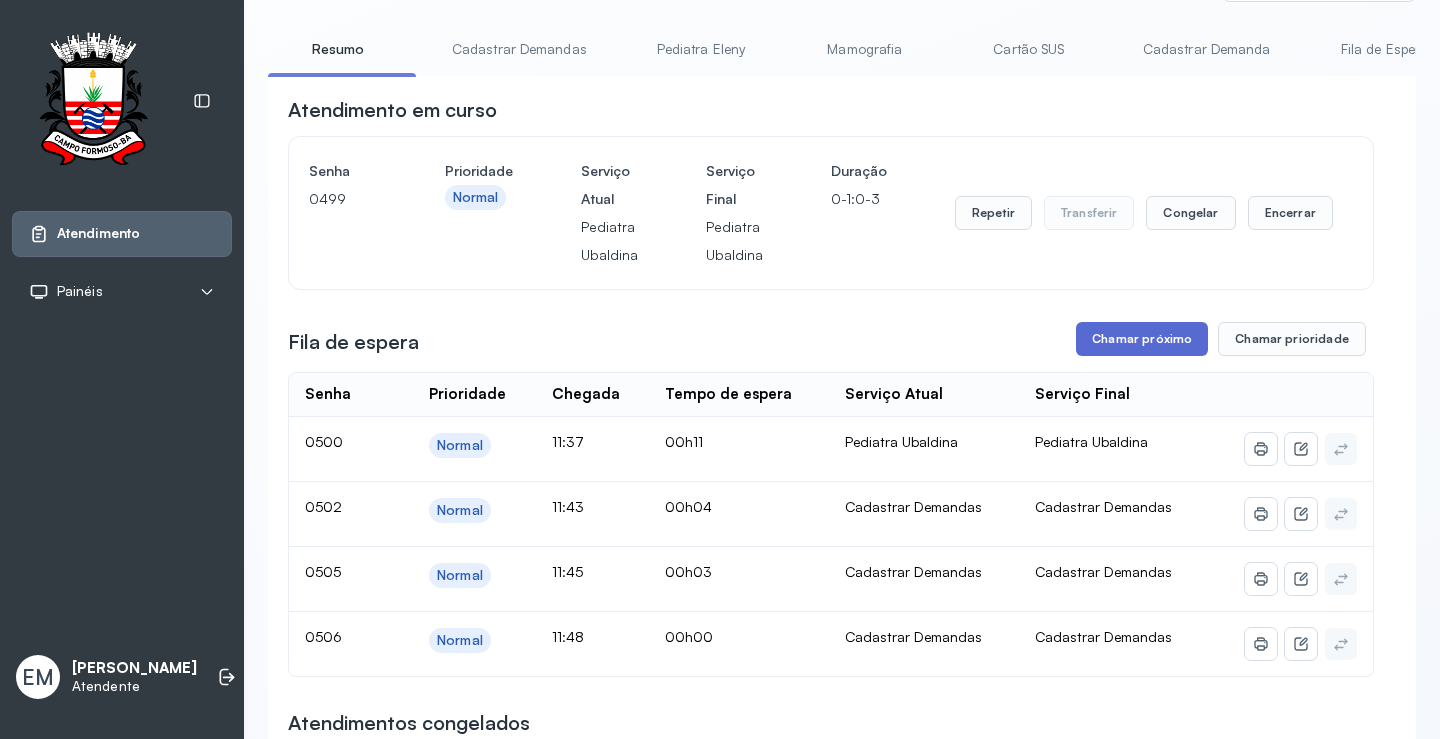 click on "Chamar próximo" at bounding box center [1142, 339] 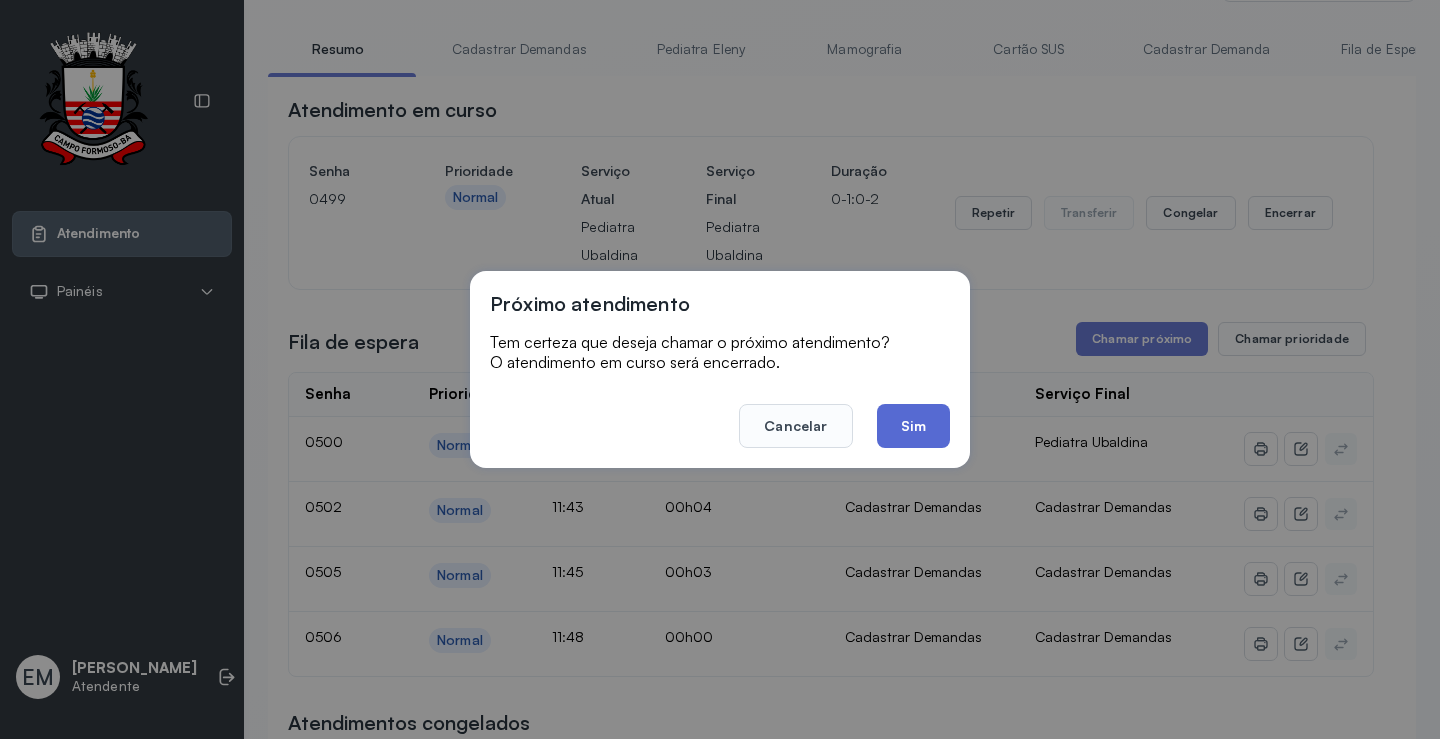 click on "Sim" 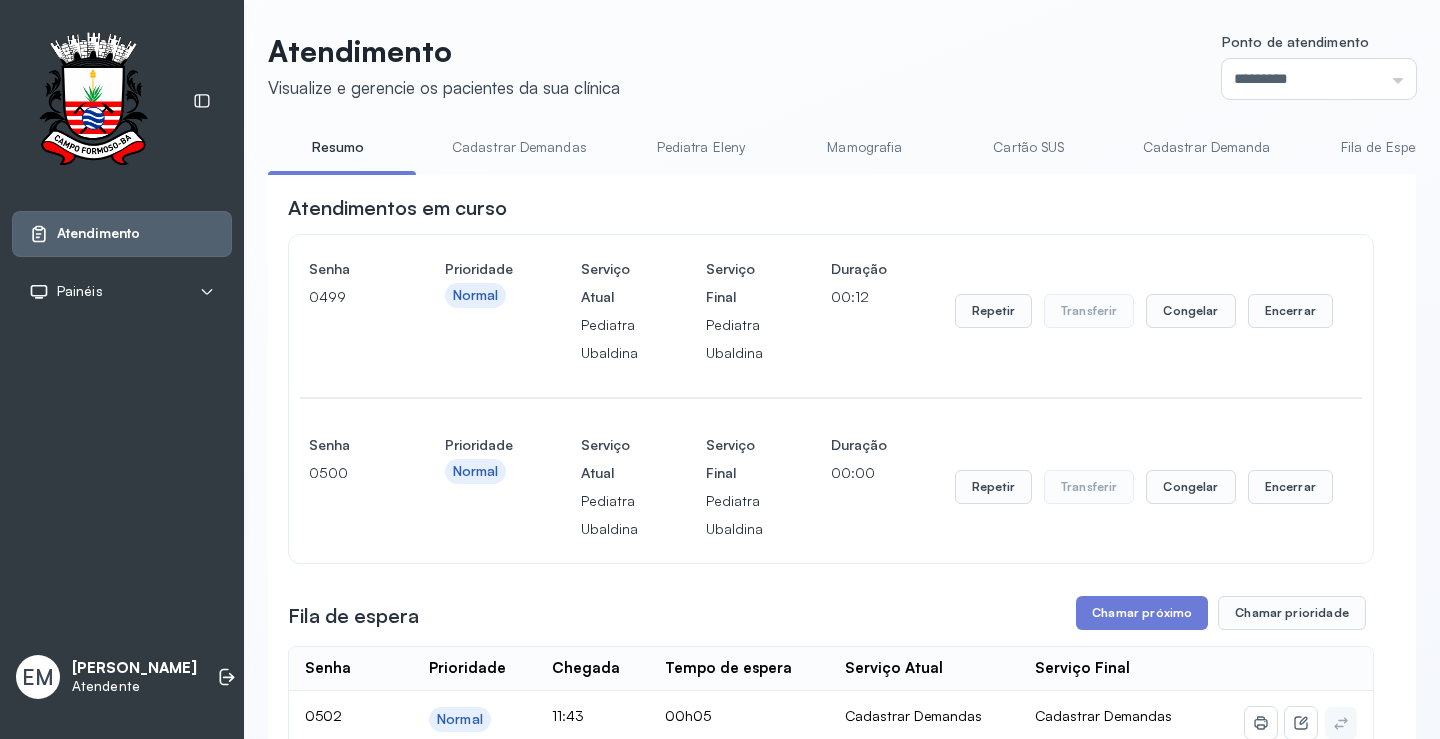 scroll, scrollTop: 1, scrollLeft: 0, axis: vertical 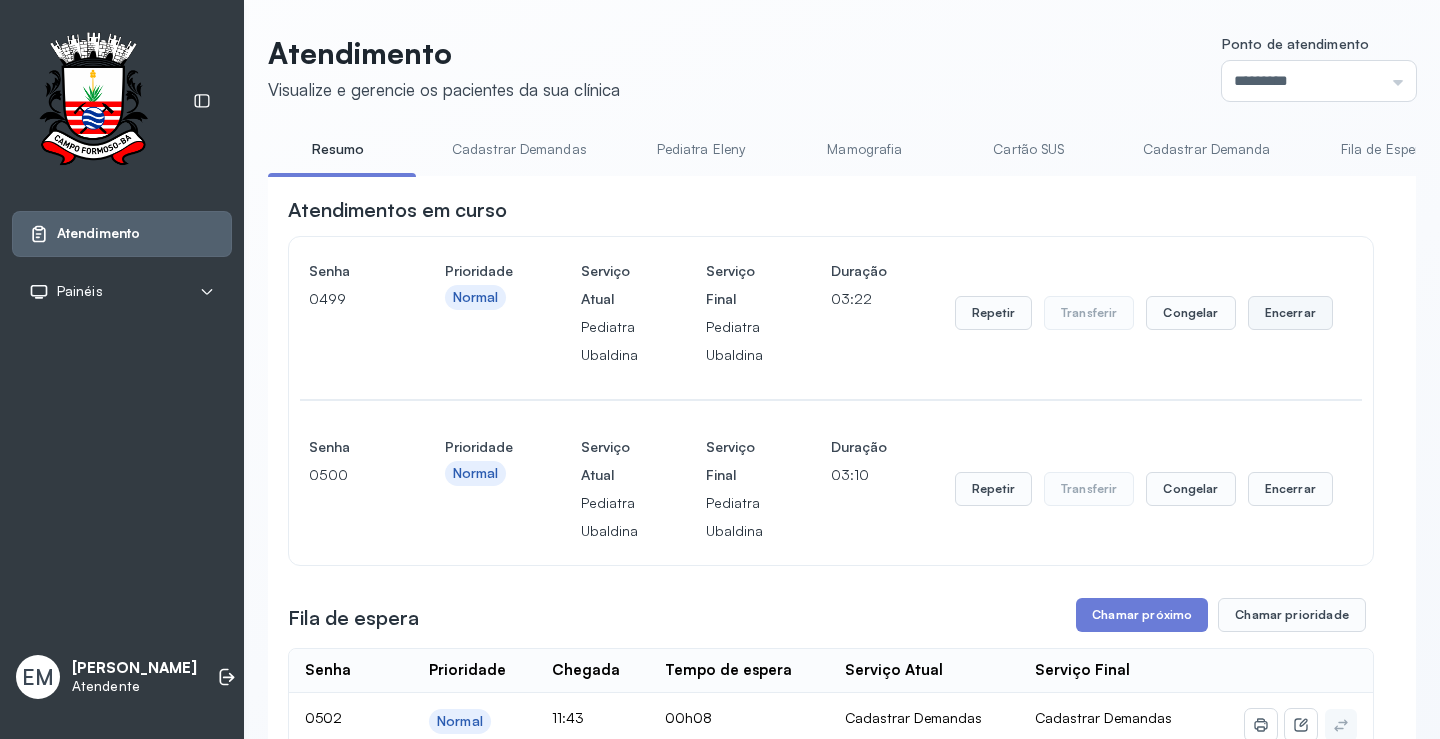 click on "Encerrar" at bounding box center [1290, 313] 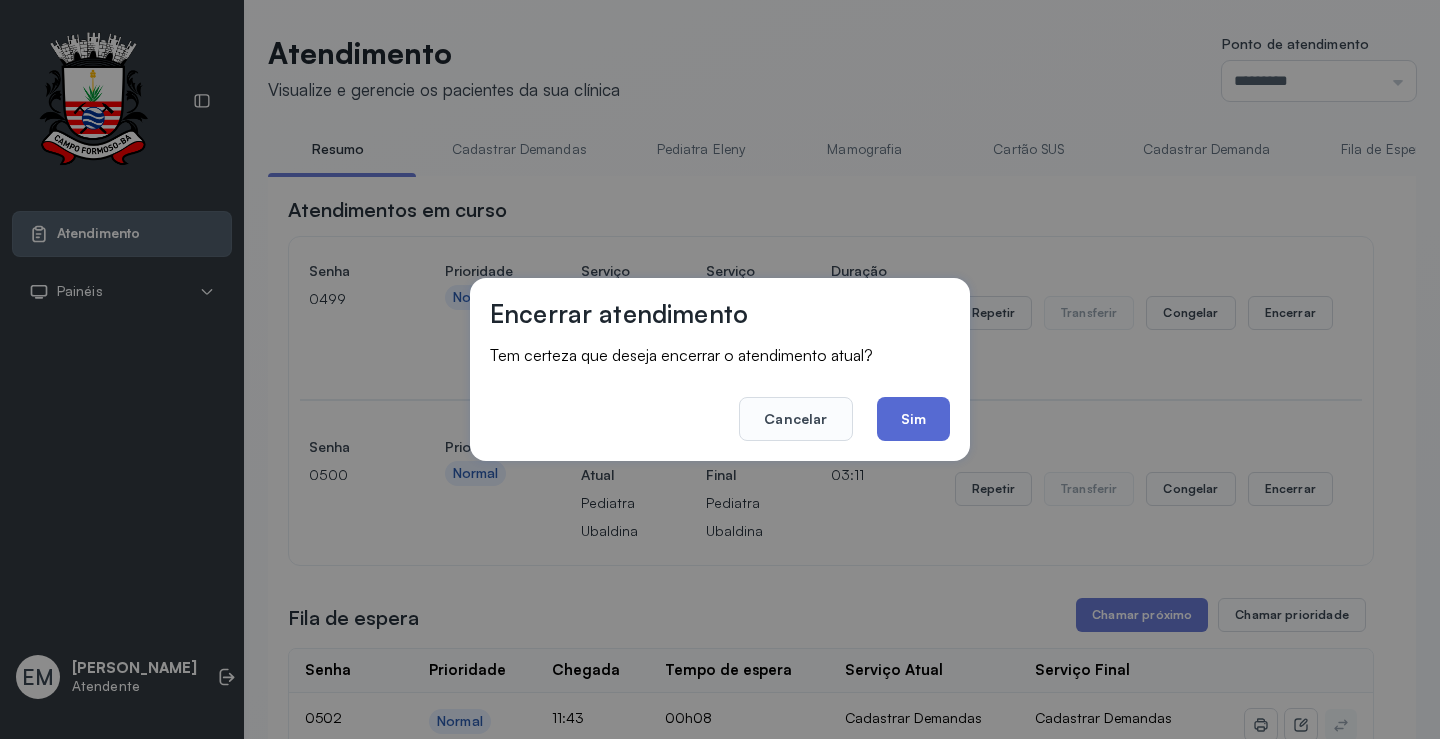click on "Sim" 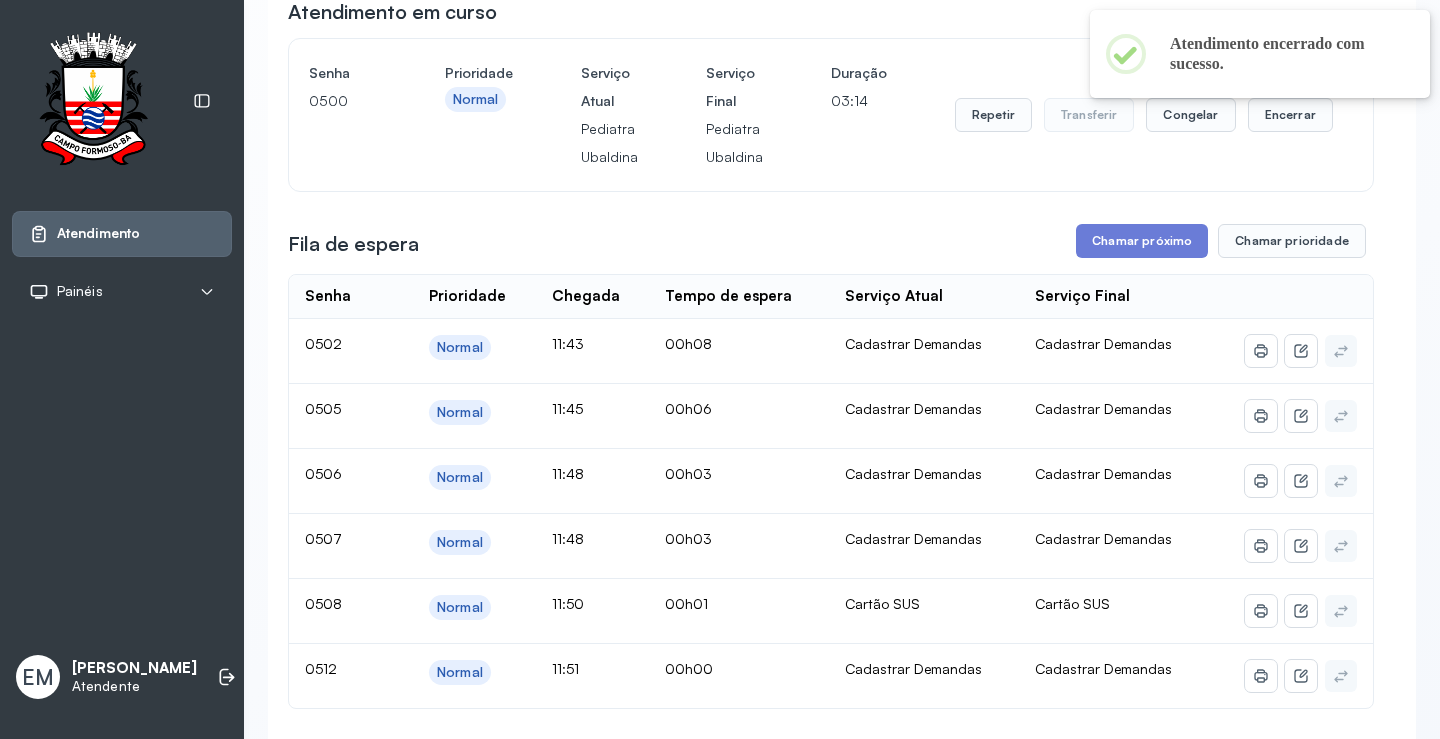 scroll, scrollTop: 201, scrollLeft: 0, axis: vertical 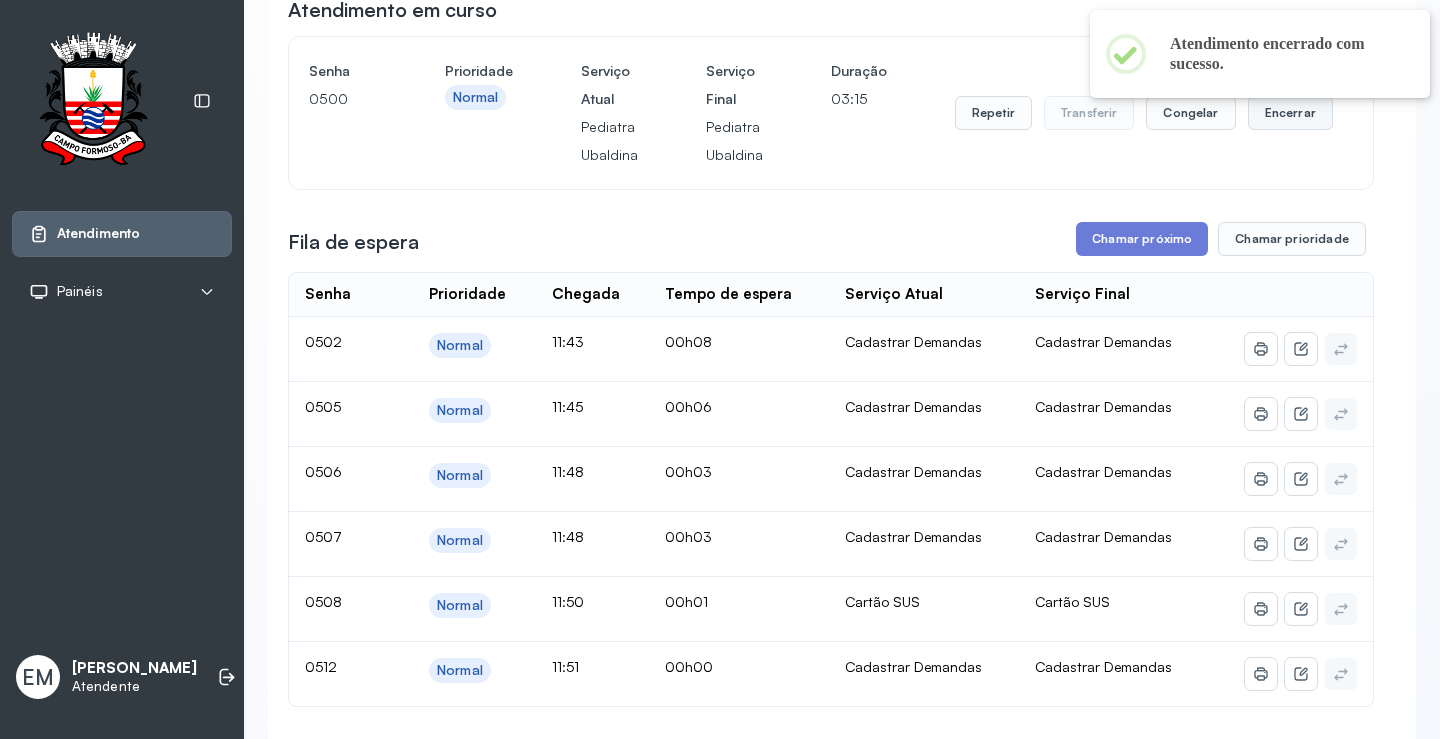 click on "Encerrar" at bounding box center (1290, 113) 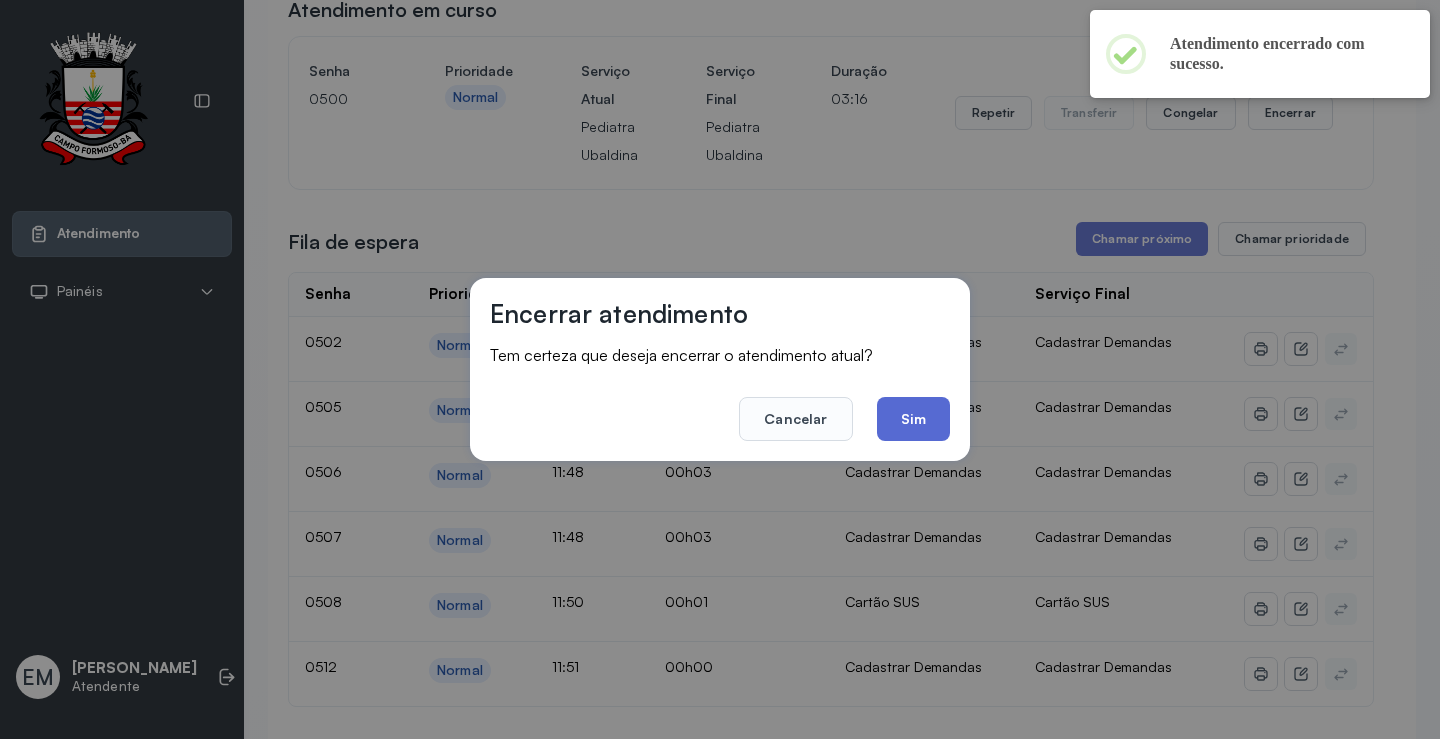 click on "Sim" 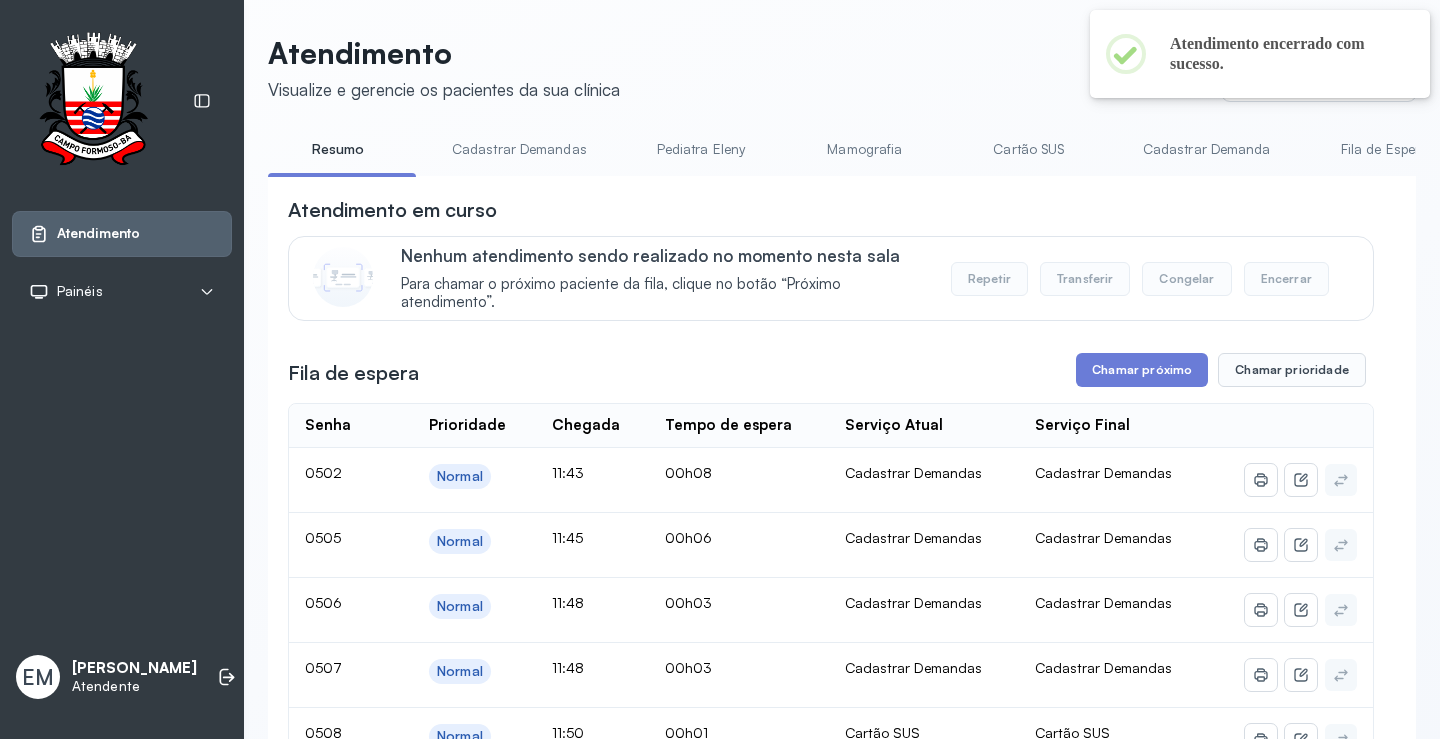 scroll, scrollTop: 201, scrollLeft: 0, axis: vertical 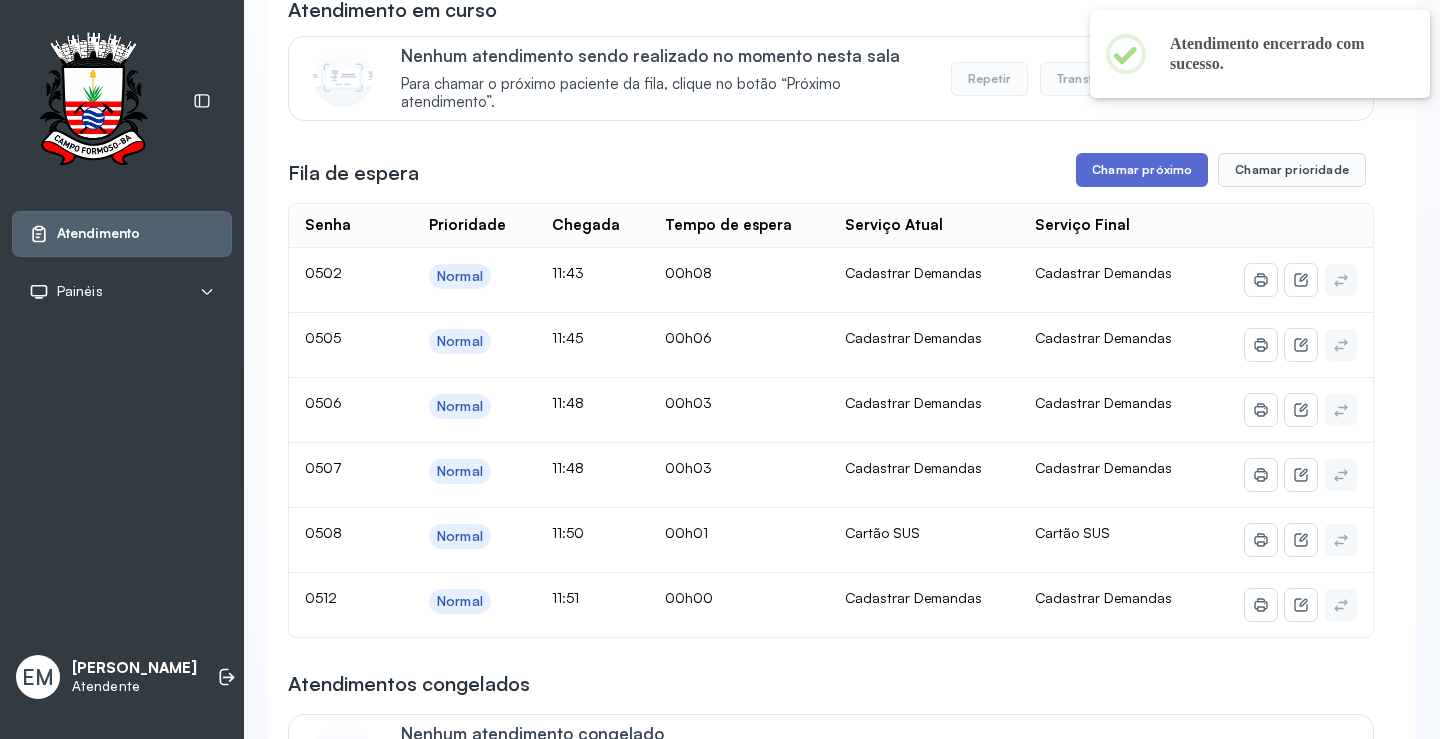 click on "Chamar próximo" at bounding box center [1142, 170] 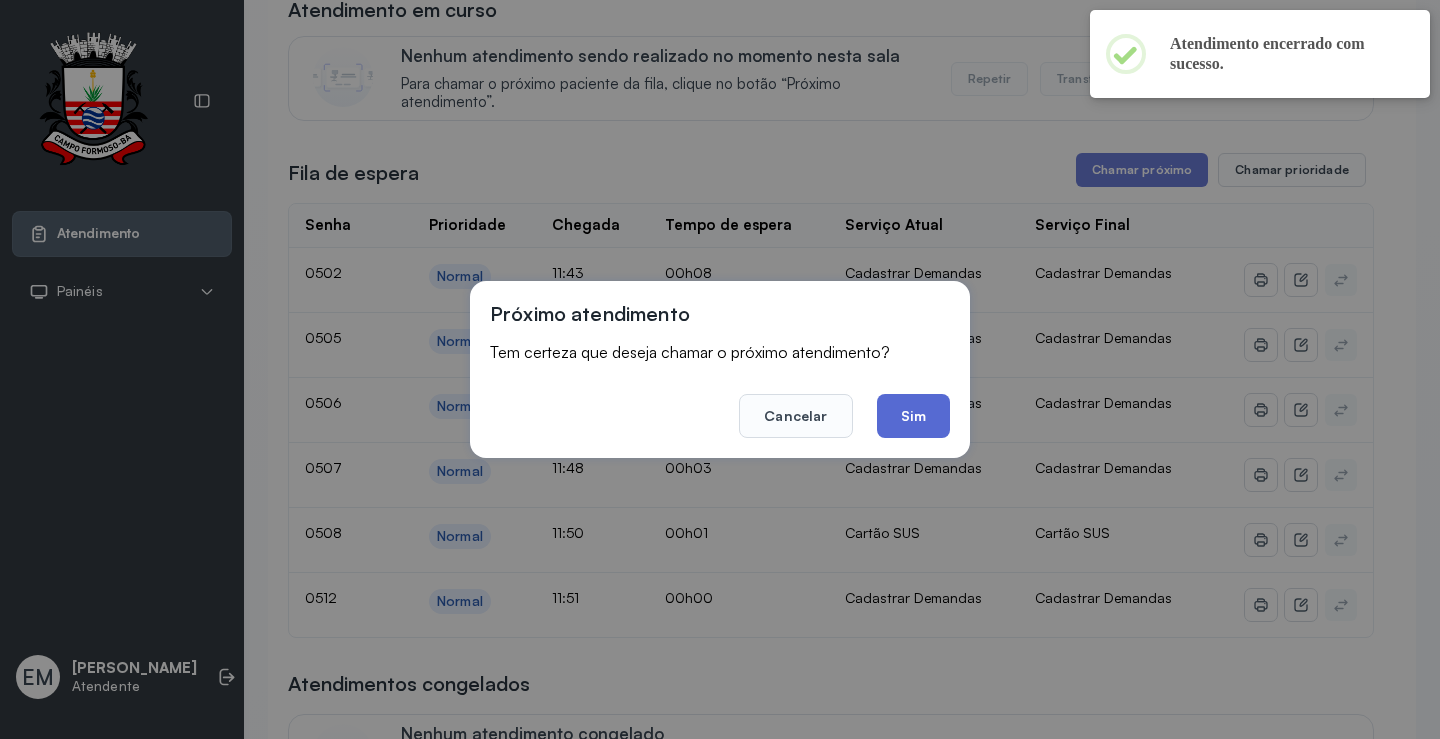 click on "Sim" 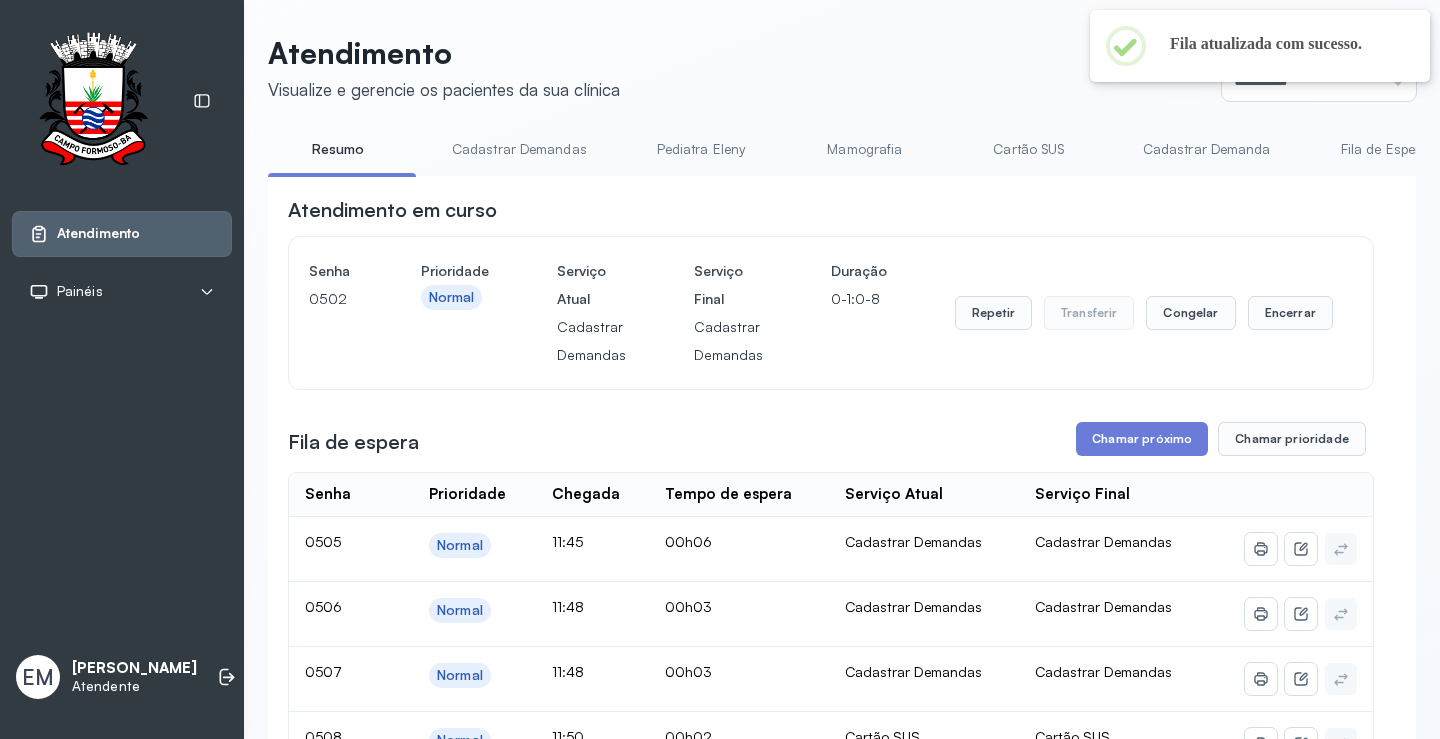 scroll, scrollTop: 201, scrollLeft: 0, axis: vertical 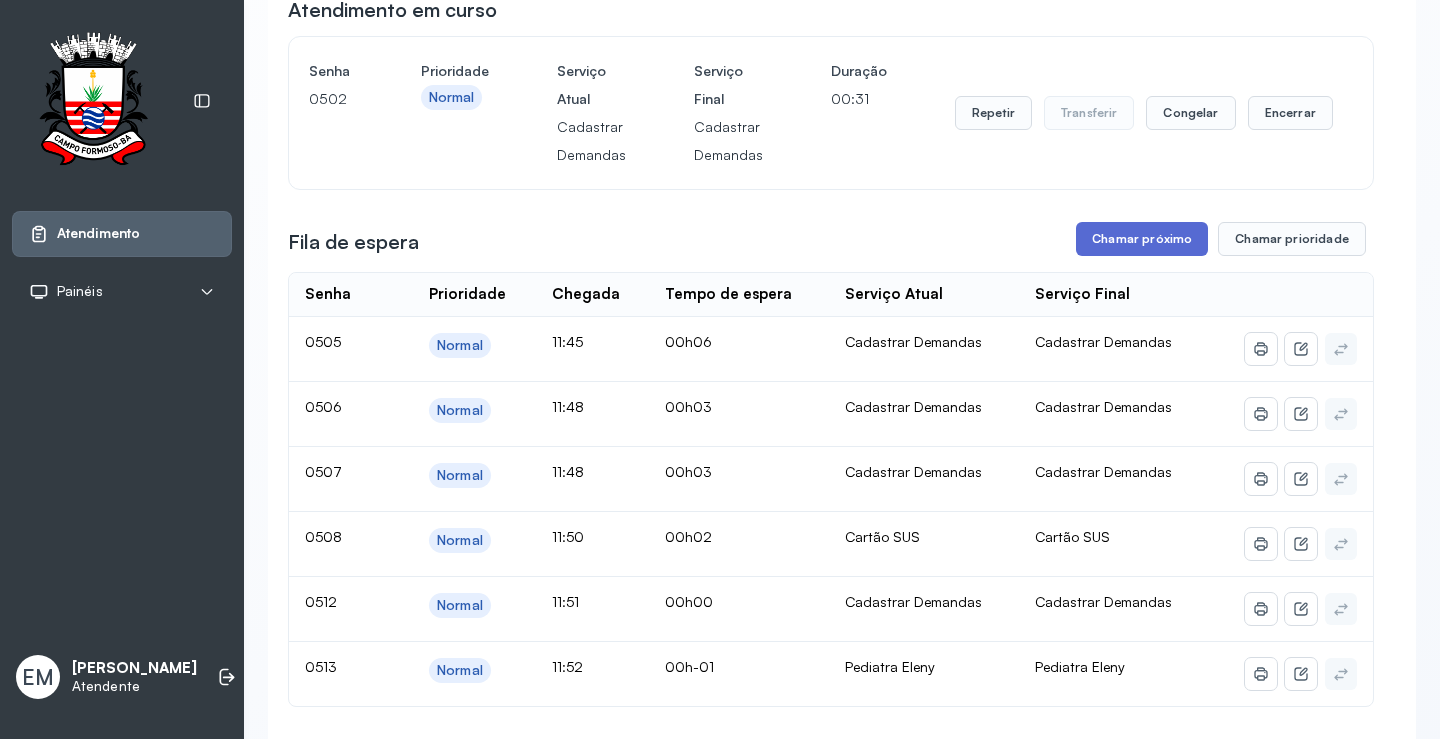 click on "Chamar próximo" at bounding box center [1142, 239] 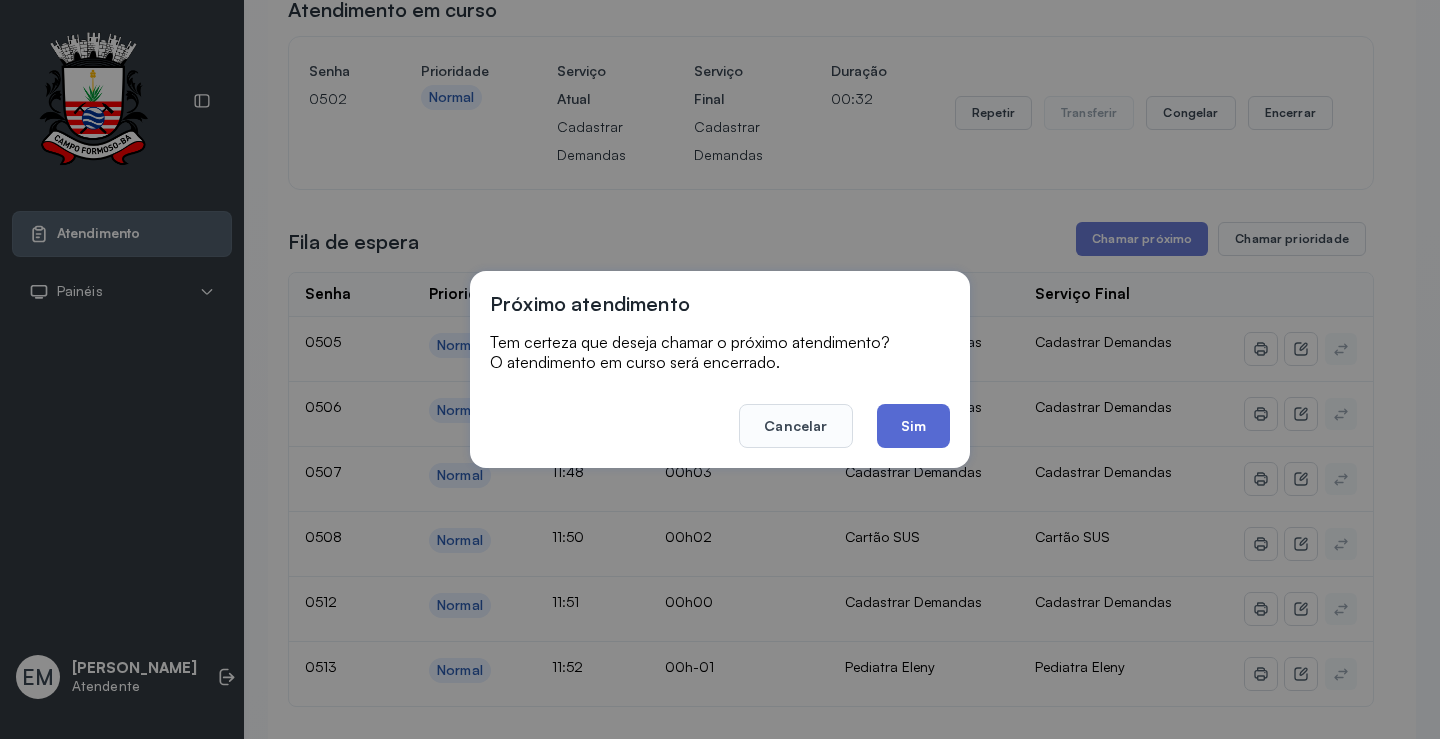 click on "Sim" 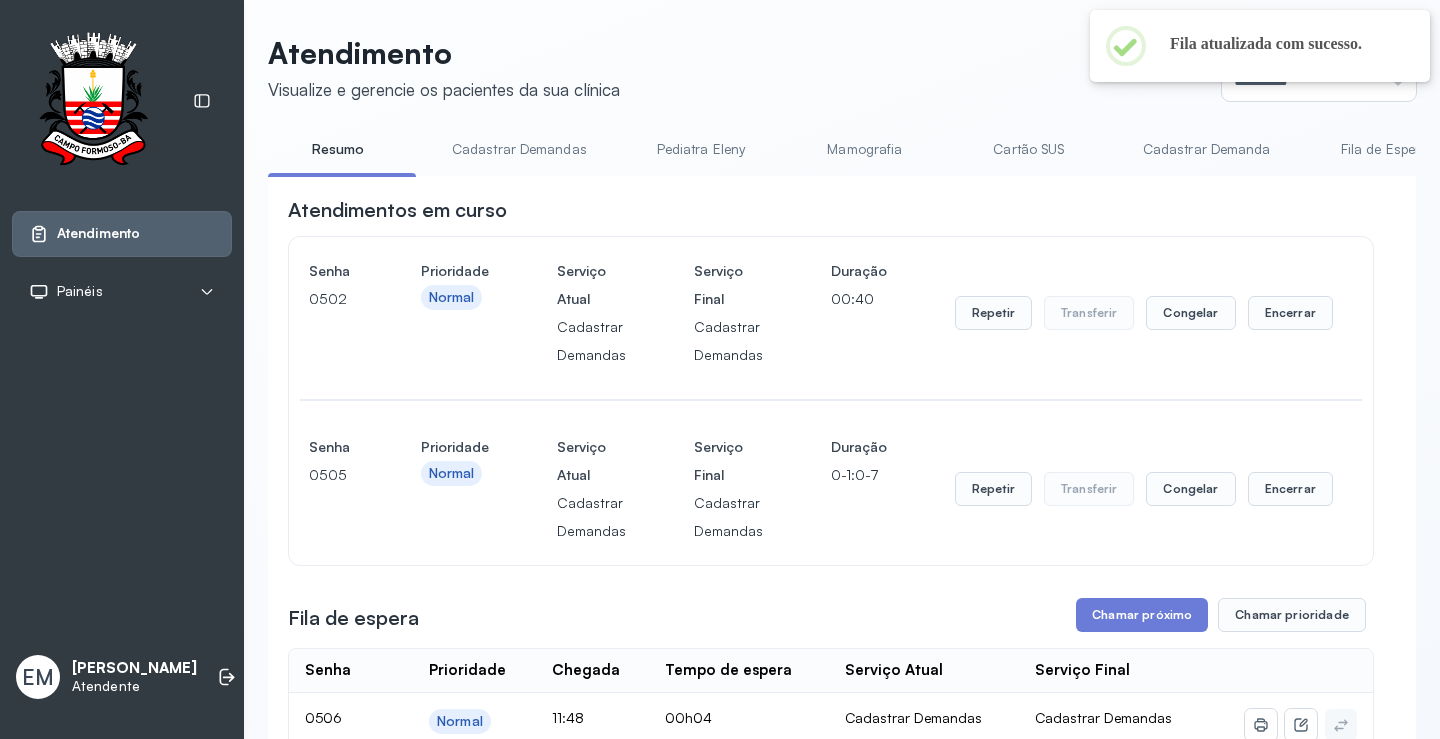 scroll, scrollTop: 201, scrollLeft: 0, axis: vertical 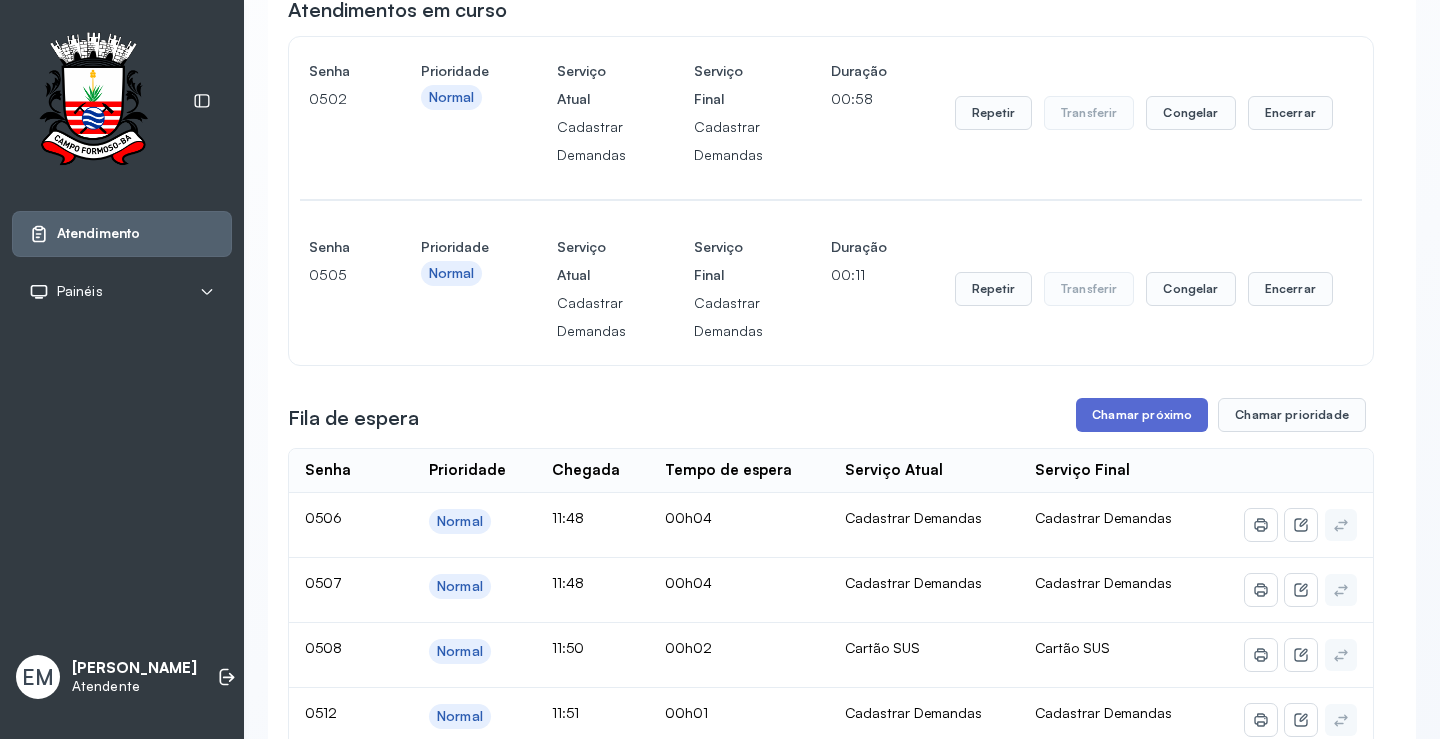 click on "Chamar próximo" at bounding box center [1142, 415] 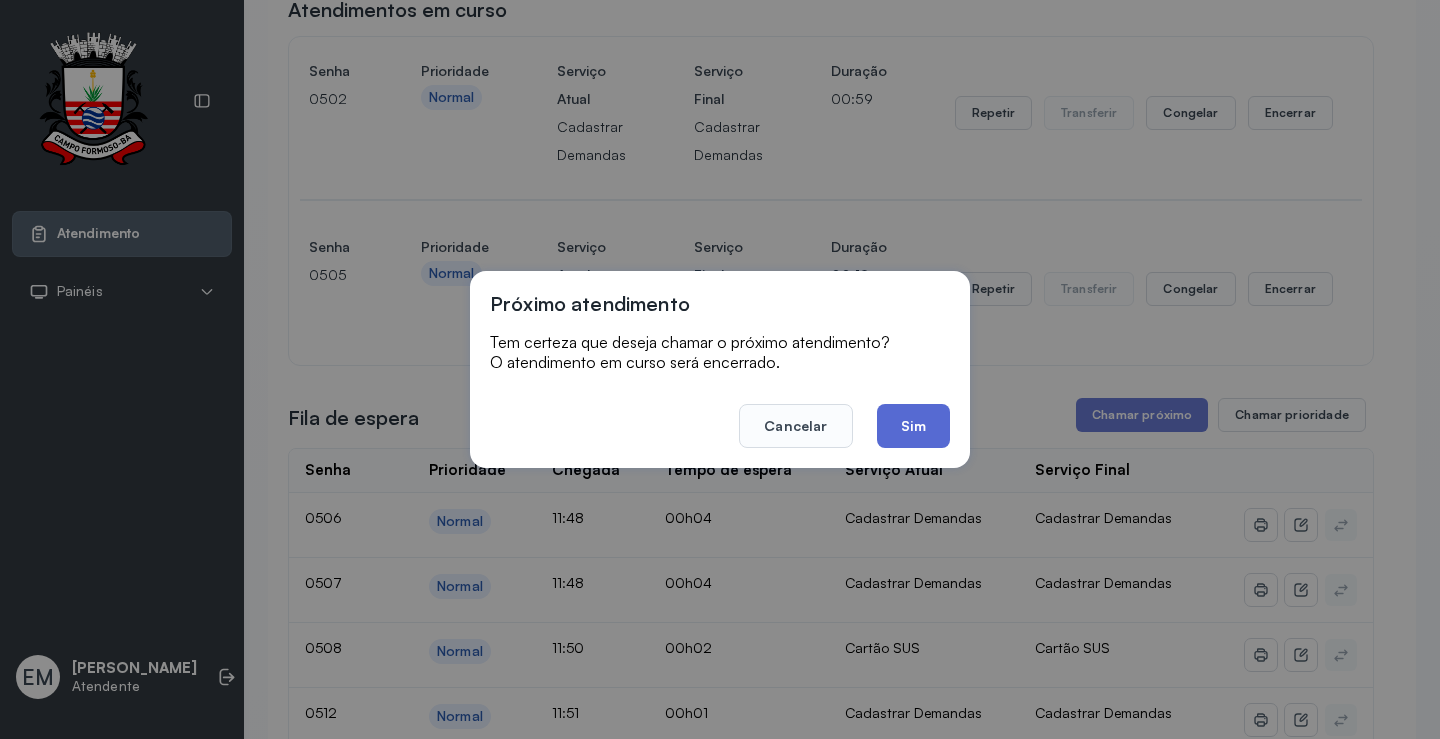 click on "Sim" 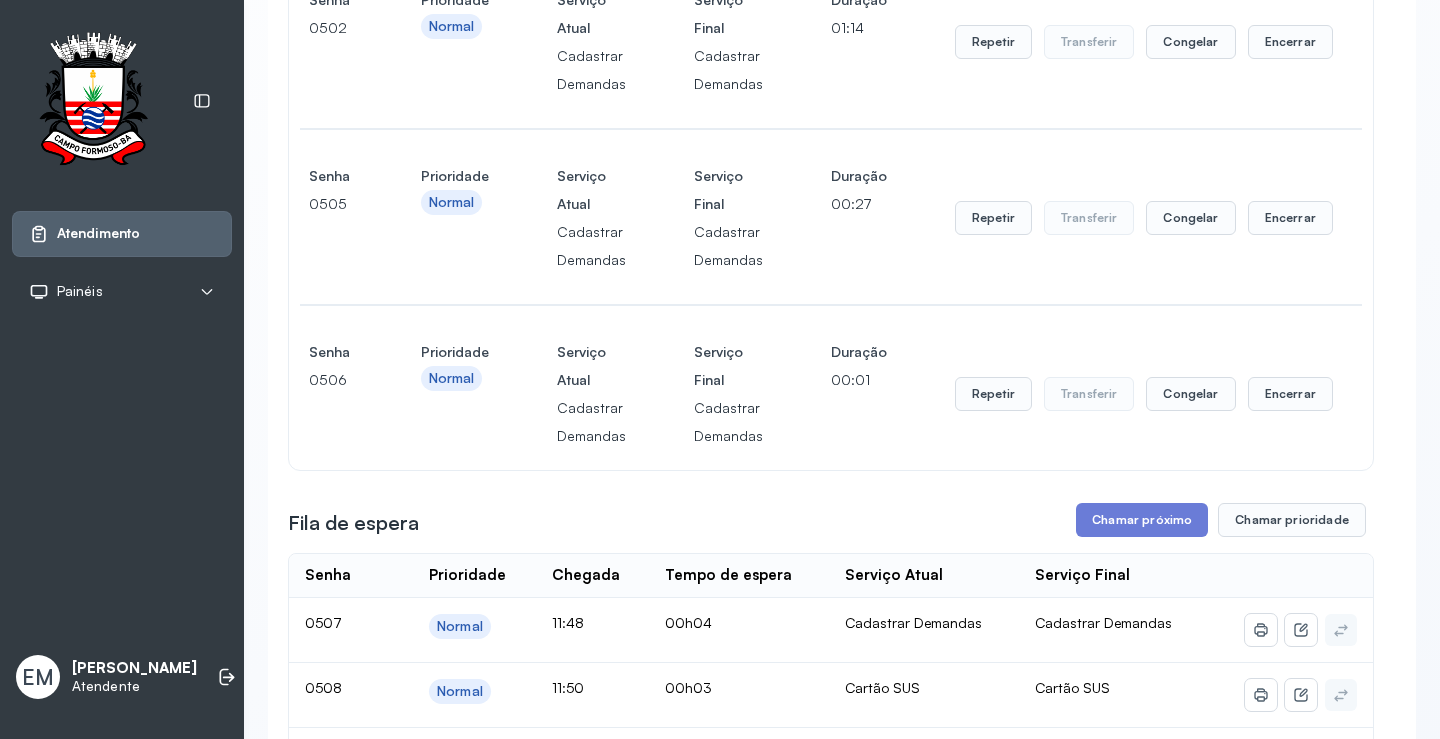 scroll, scrollTop: 301, scrollLeft: 0, axis: vertical 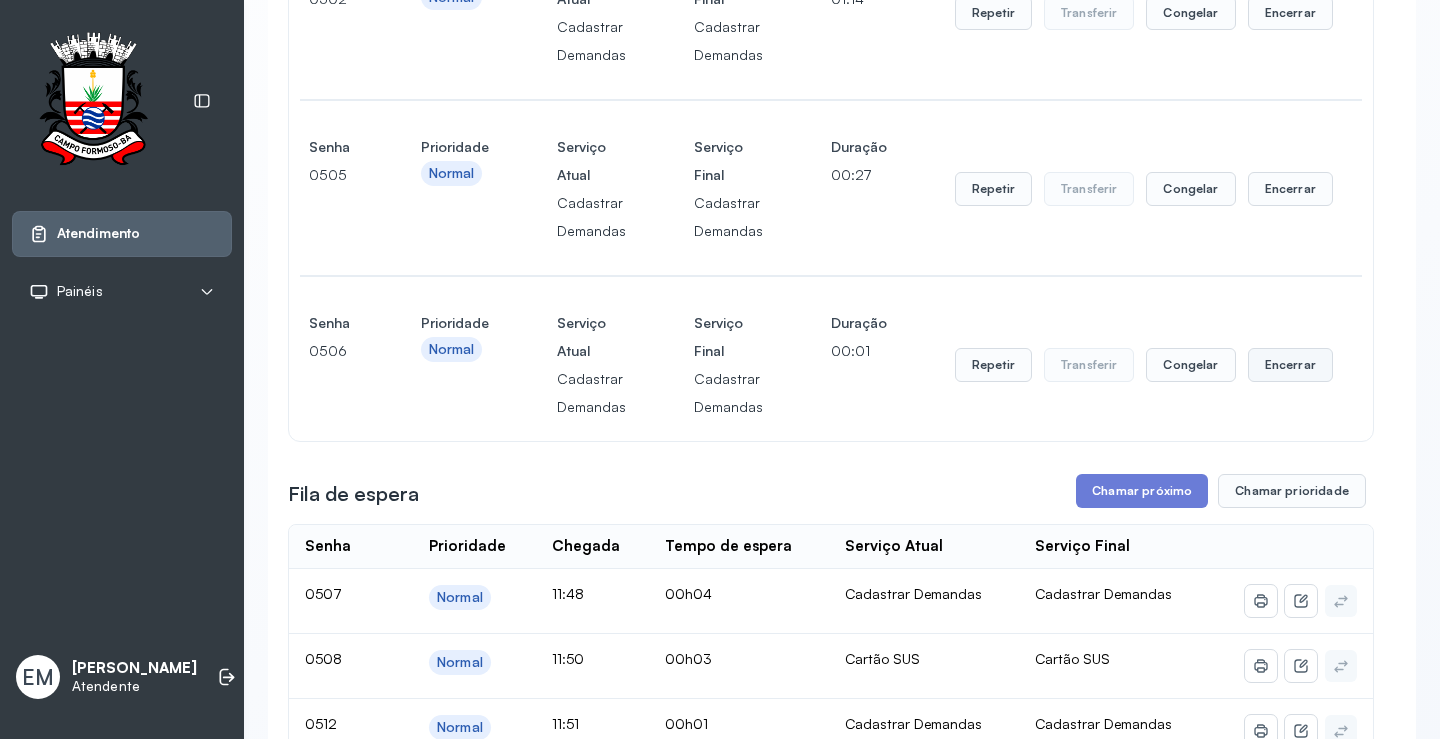 click on "Encerrar" at bounding box center (1290, 13) 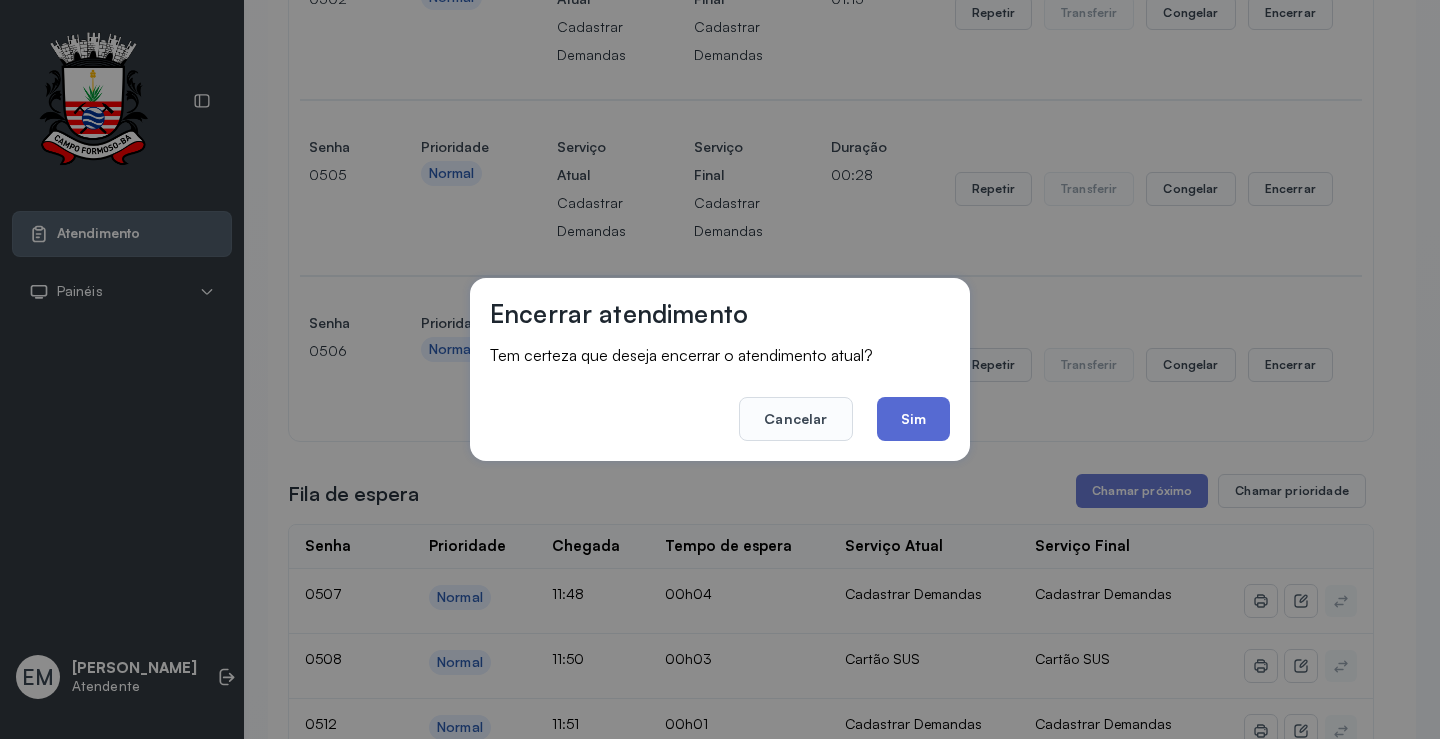 click on "Sim" 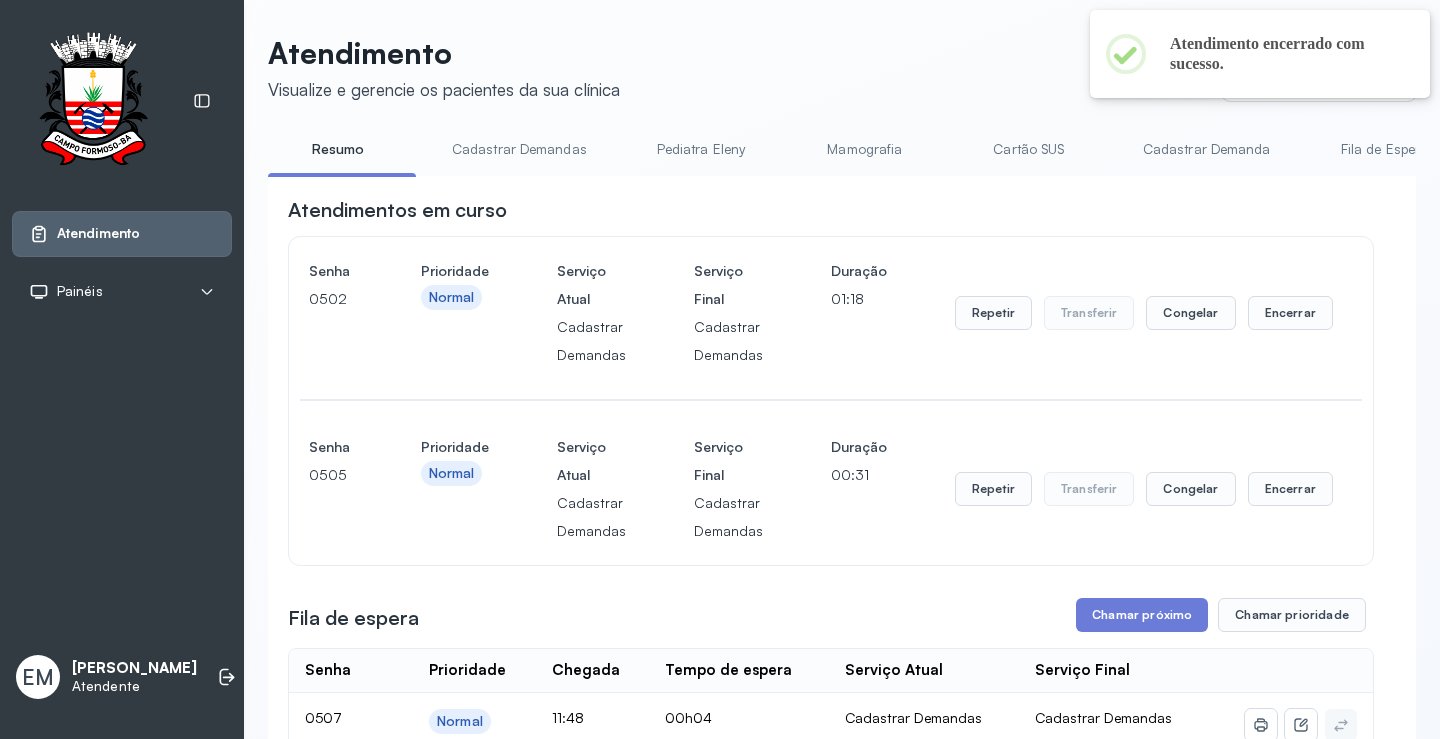 scroll, scrollTop: 301, scrollLeft: 0, axis: vertical 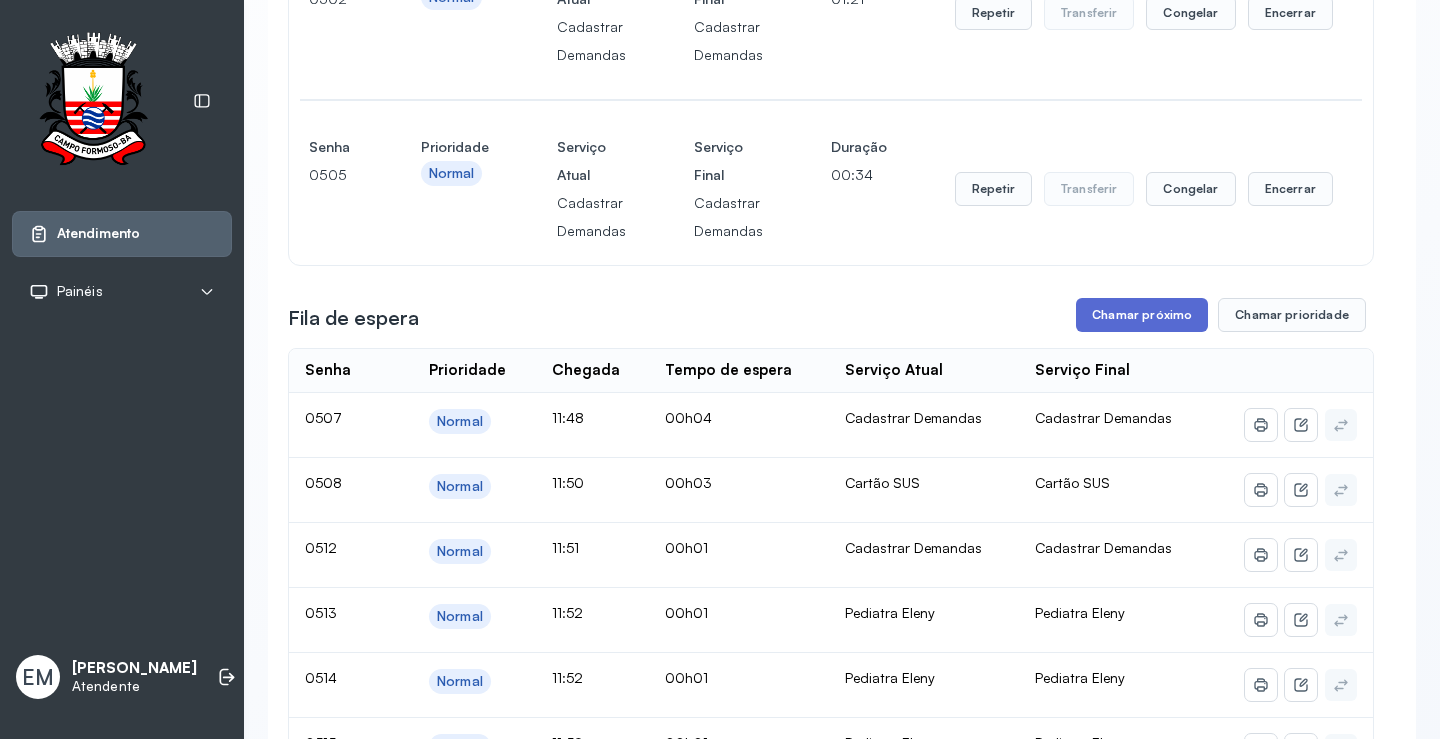 click on "Chamar próximo" at bounding box center [1142, 315] 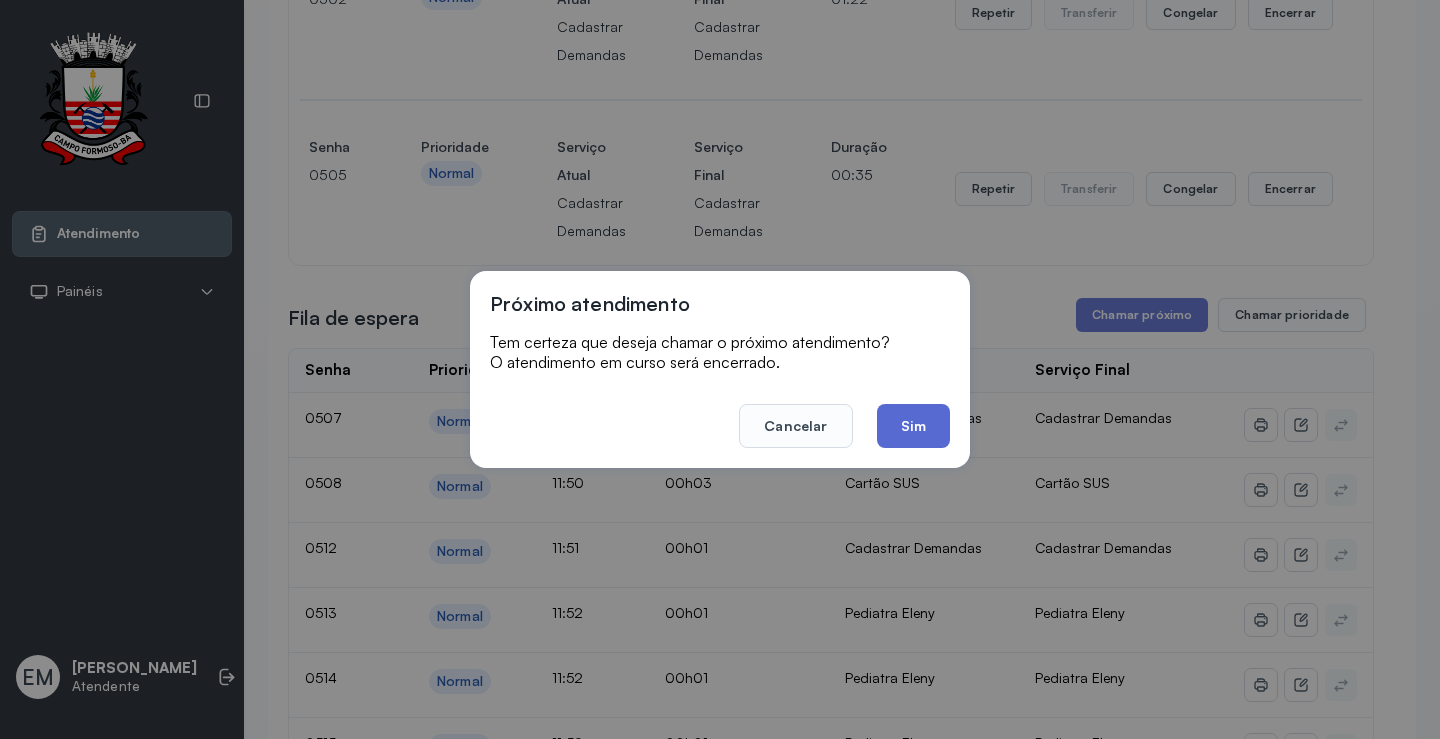 click on "Sim" 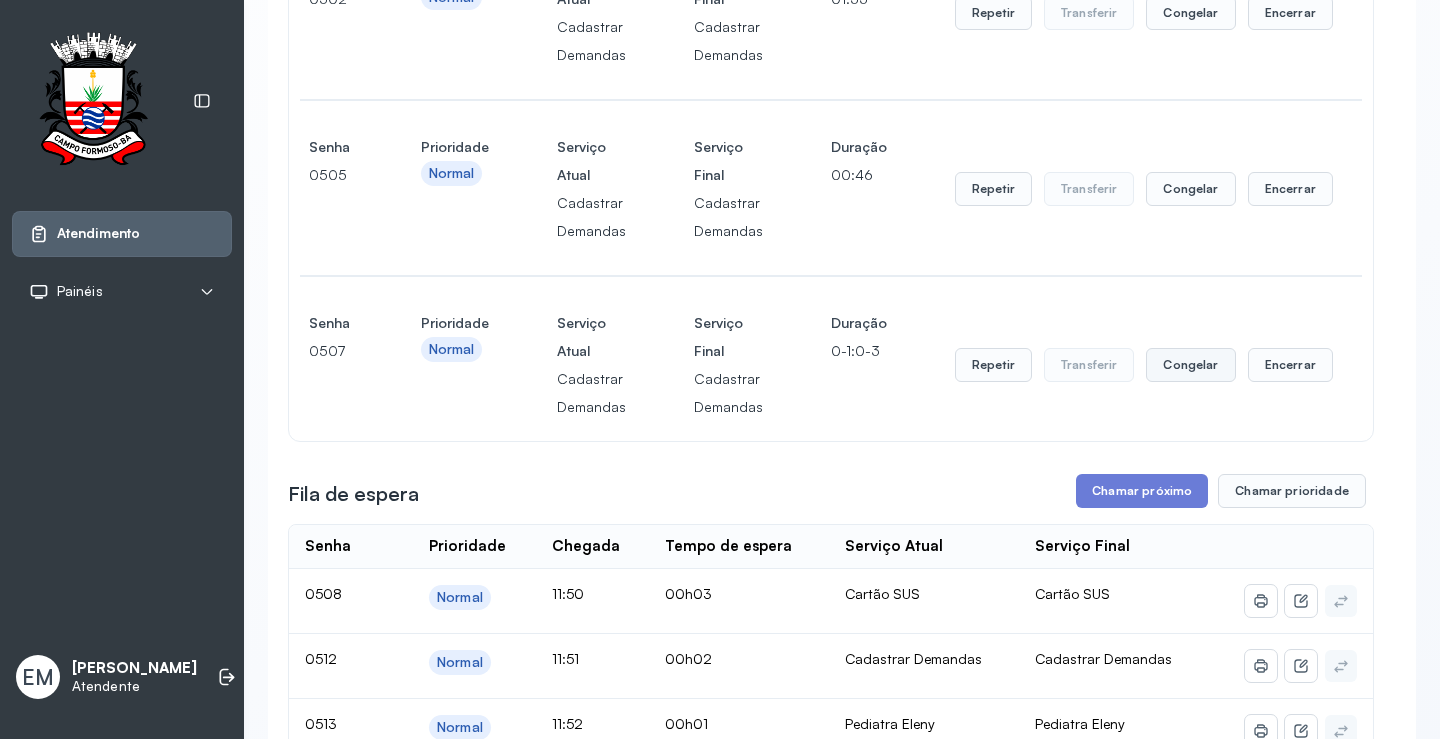scroll, scrollTop: 201, scrollLeft: 0, axis: vertical 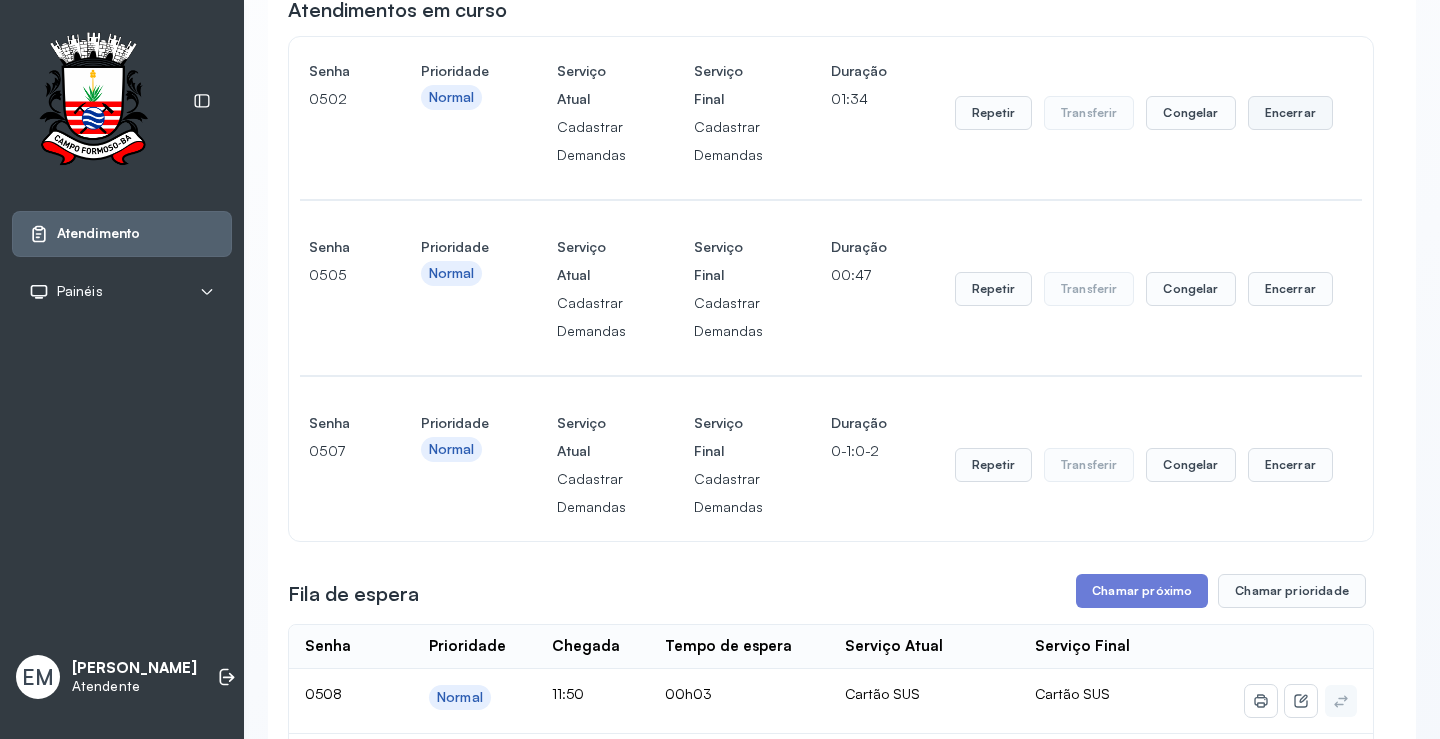 click on "Encerrar" at bounding box center (1290, 113) 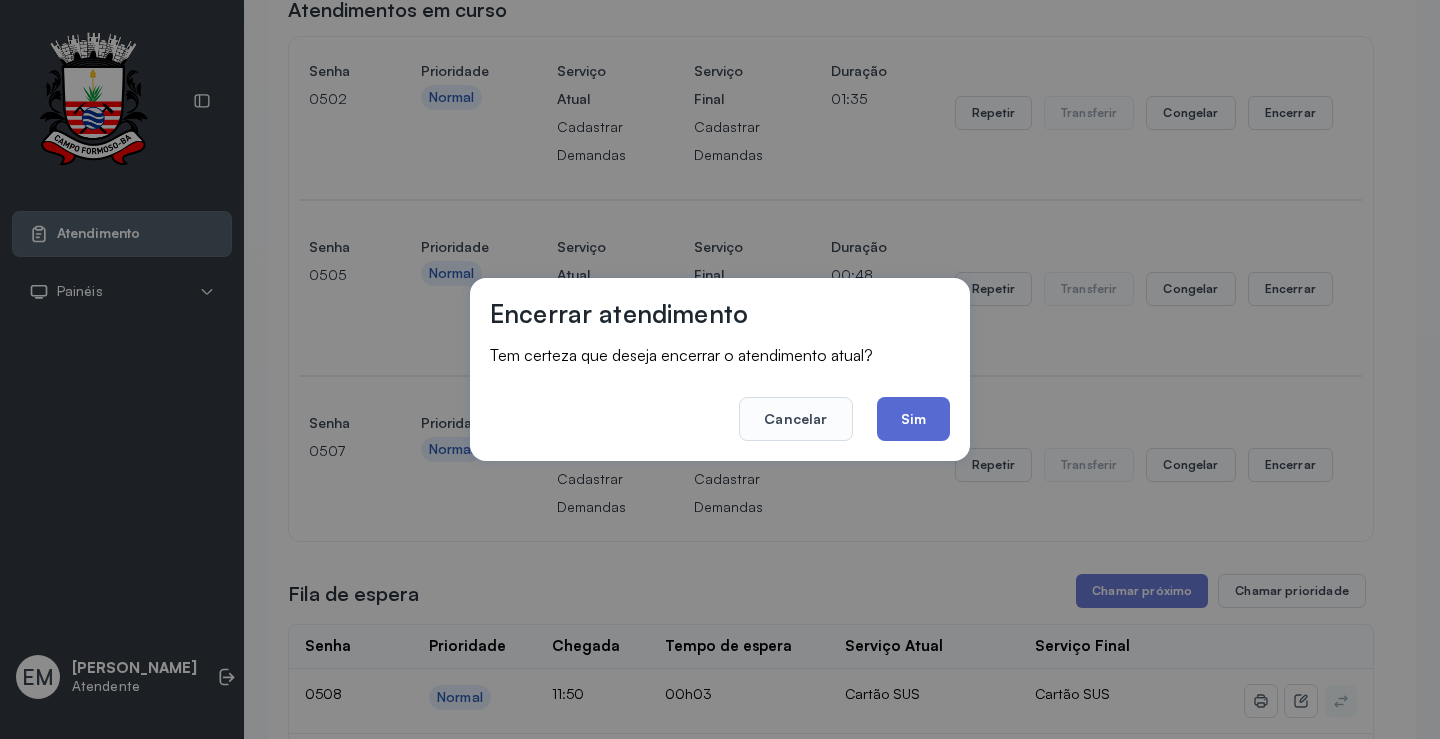 click on "Sim" 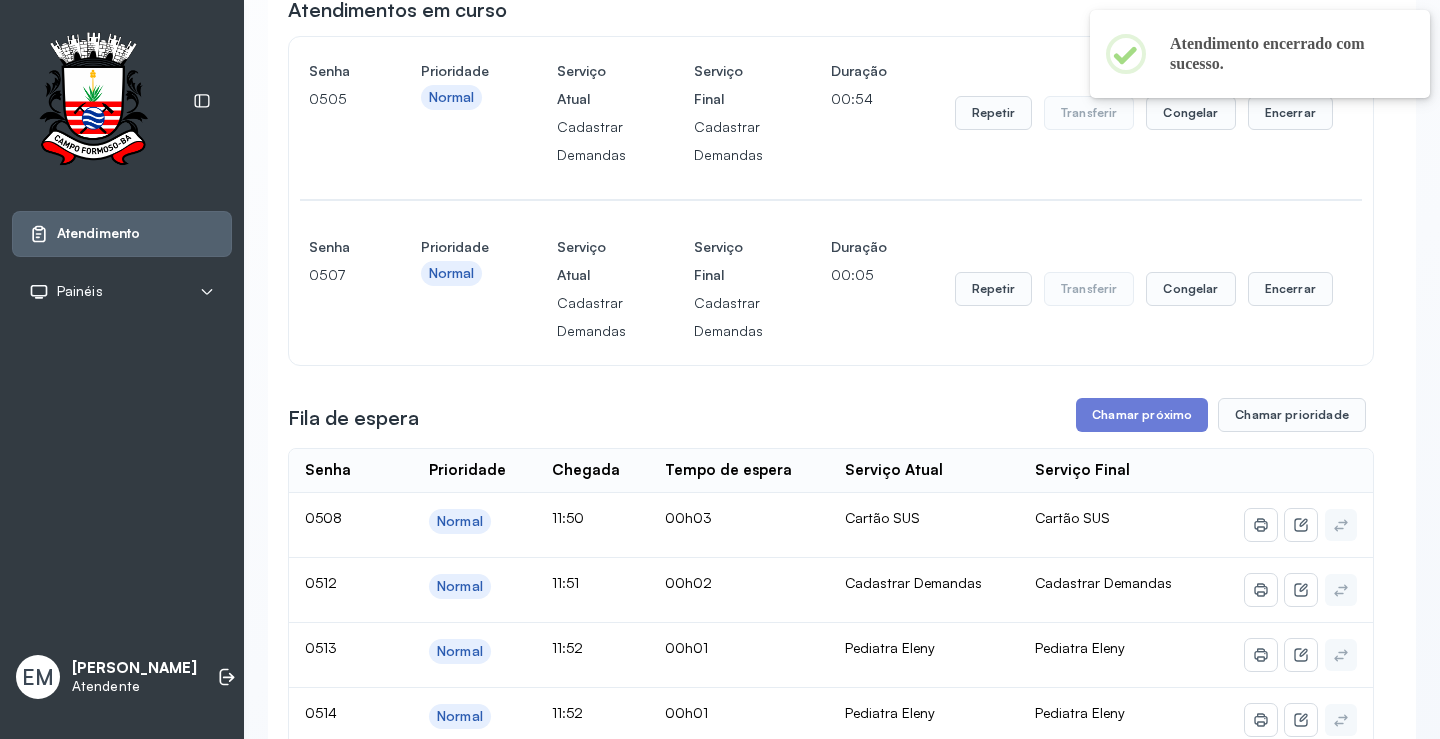 scroll, scrollTop: 1, scrollLeft: 0, axis: vertical 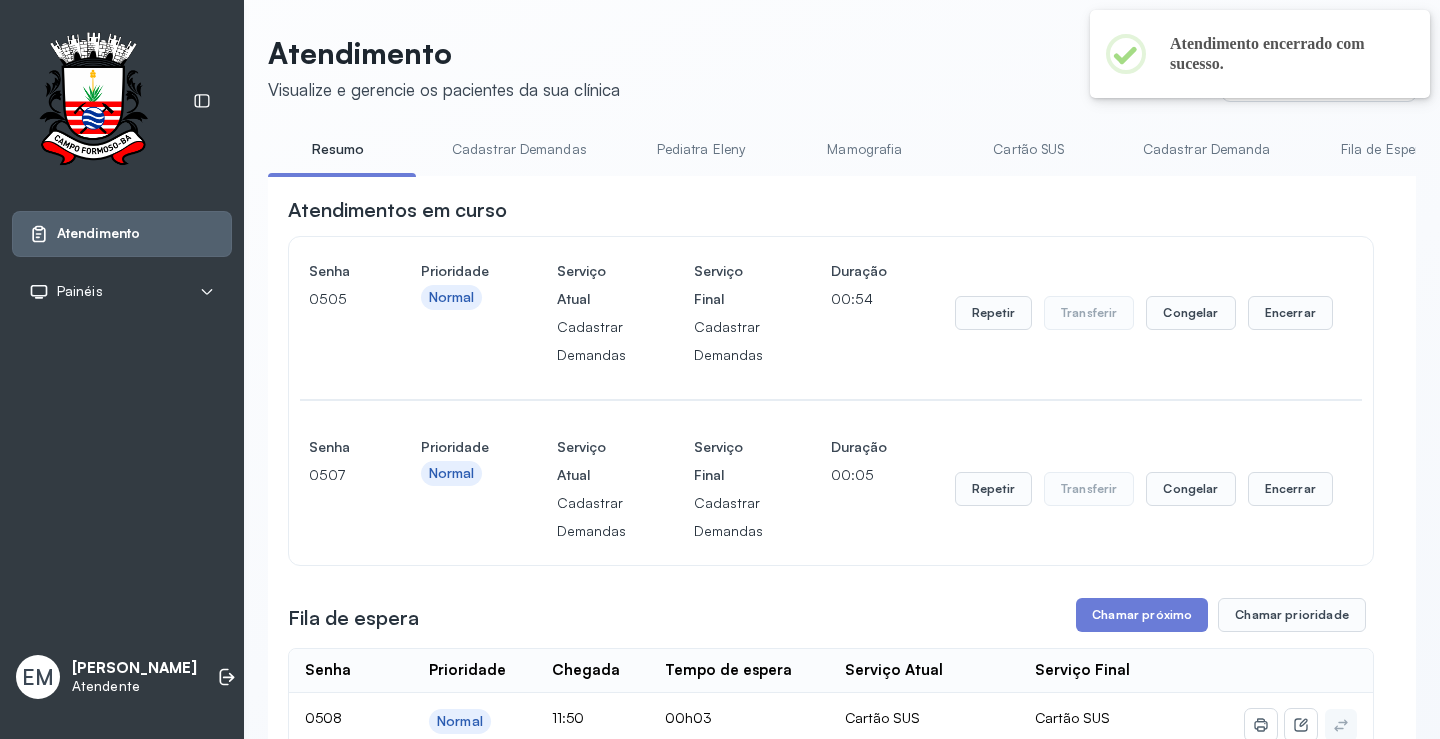 click on "Repetir Transferir Congelar Encerrar" at bounding box center (1144, 313) 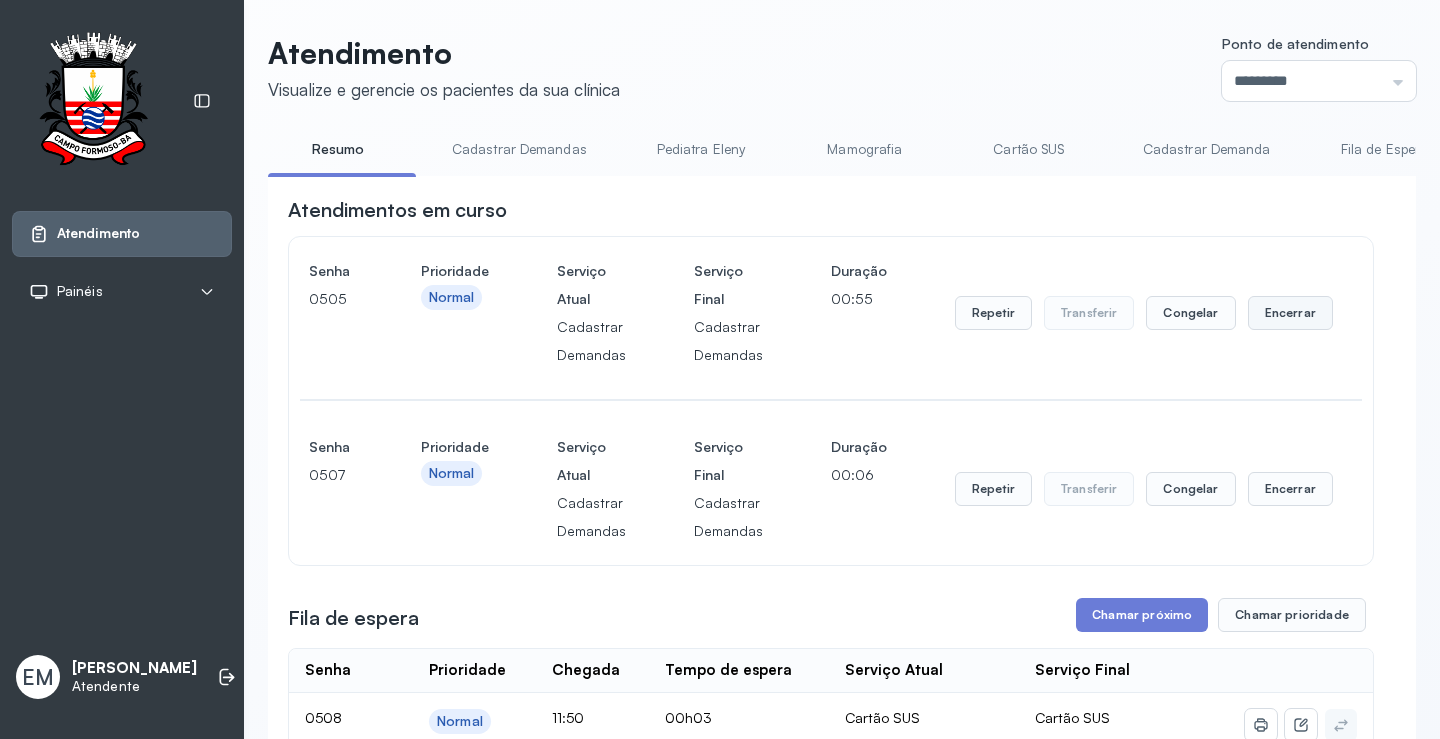 click on "Encerrar" at bounding box center (1290, 313) 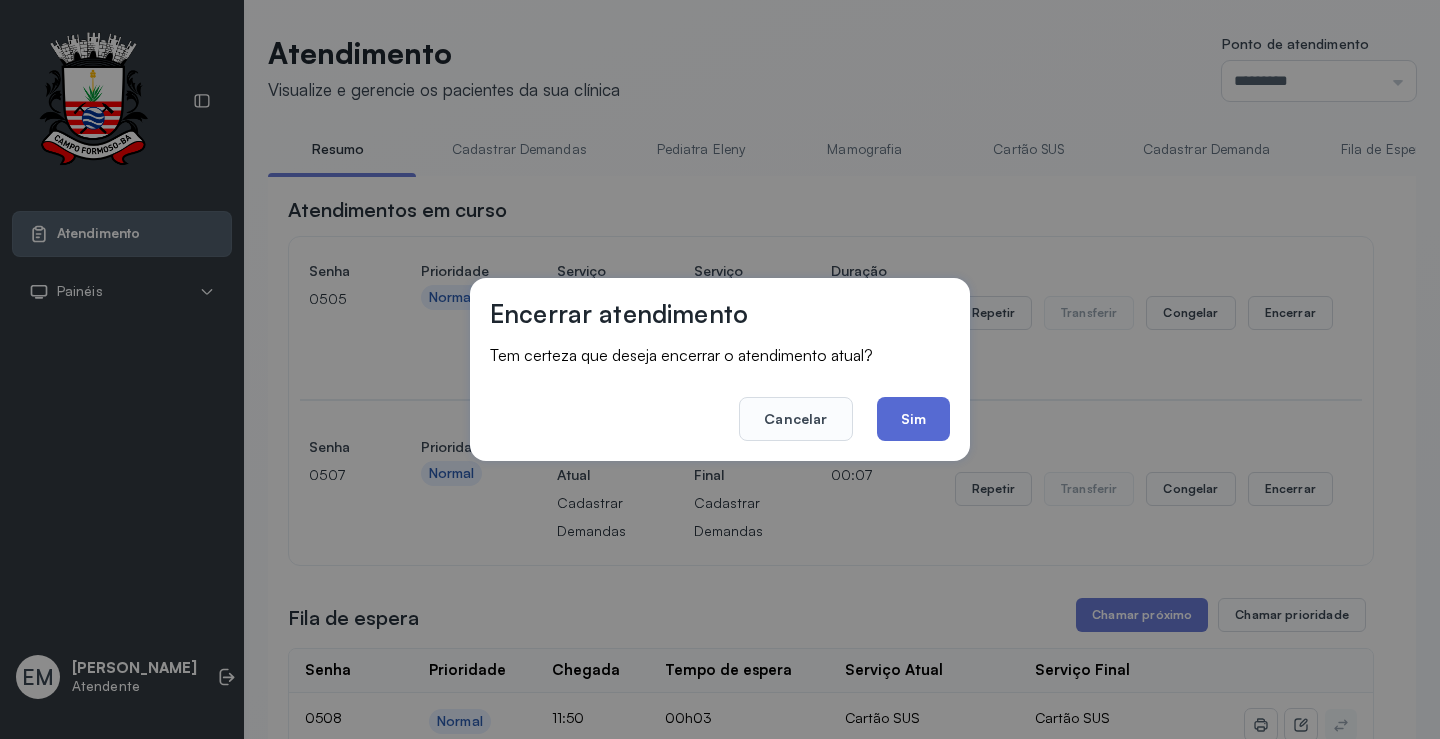 click on "Sim" 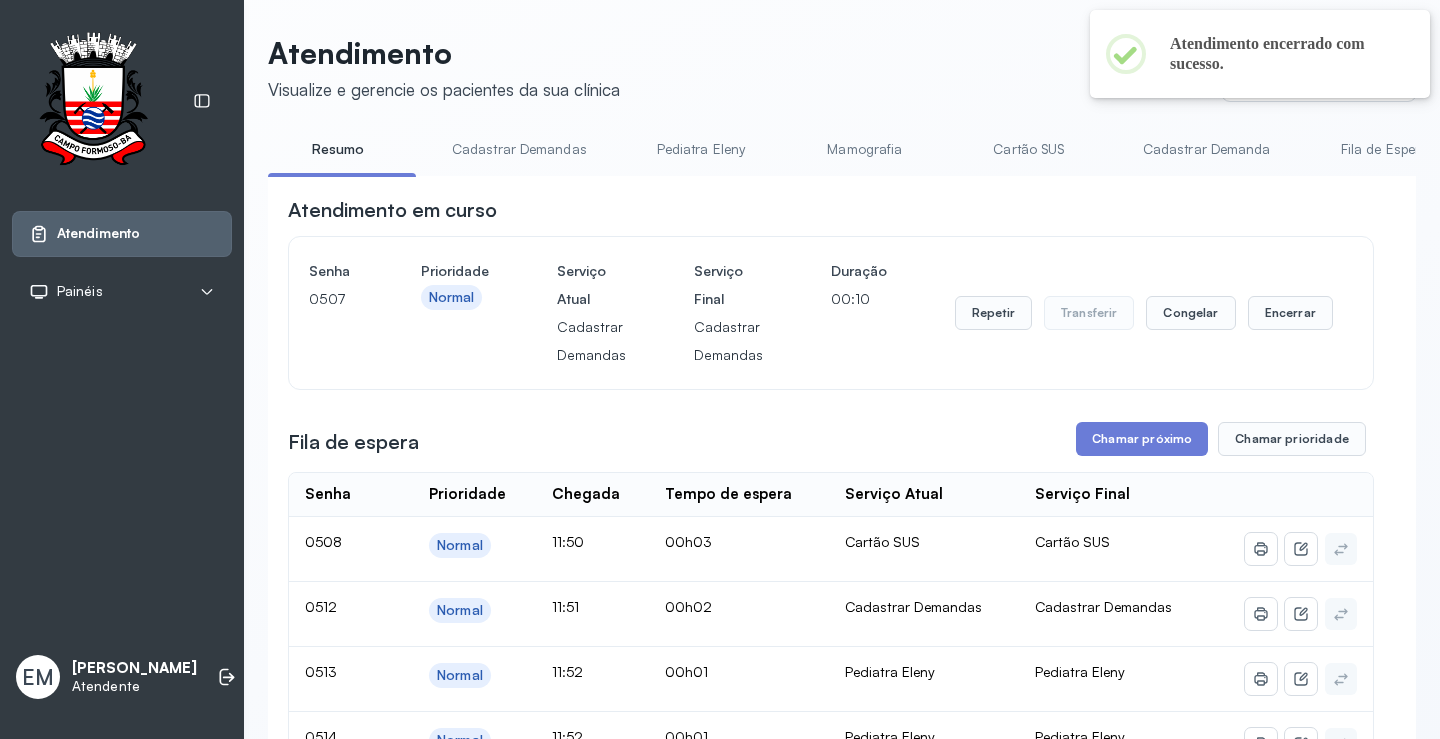 scroll, scrollTop: 101, scrollLeft: 0, axis: vertical 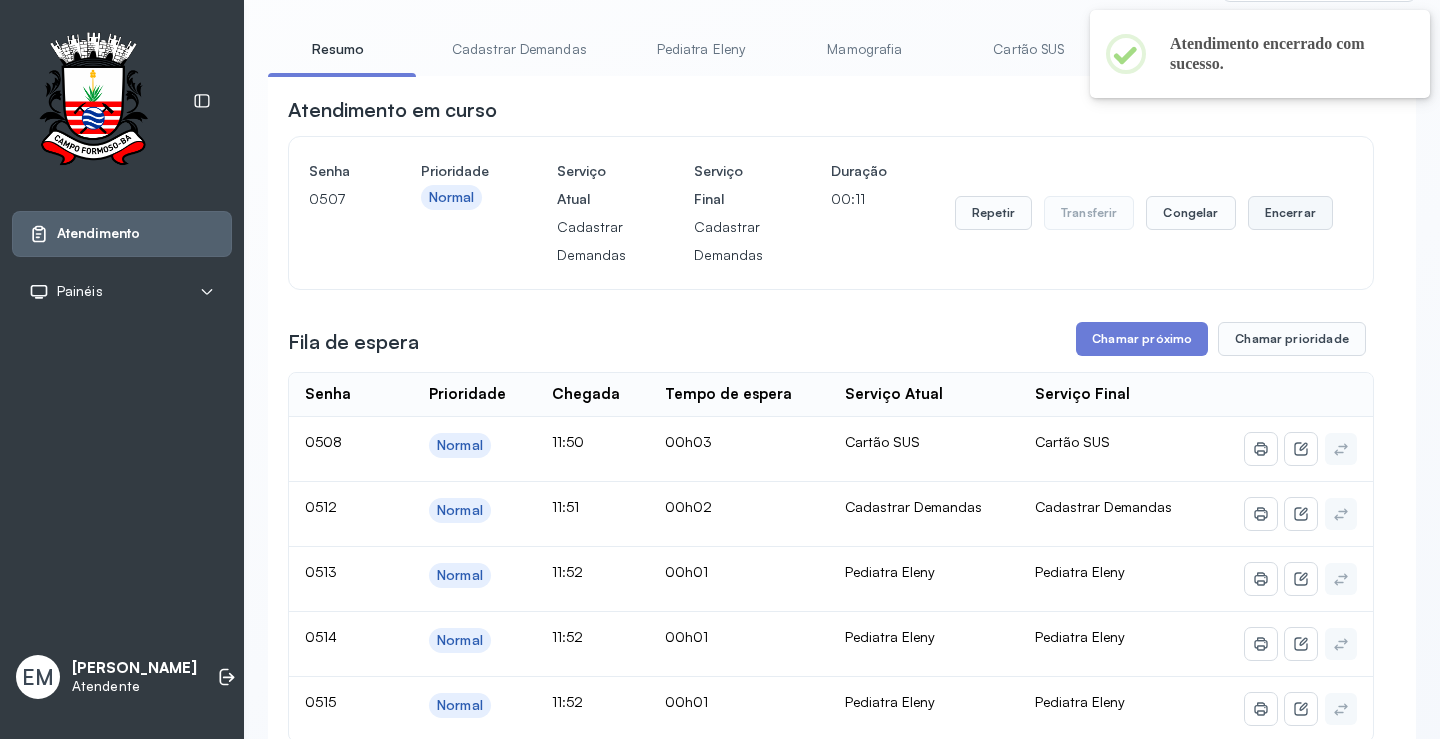 click on "Encerrar" at bounding box center [1290, 213] 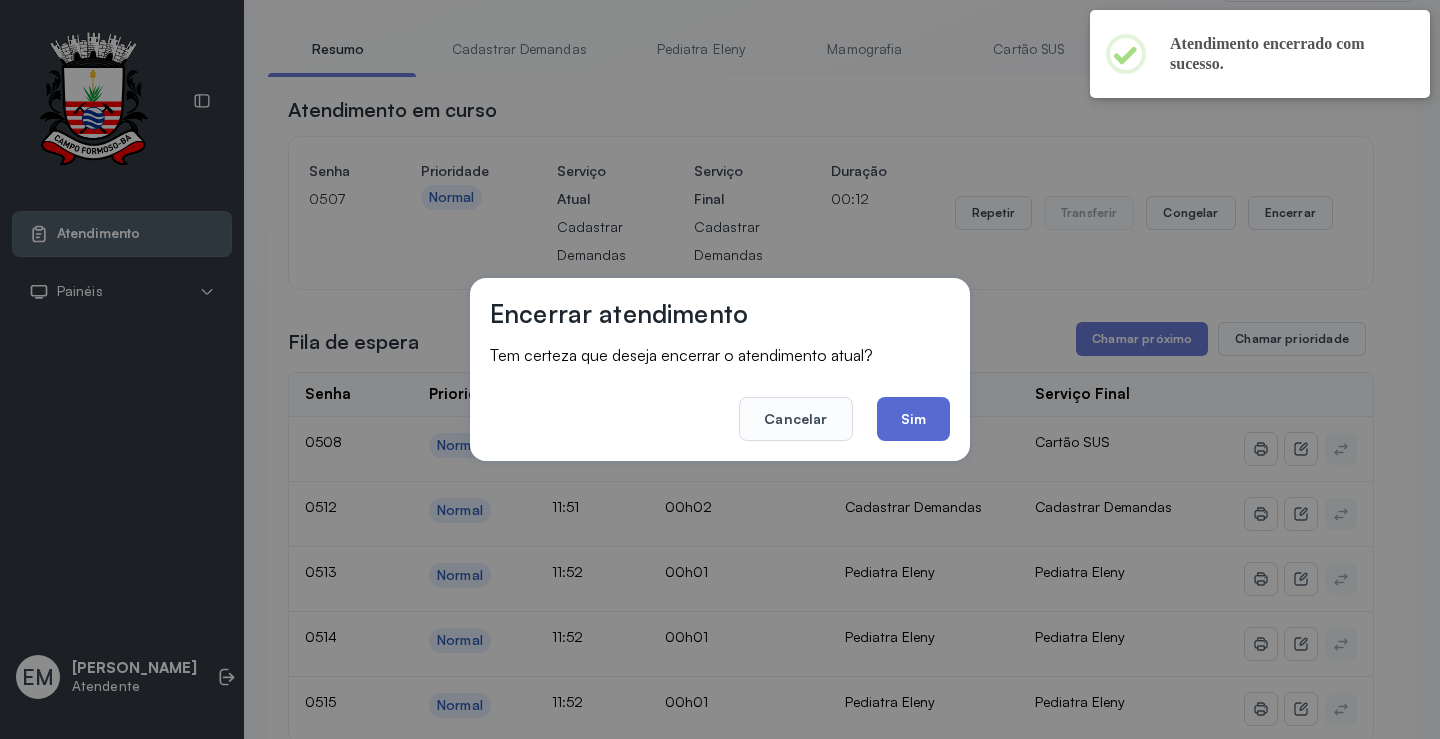 click on "Sim" 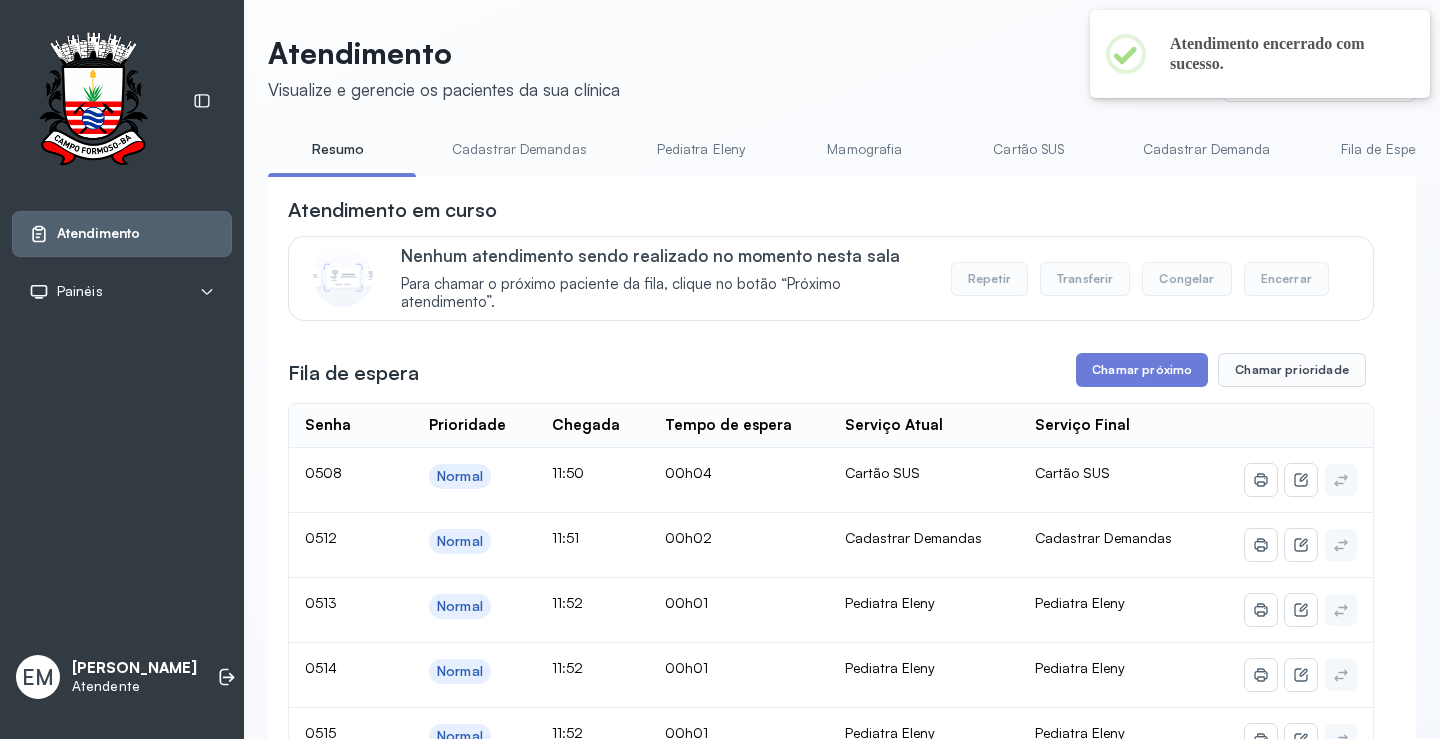 scroll, scrollTop: 101, scrollLeft: 0, axis: vertical 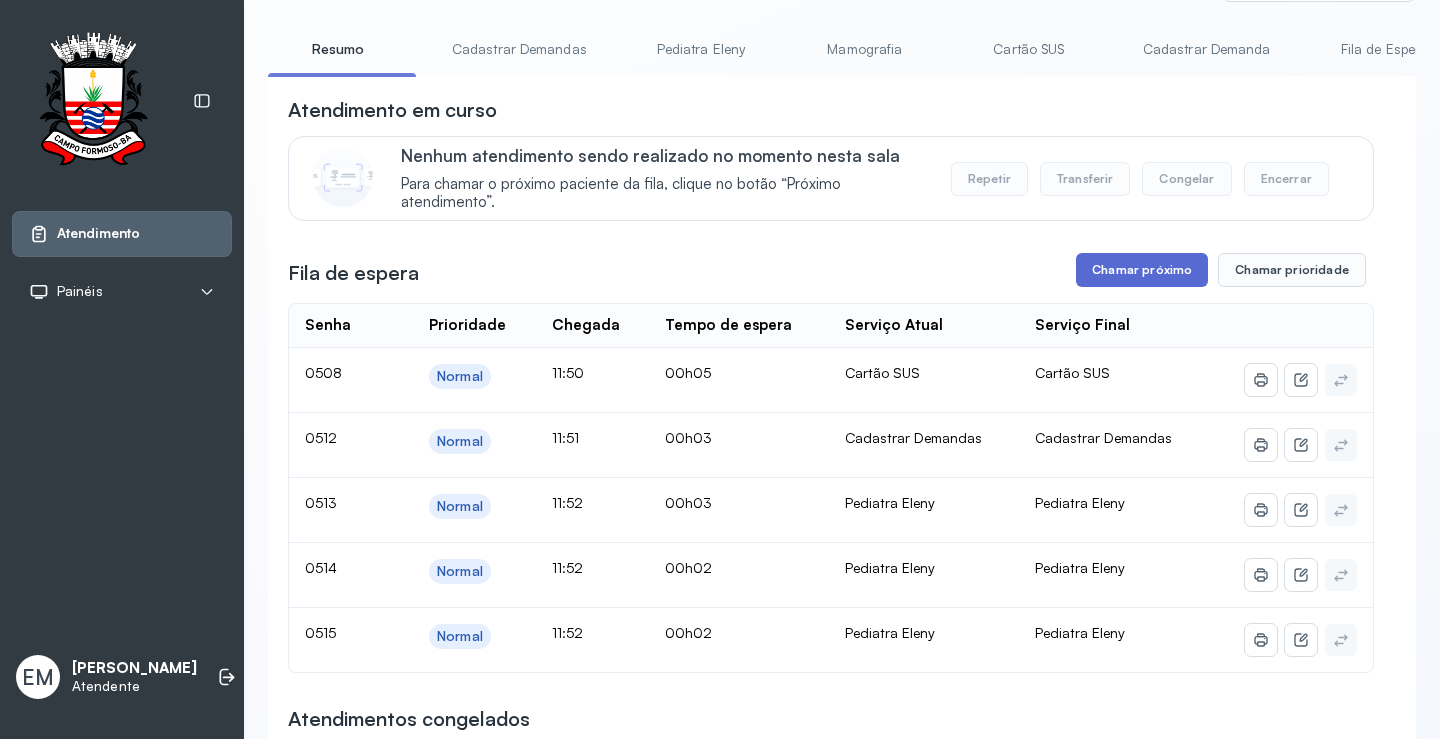 click on "Chamar próximo" at bounding box center [1142, 270] 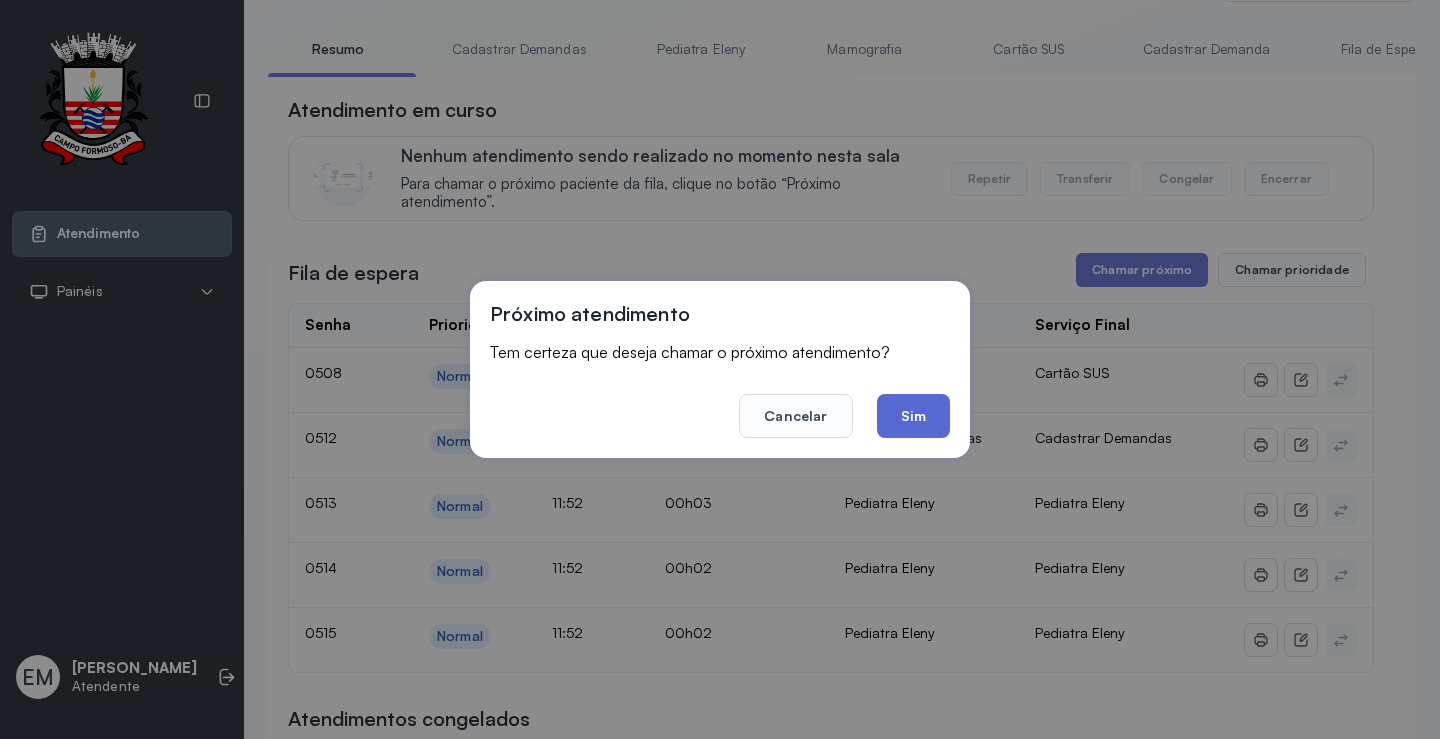 click on "Sim" 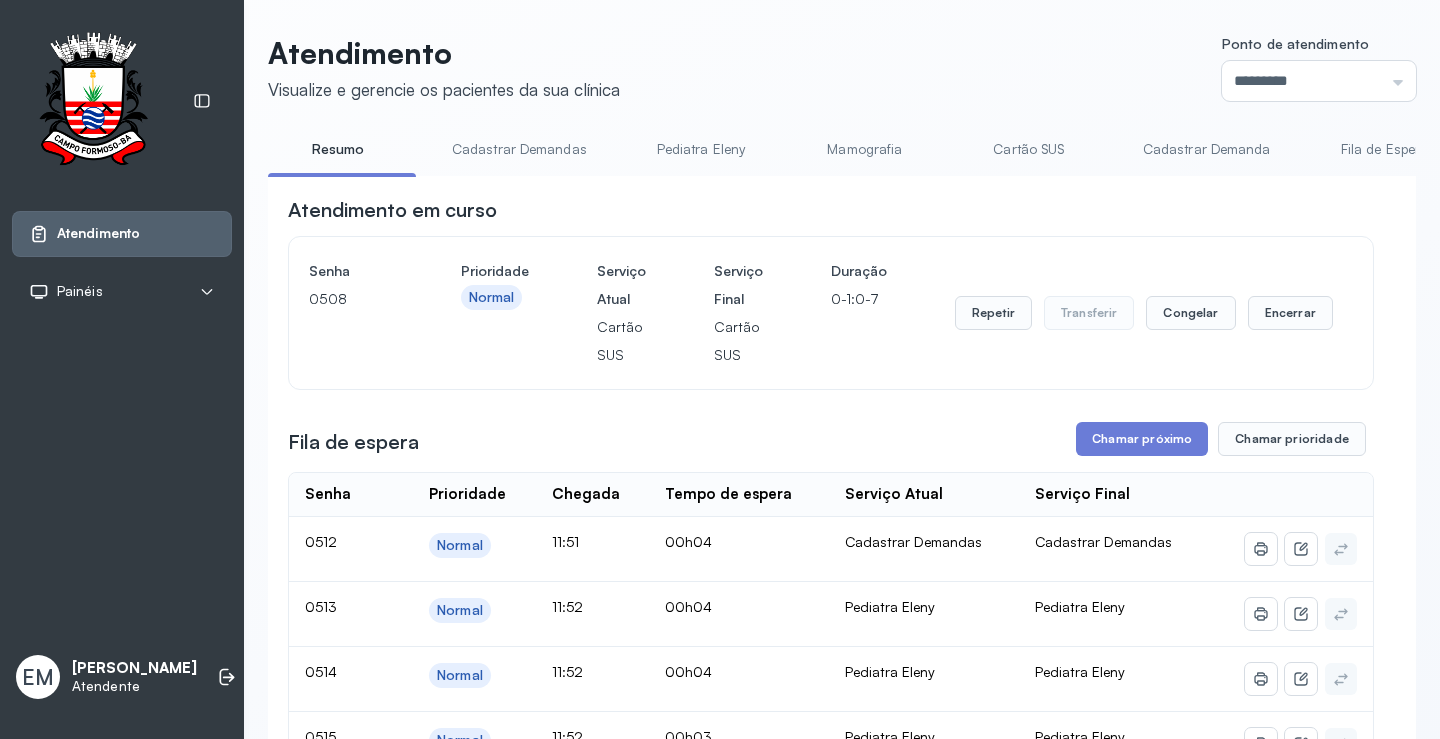 scroll, scrollTop: 101, scrollLeft: 0, axis: vertical 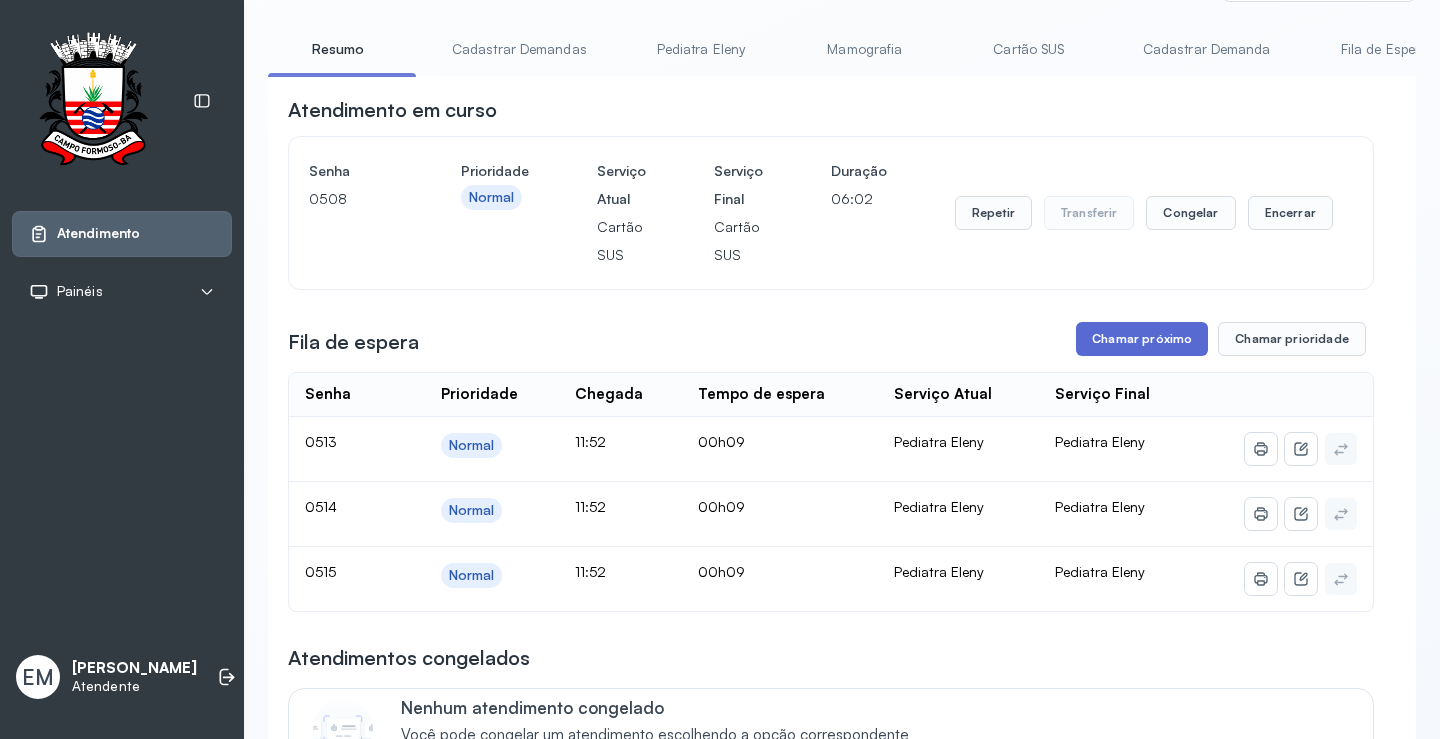 click on "Chamar próximo" at bounding box center [1142, 339] 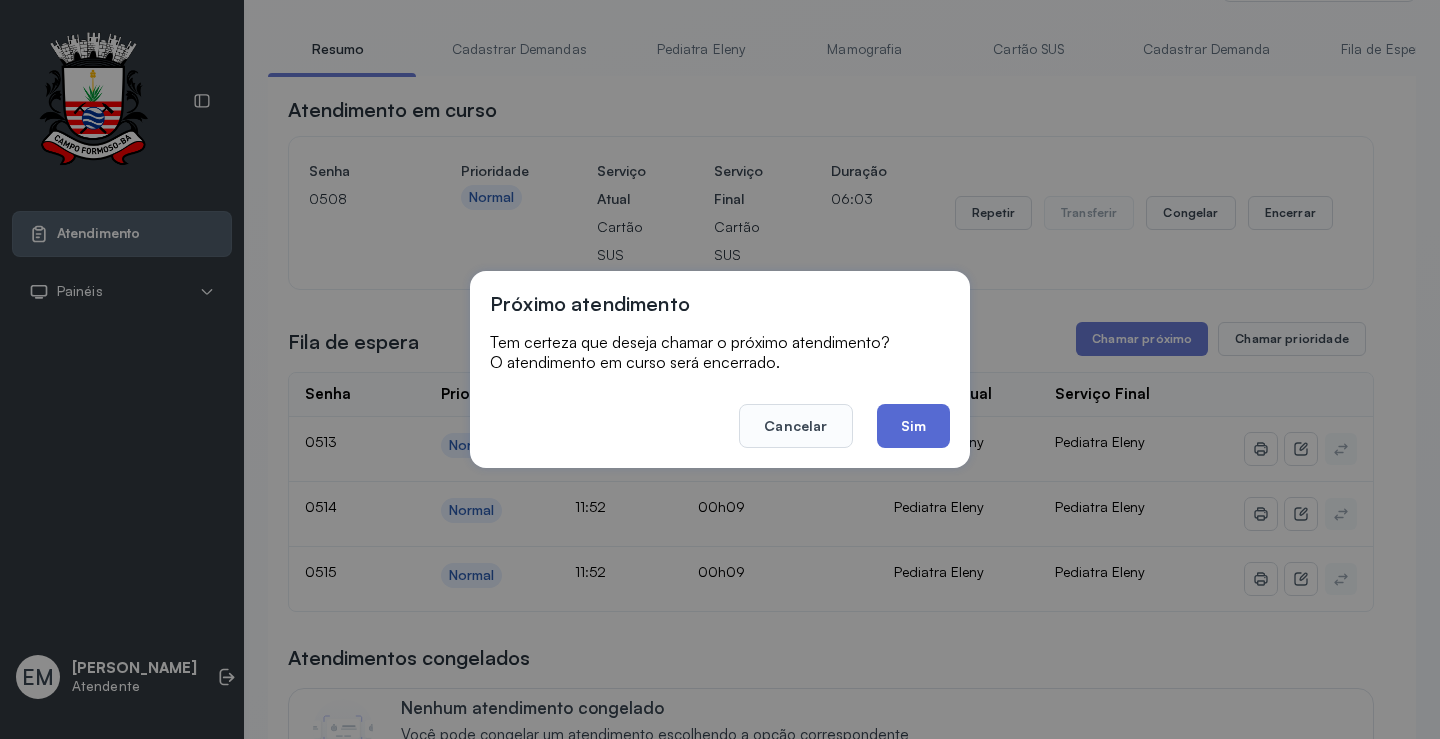 click on "Sim" 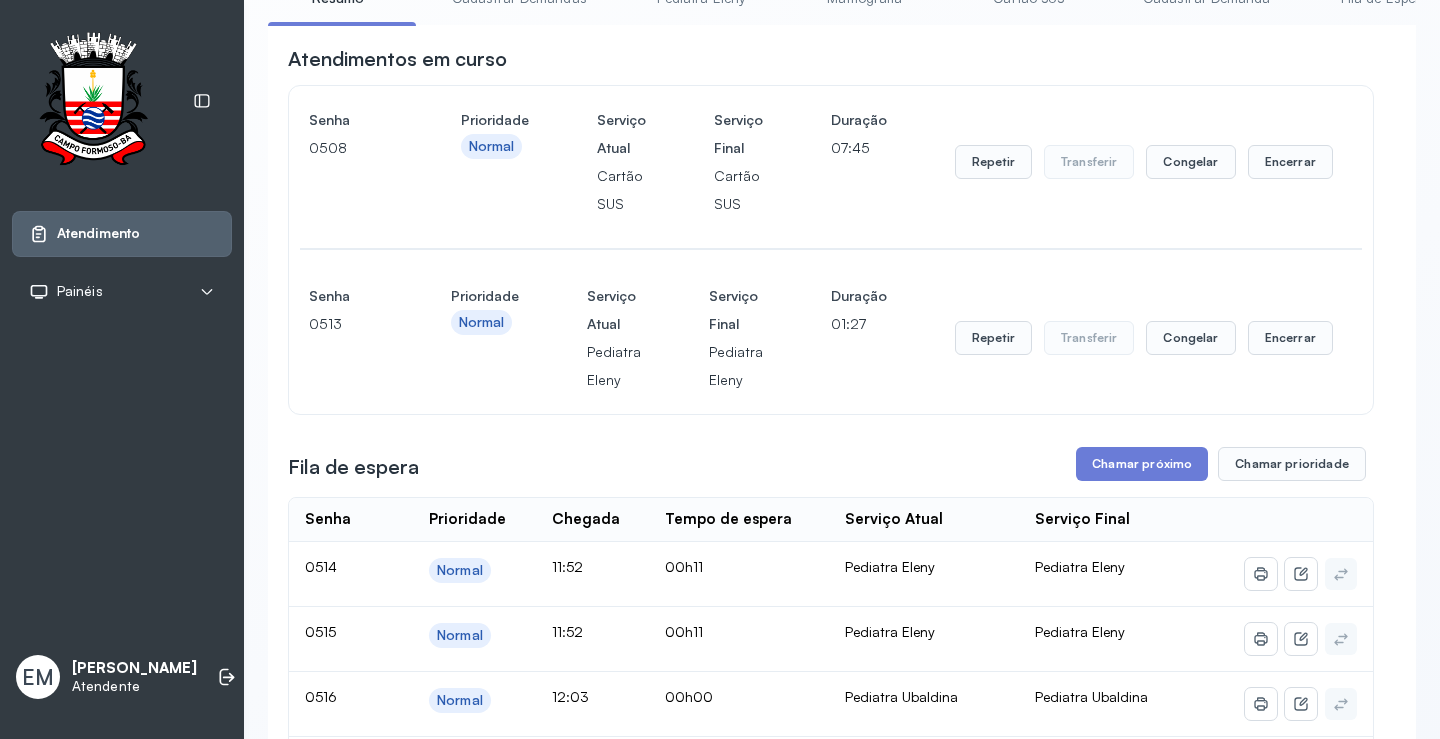 scroll, scrollTop: 201, scrollLeft: 0, axis: vertical 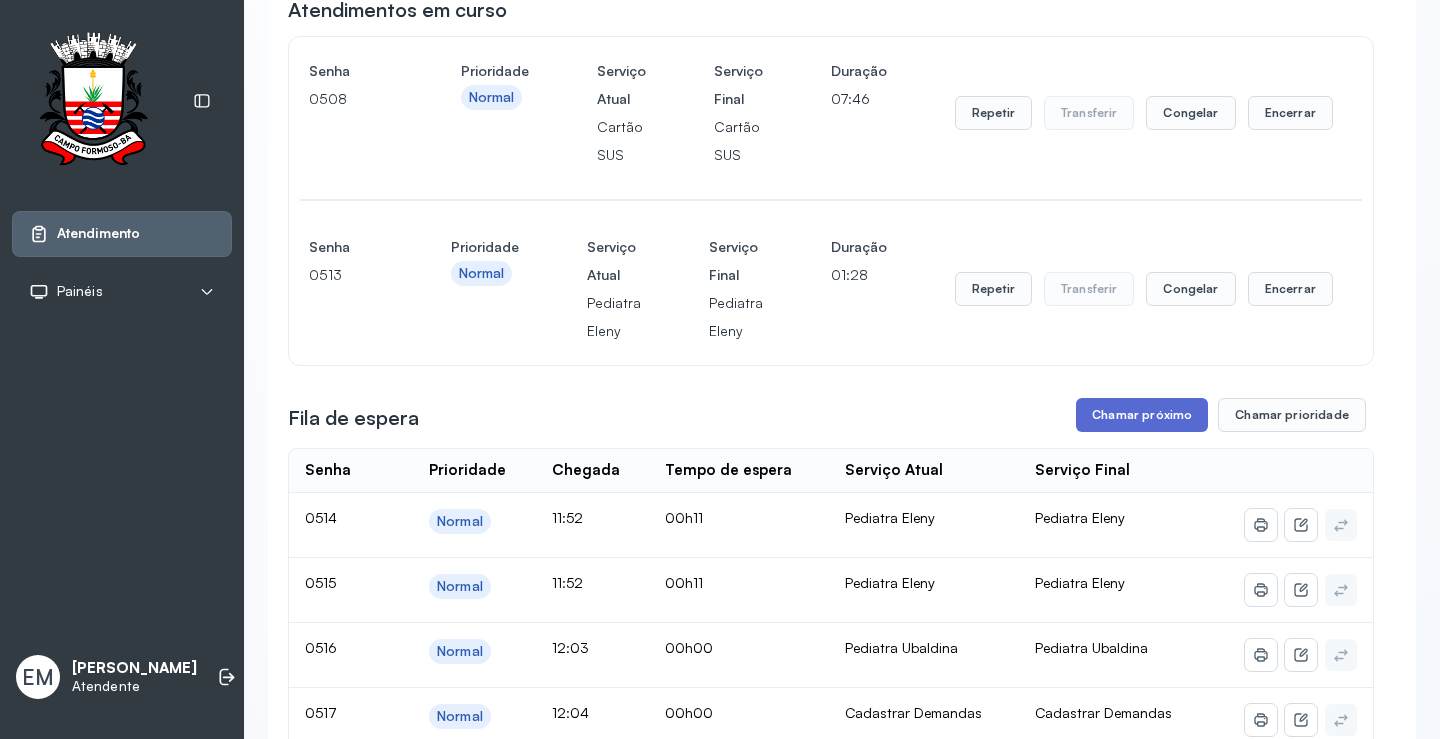 click on "Chamar próximo" at bounding box center (1142, 415) 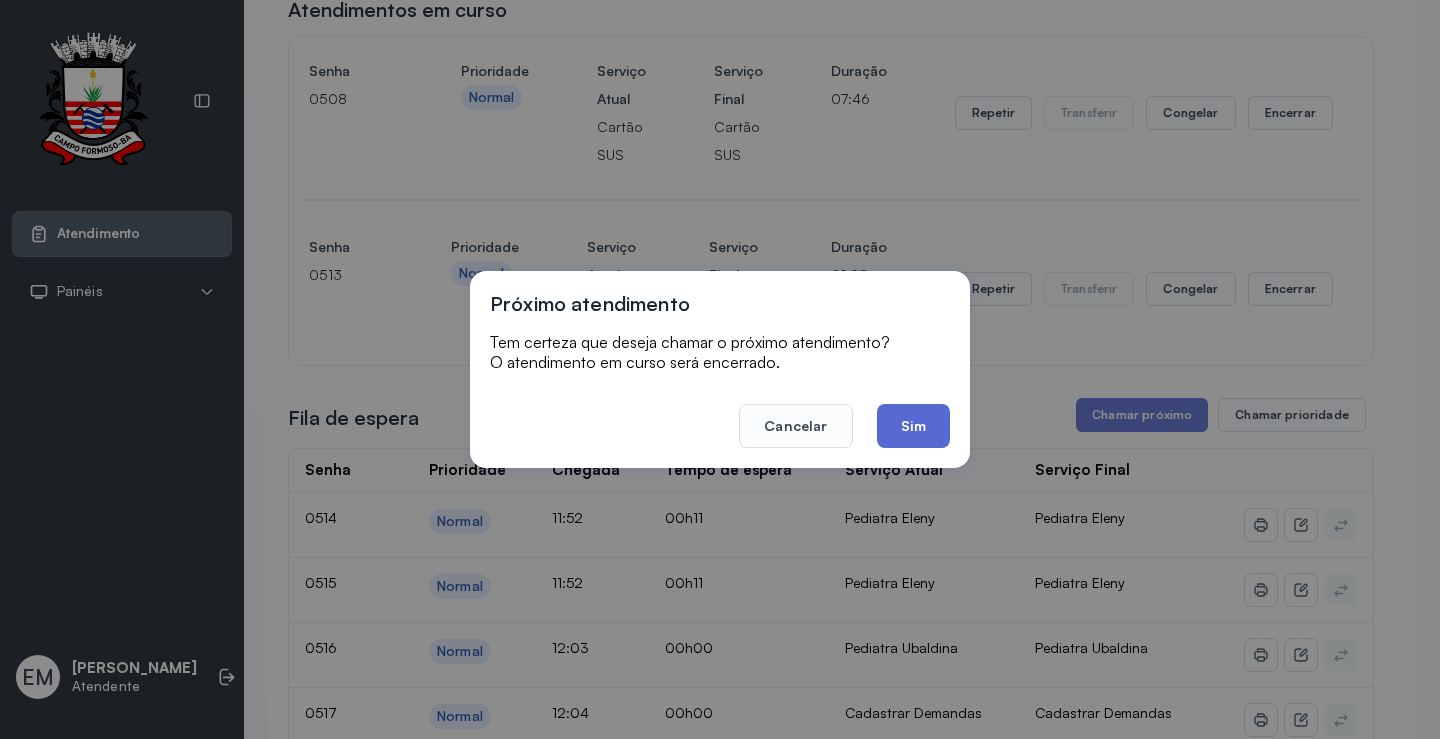 click on "Sim" 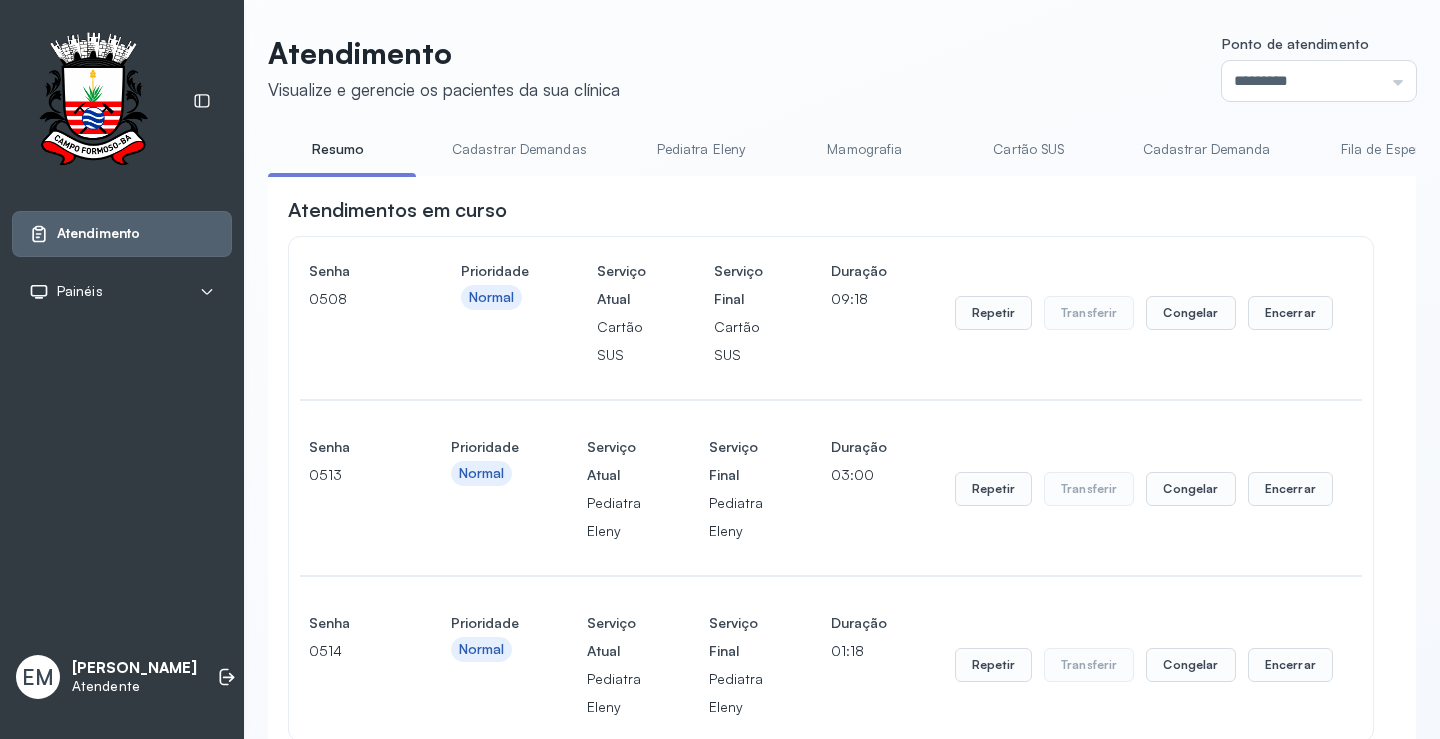 scroll, scrollTop: 201, scrollLeft: 0, axis: vertical 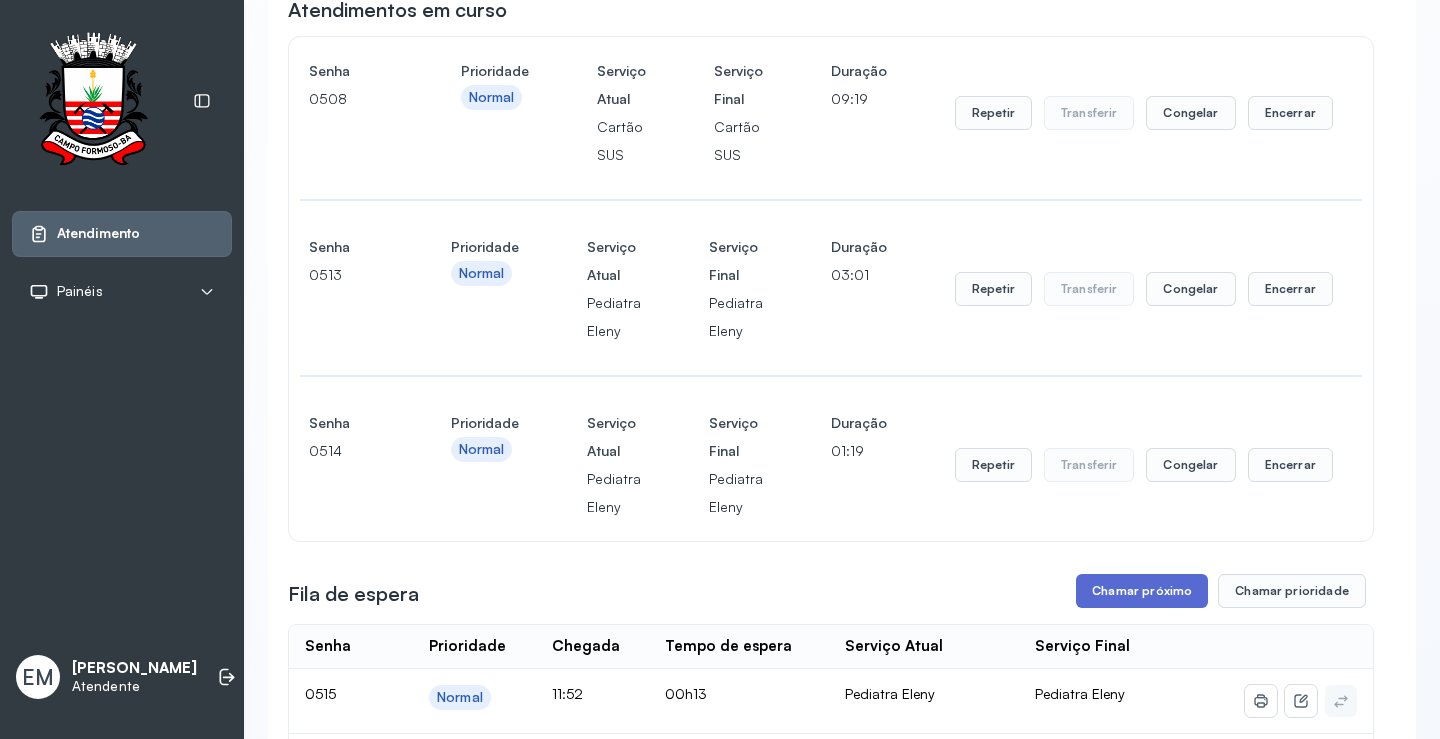 click on "Chamar próximo" at bounding box center [1142, 591] 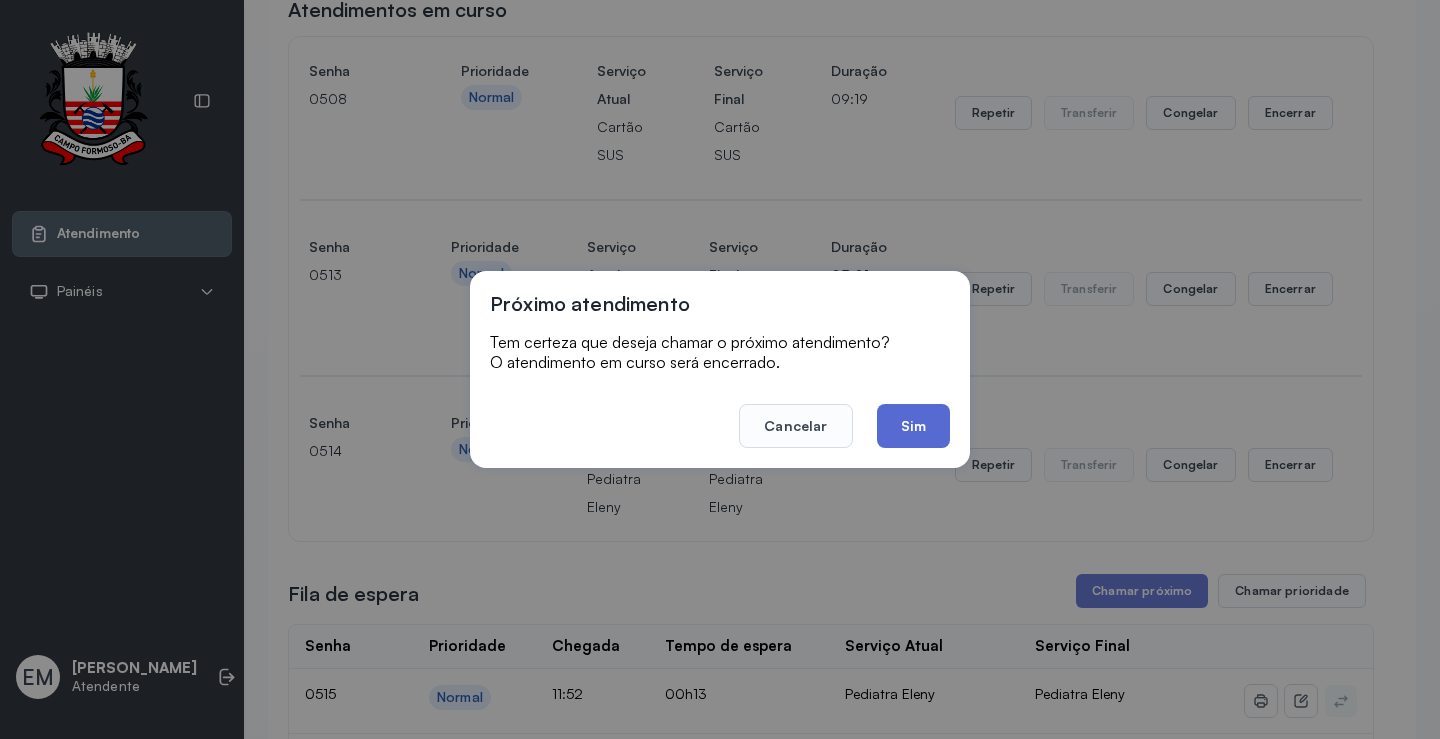 click on "Sim" 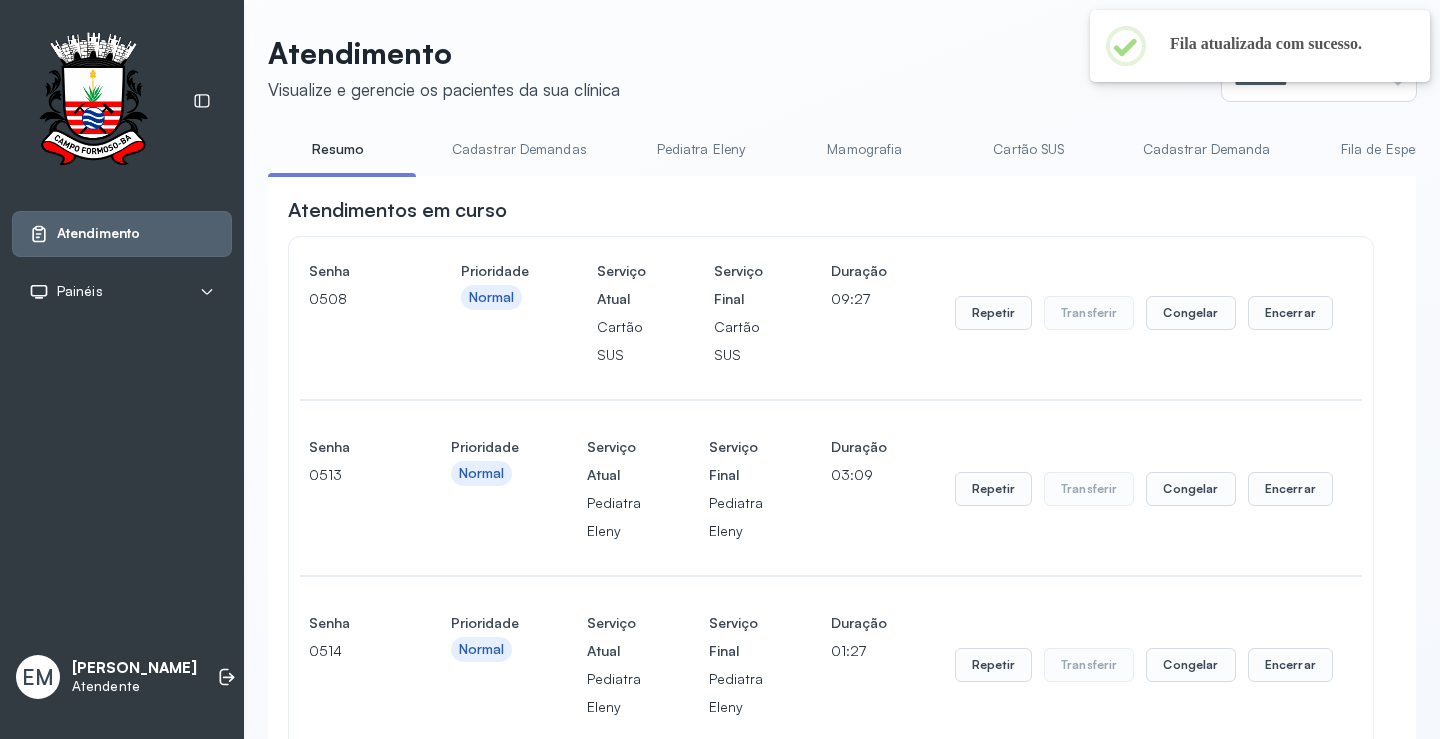scroll, scrollTop: 201, scrollLeft: 0, axis: vertical 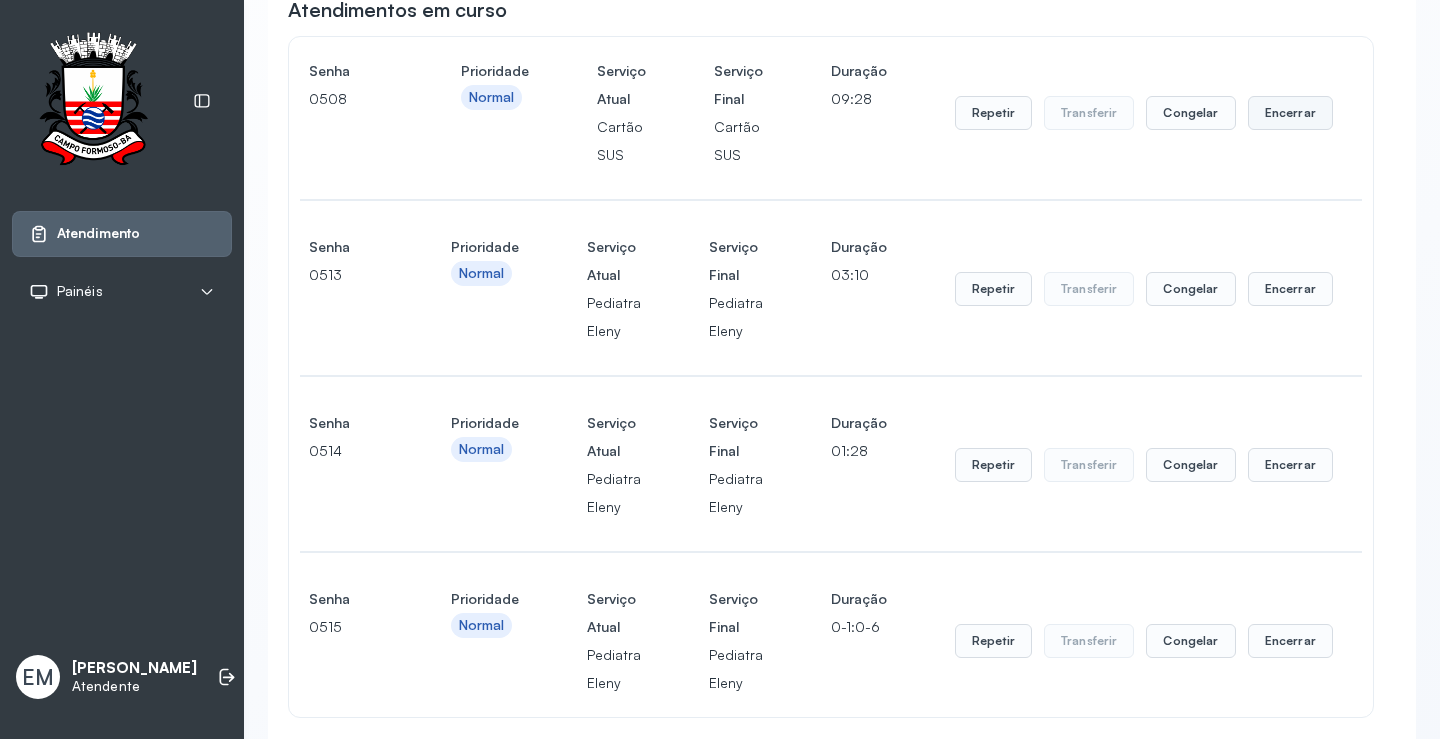 click on "Encerrar" at bounding box center (1290, 113) 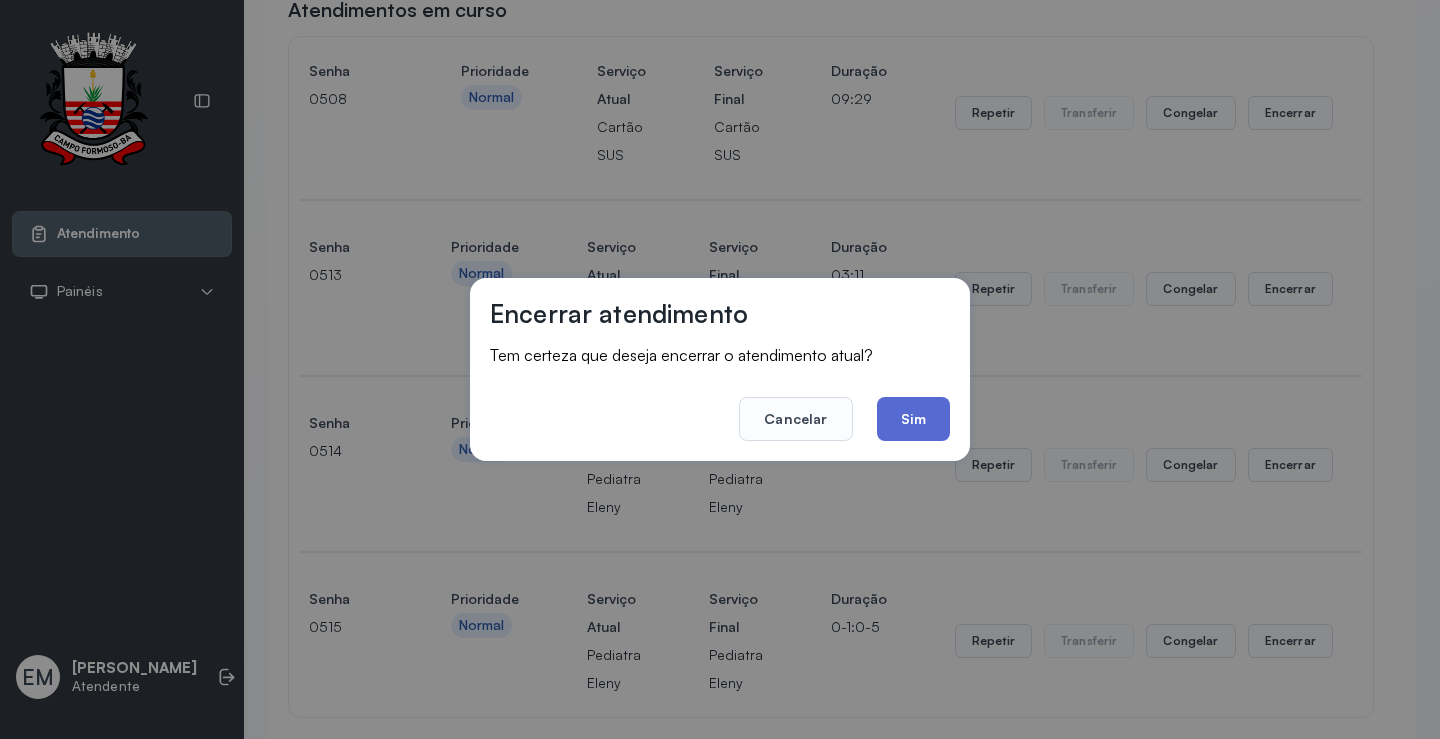 click on "Sim" 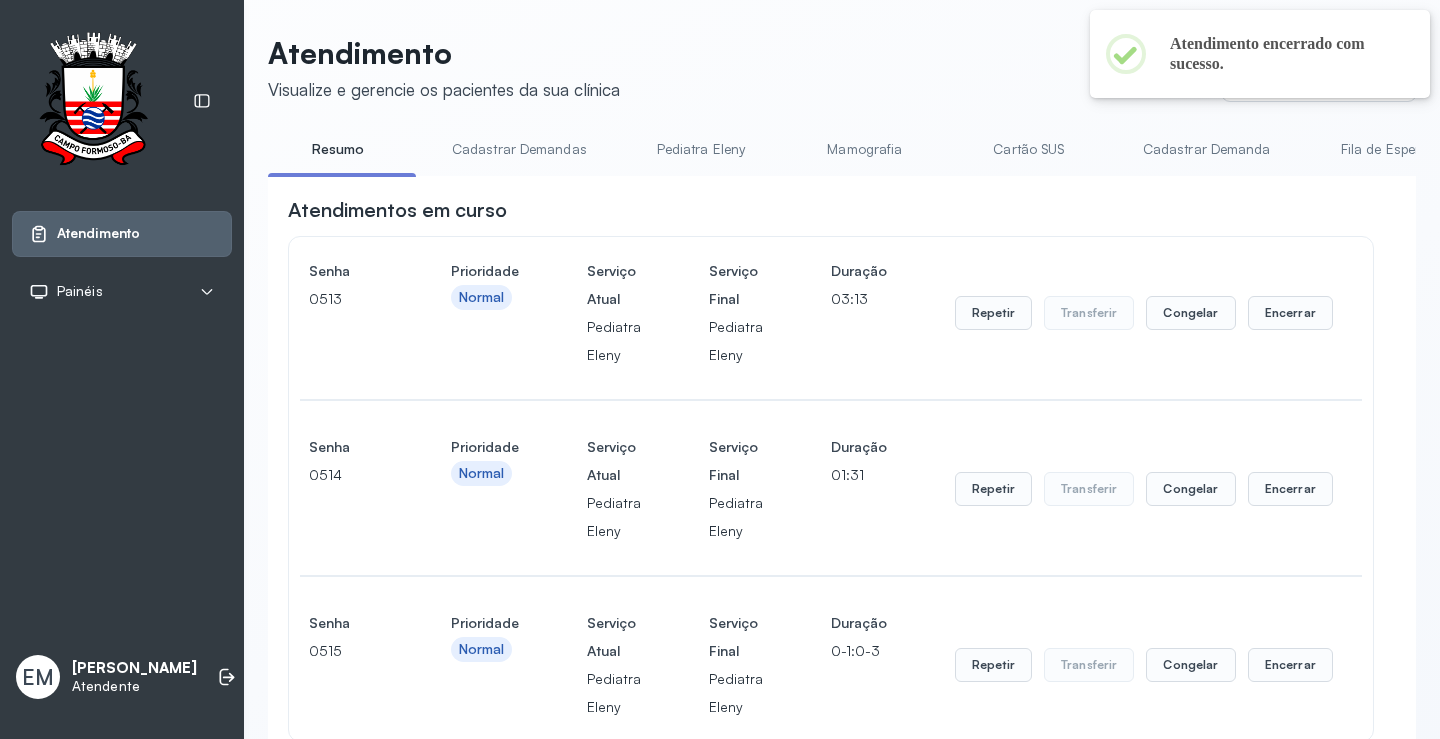 scroll, scrollTop: 201, scrollLeft: 0, axis: vertical 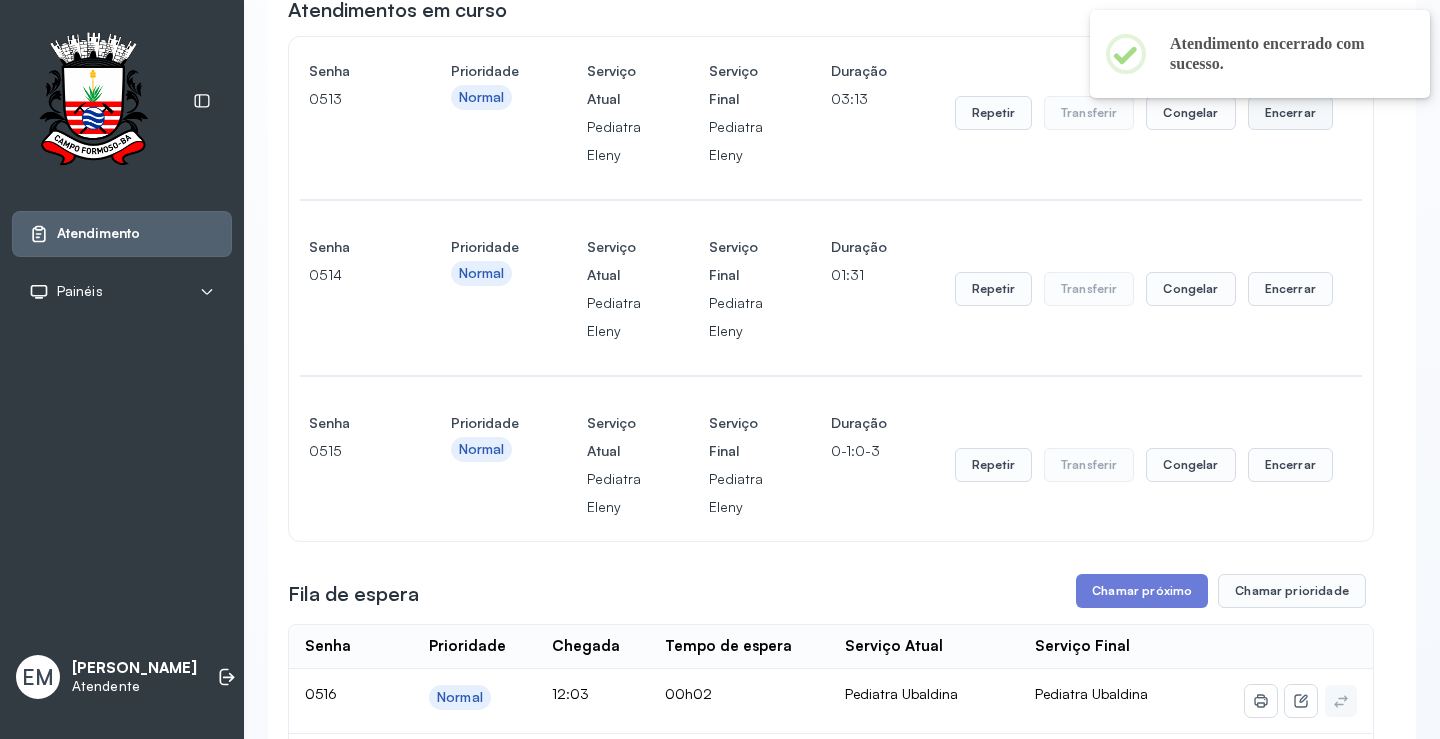 click on "Encerrar" at bounding box center (1290, 113) 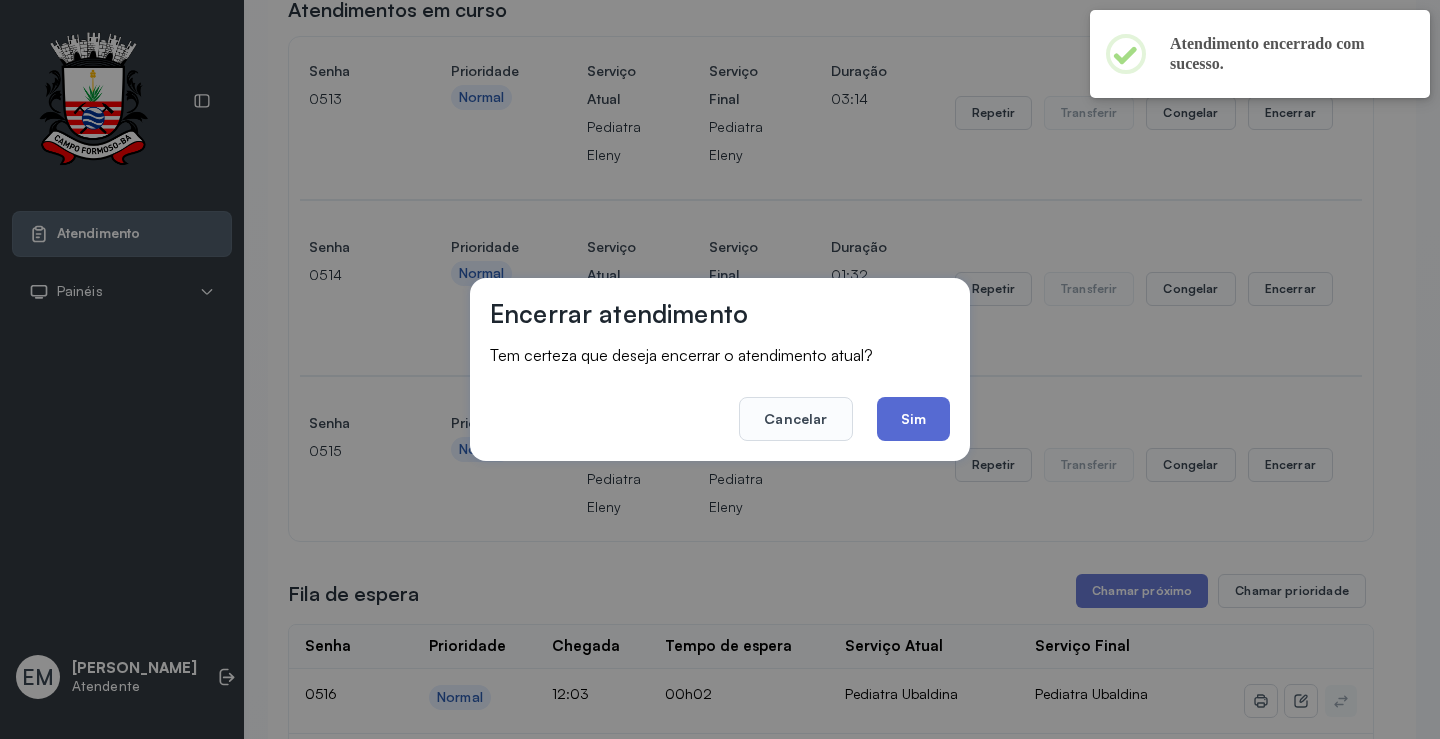 click on "Sim" 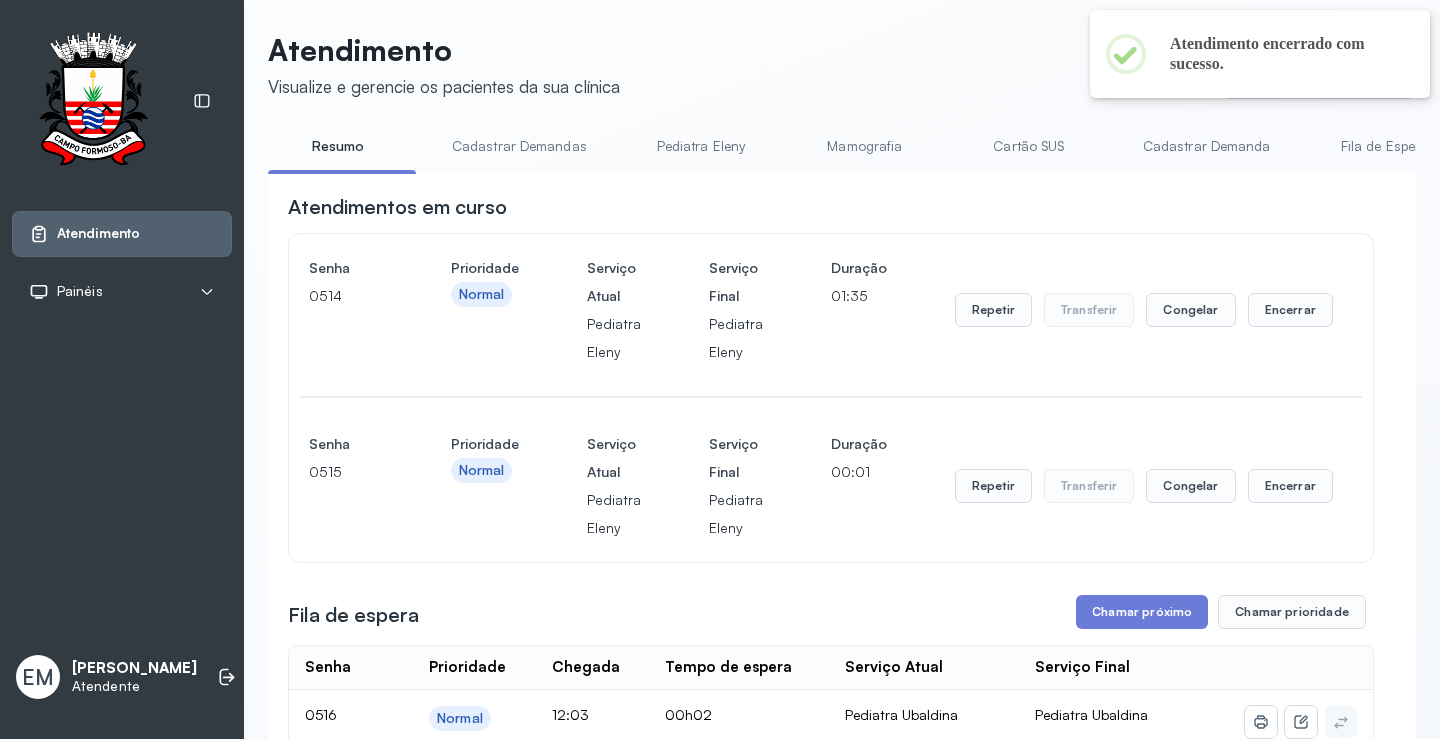 scroll, scrollTop: 0, scrollLeft: 0, axis: both 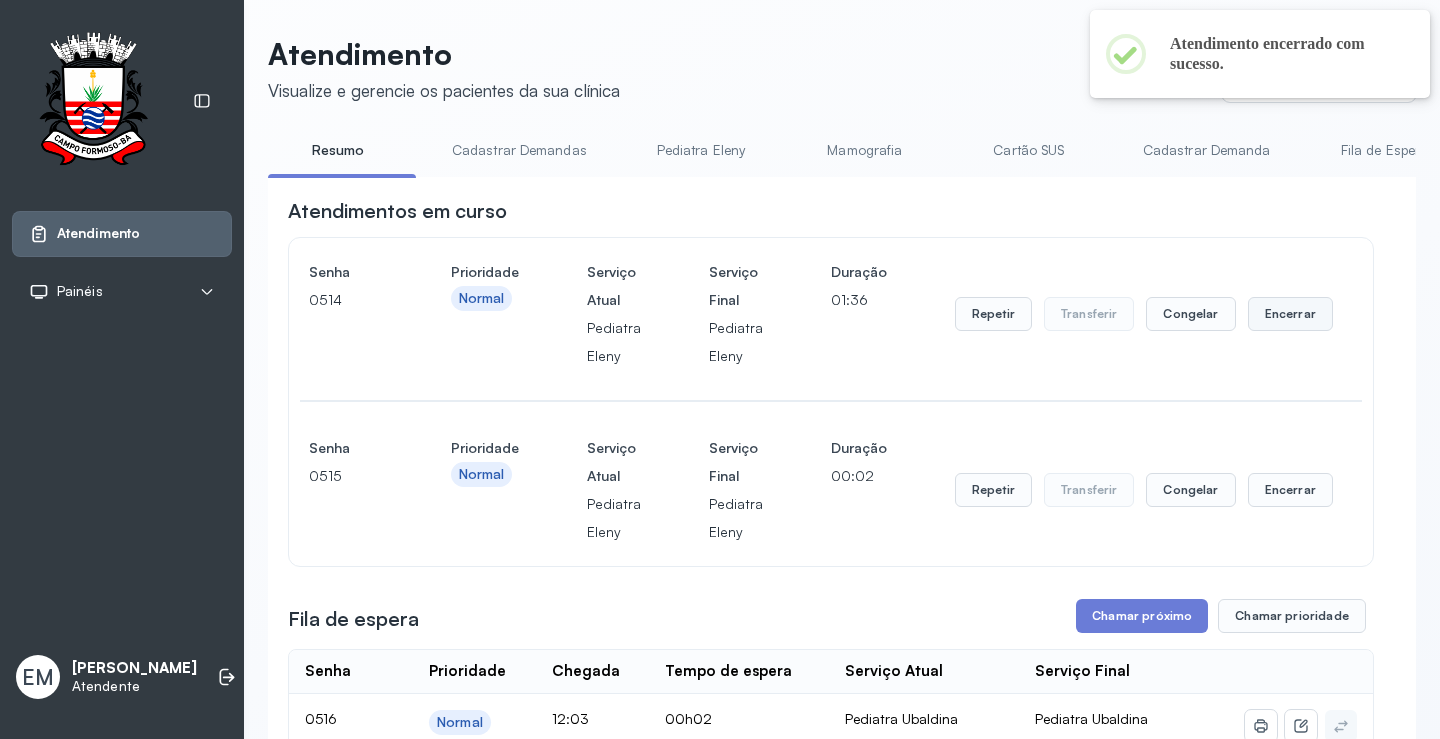 click on "Encerrar" at bounding box center [1290, 314] 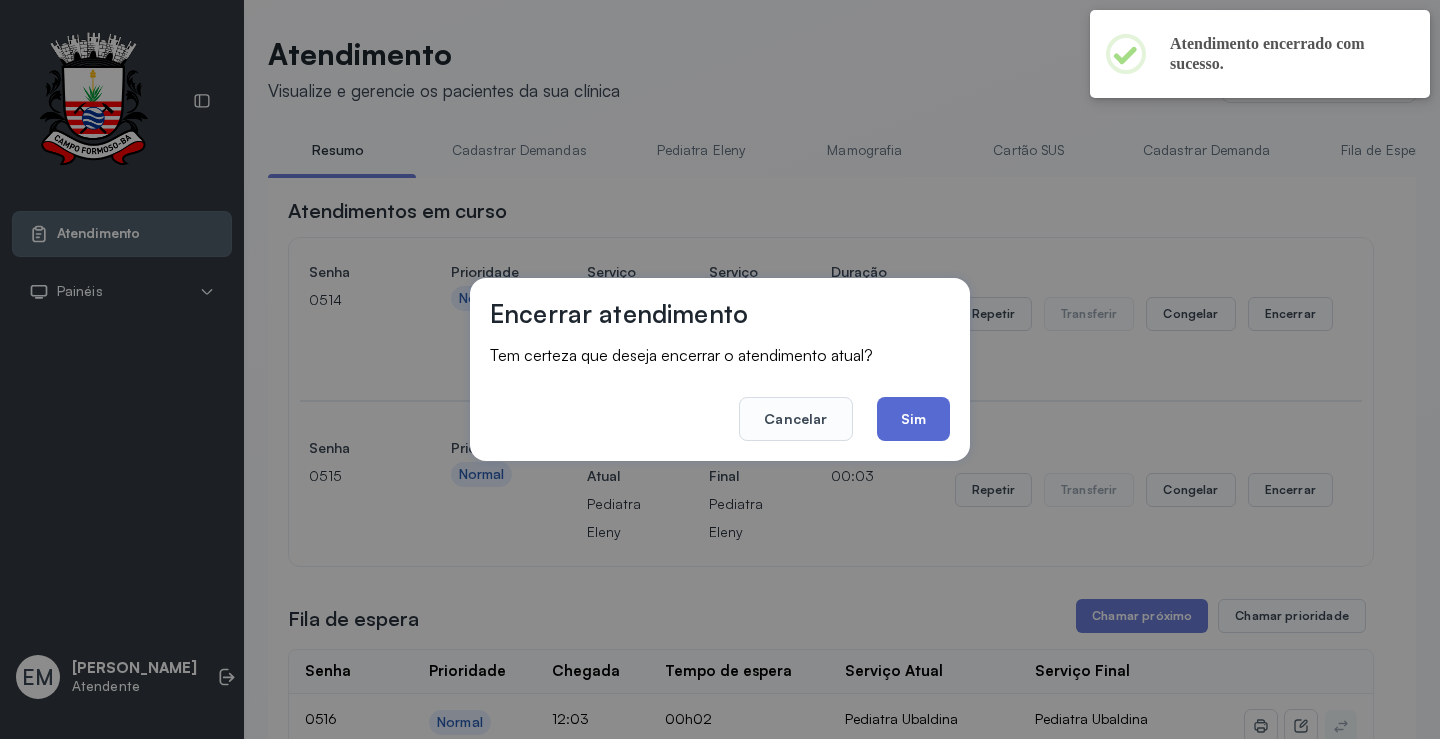 click on "Sim" 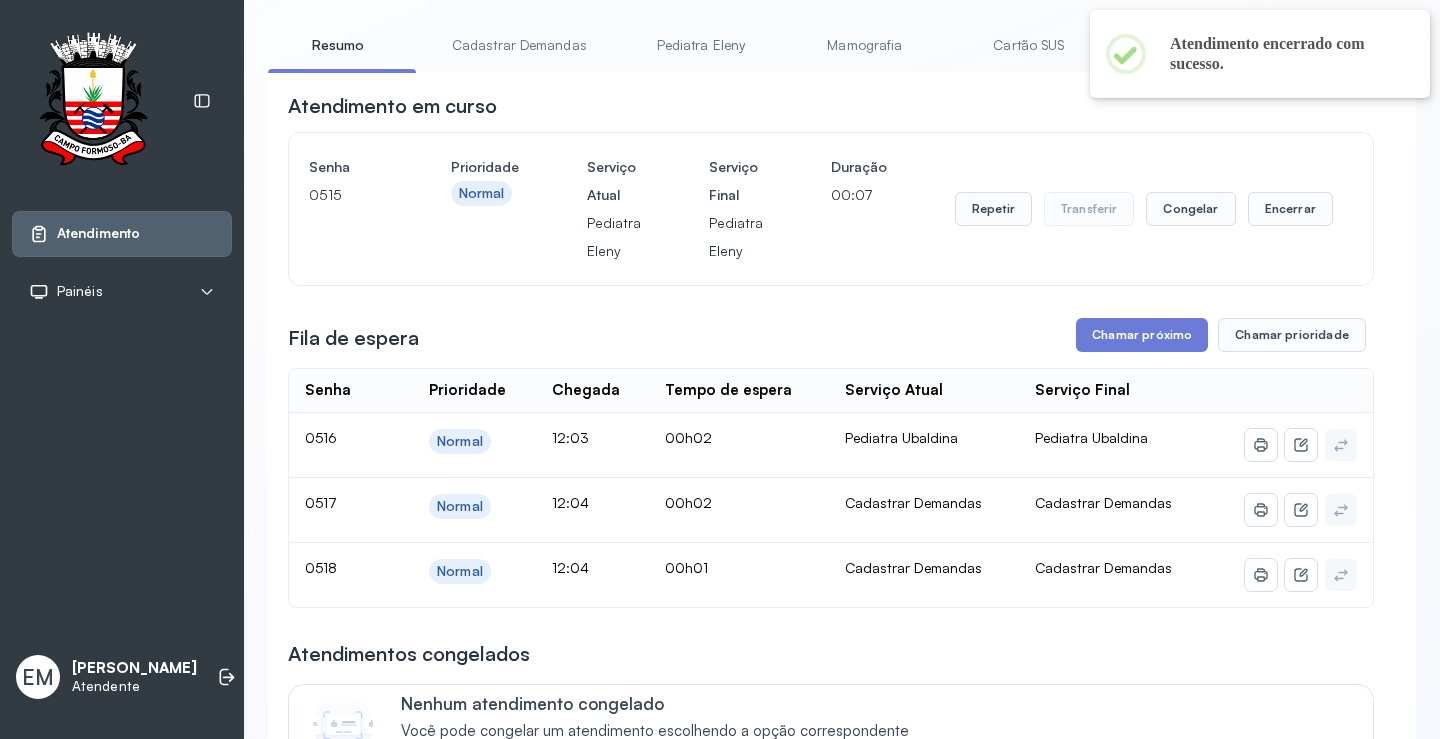 scroll, scrollTop: 101, scrollLeft: 0, axis: vertical 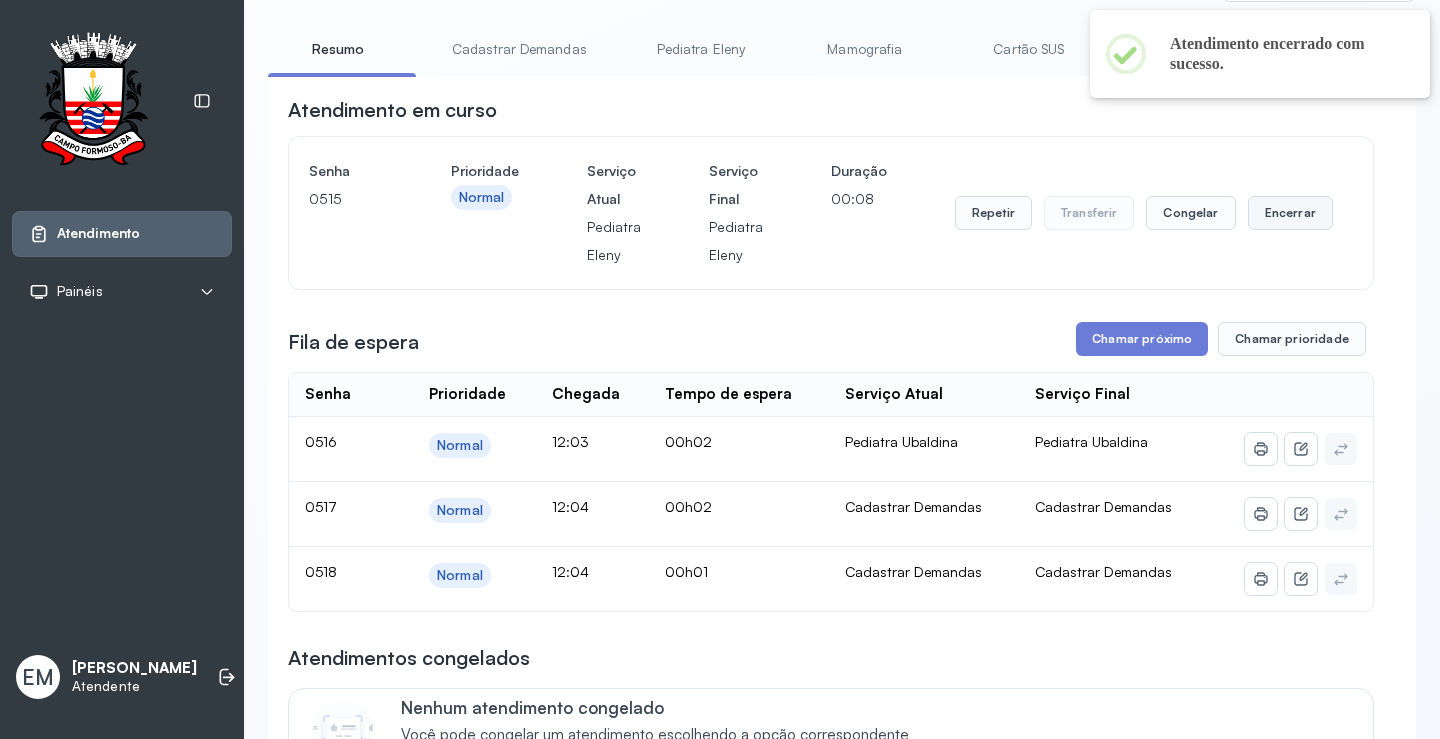 click on "Encerrar" at bounding box center [1290, 213] 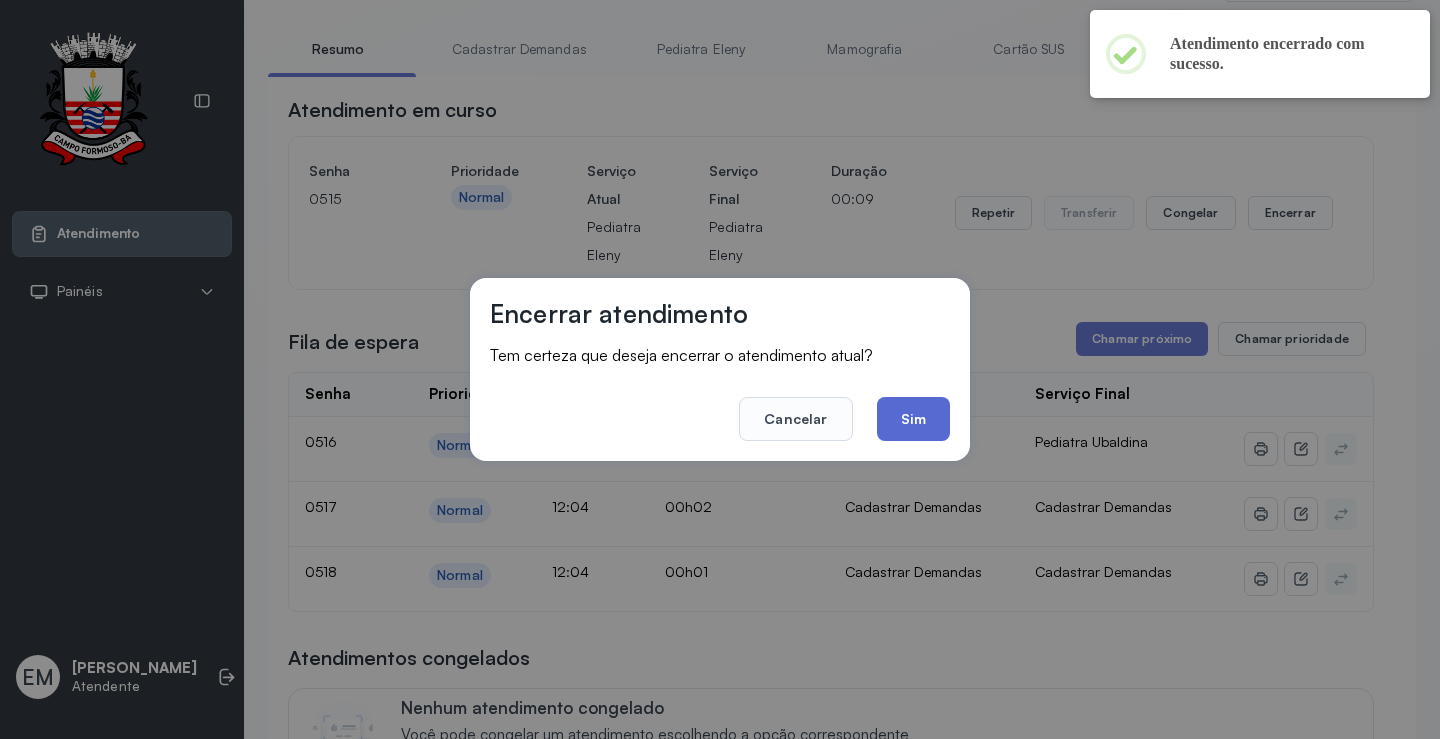 click on "Sim" 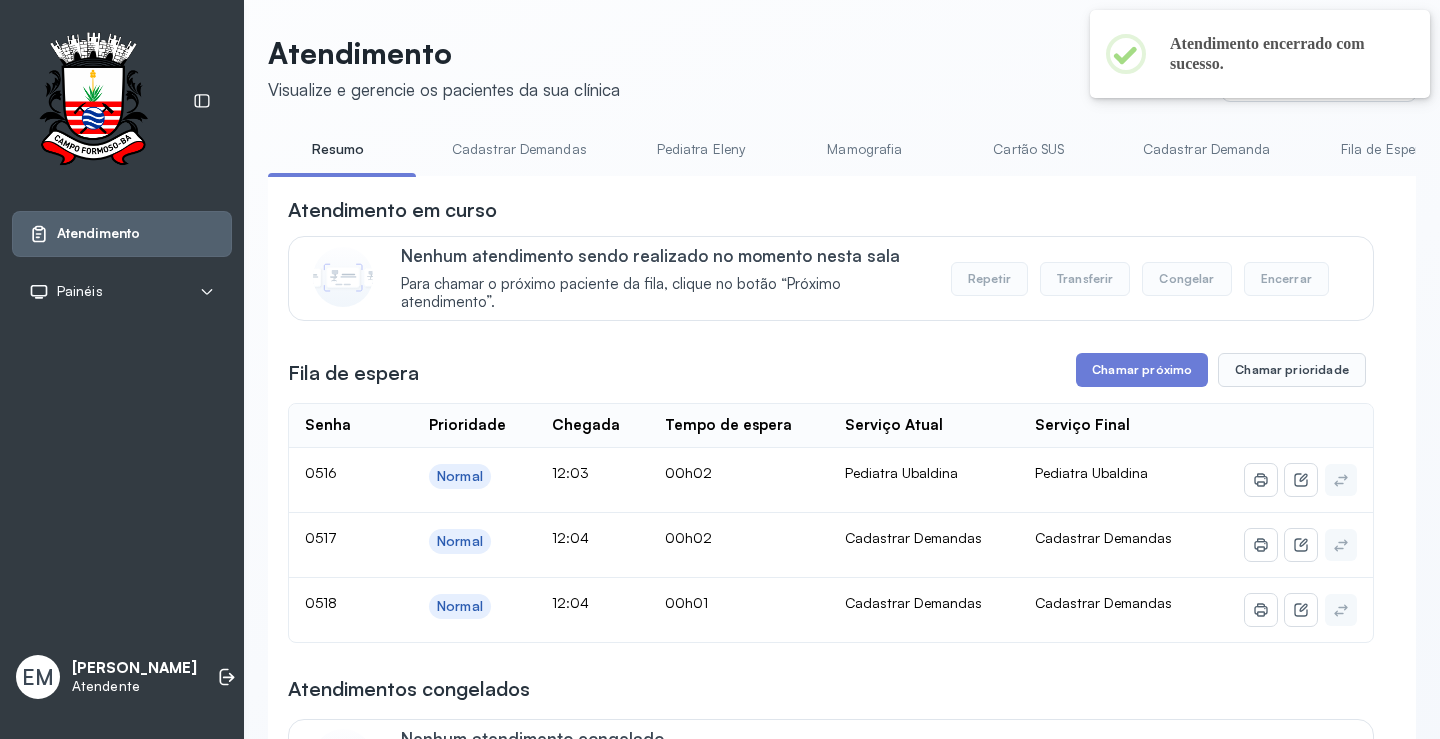 scroll, scrollTop: 101, scrollLeft: 0, axis: vertical 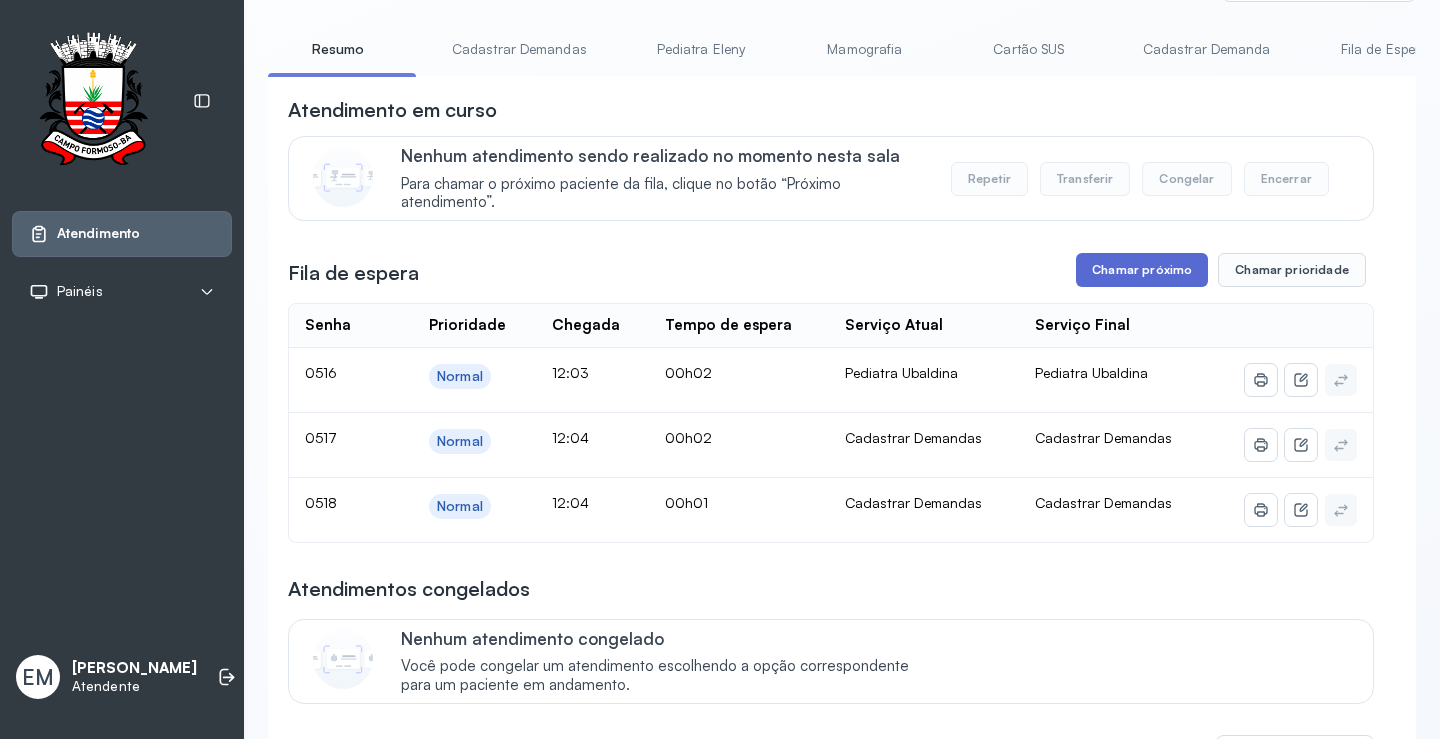 click on "Chamar próximo" at bounding box center [1142, 270] 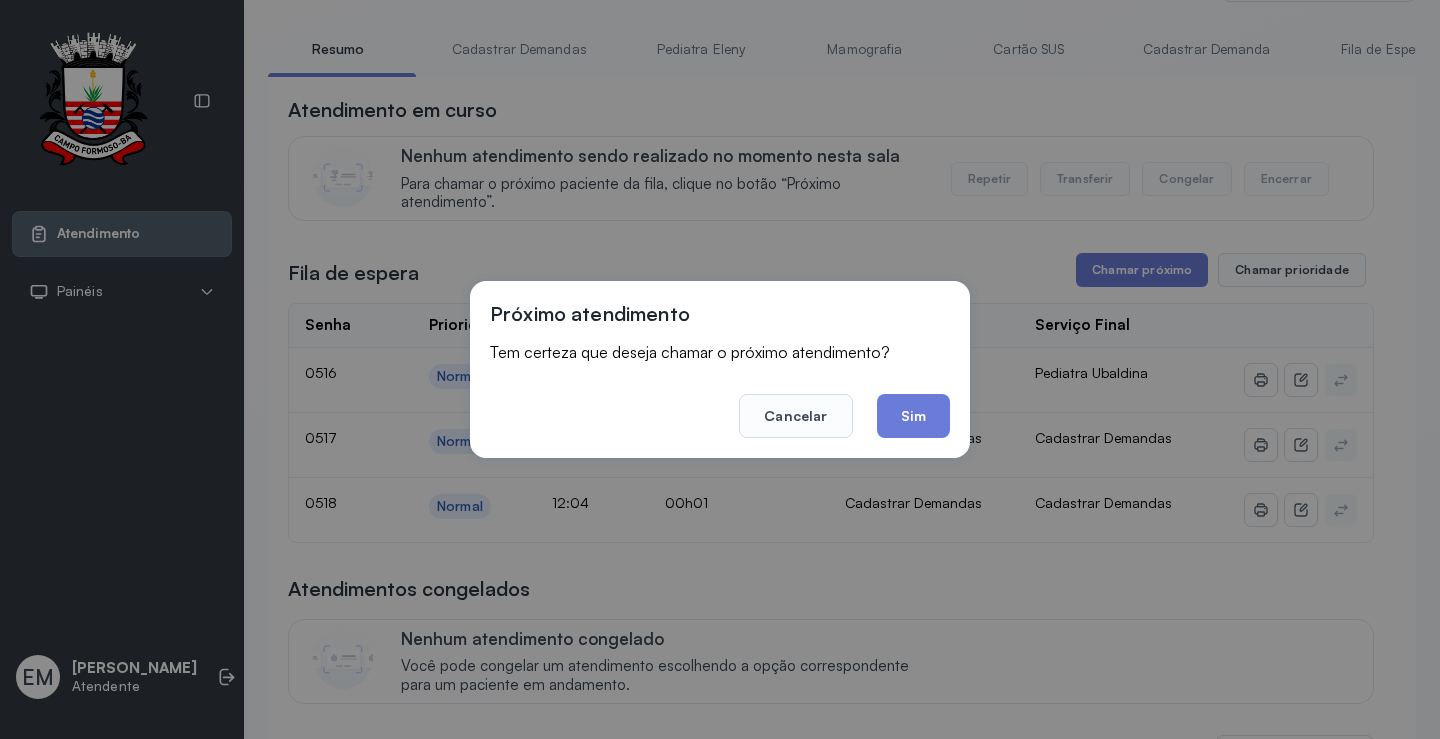 drag, startPoint x: 895, startPoint y: 419, endPoint x: 889, endPoint y: 338, distance: 81.22192 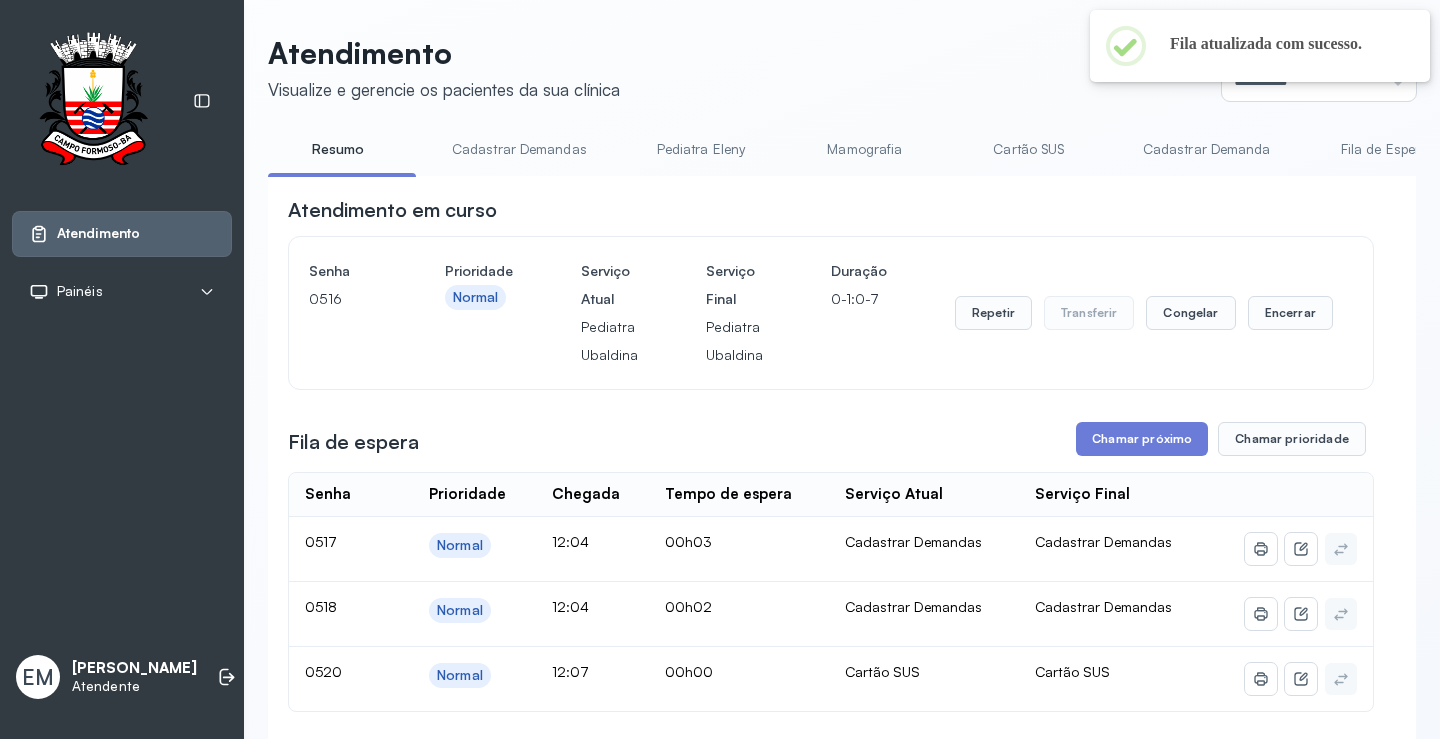scroll, scrollTop: 101, scrollLeft: 0, axis: vertical 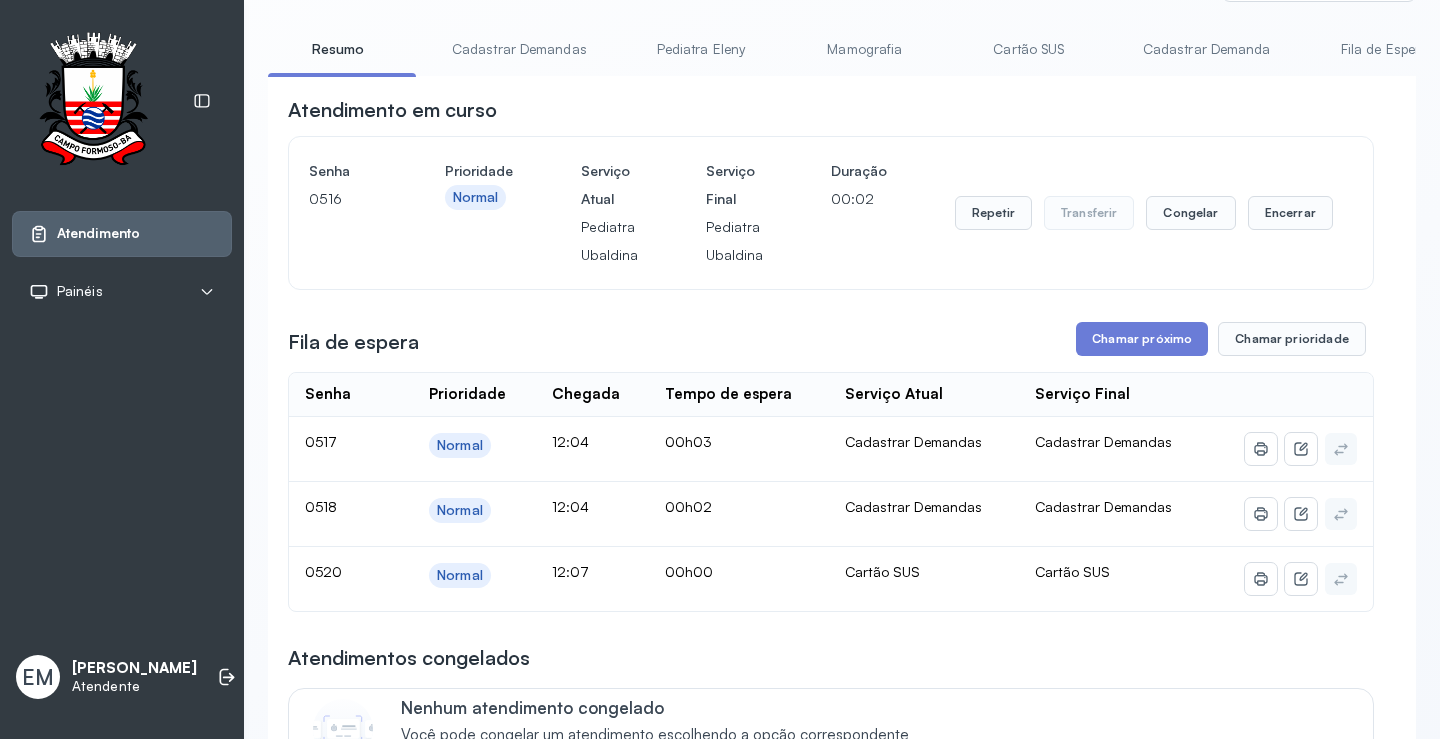 click on "Cartão SUS" at bounding box center [1029, 49] 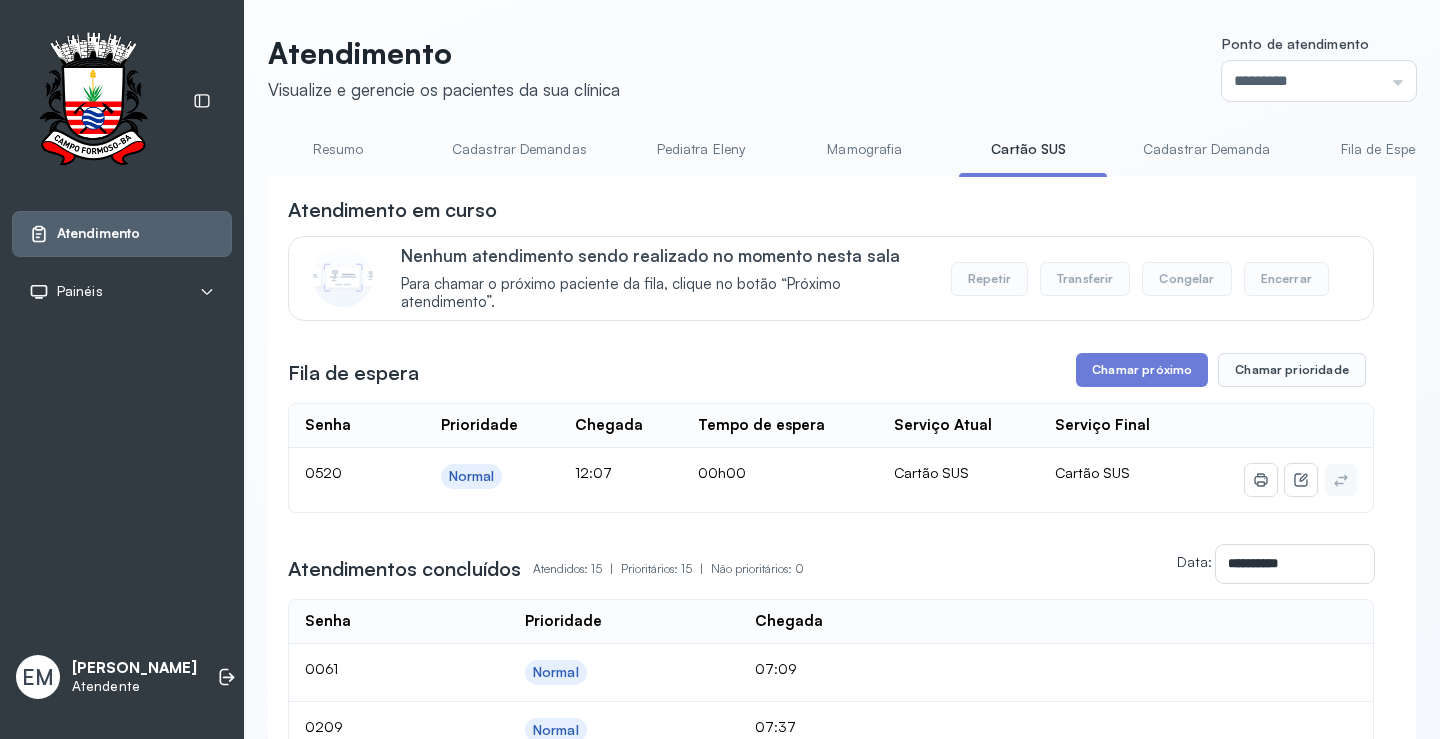 scroll, scrollTop: 101, scrollLeft: 0, axis: vertical 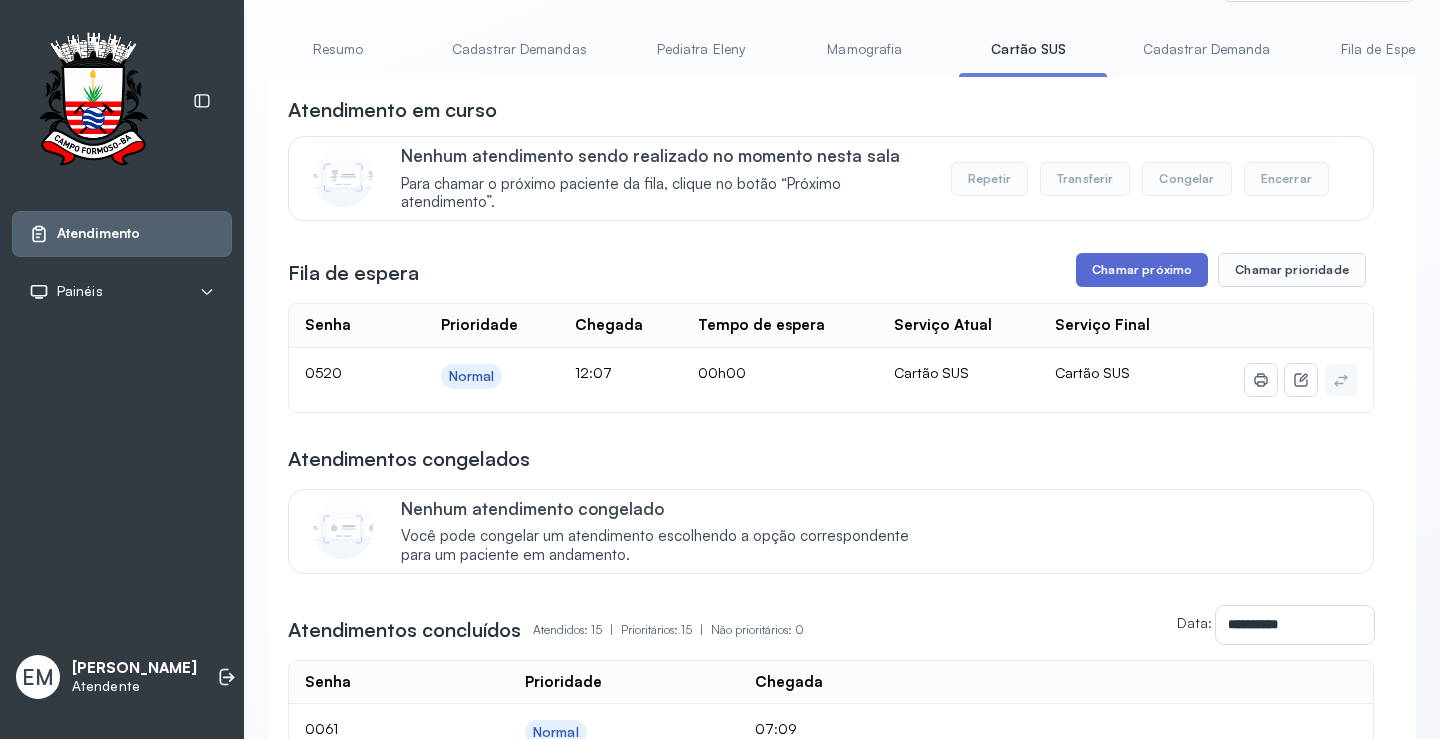 click on "Chamar próximo" at bounding box center [1142, 270] 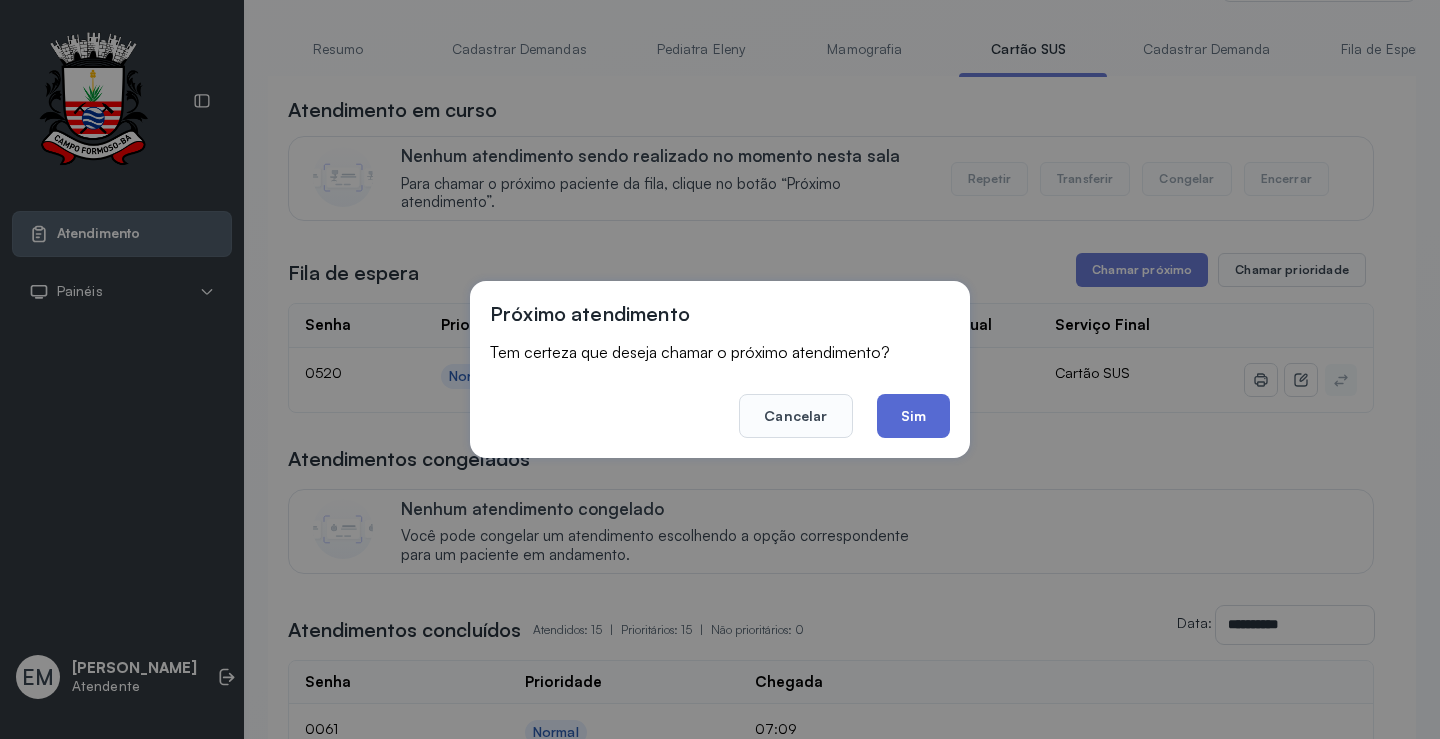 click on "Sim" 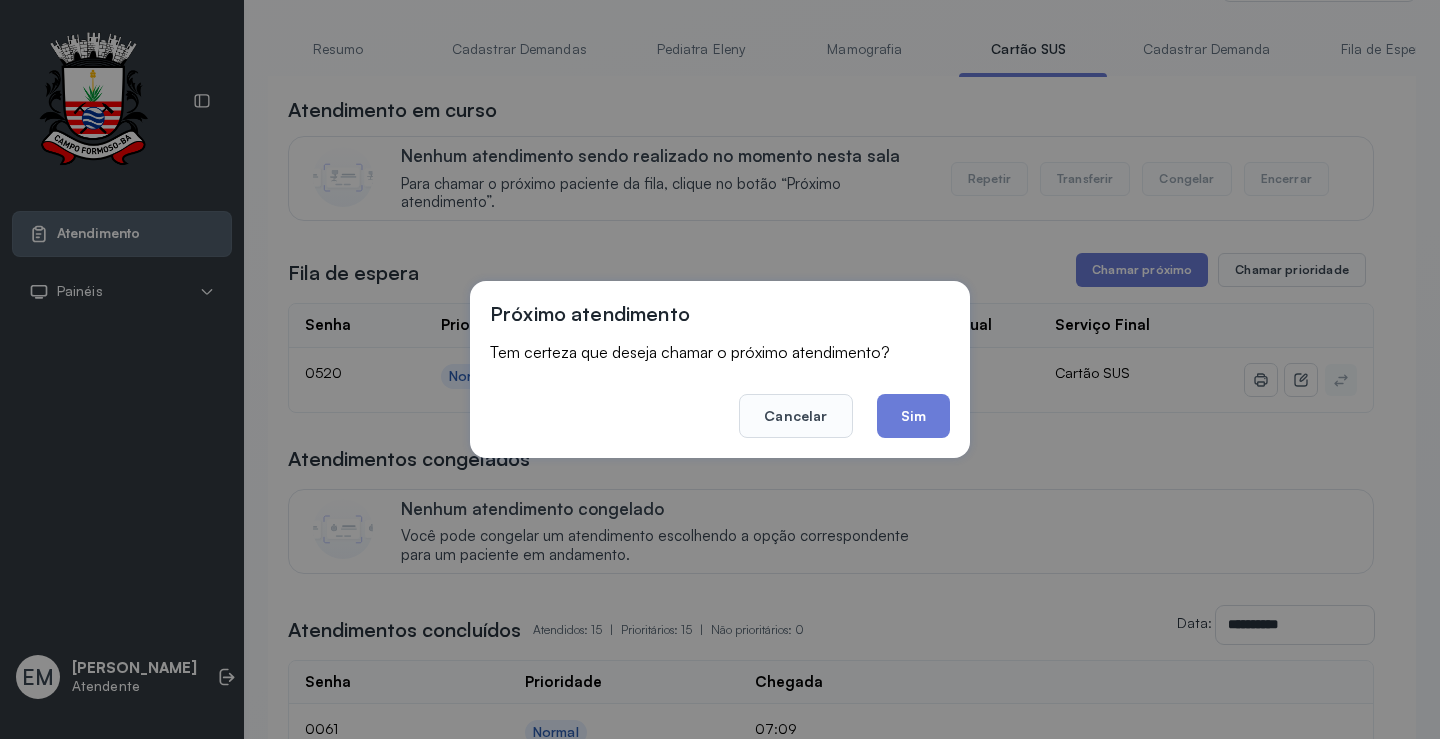 scroll, scrollTop: 1, scrollLeft: 0, axis: vertical 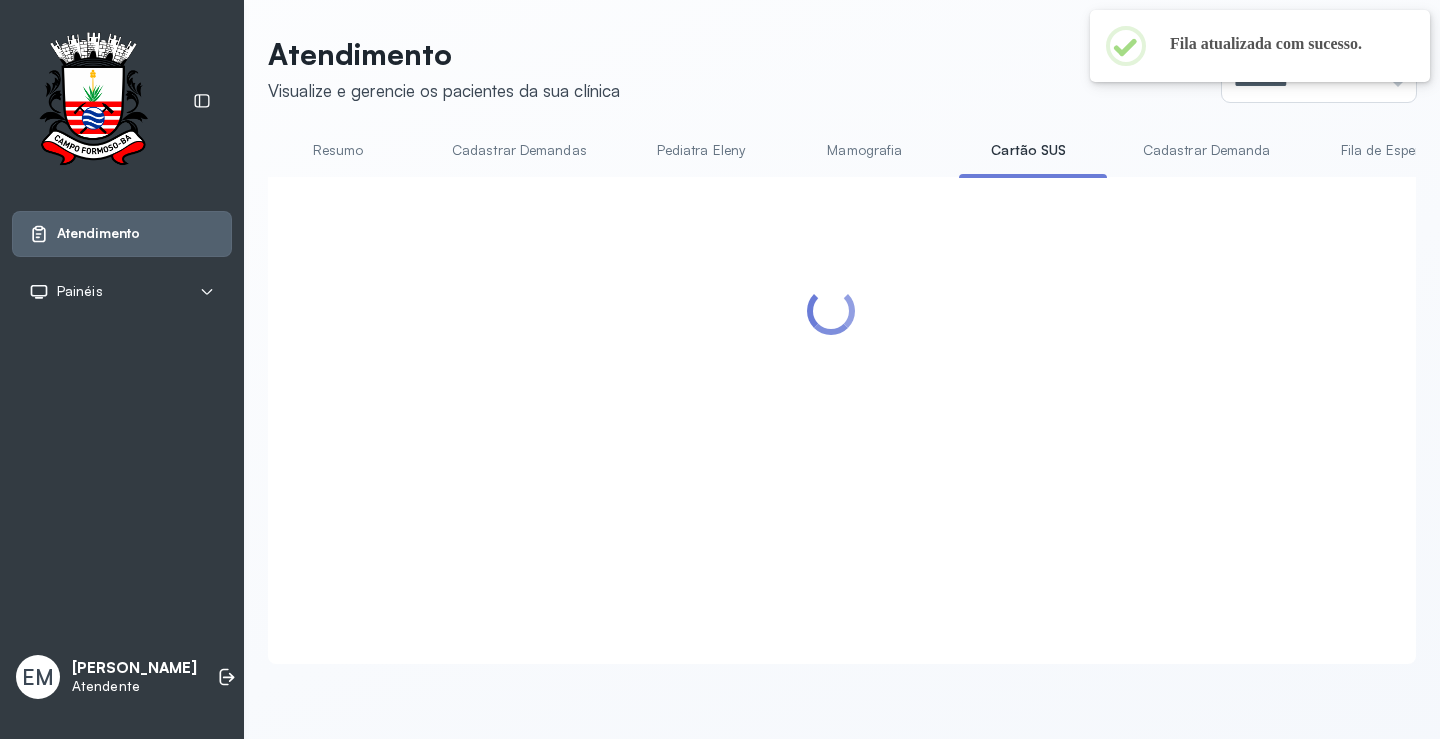 click on "Resumo" at bounding box center [338, 150] 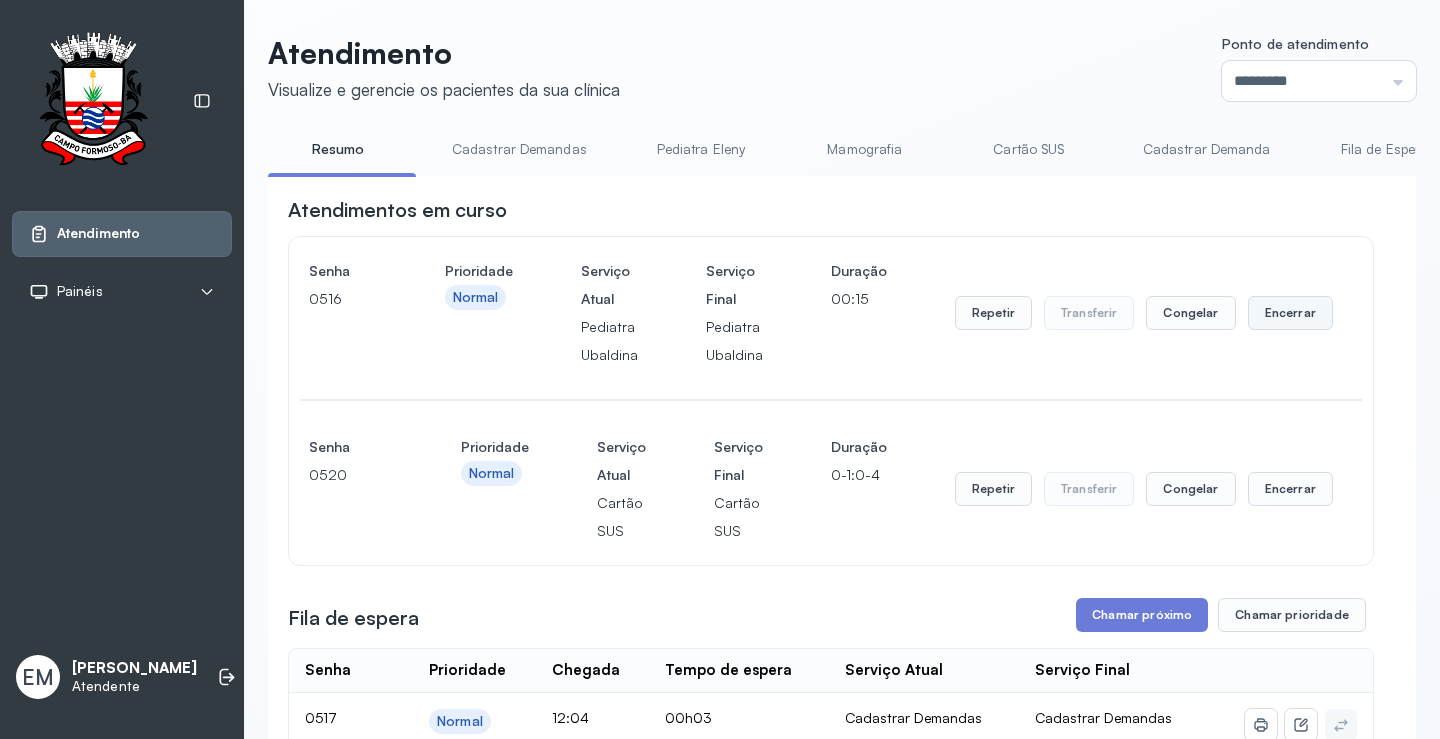 click on "Encerrar" at bounding box center (1290, 313) 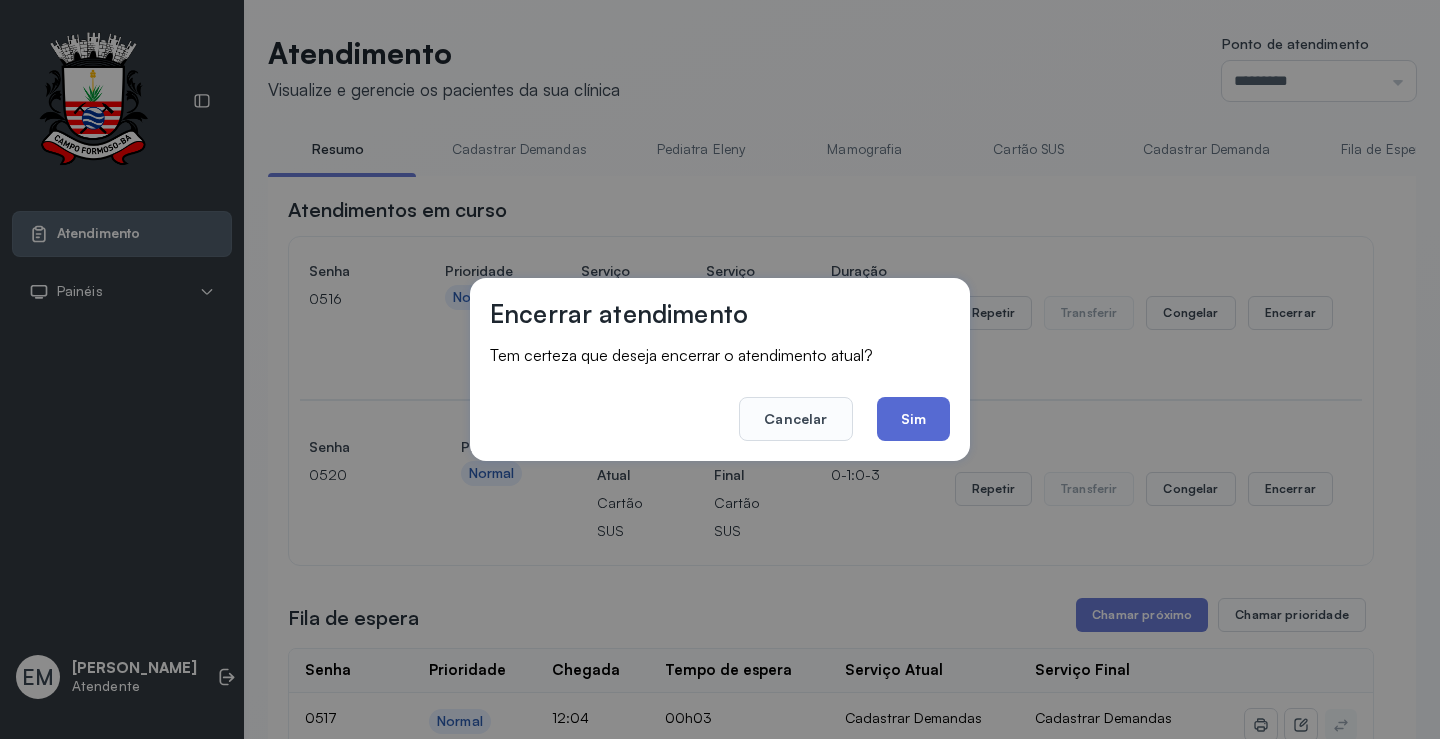 click on "Sim" 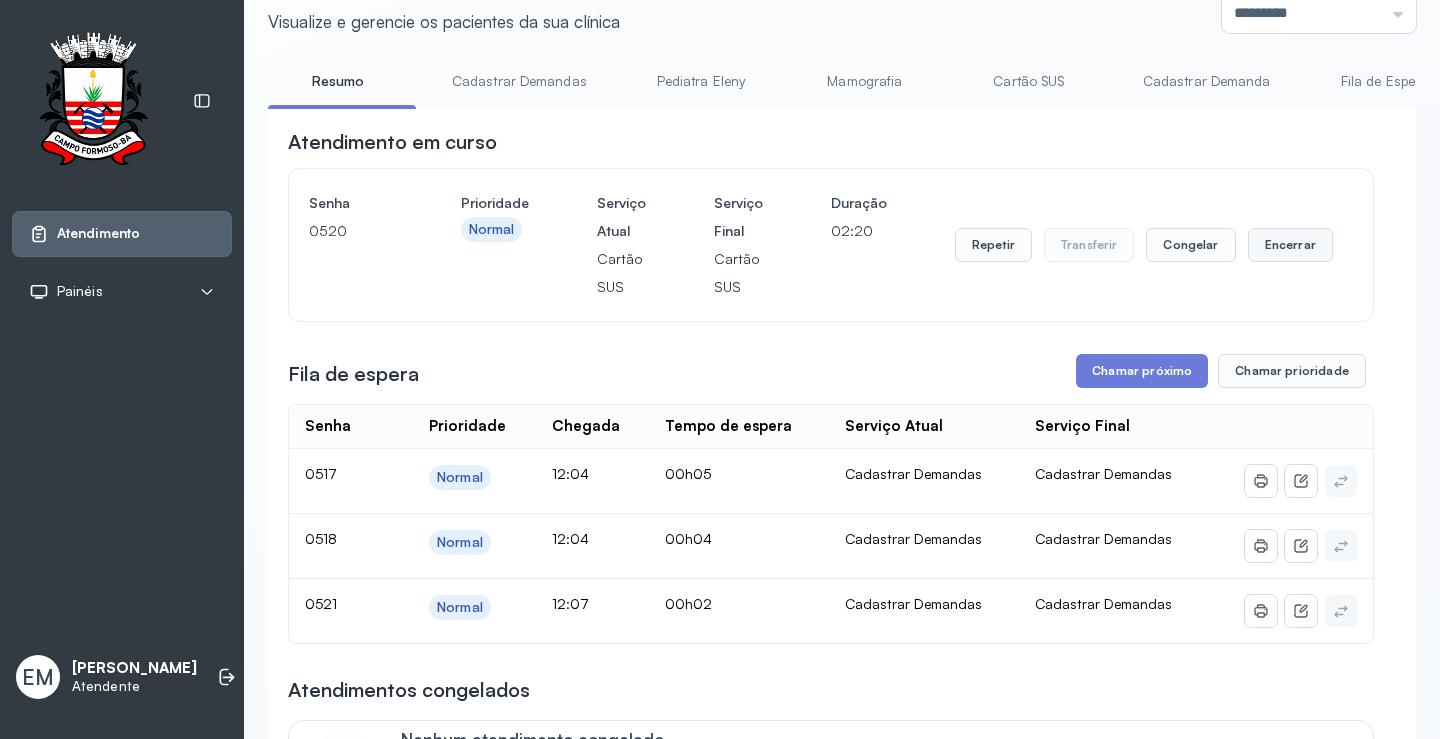 scroll, scrollTop: 101, scrollLeft: 0, axis: vertical 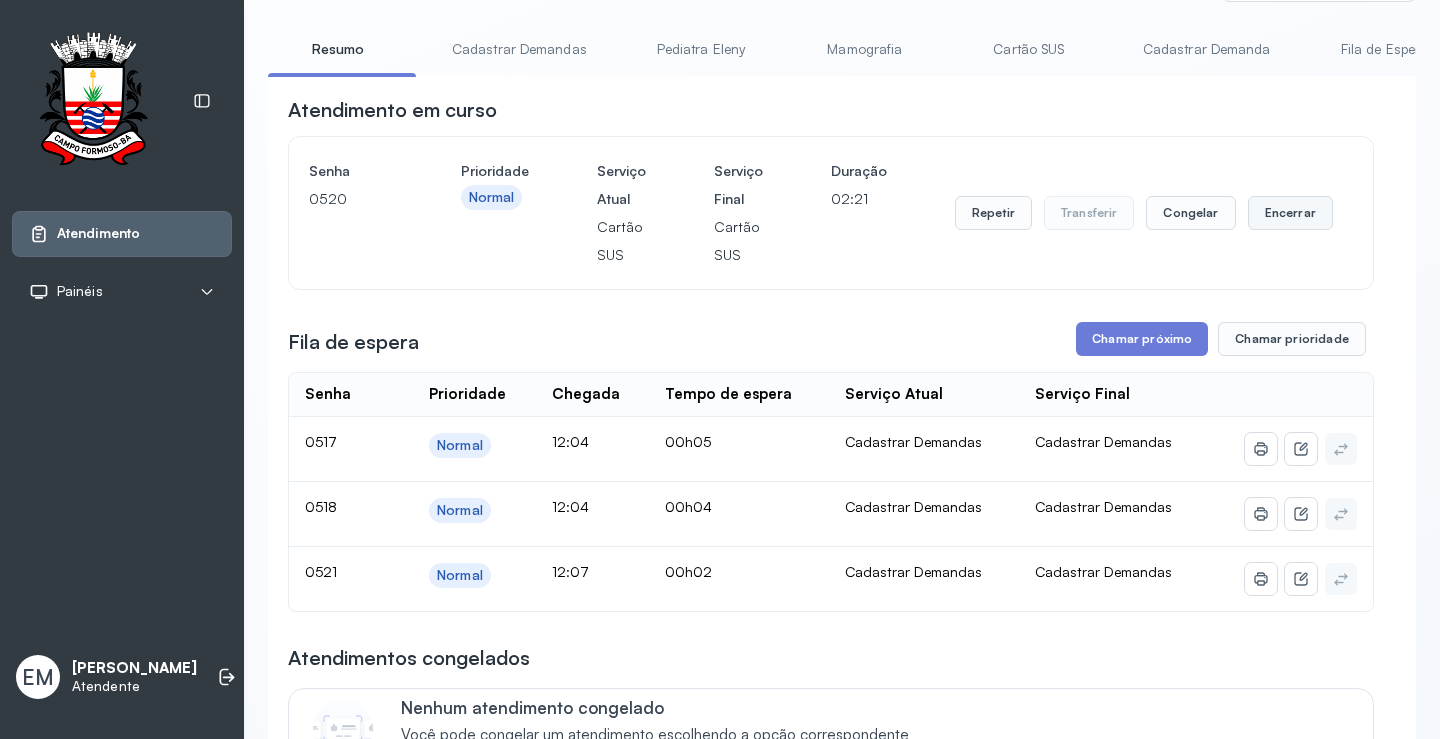 click on "Encerrar" at bounding box center (1290, 213) 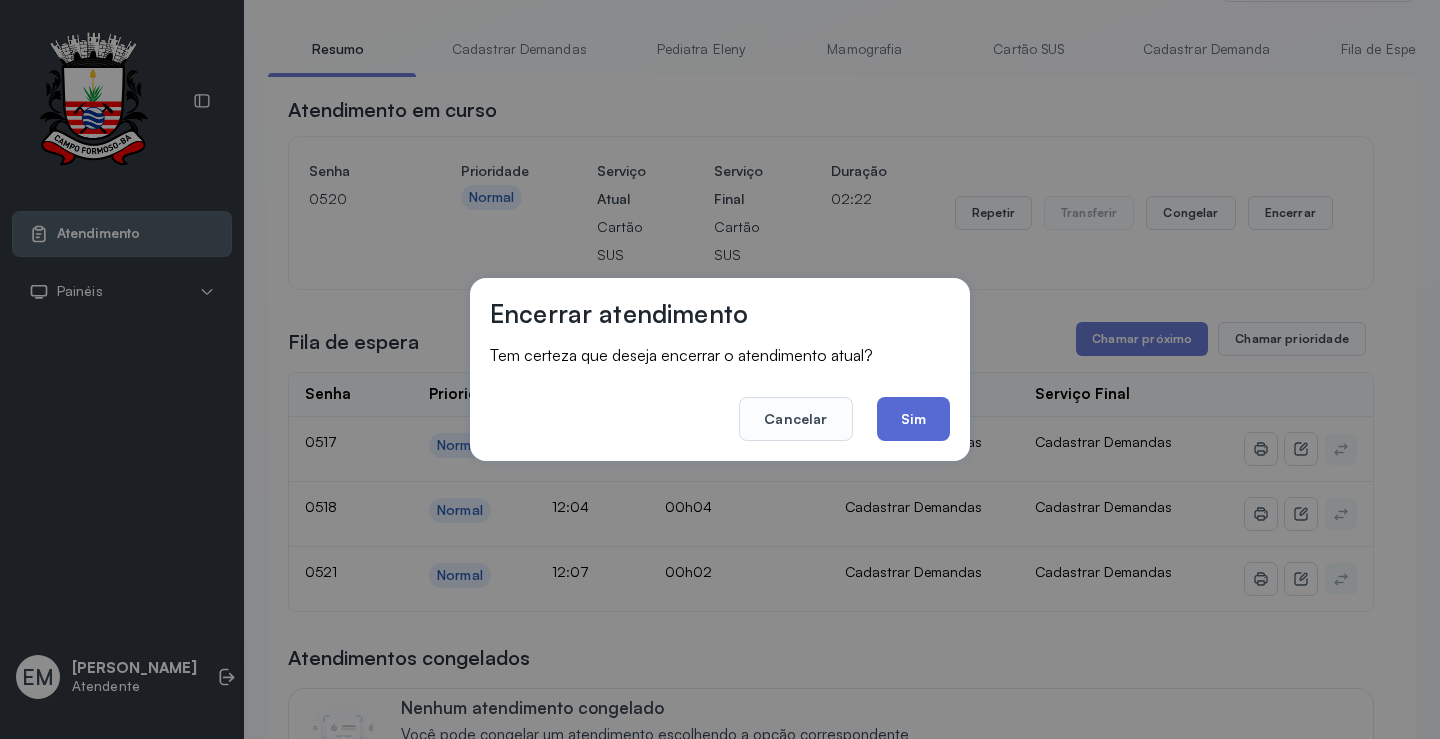 click on "Sim" 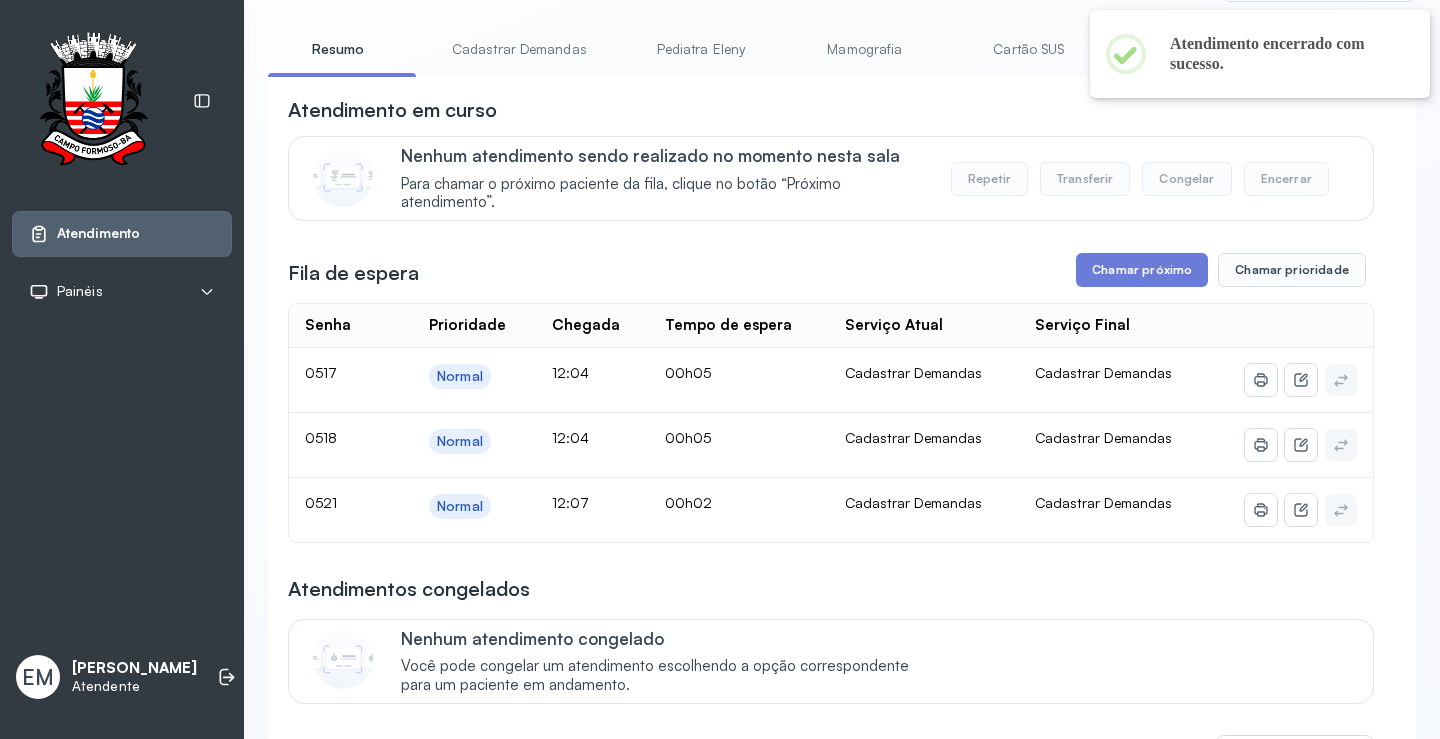scroll, scrollTop: 1, scrollLeft: 0, axis: vertical 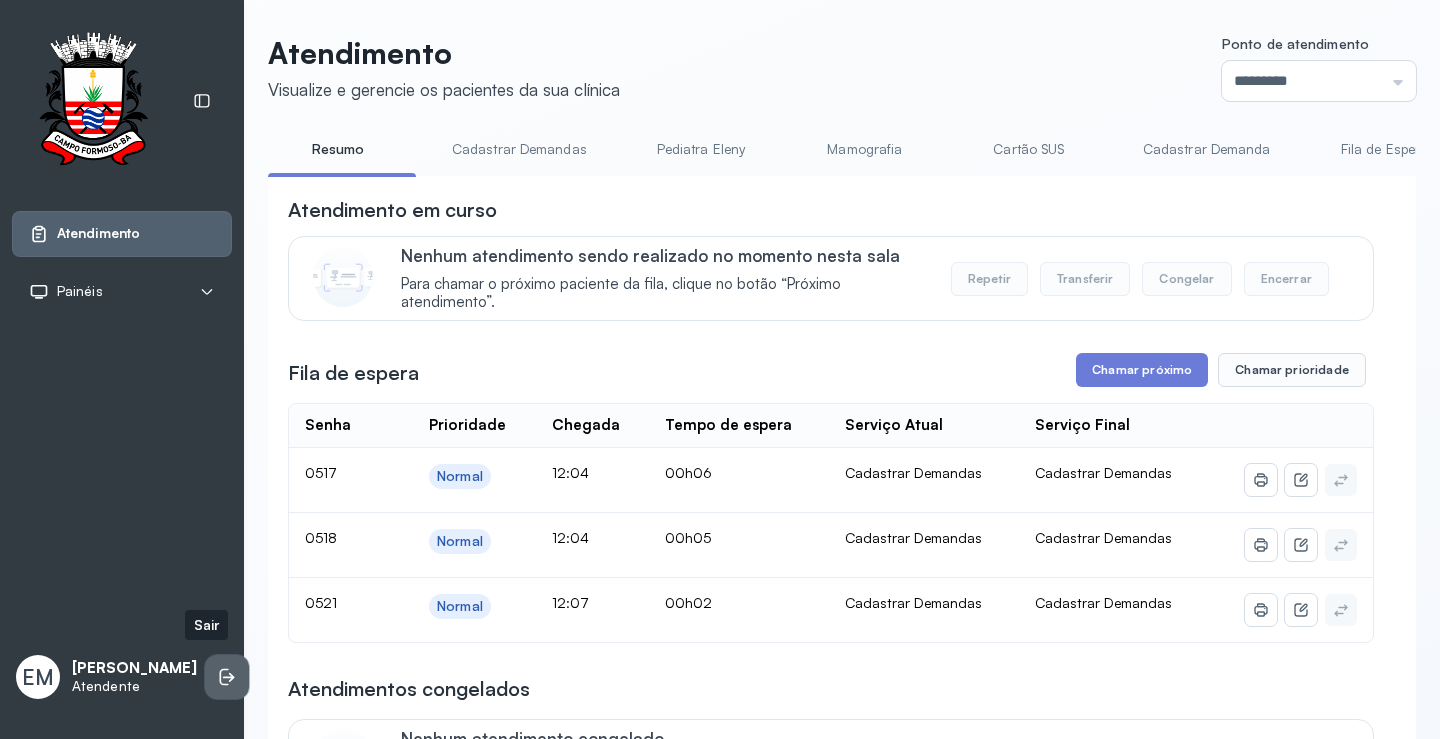 click 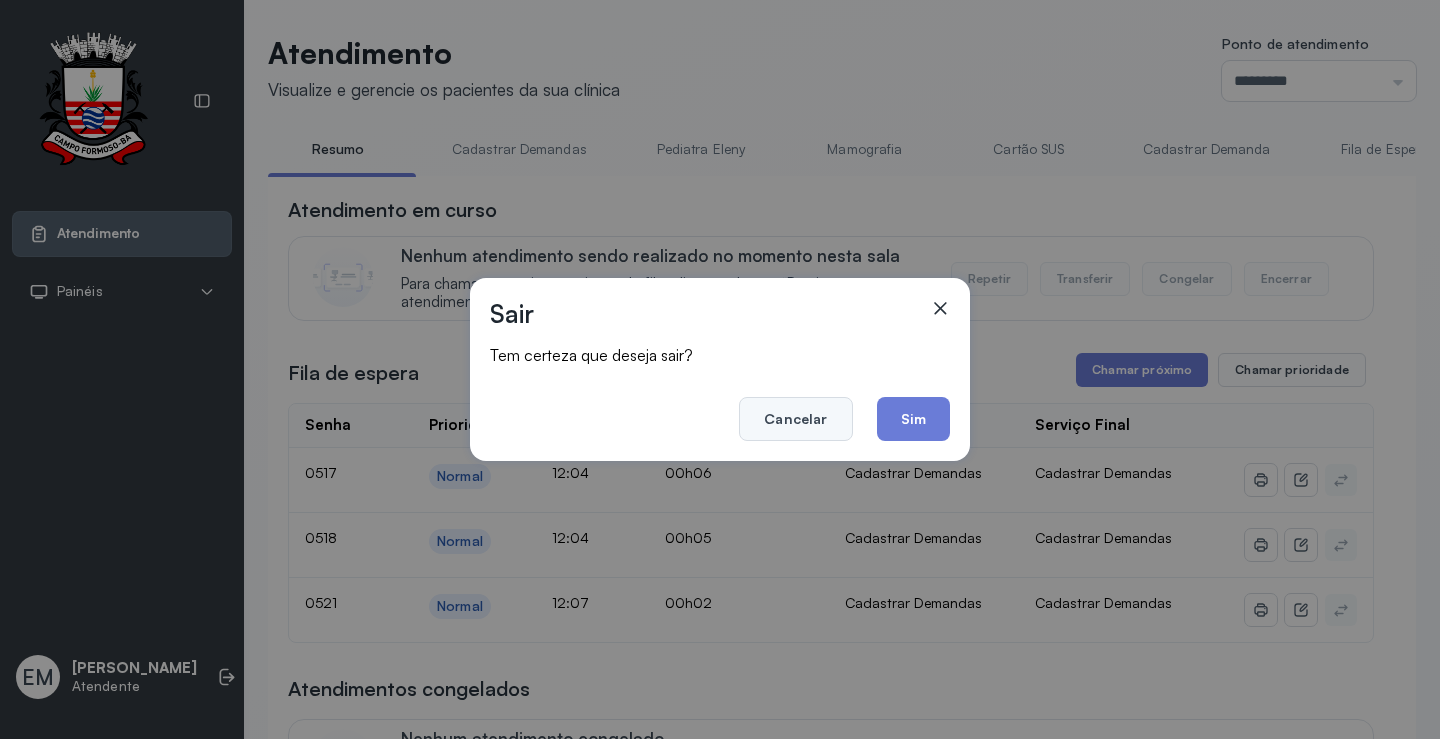 click on "Cancelar" 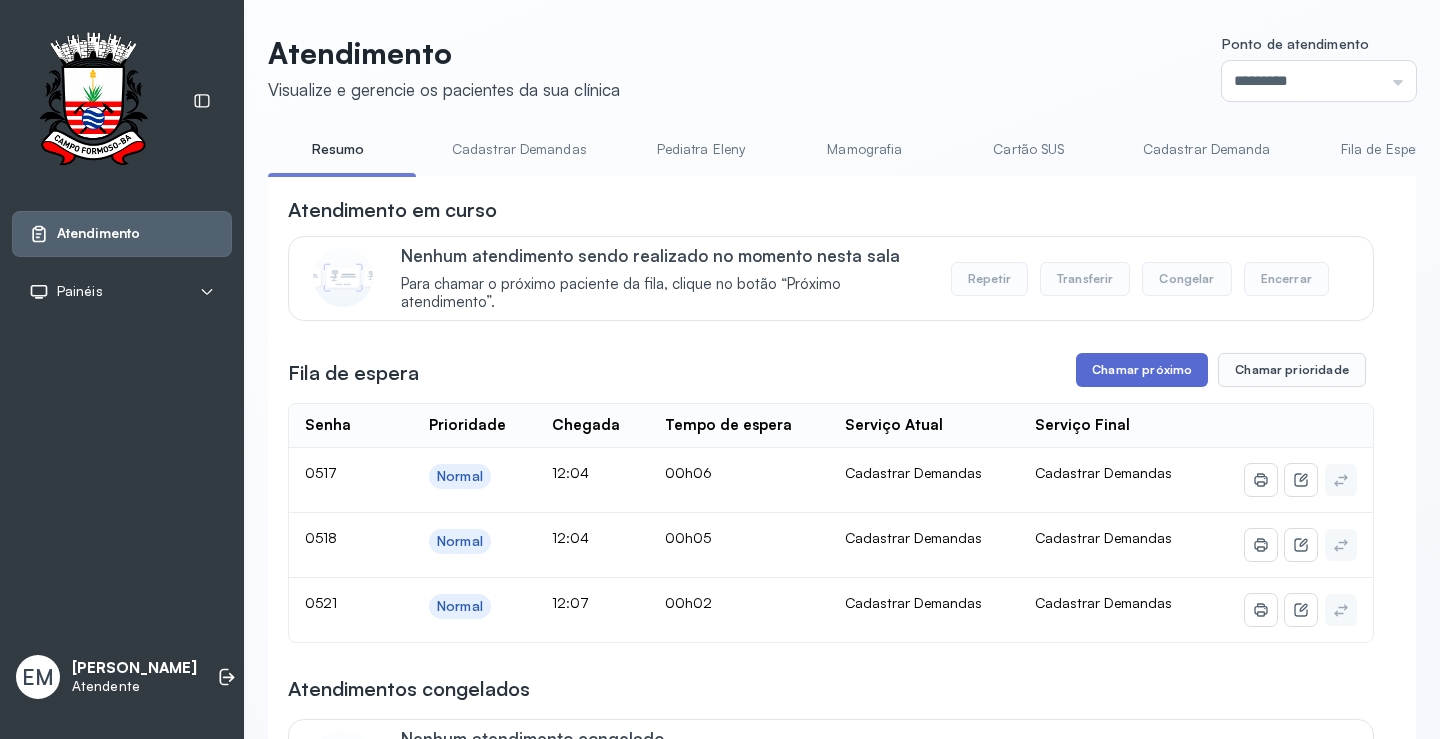 click on "Chamar próximo" at bounding box center (1142, 370) 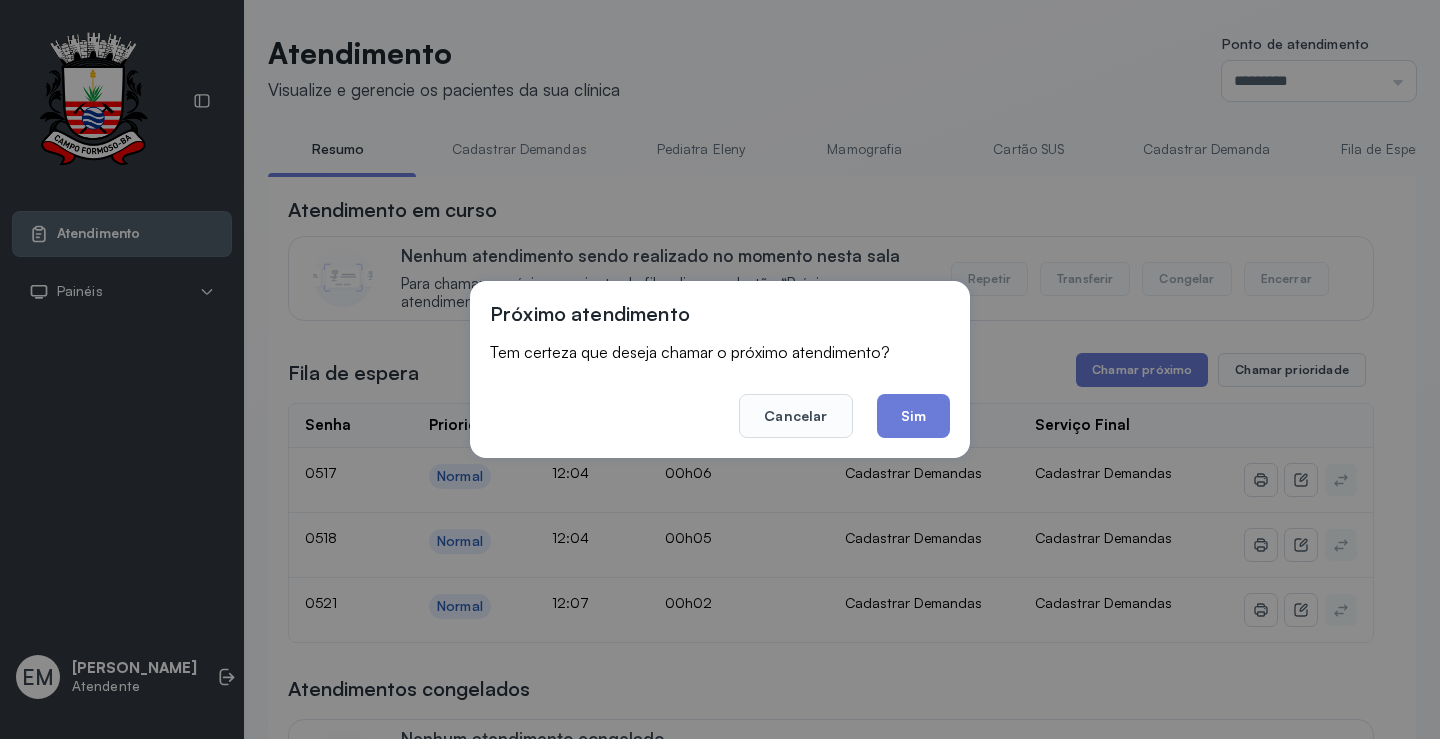 click on "Sim" 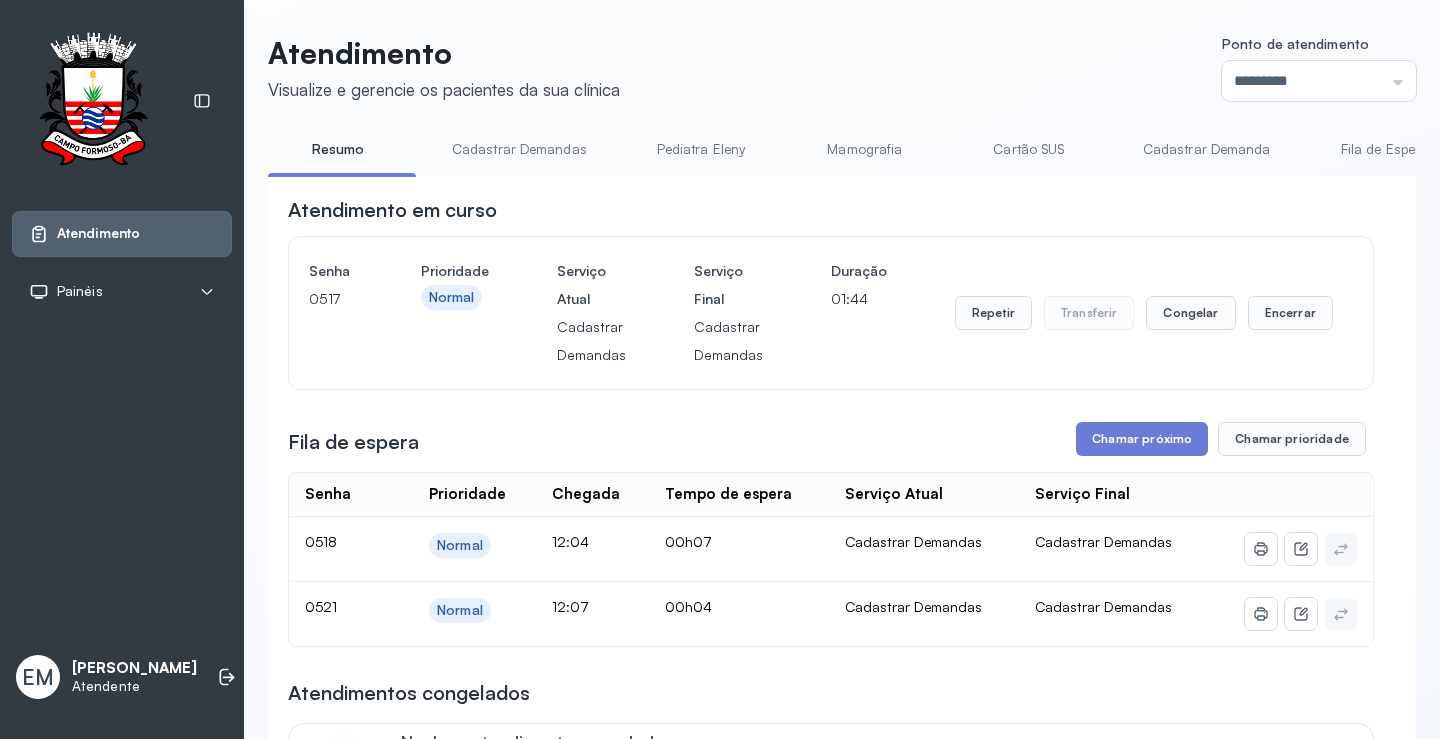 drag, startPoint x: 196, startPoint y: 678, endPoint x: 539, endPoint y: 609, distance: 349.8714 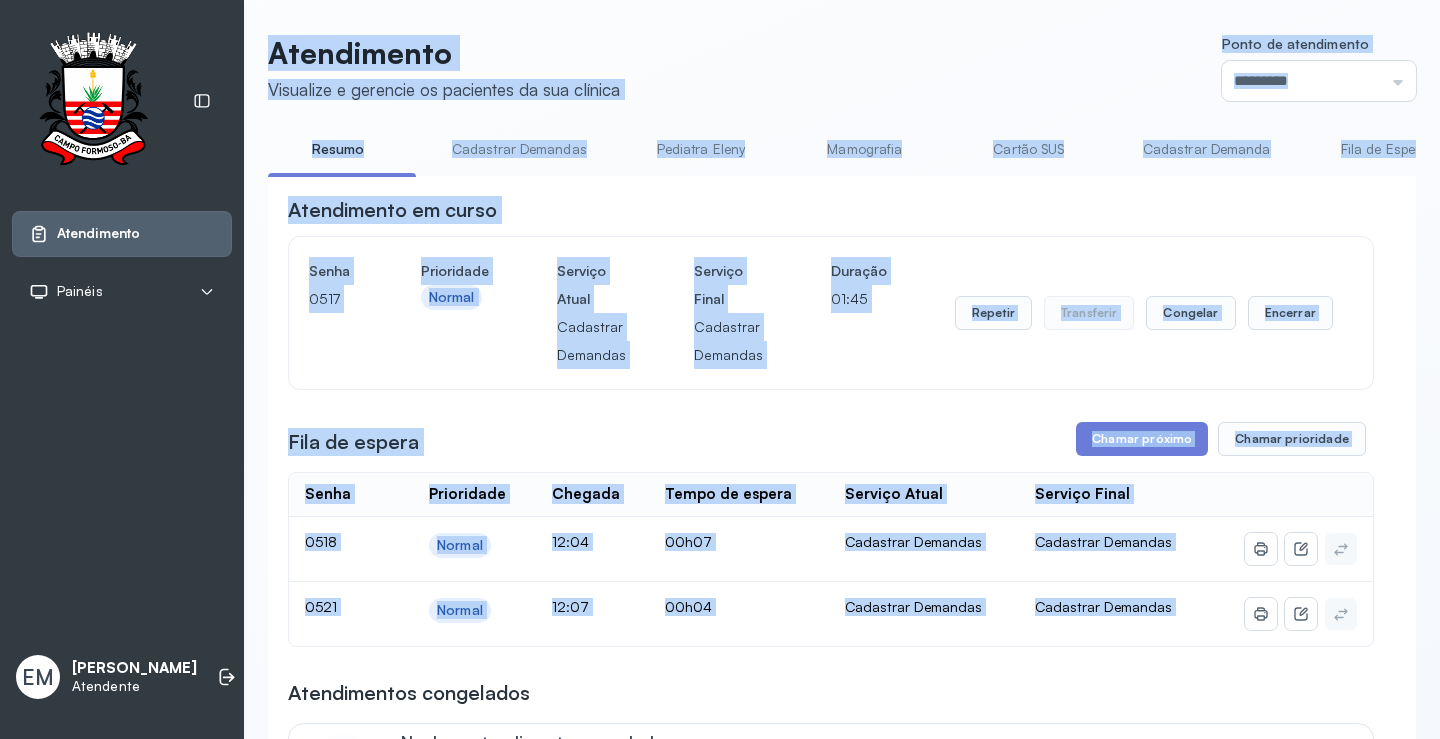 drag, startPoint x: 993, startPoint y: 390, endPoint x: 1267, endPoint y: 356, distance: 276.10144 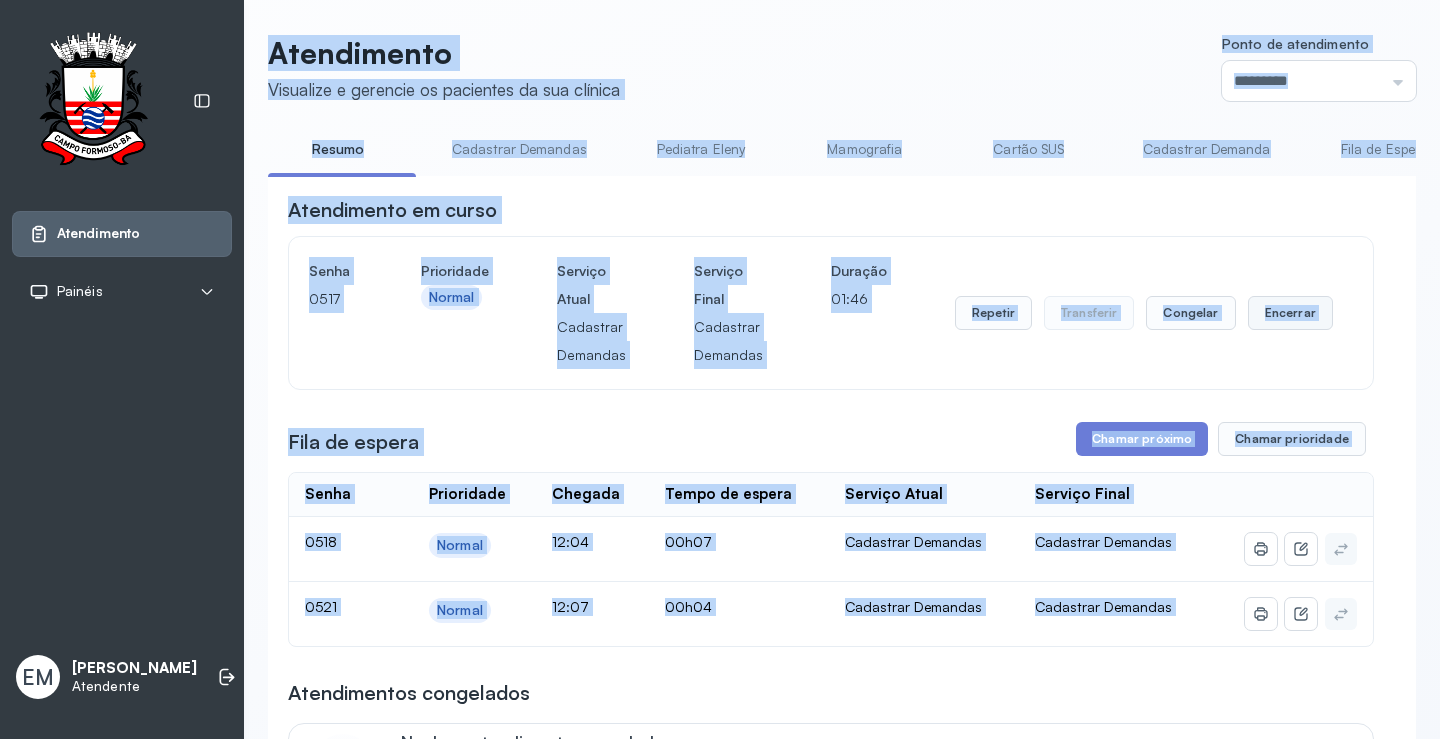 click on "Encerrar" at bounding box center [1290, 313] 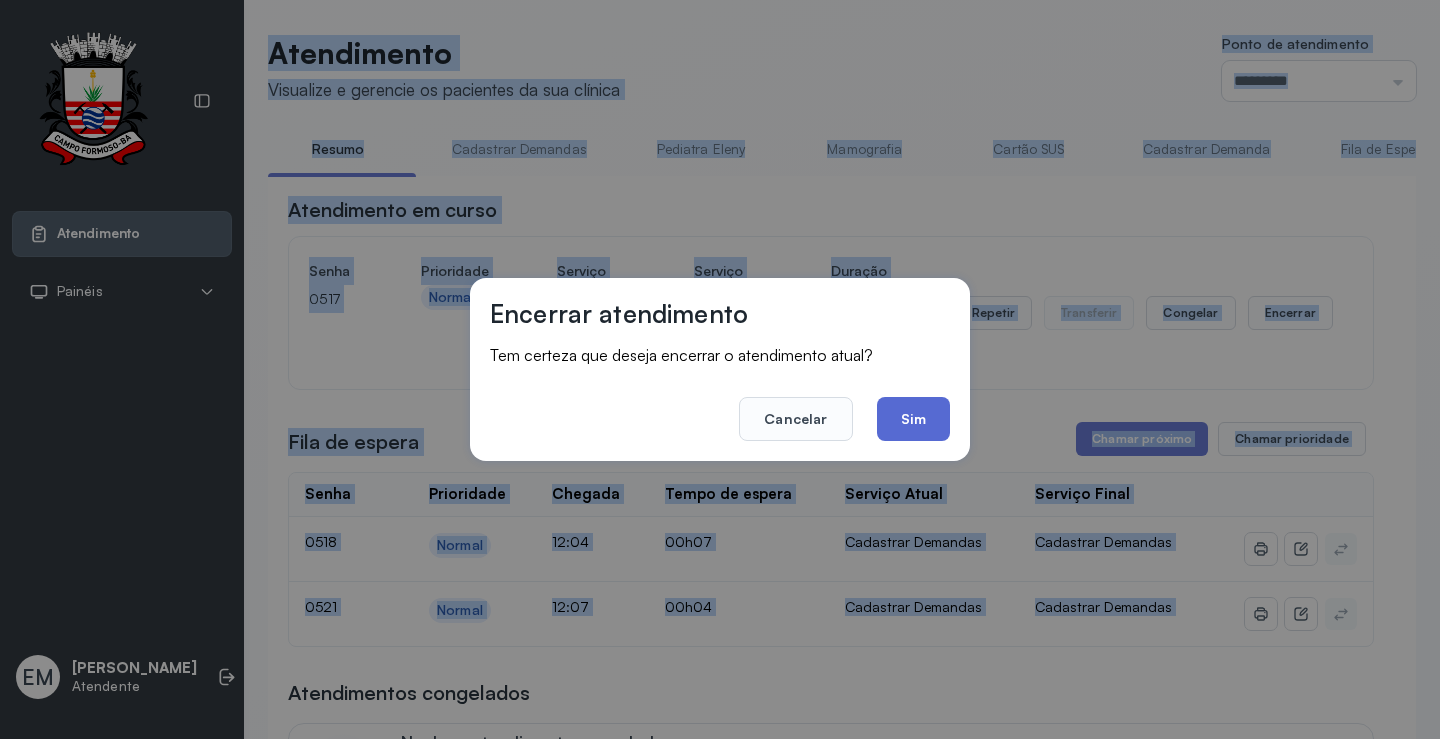 click on "Sim" 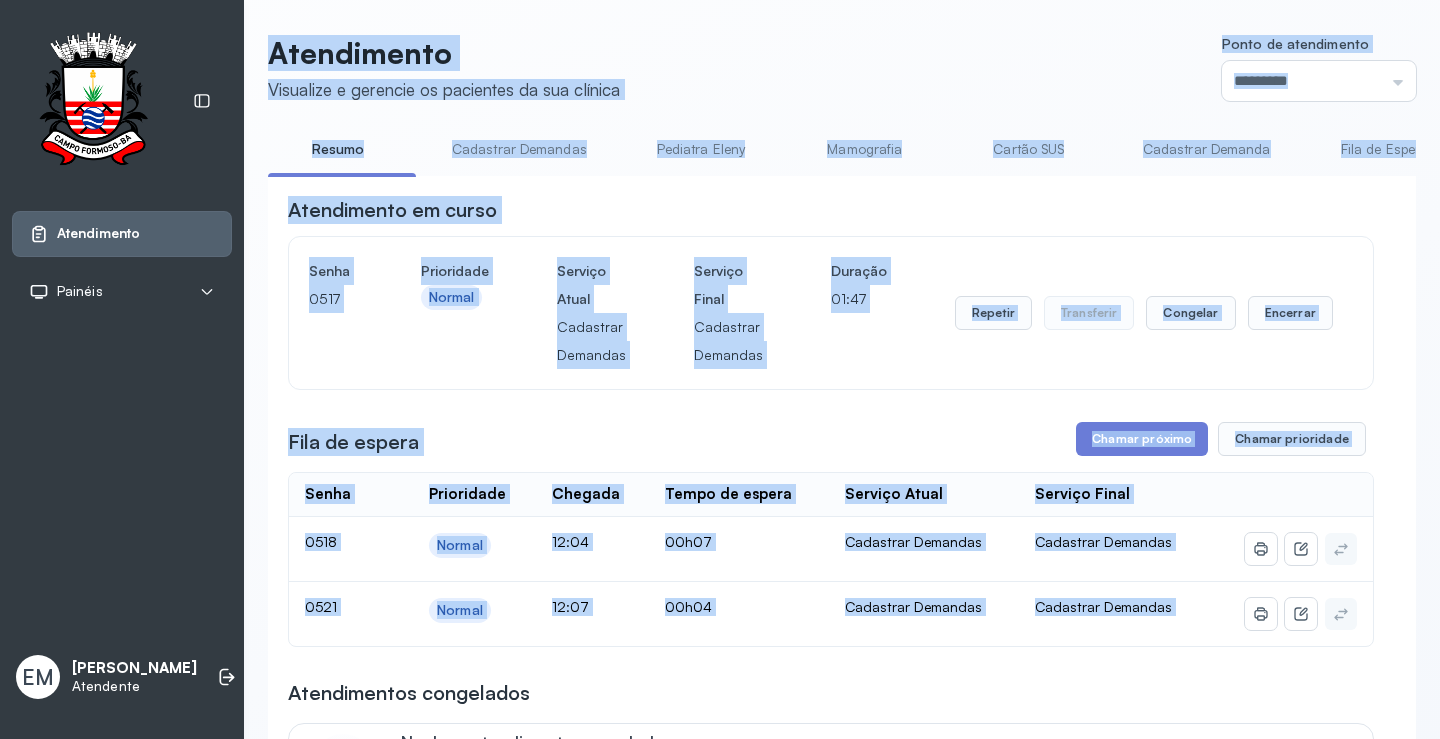 click on "**********" at bounding box center (842, 2965) 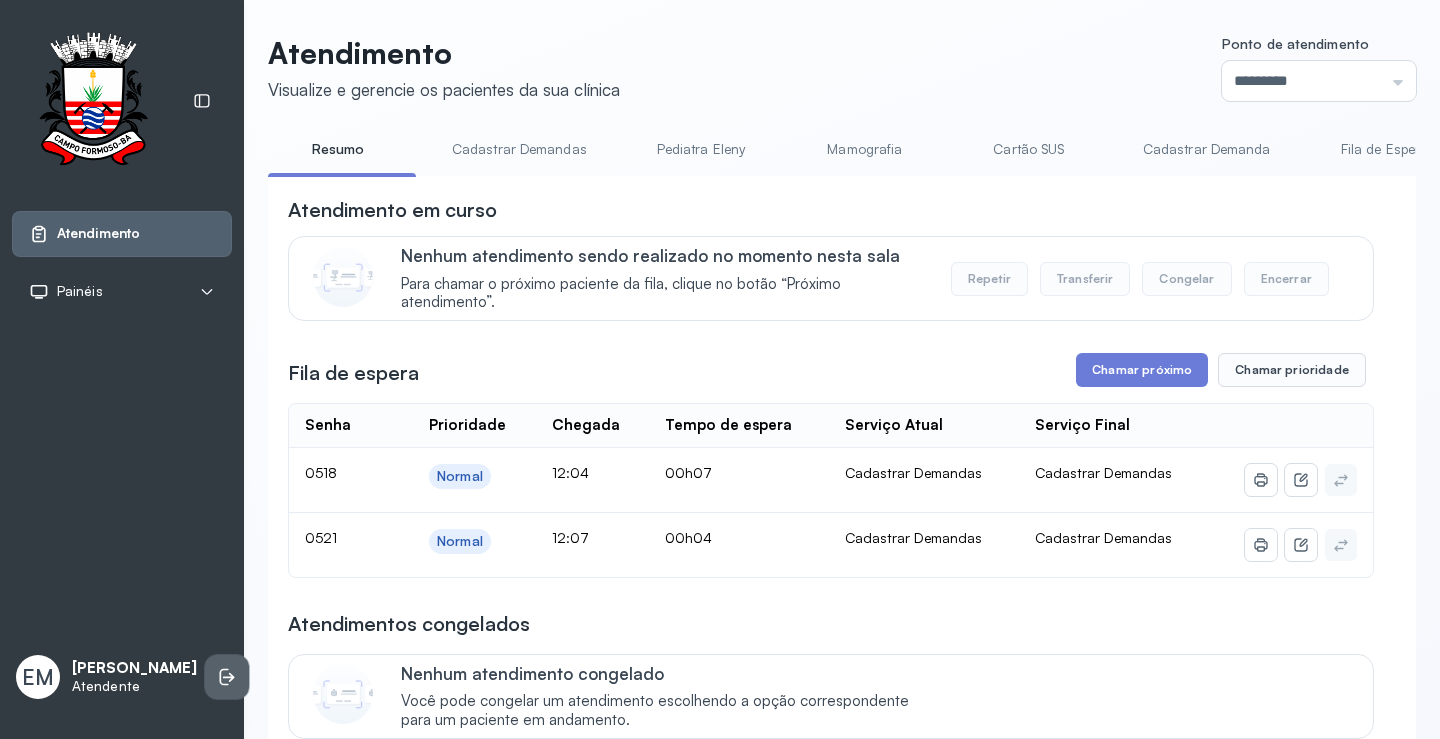 click 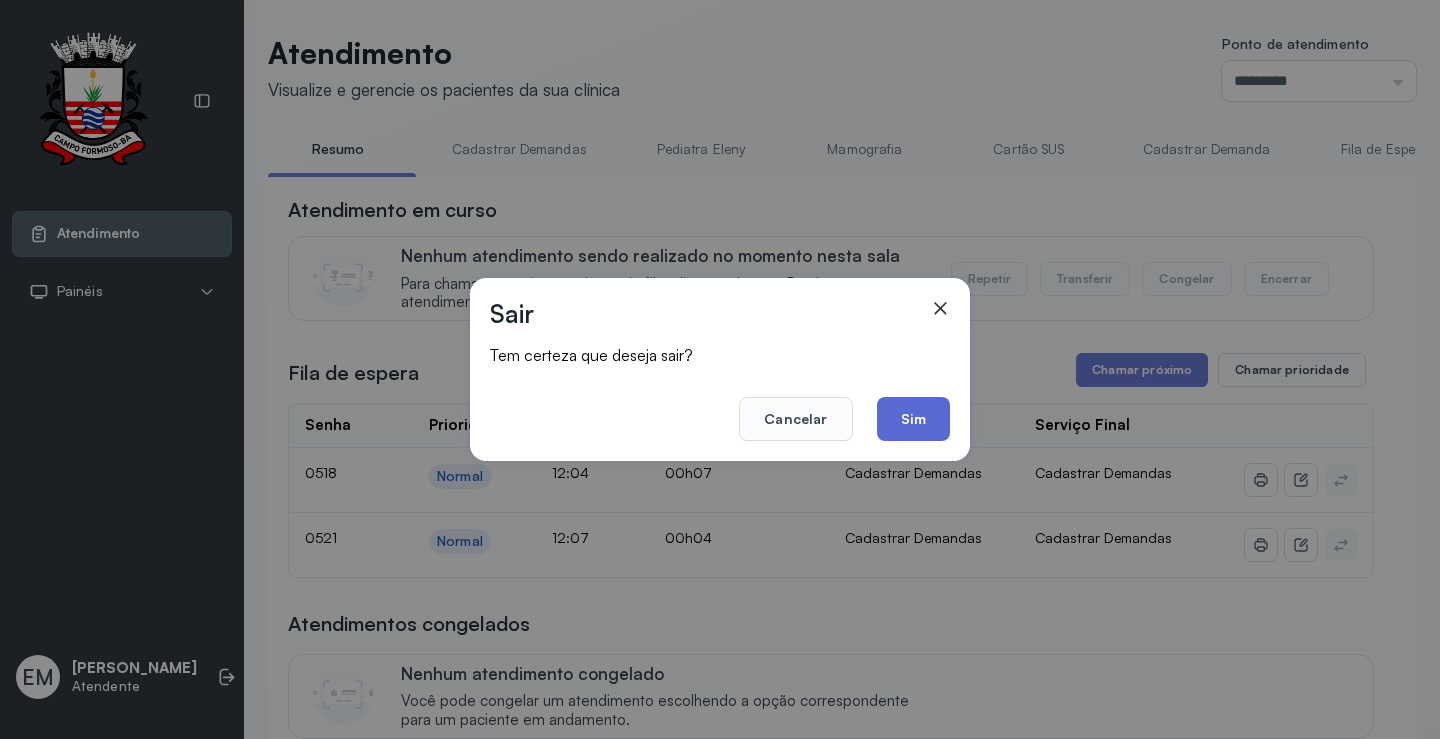 click on "Sim" 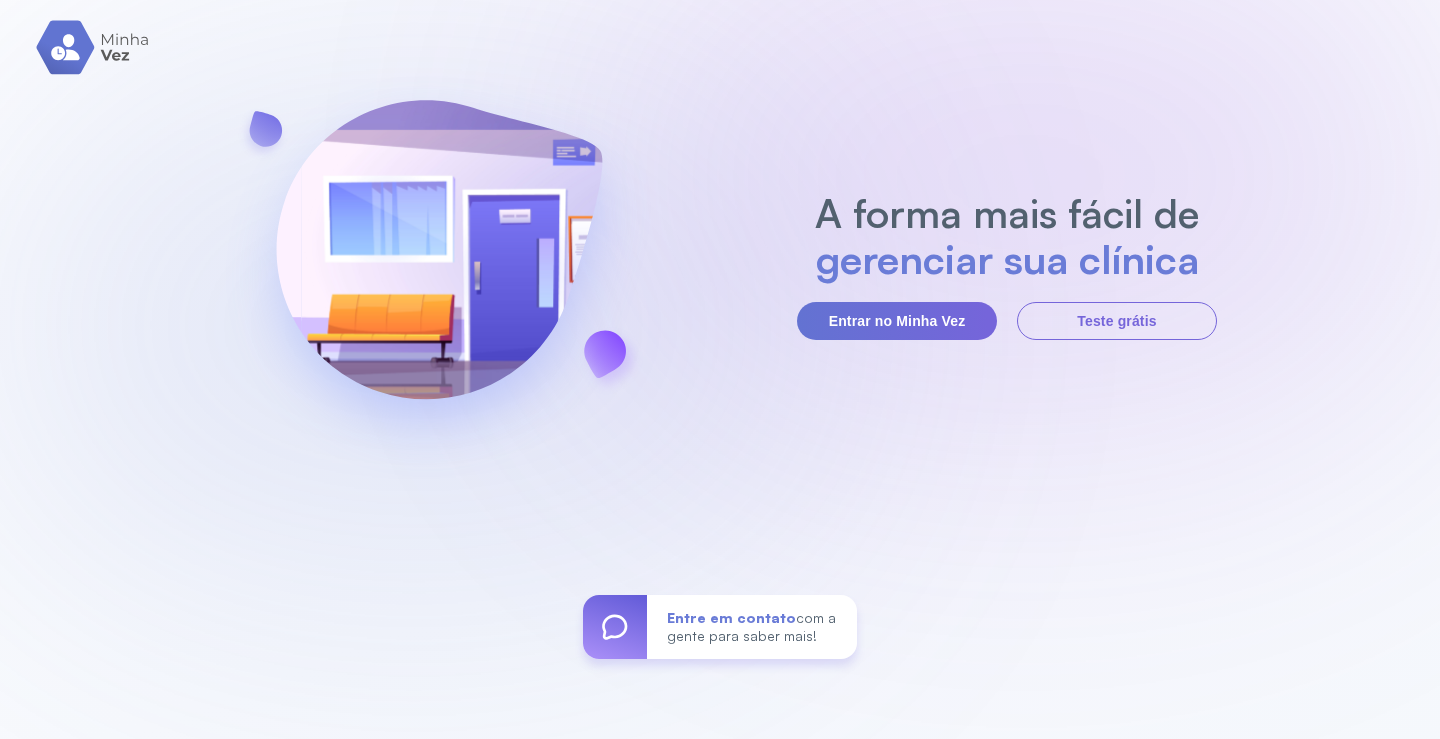 scroll, scrollTop: 0, scrollLeft: 0, axis: both 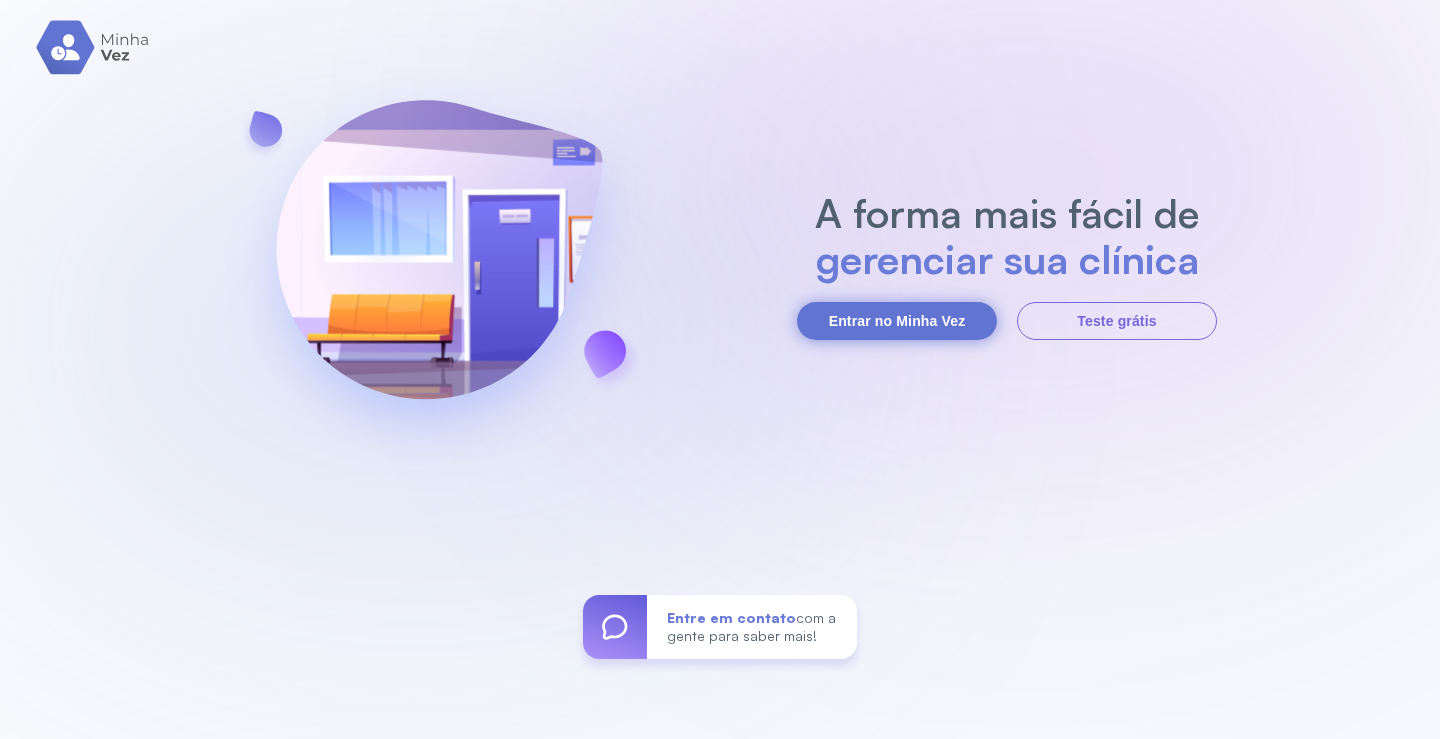 click on "Entrar no Minha Vez" at bounding box center [897, 321] 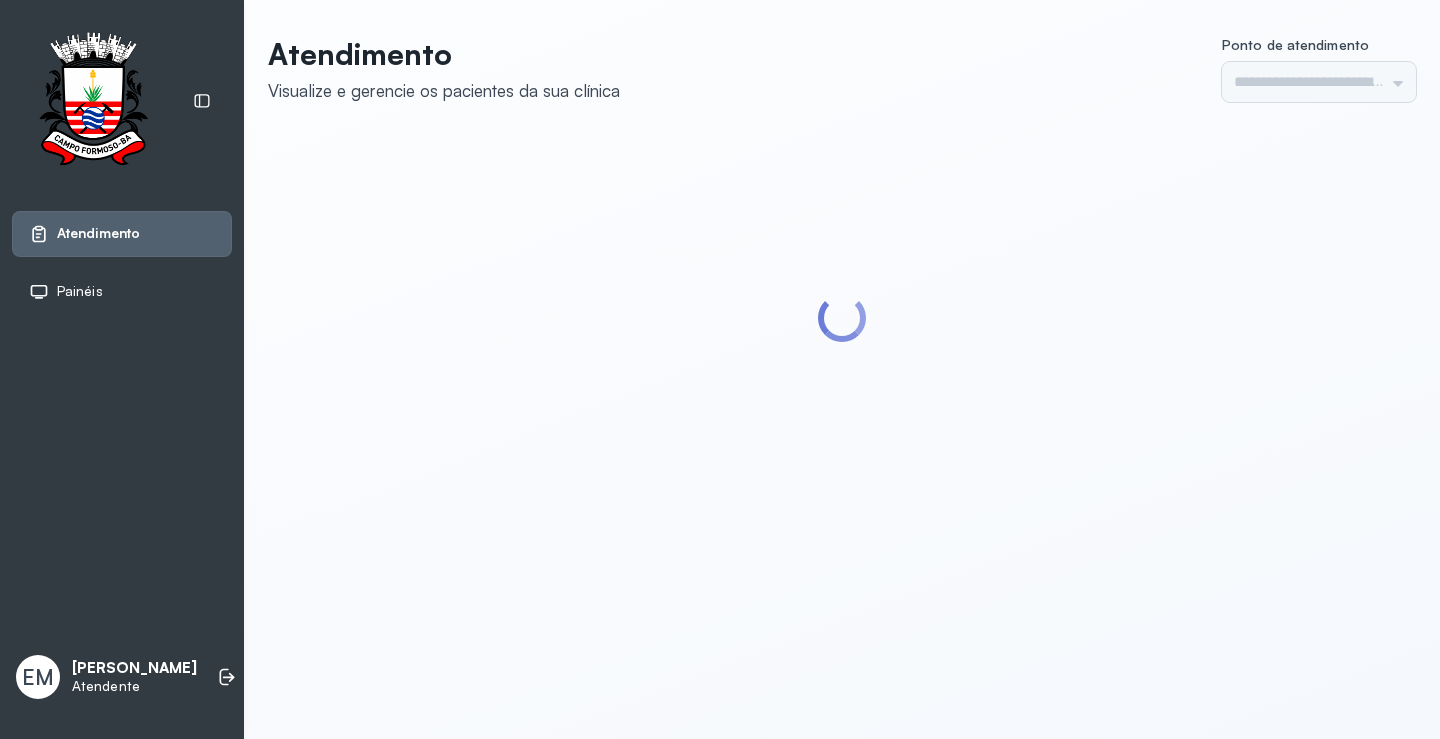 type on "*********" 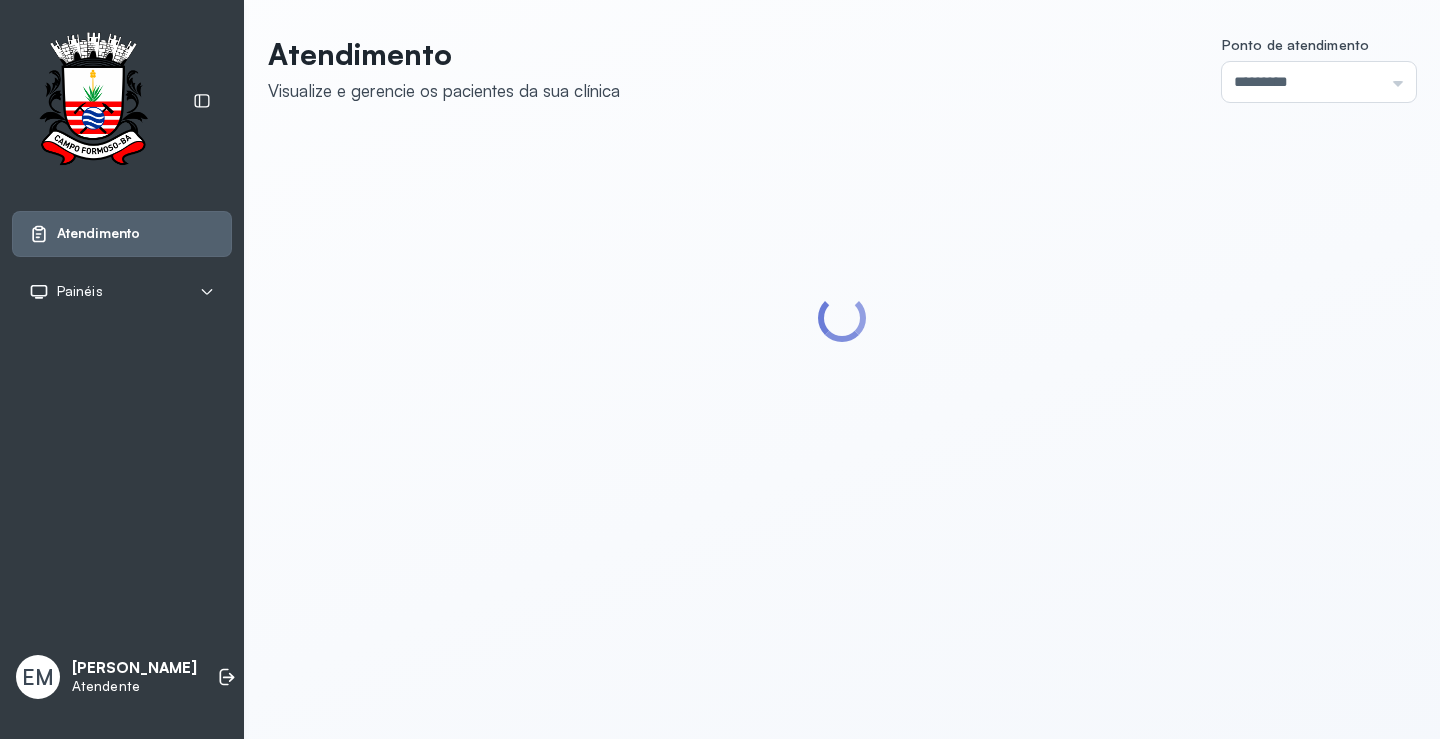 scroll, scrollTop: 0, scrollLeft: 0, axis: both 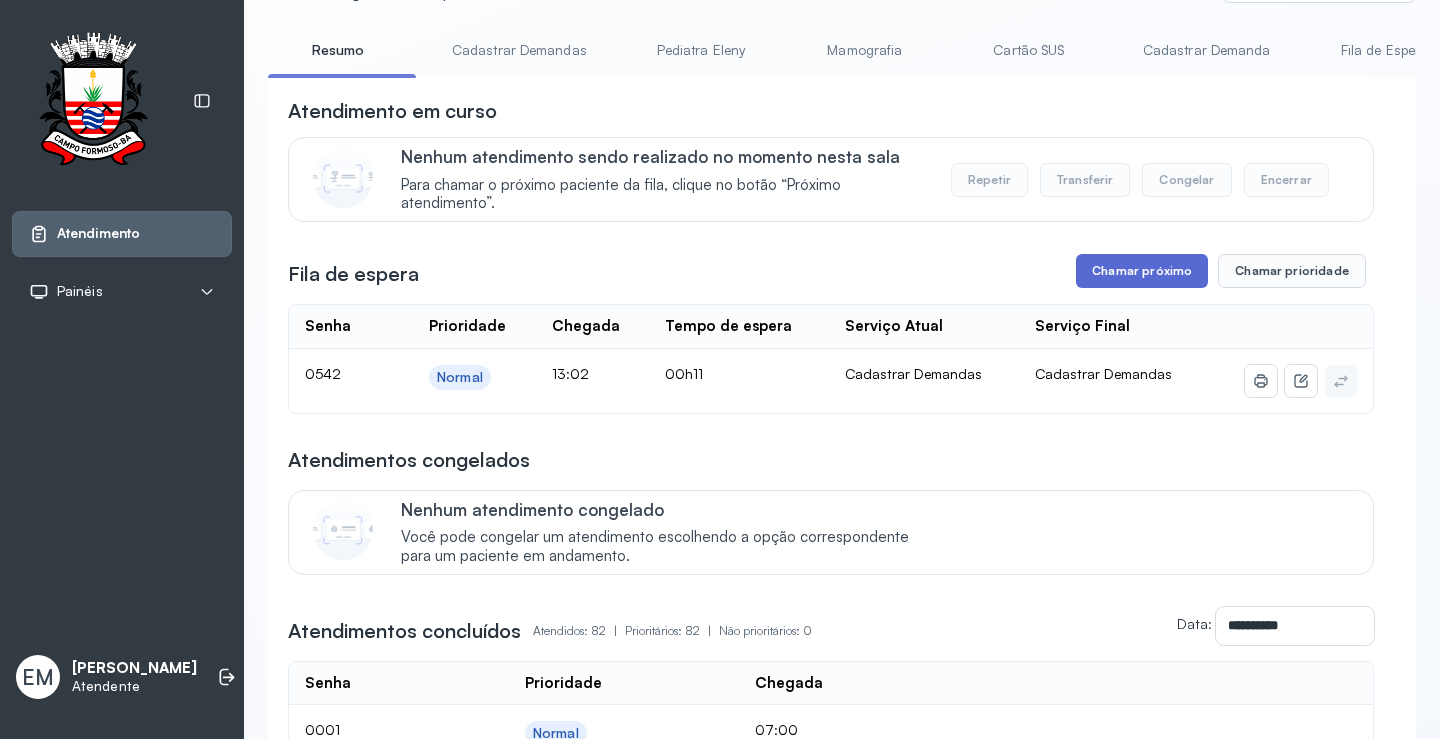 click on "Chamar próximo" at bounding box center (1142, 271) 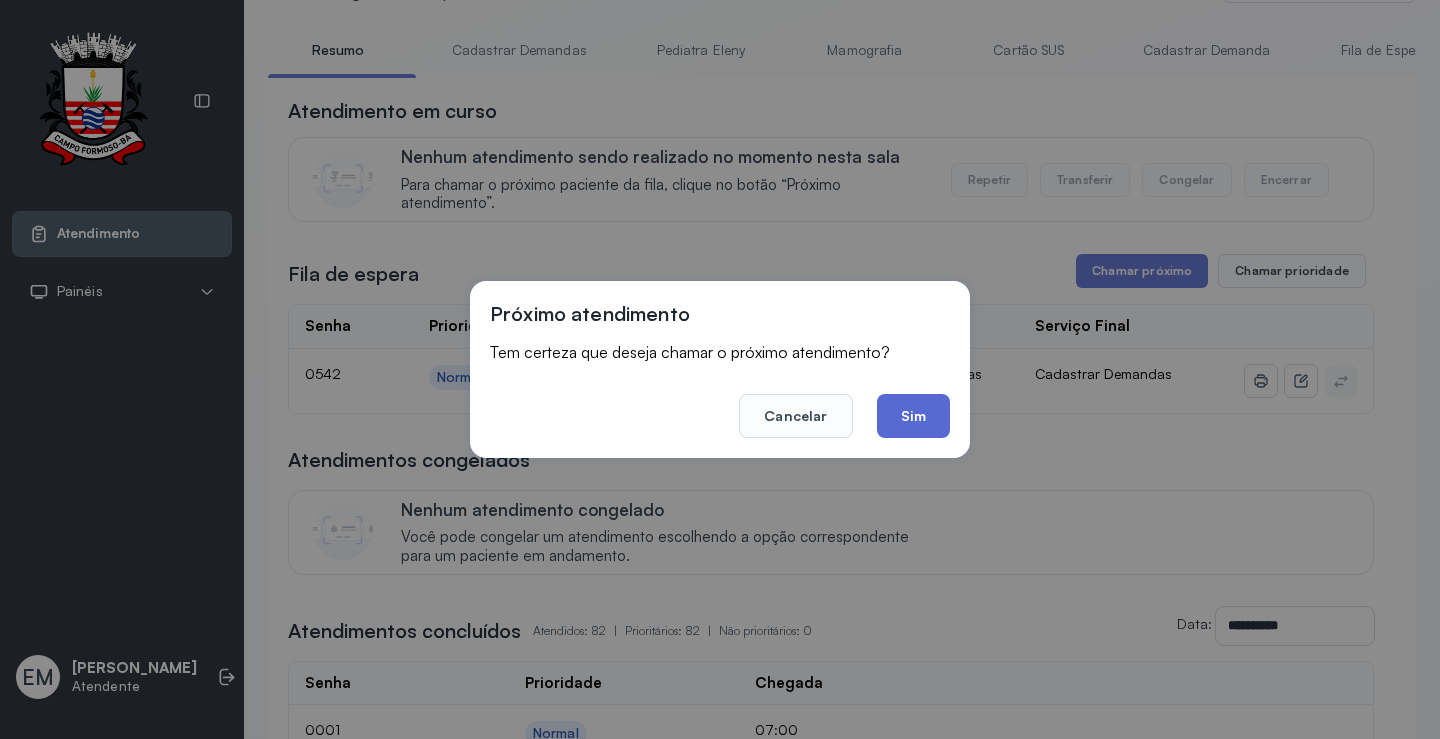 click on "Sim" 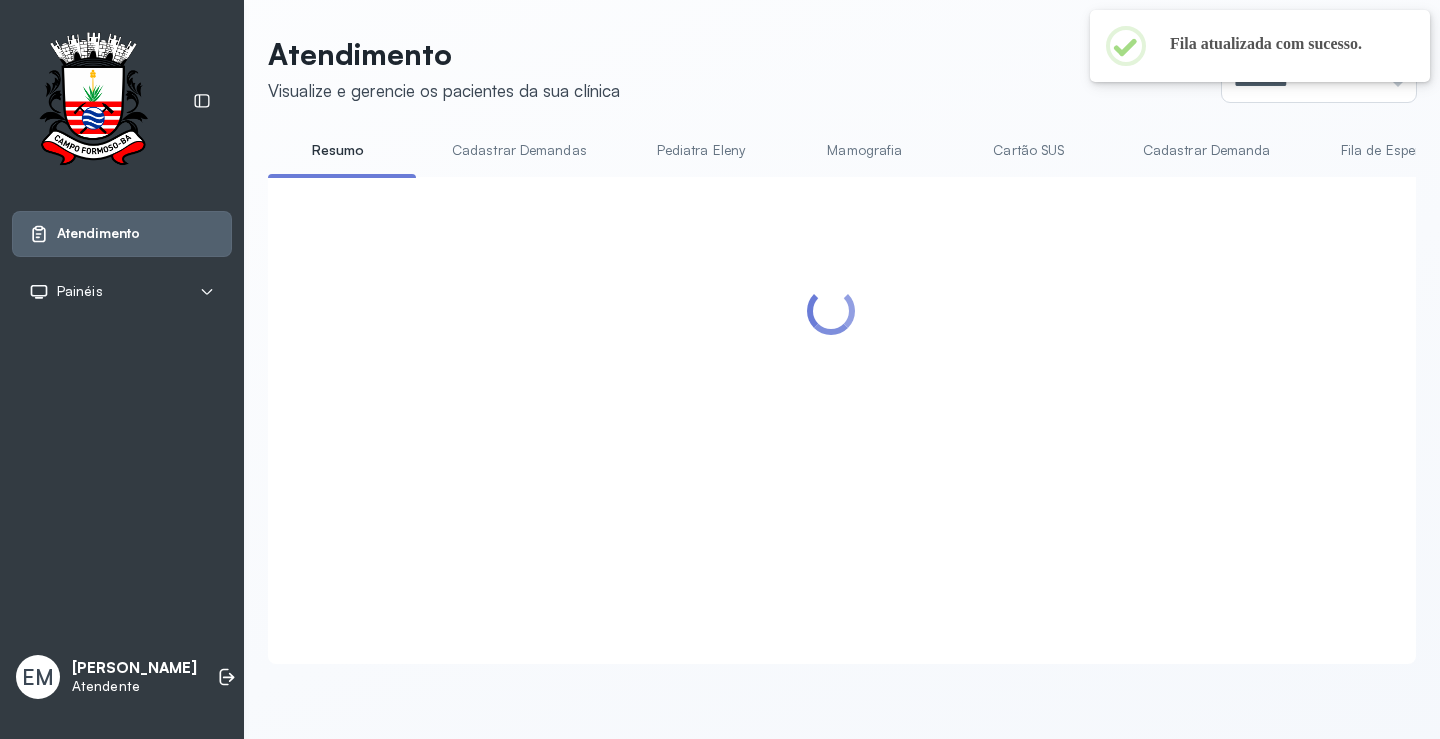 scroll, scrollTop: 100, scrollLeft: 0, axis: vertical 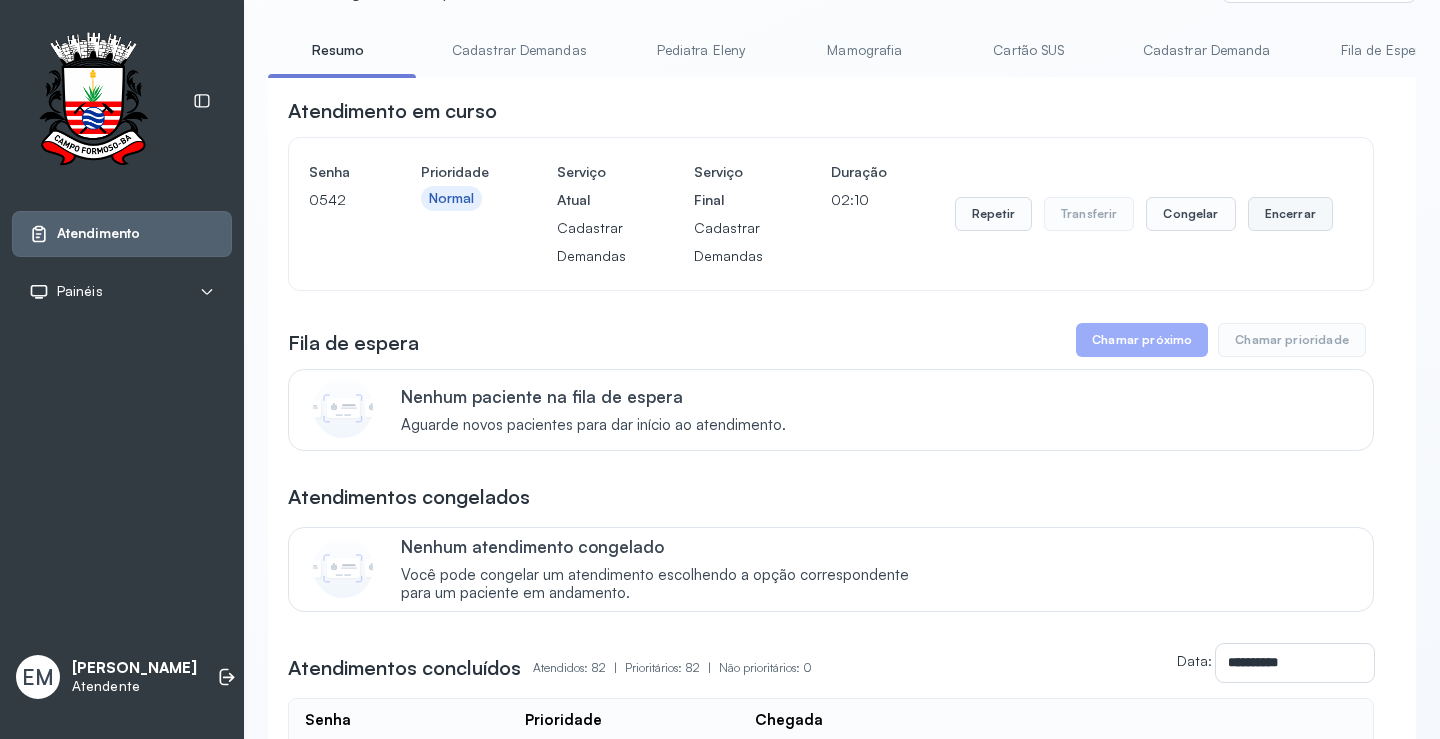 click on "Encerrar" at bounding box center (1290, 214) 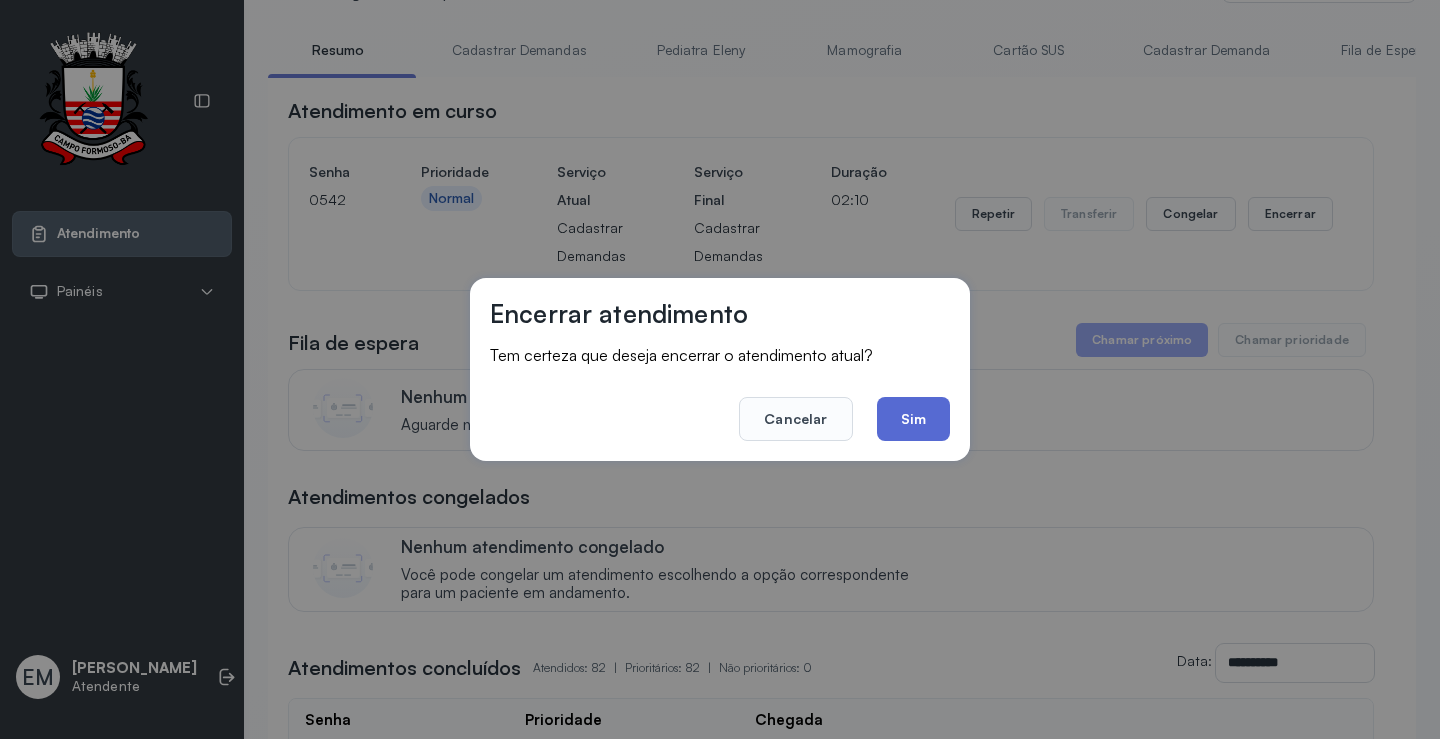 click on "Sim" 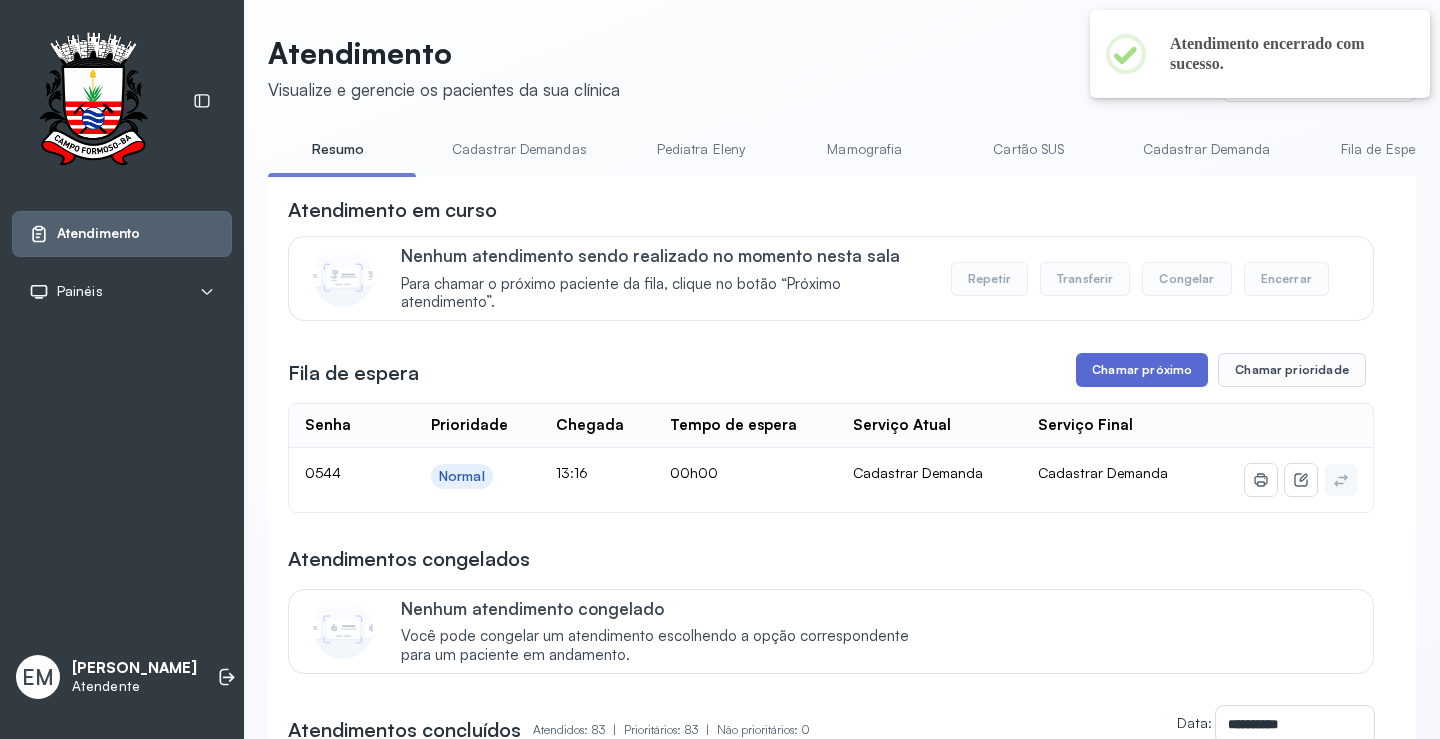 scroll, scrollTop: 100, scrollLeft: 0, axis: vertical 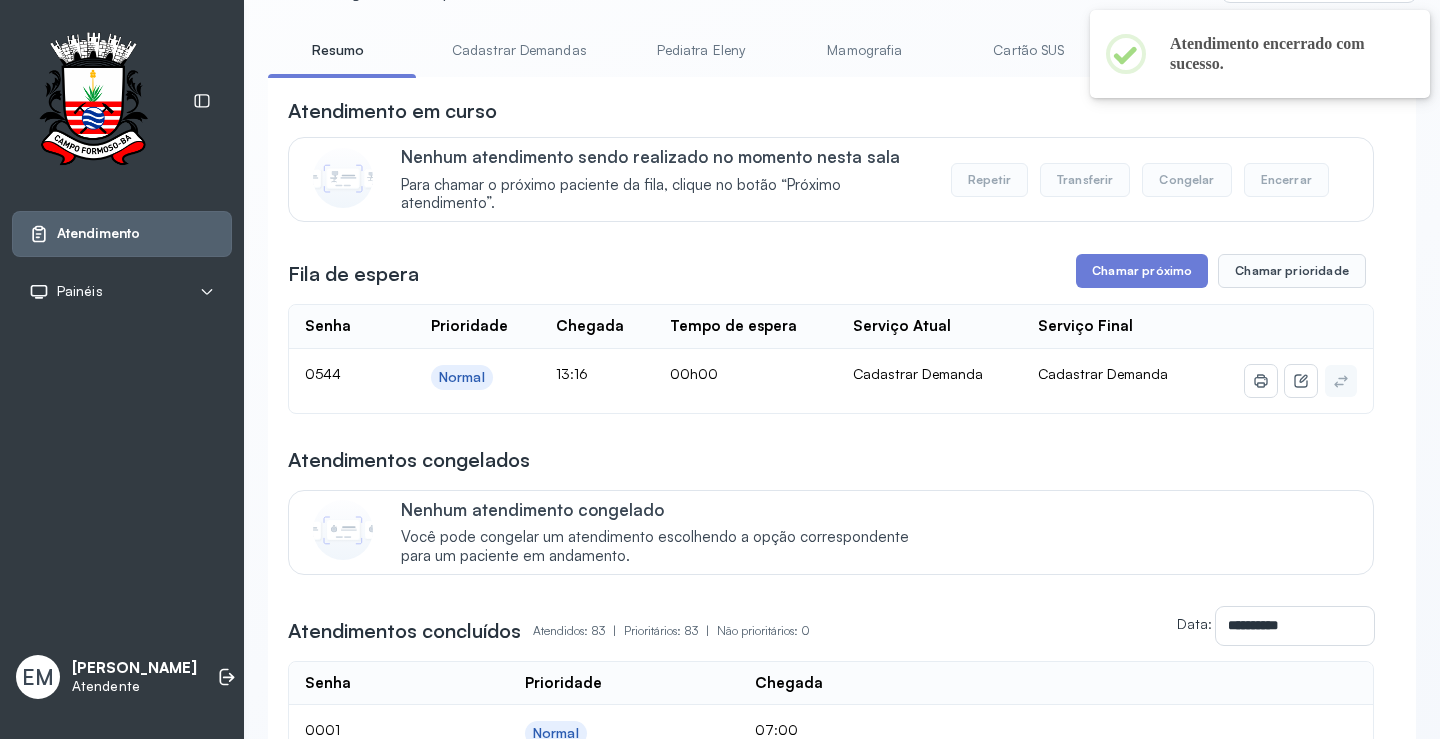 click on "**********" at bounding box center (831, 2803) 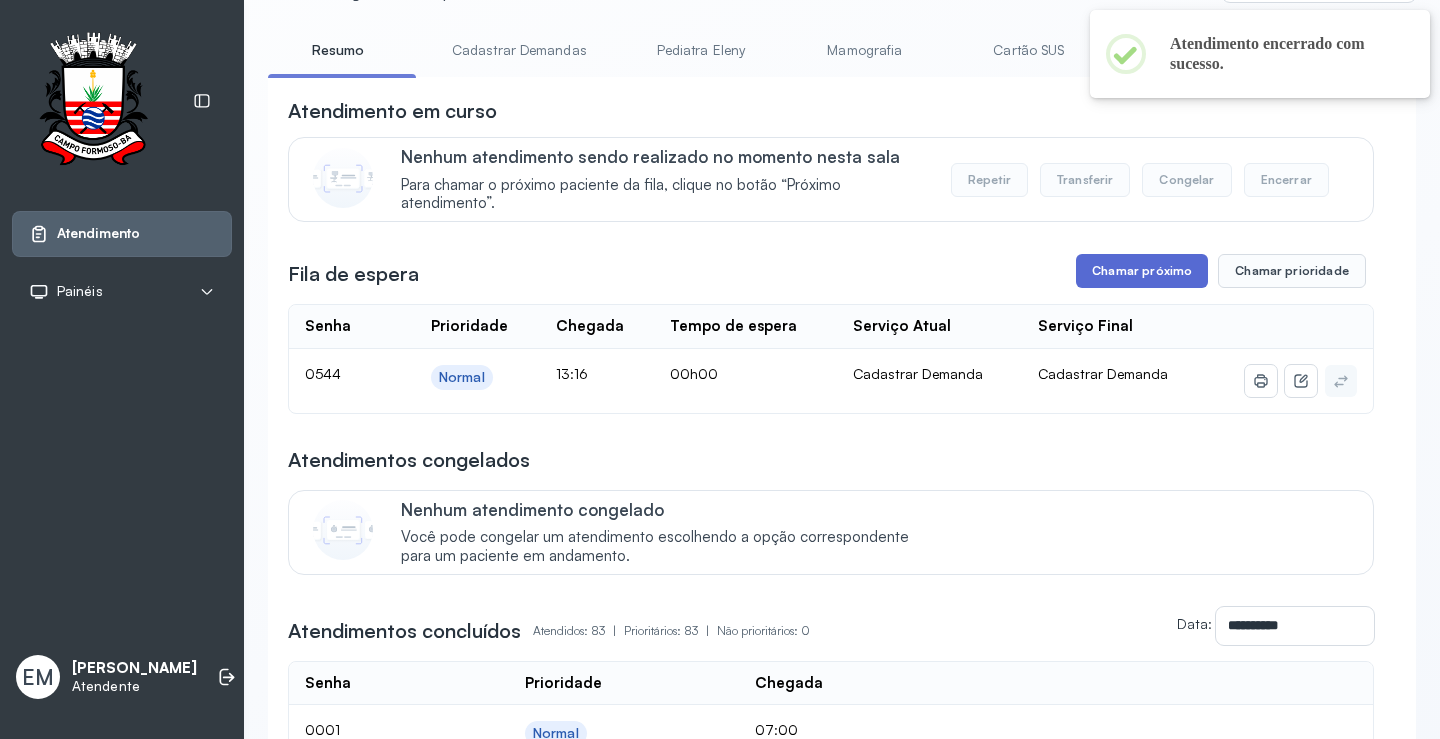 click on "Chamar próximo" at bounding box center [1142, 271] 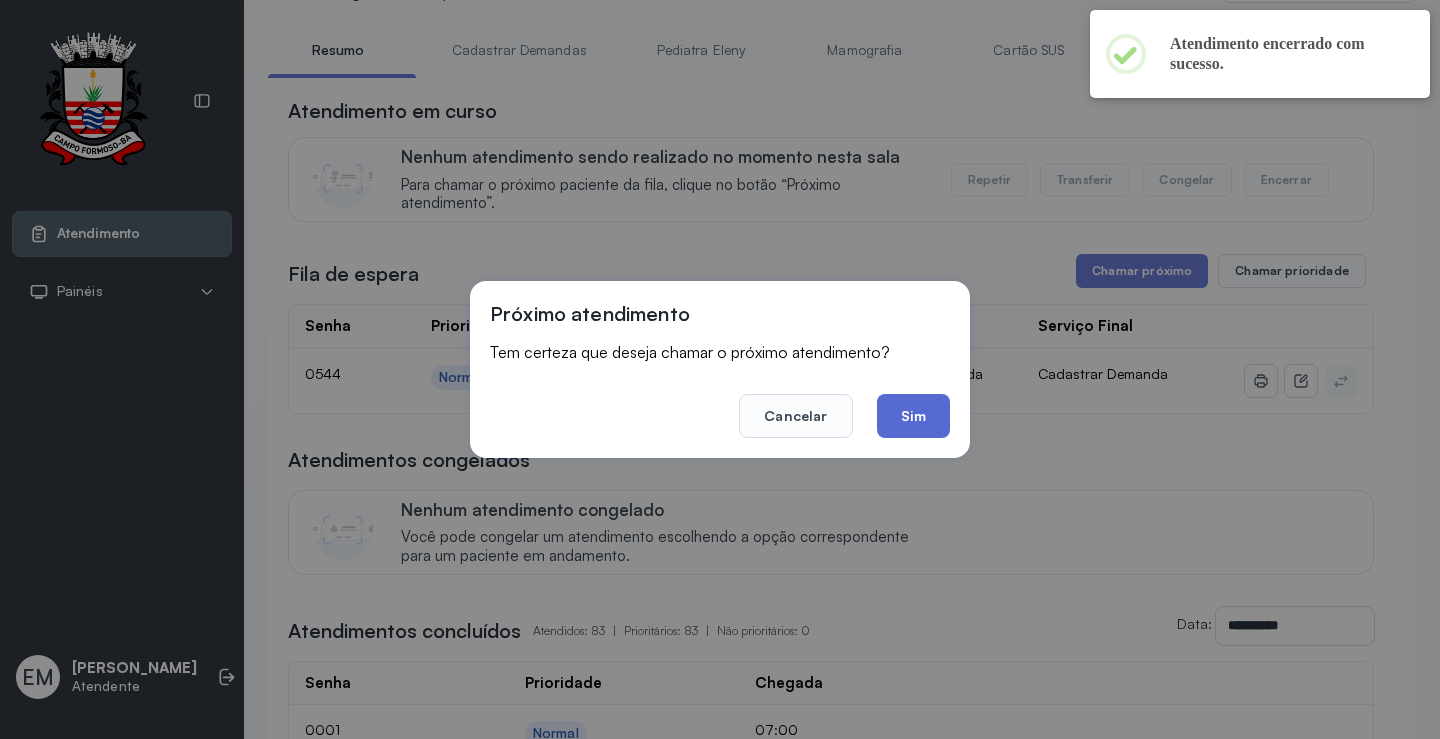 click on "Sim" 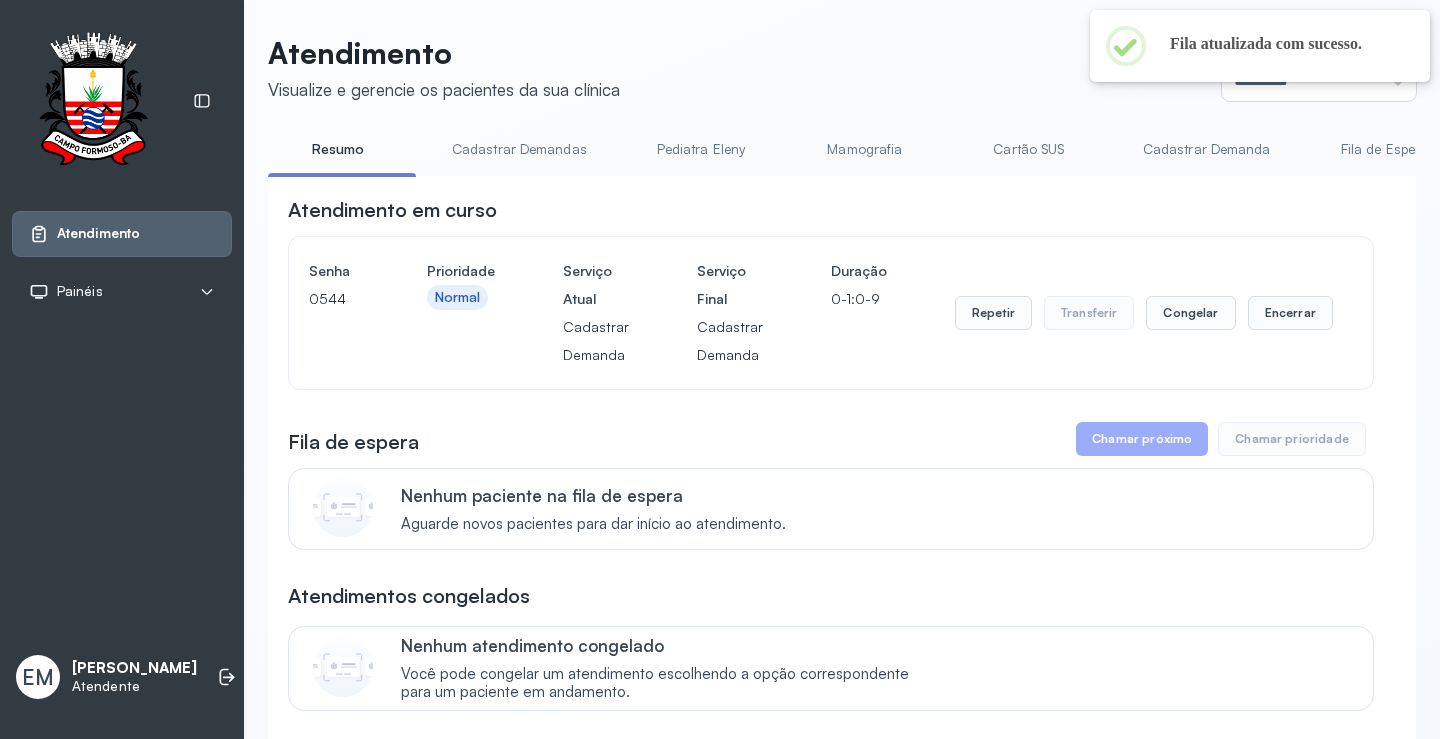 scroll, scrollTop: 100, scrollLeft: 0, axis: vertical 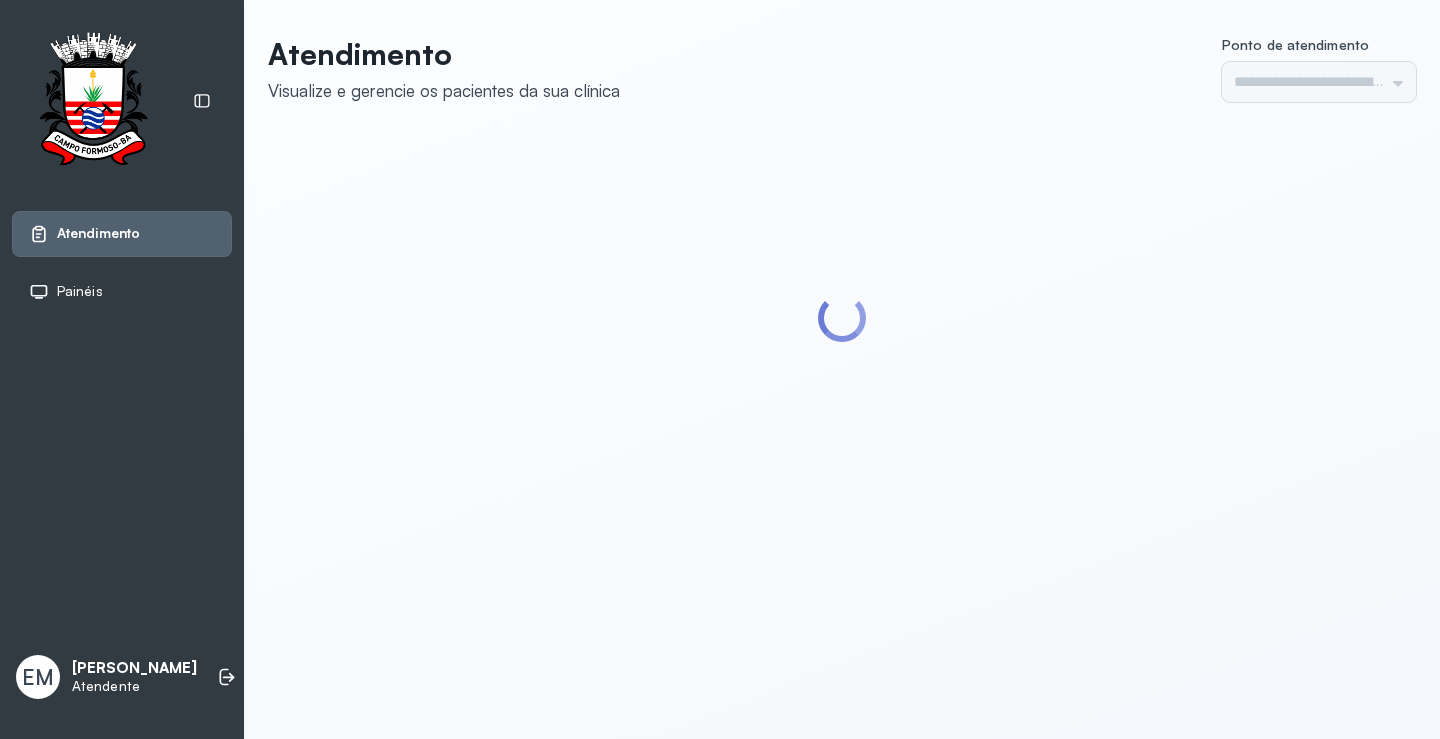 type on "*********" 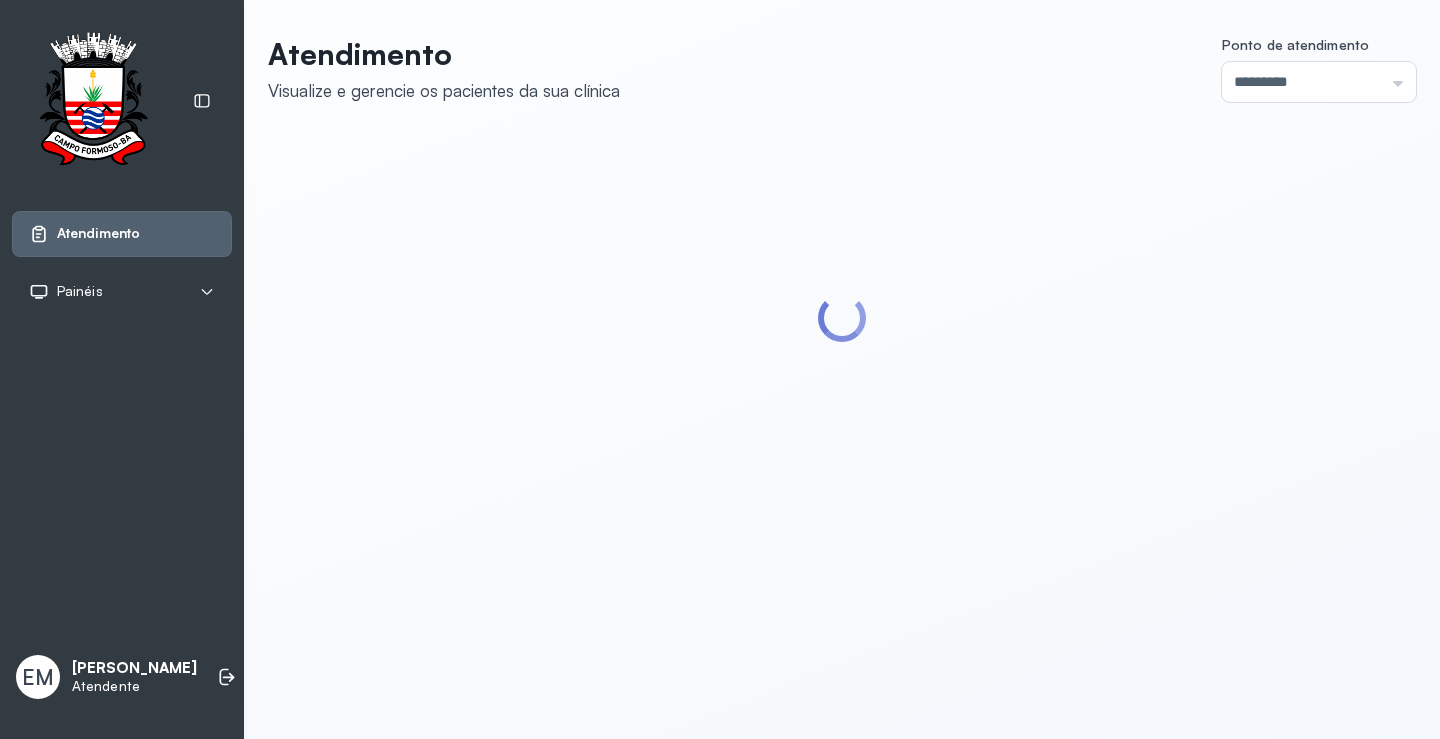 scroll, scrollTop: 0, scrollLeft: 0, axis: both 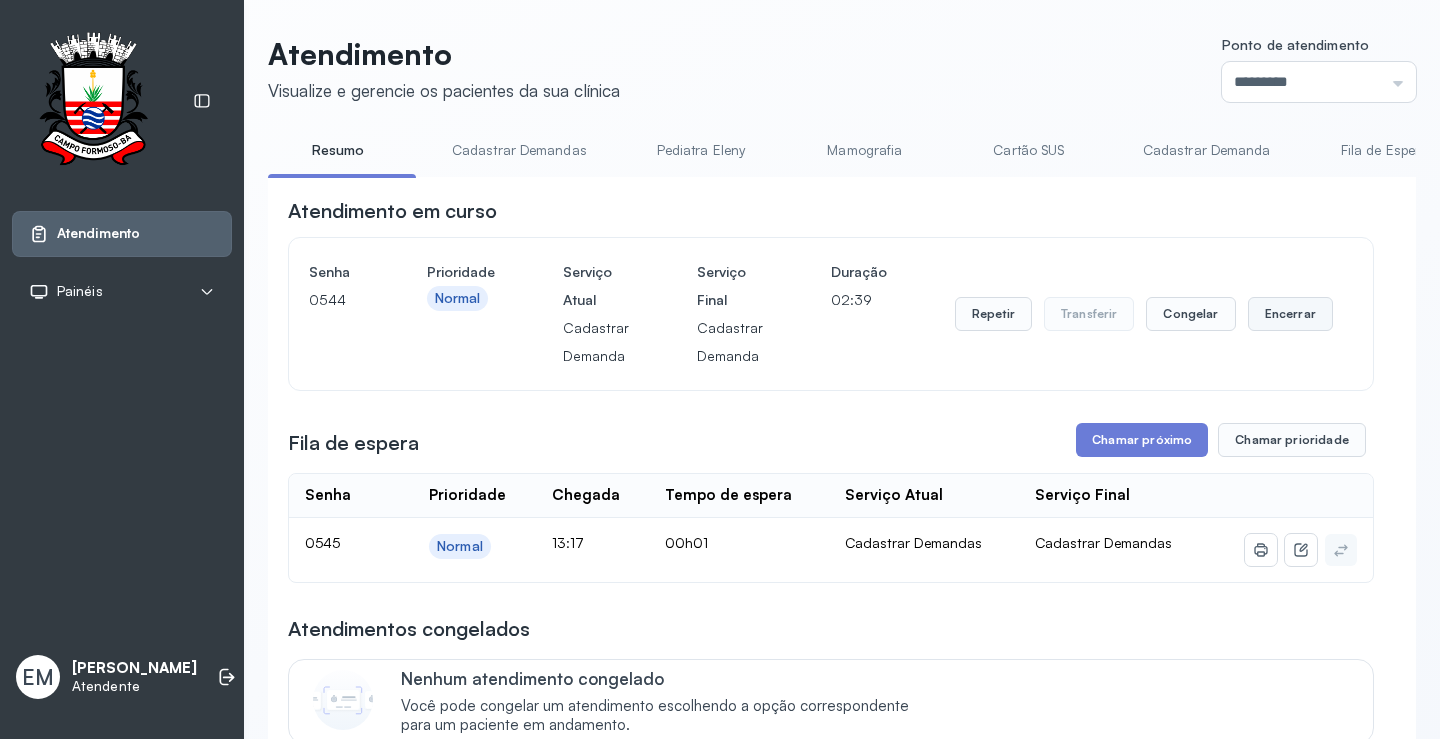 click on "Encerrar" at bounding box center (1290, 314) 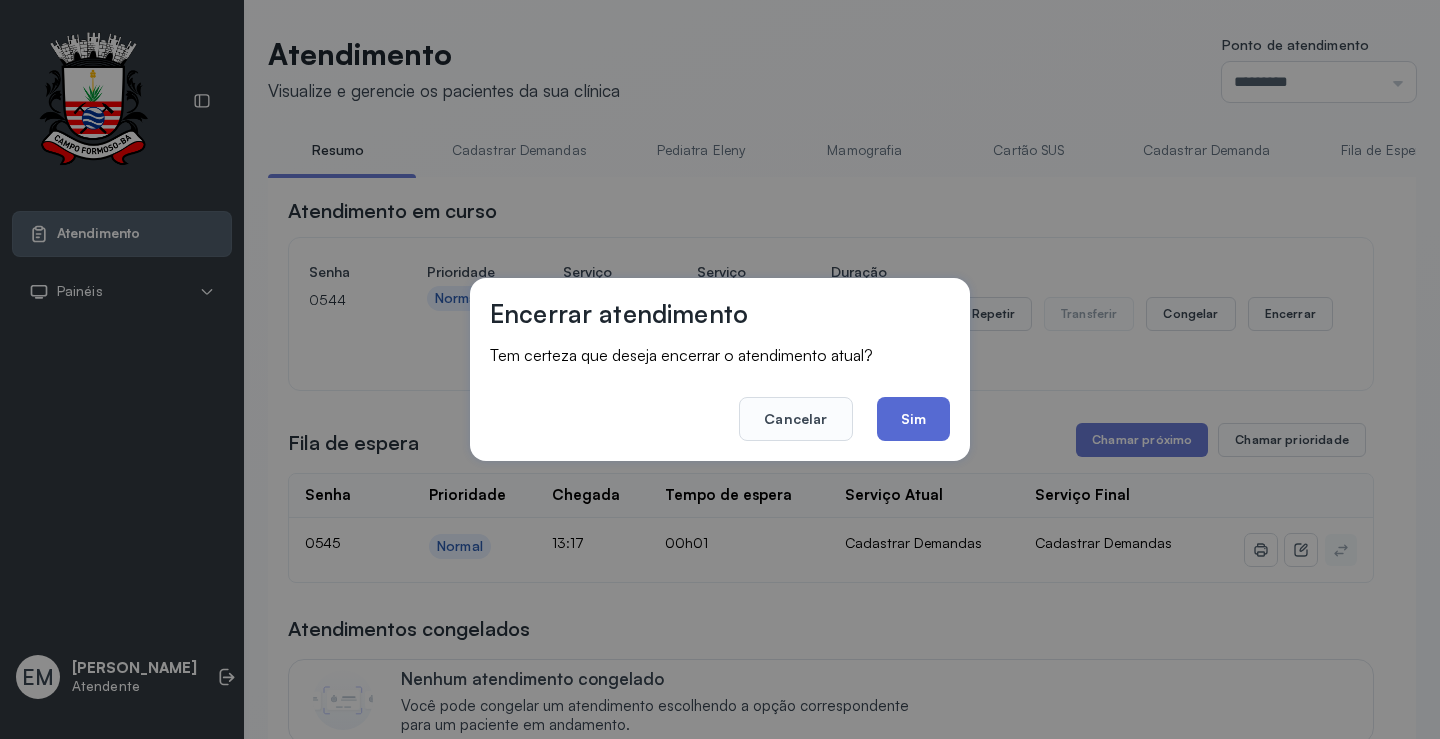 click on "Sim" 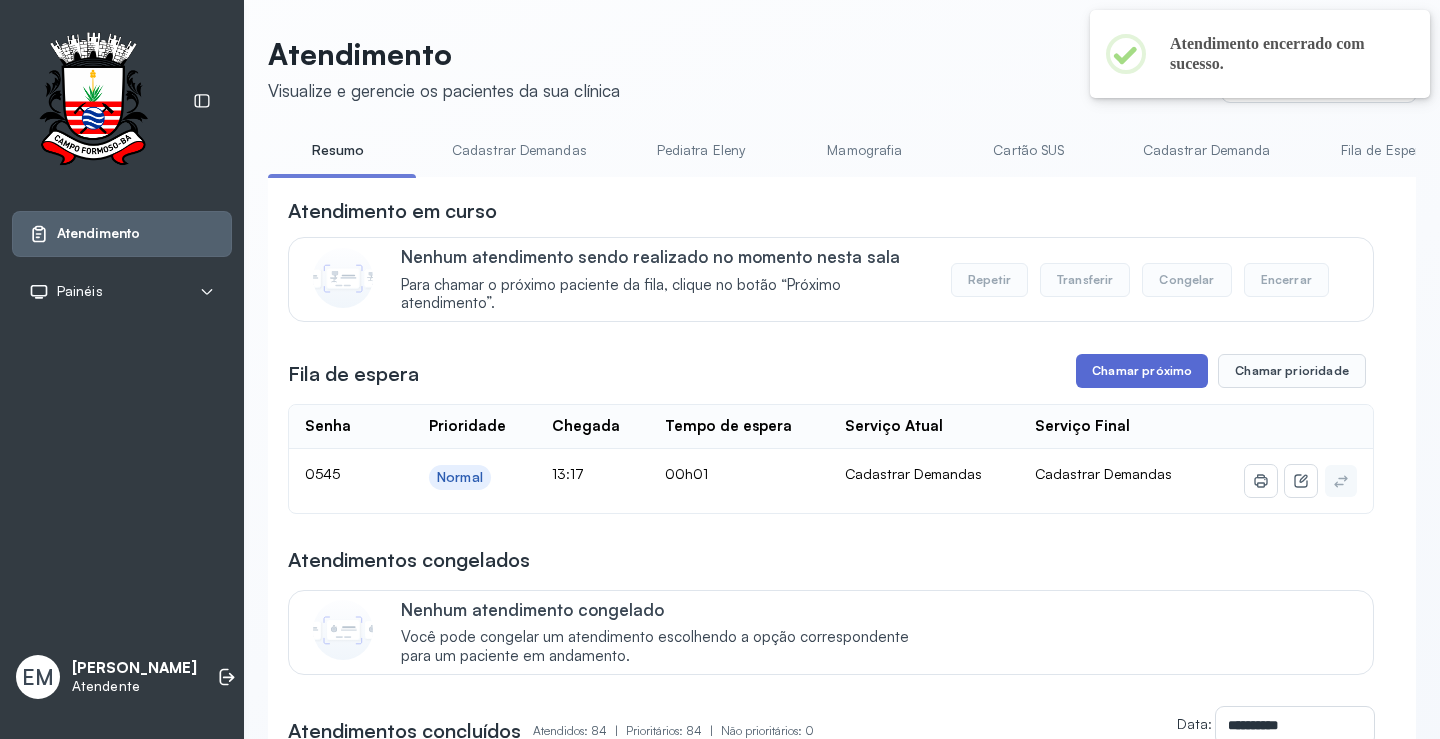 click on "Chamar próximo" at bounding box center [1142, 371] 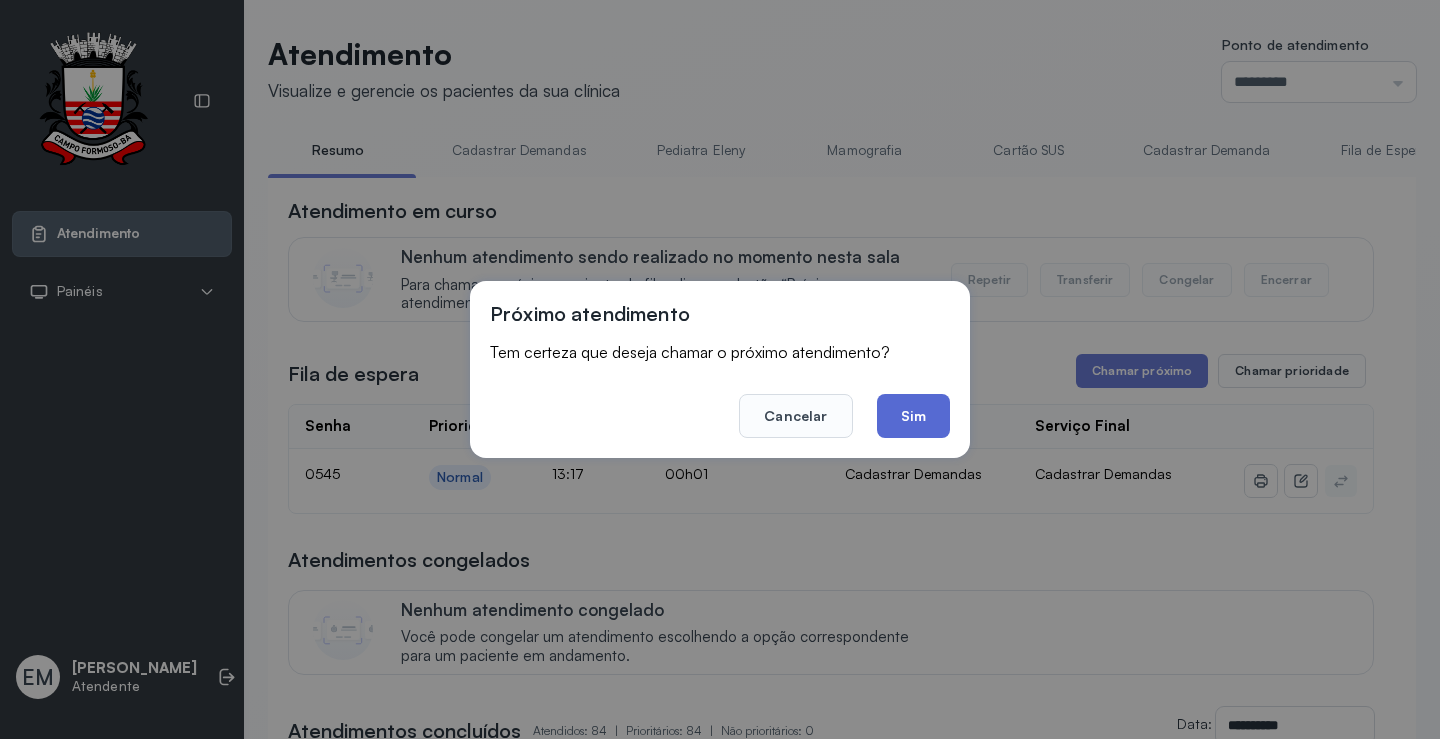 click on "Sim" 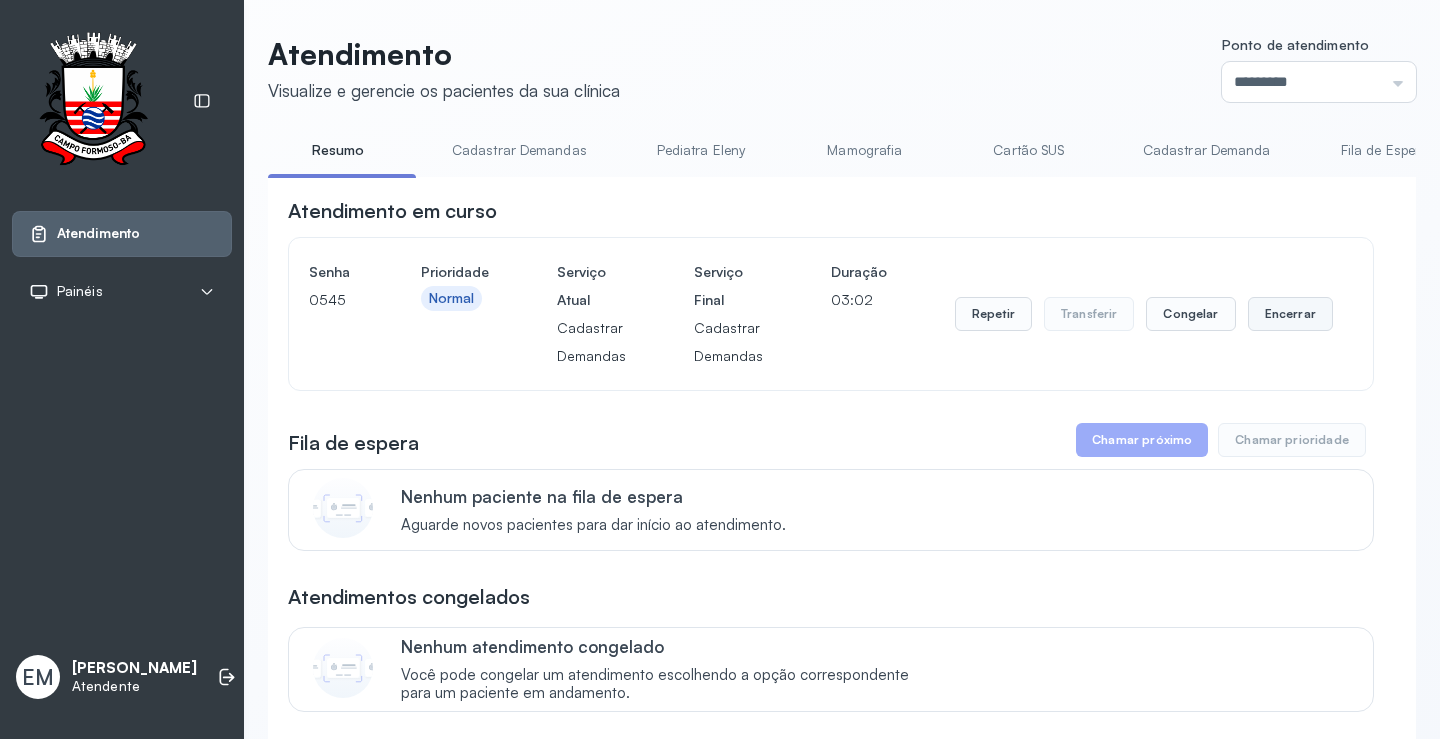 click on "Encerrar" at bounding box center [1290, 314] 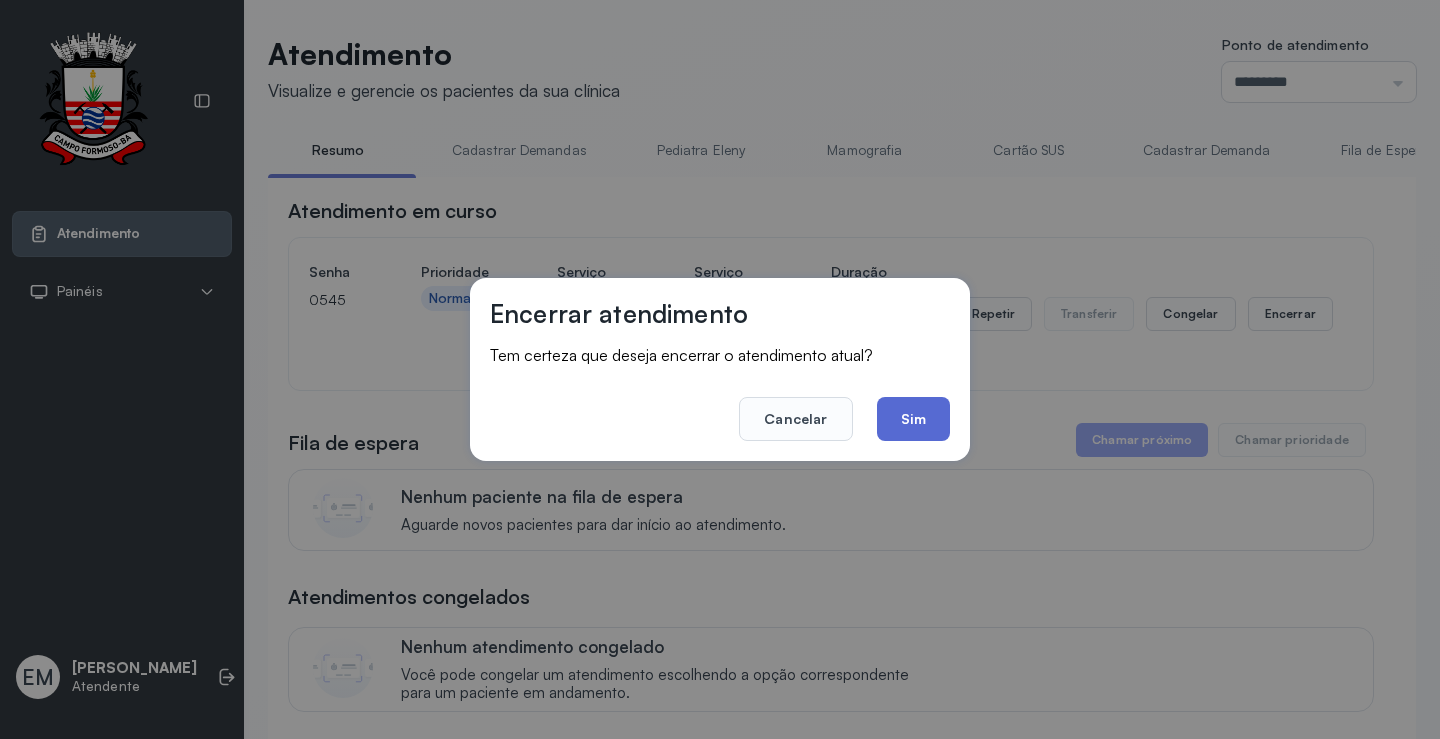 click on "Sim" 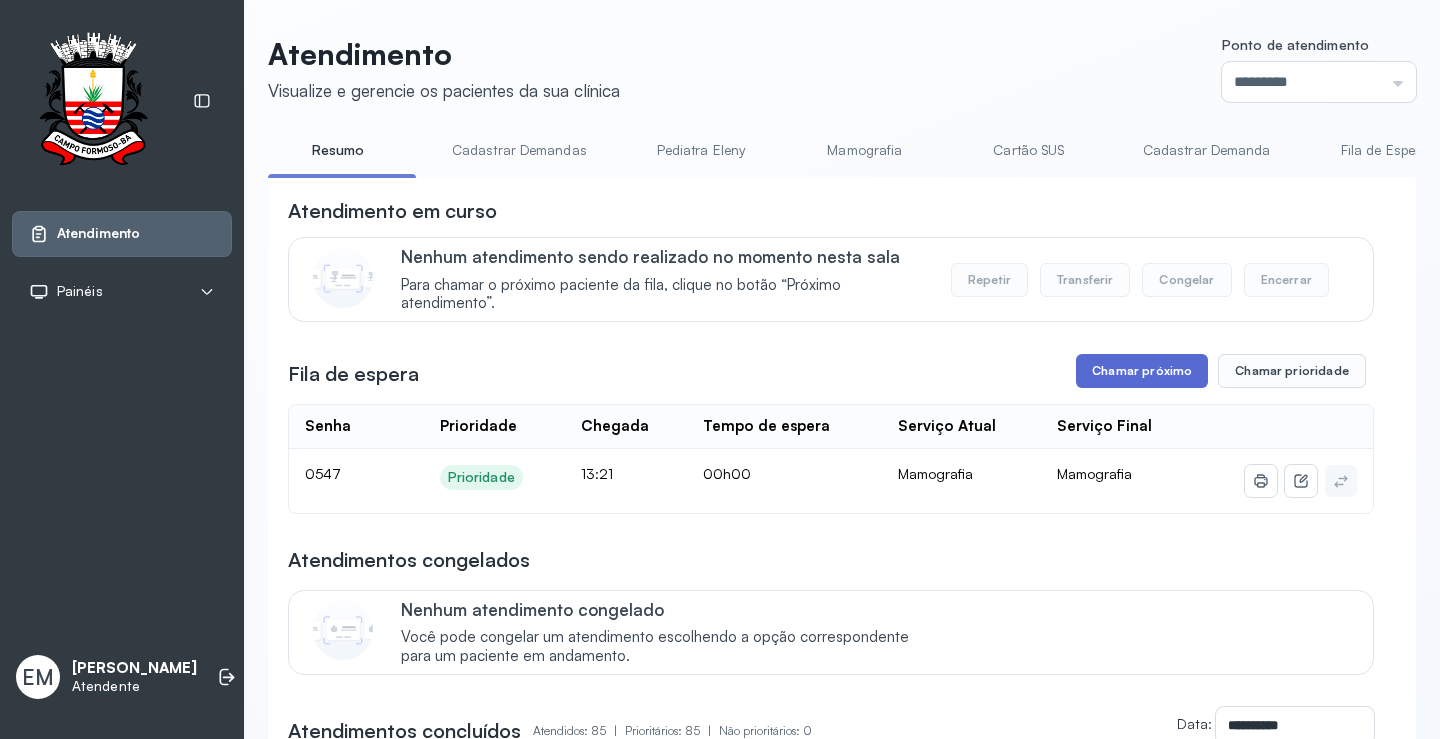 click on "Chamar próximo" at bounding box center (1142, 371) 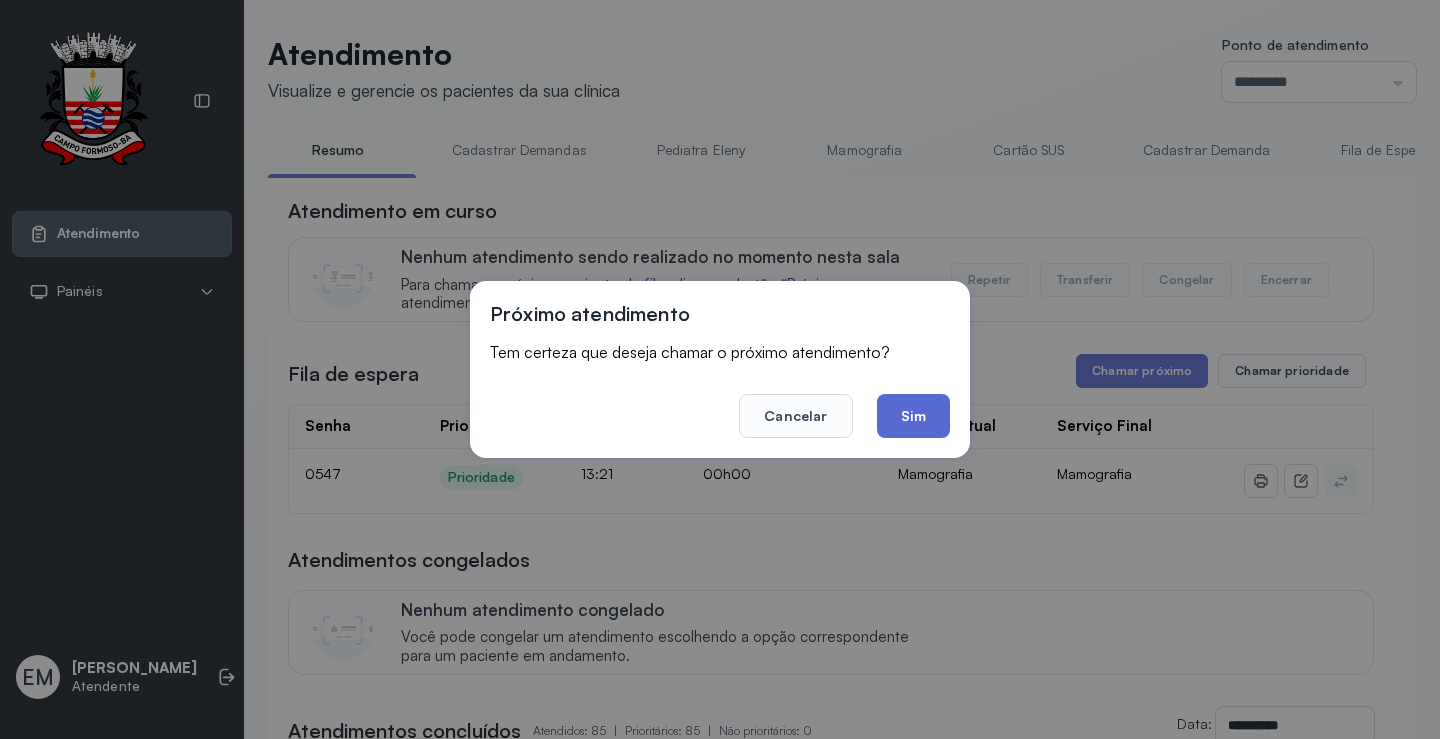 click on "Sim" 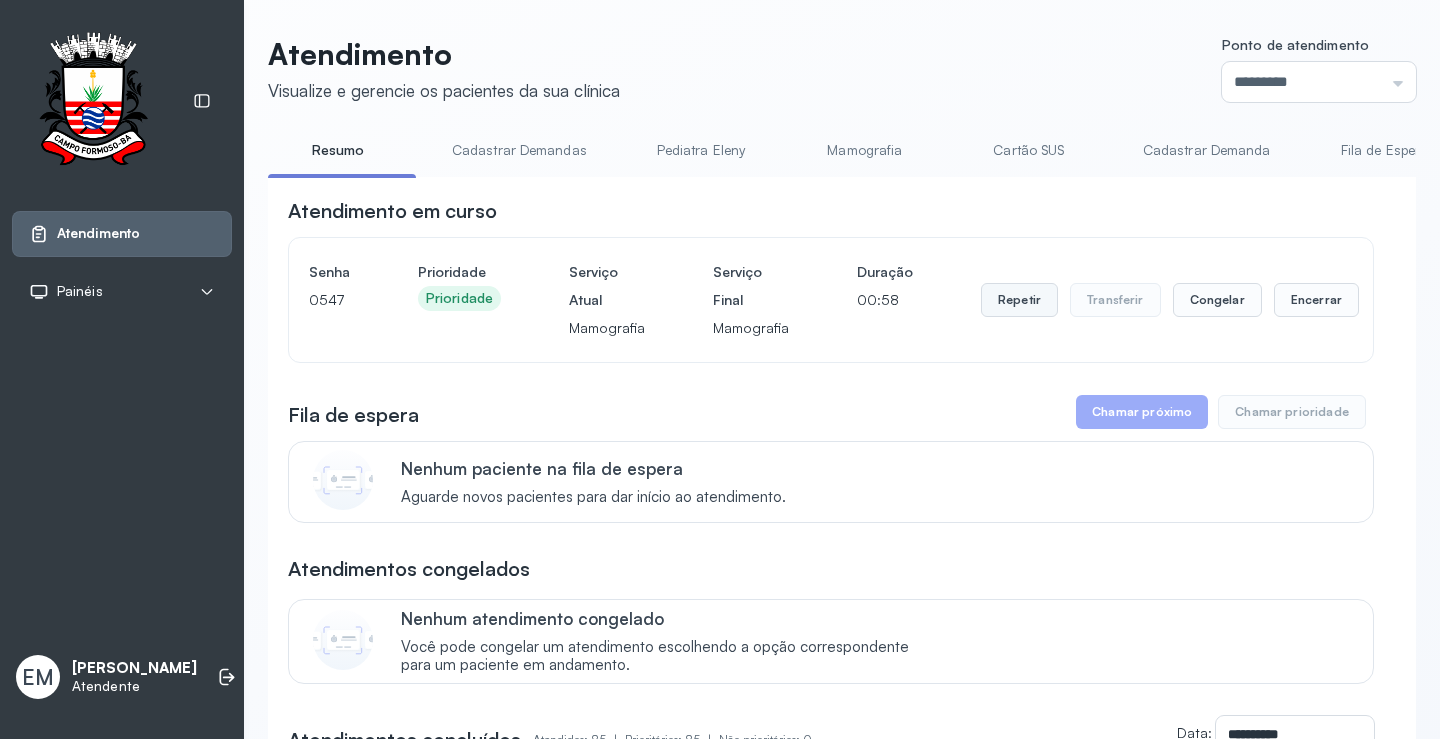 click on "Repetir" at bounding box center [1019, 300] 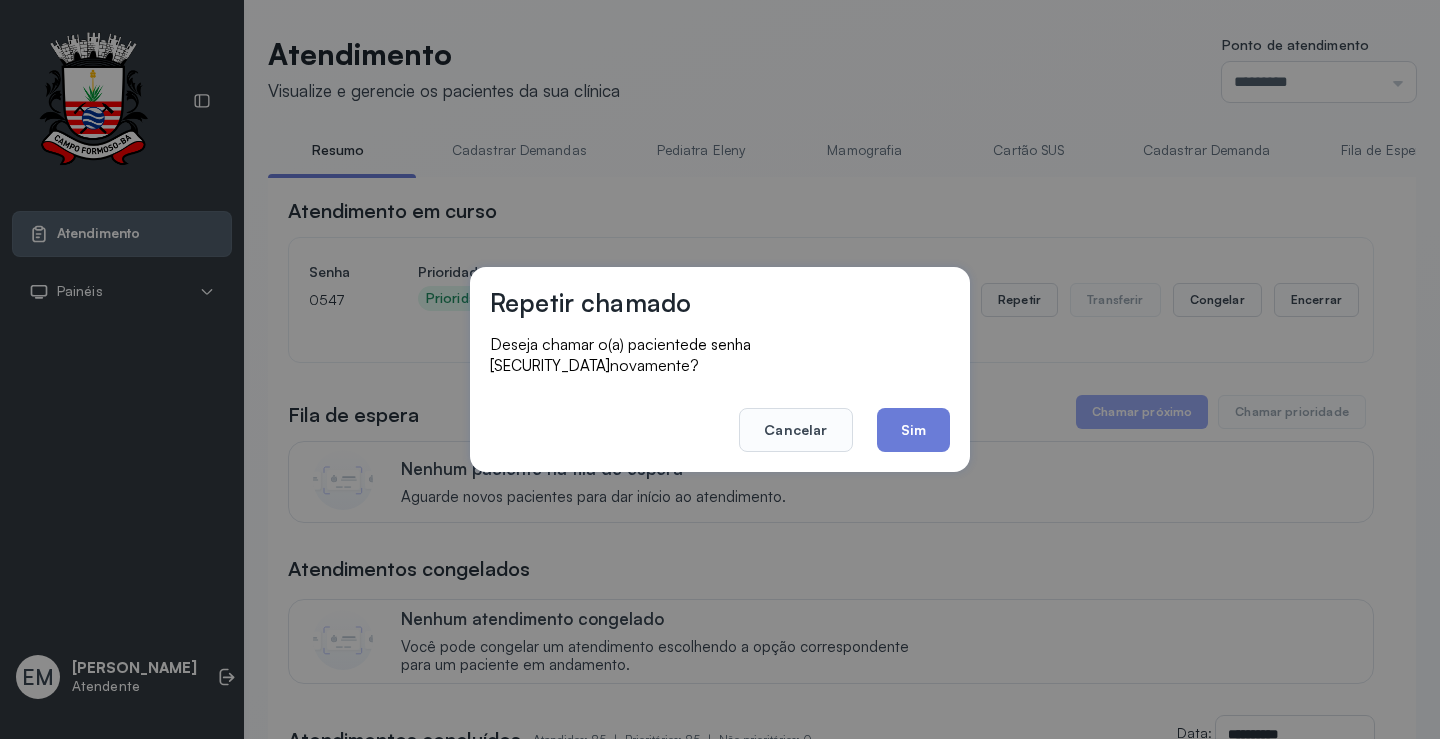 click on "Sim" 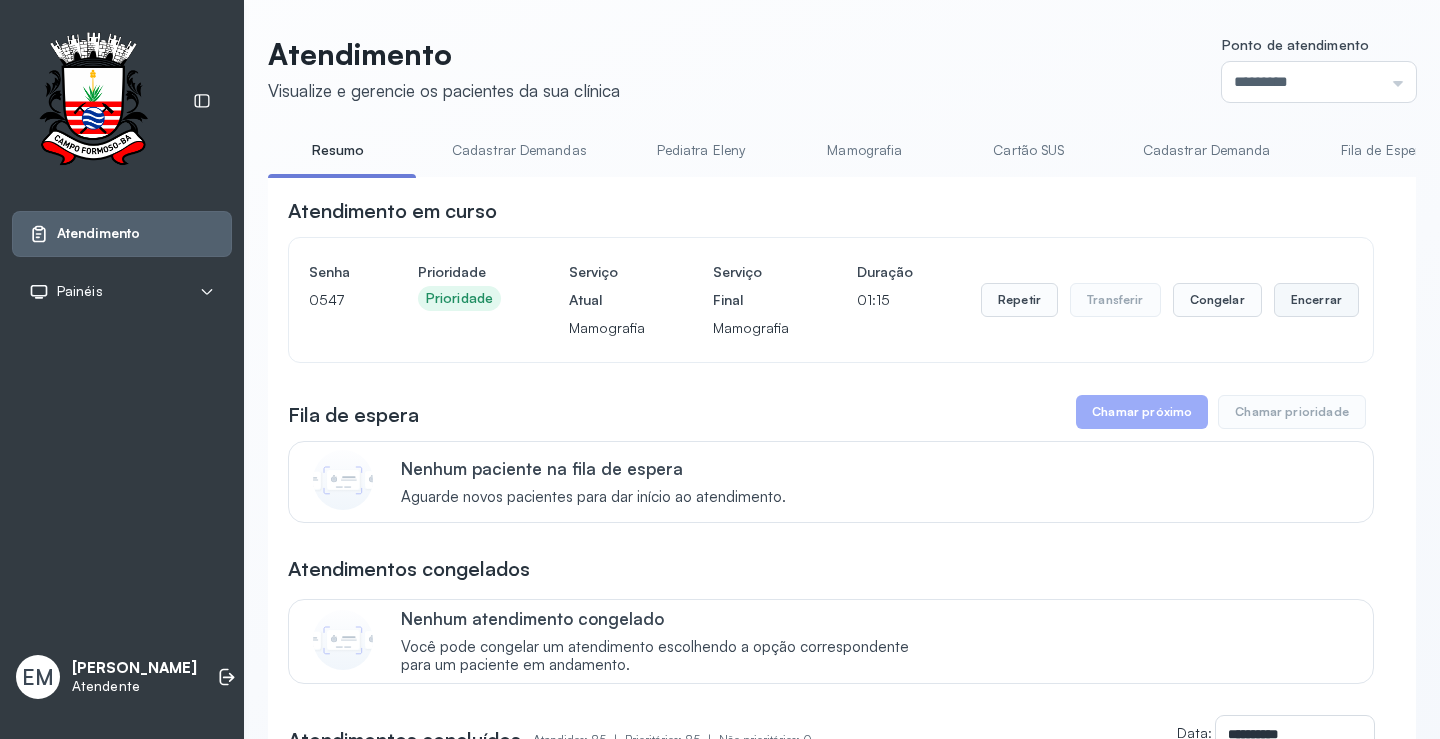 click on "Encerrar" at bounding box center [1316, 300] 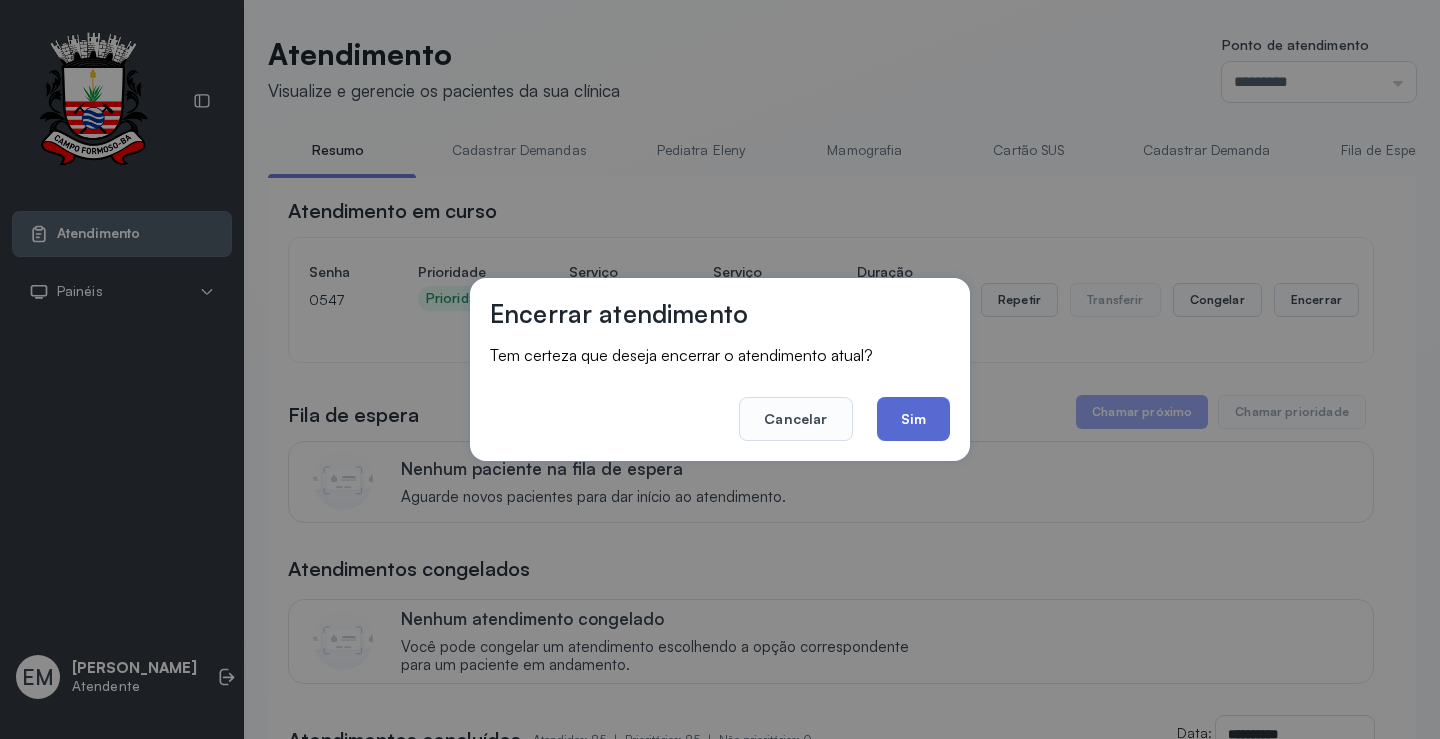 click on "Sim" 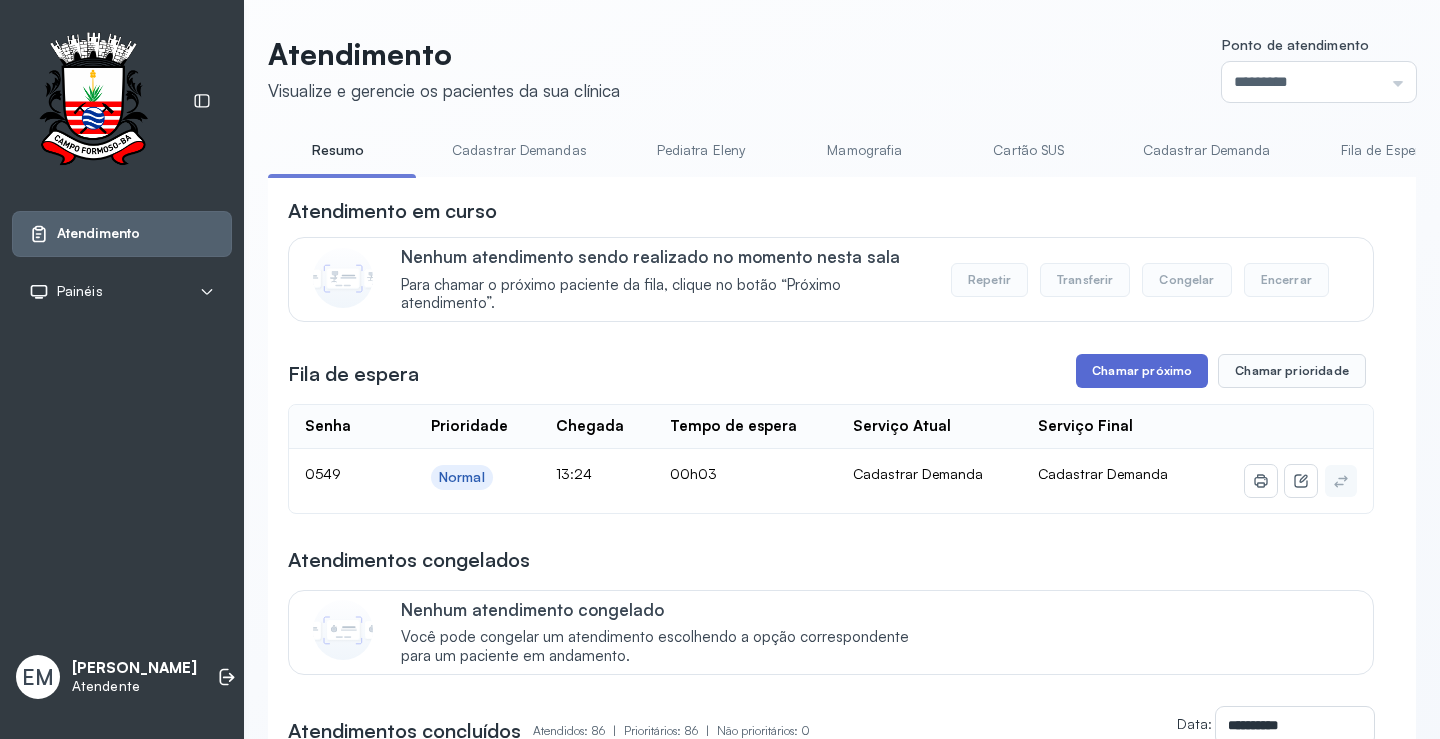 click on "Chamar próximo" at bounding box center [1142, 371] 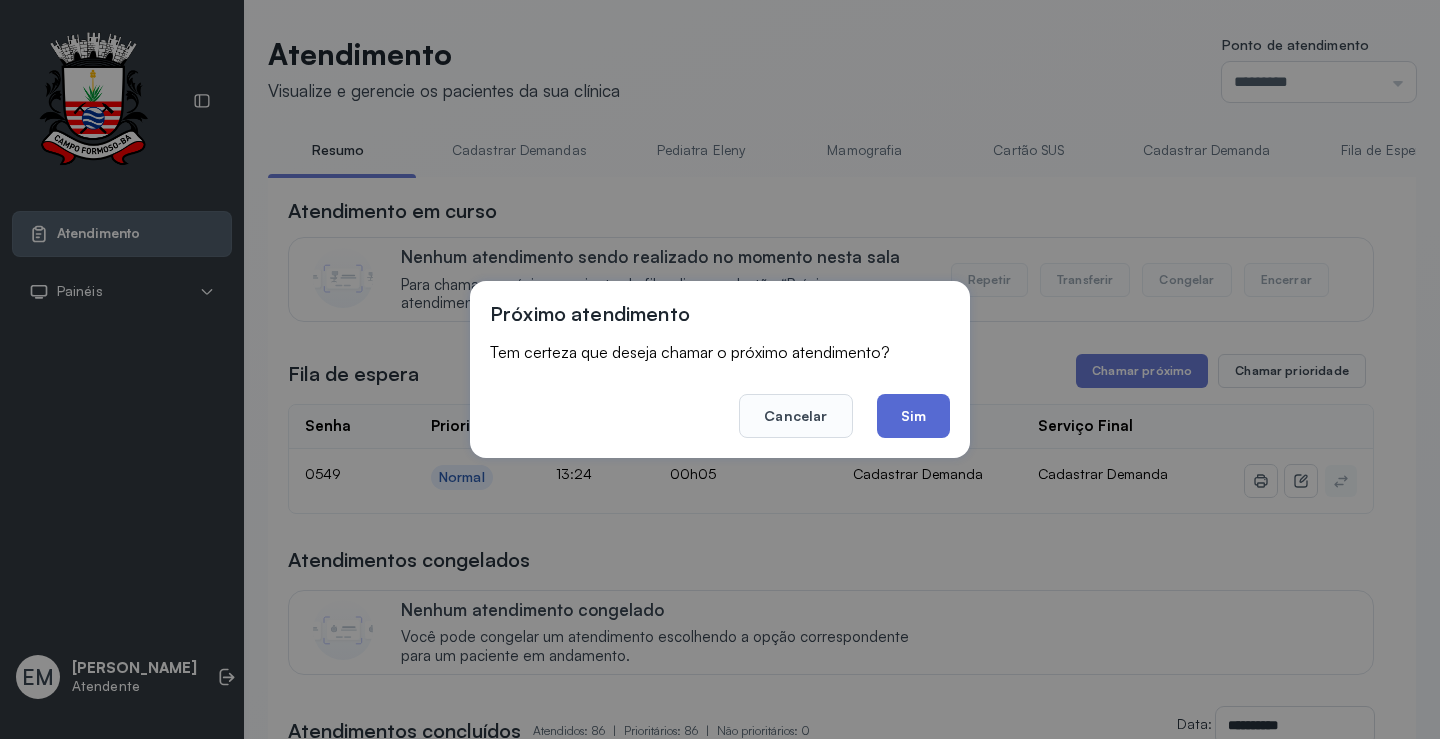 click on "Sim" 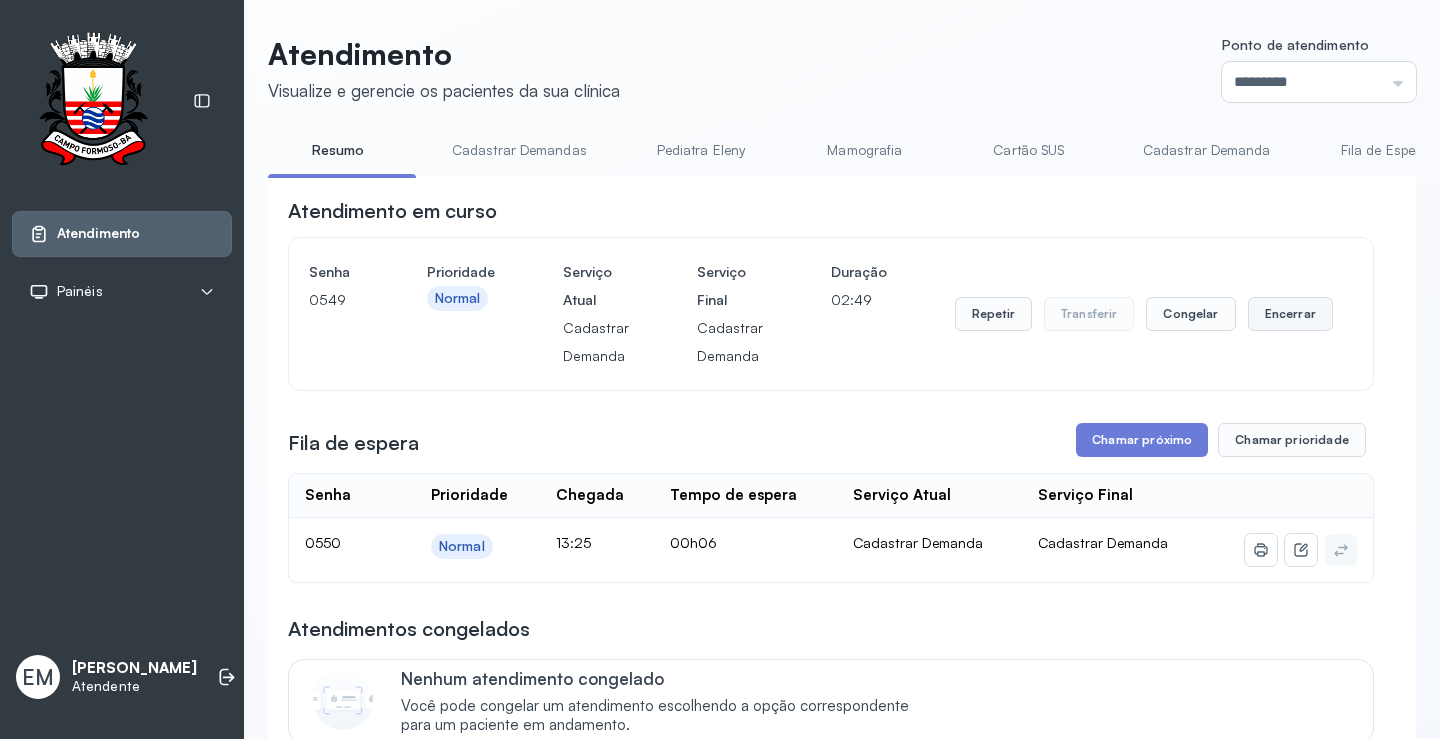click on "Encerrar" at bounding box center (1290, 314) 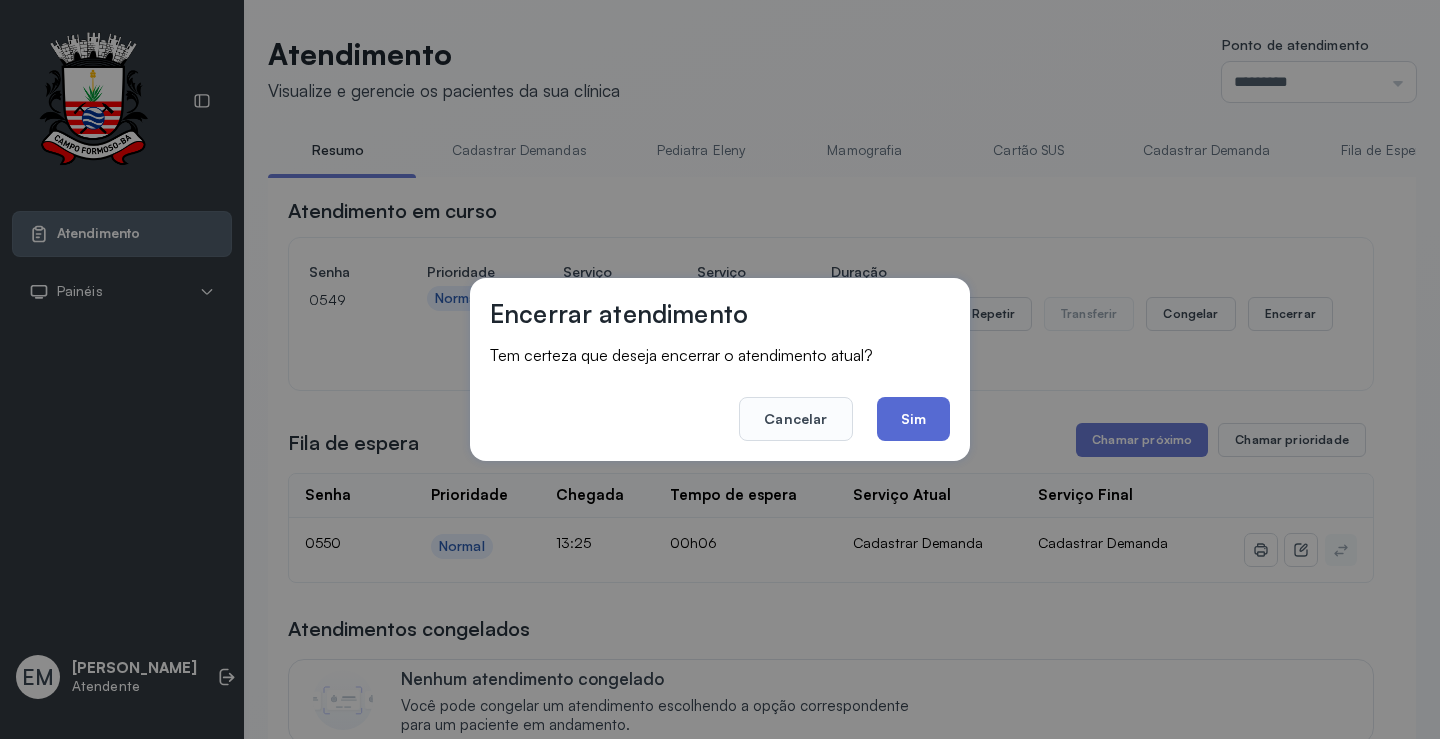 click on "Sim" 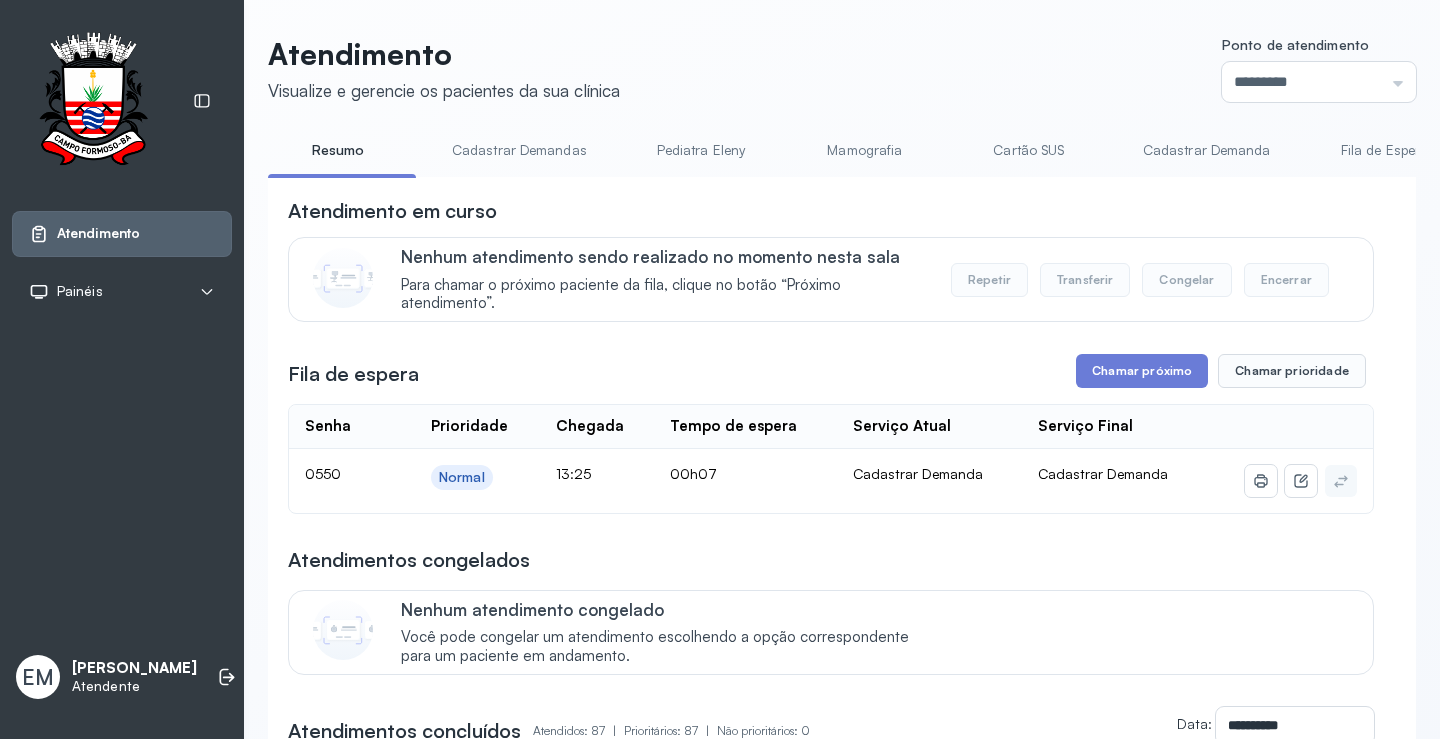 click on "**********" at bounding box center [831, 3018] 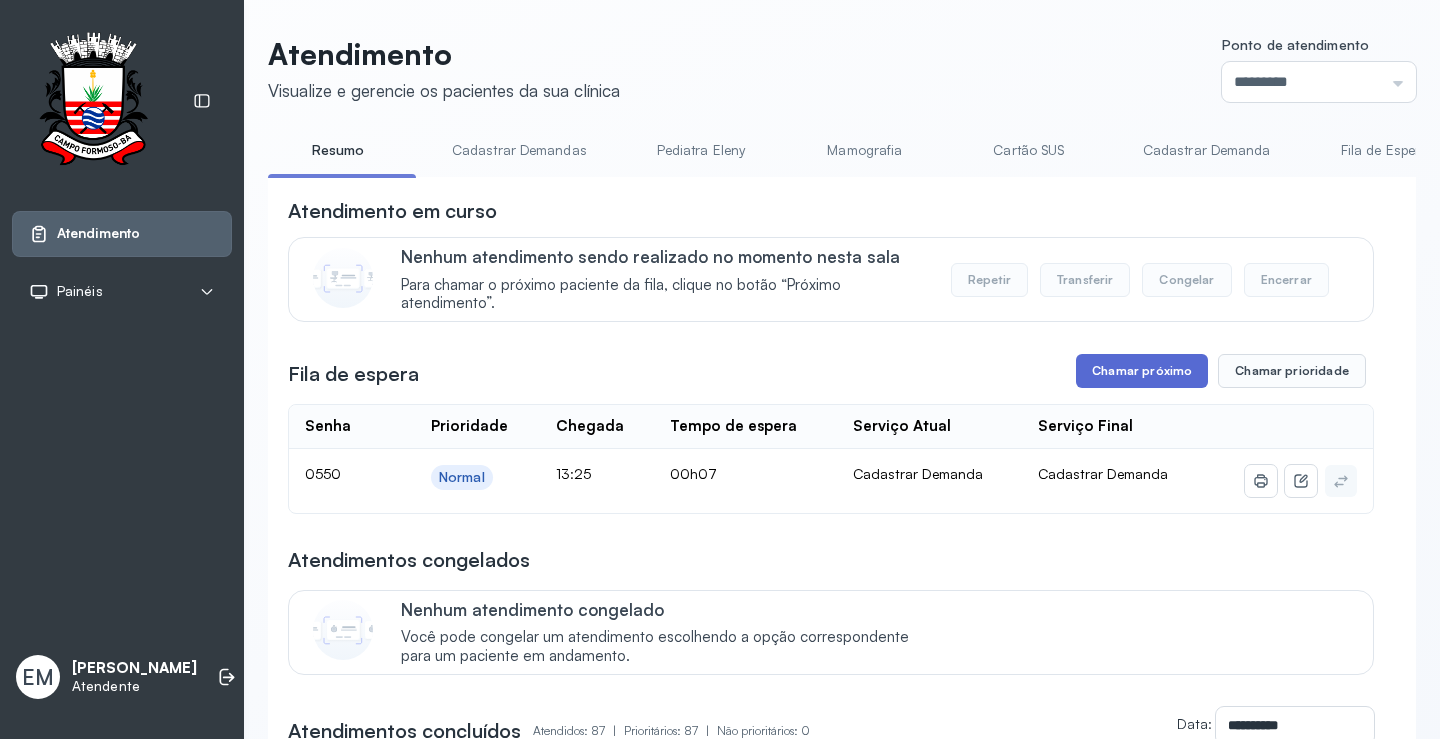 click on "Chamar próximo" at bounding box center (1142, 371) 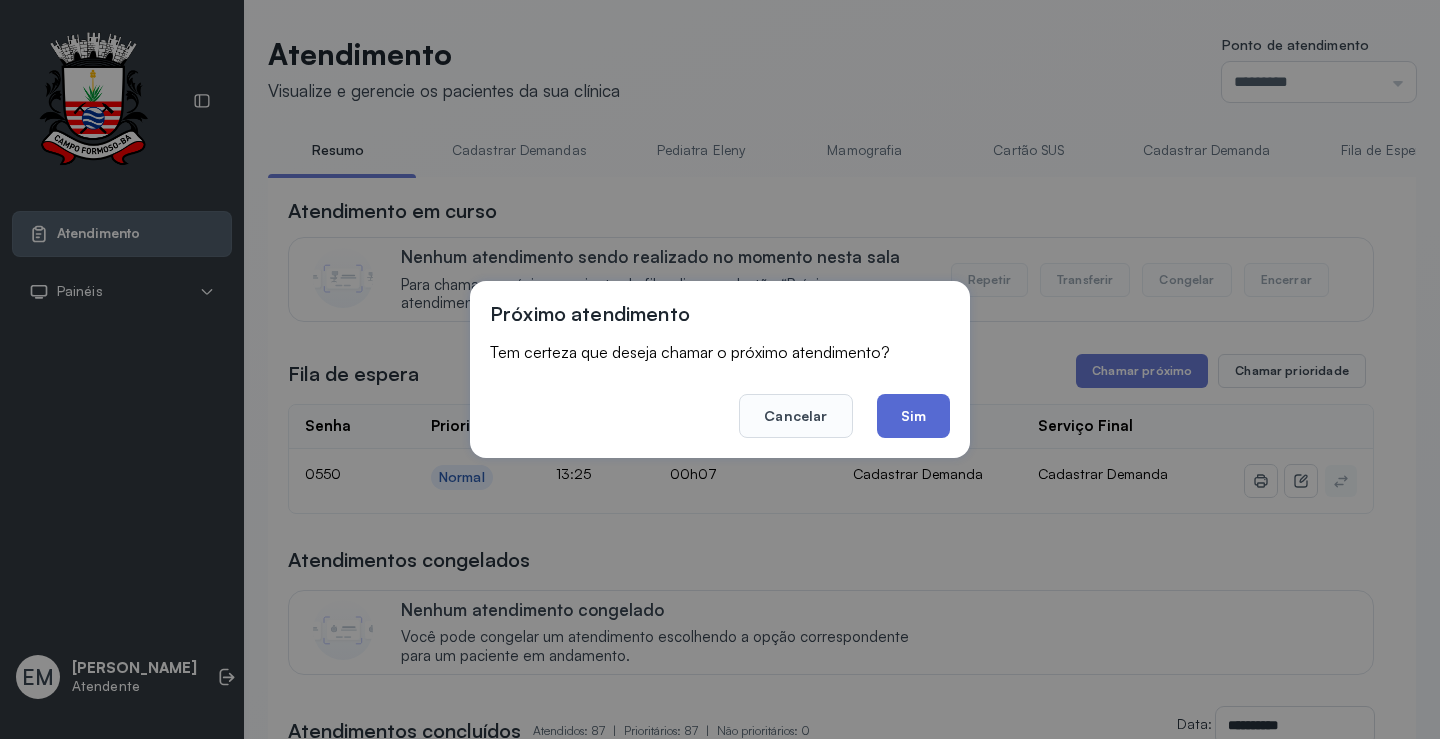 click on "Sim" 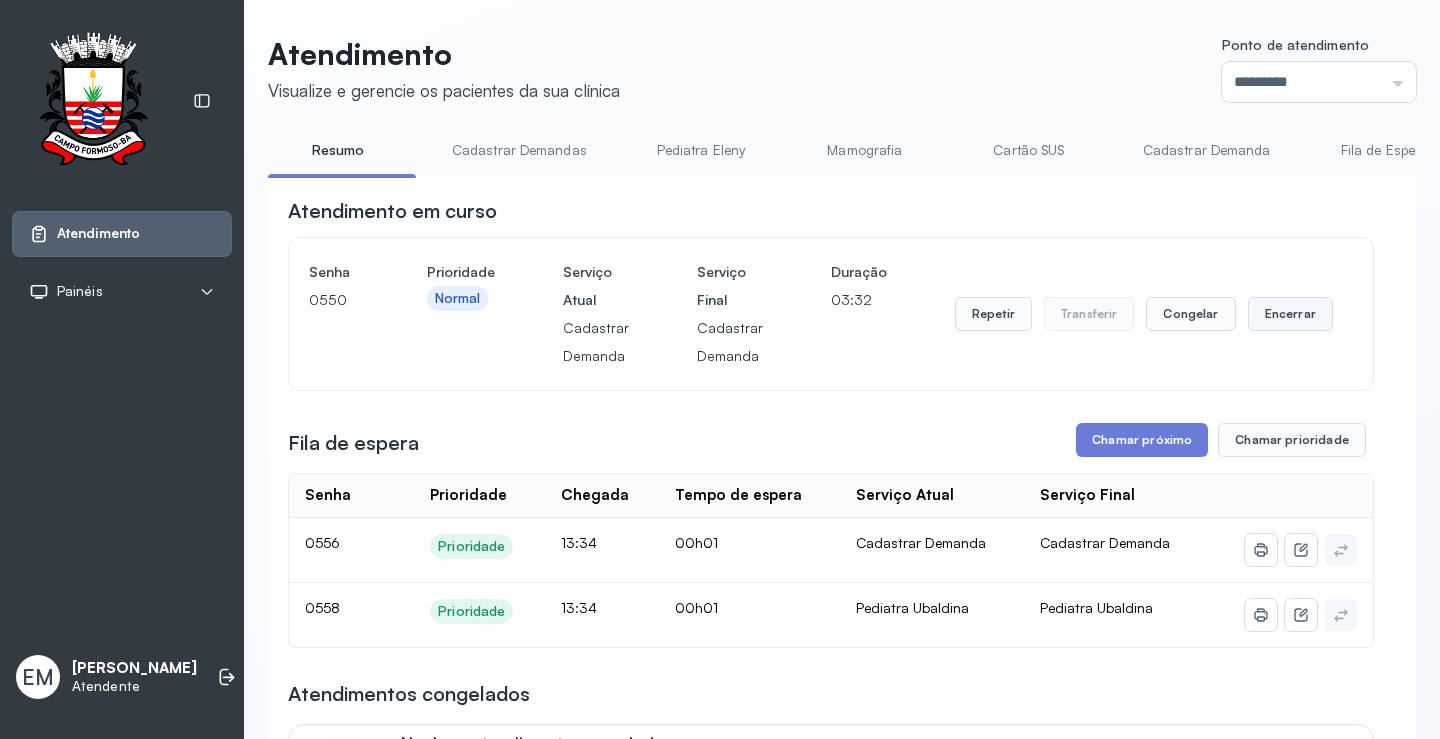 click on "Encerrar" at bounding box center [1290, 314] 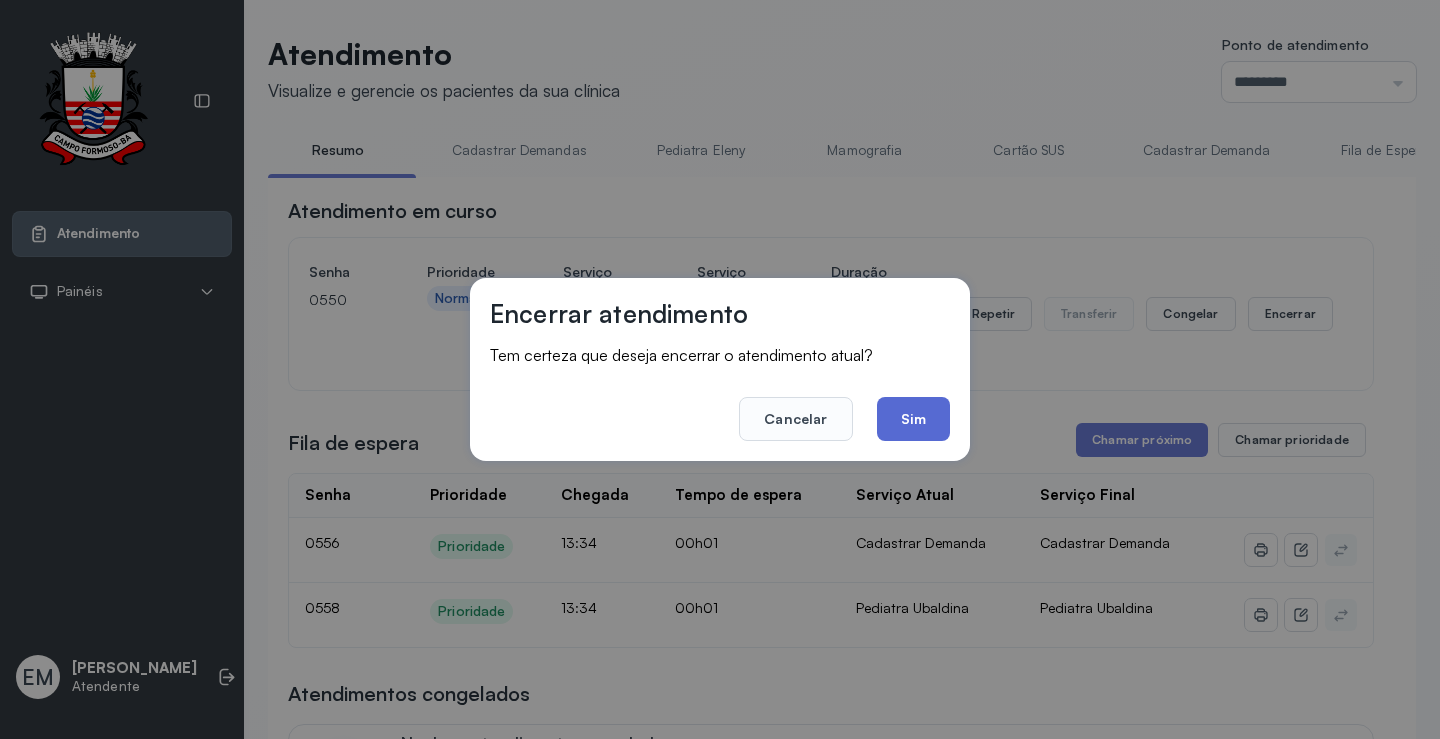 click on "Sim" 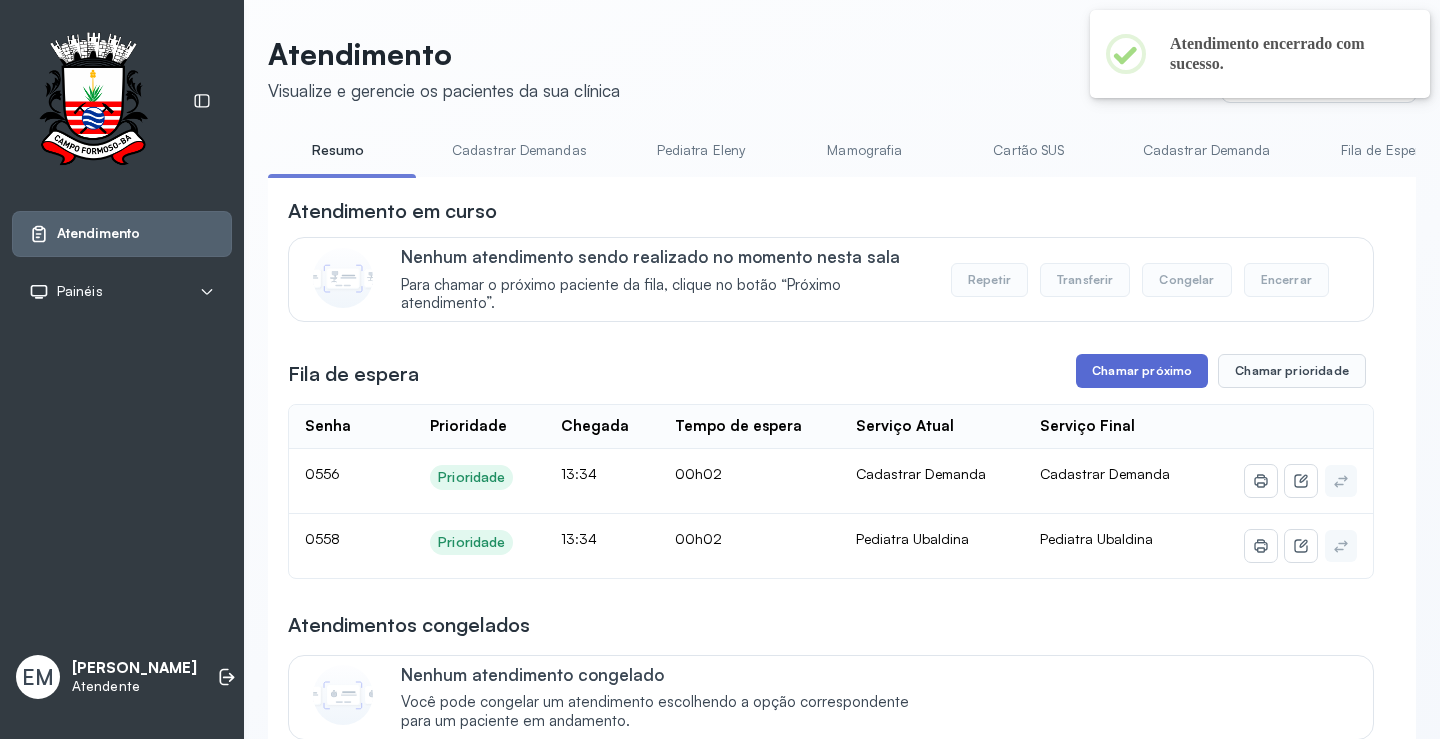 click on "Chamar próximo" at bounding box center [1142, 371] 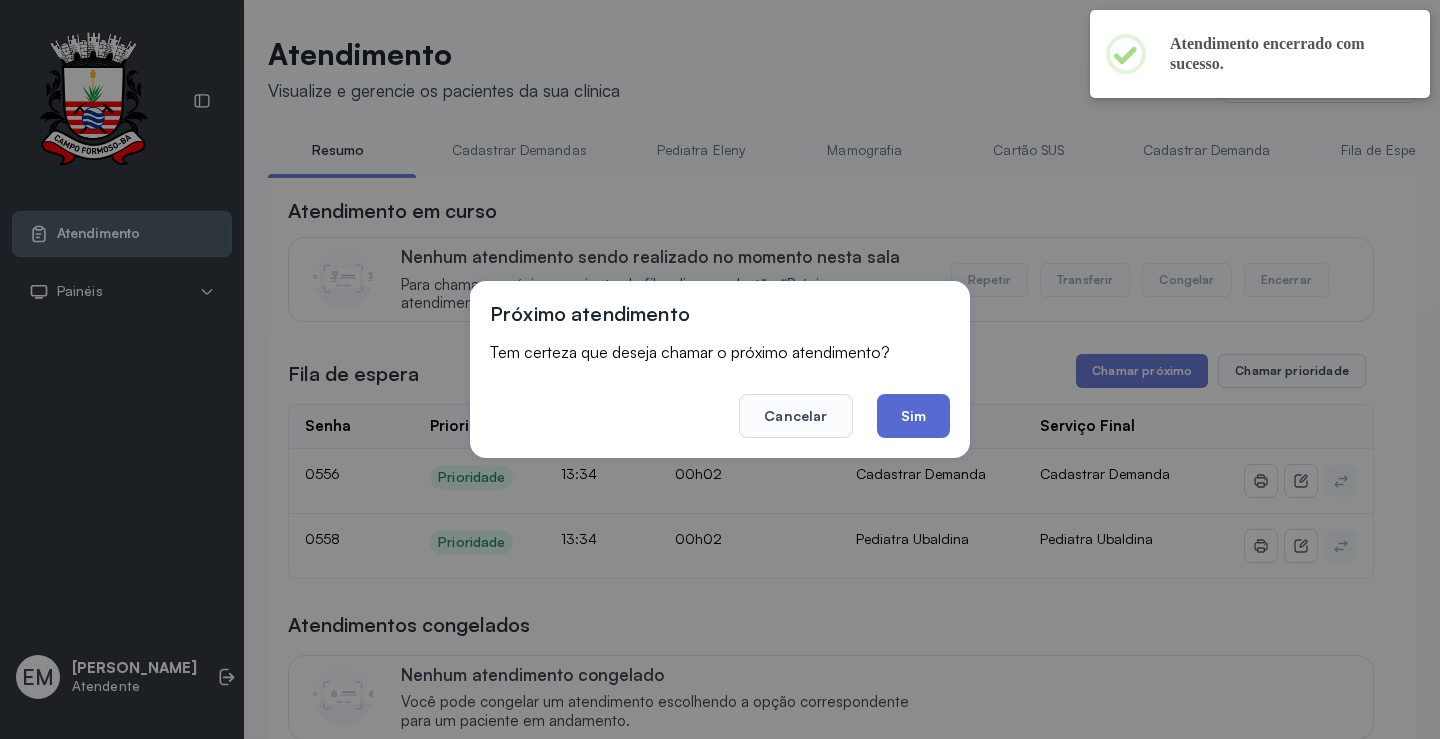 click on "Sim" 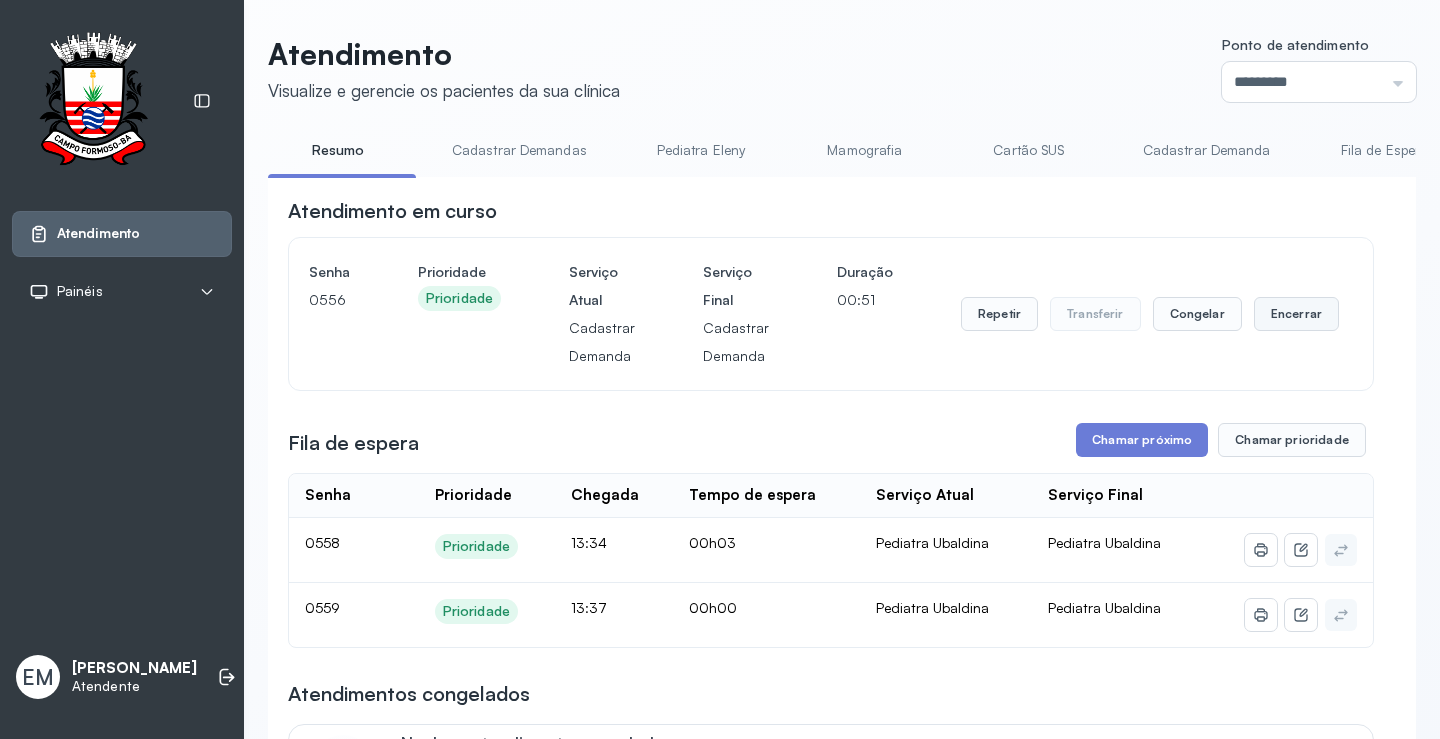 click on "Encerrar" at bounding box center [1296, 314] 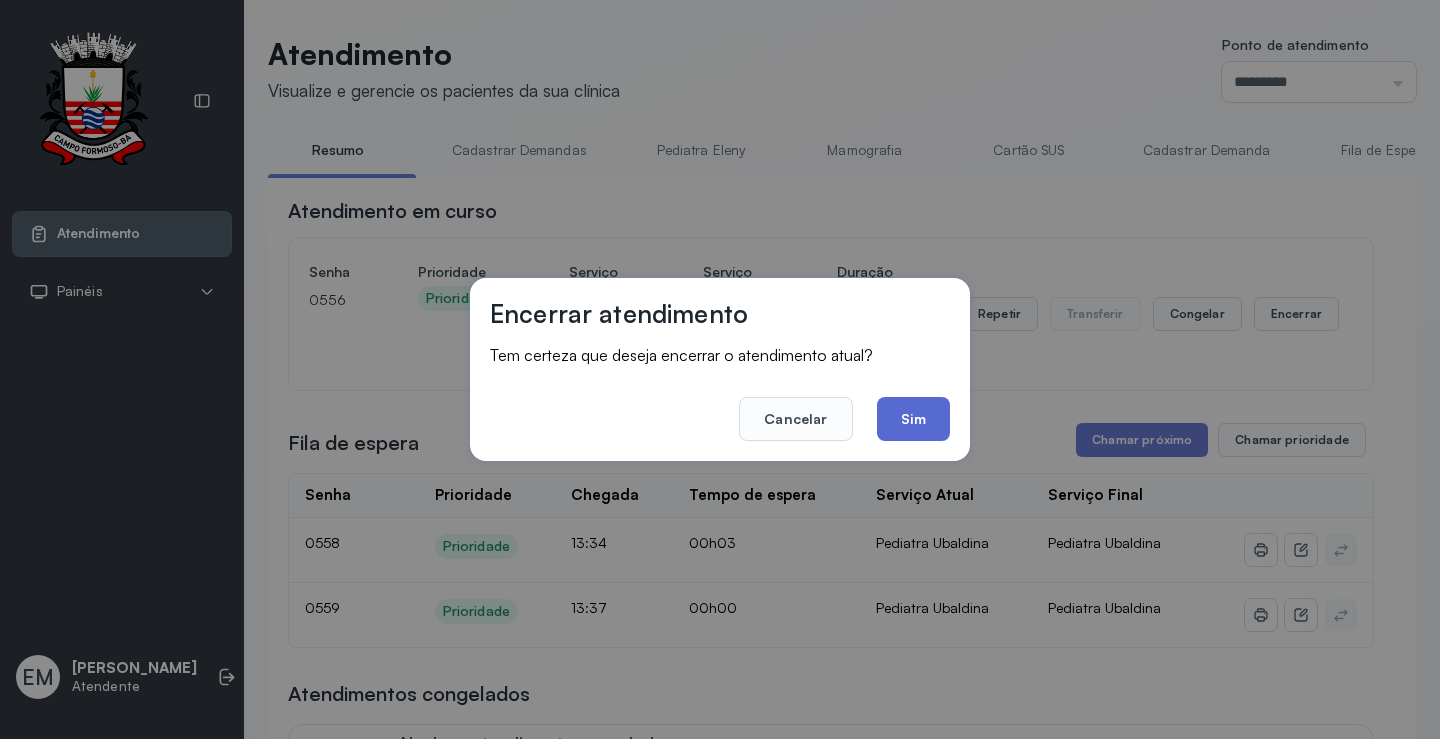 click on "Sim" 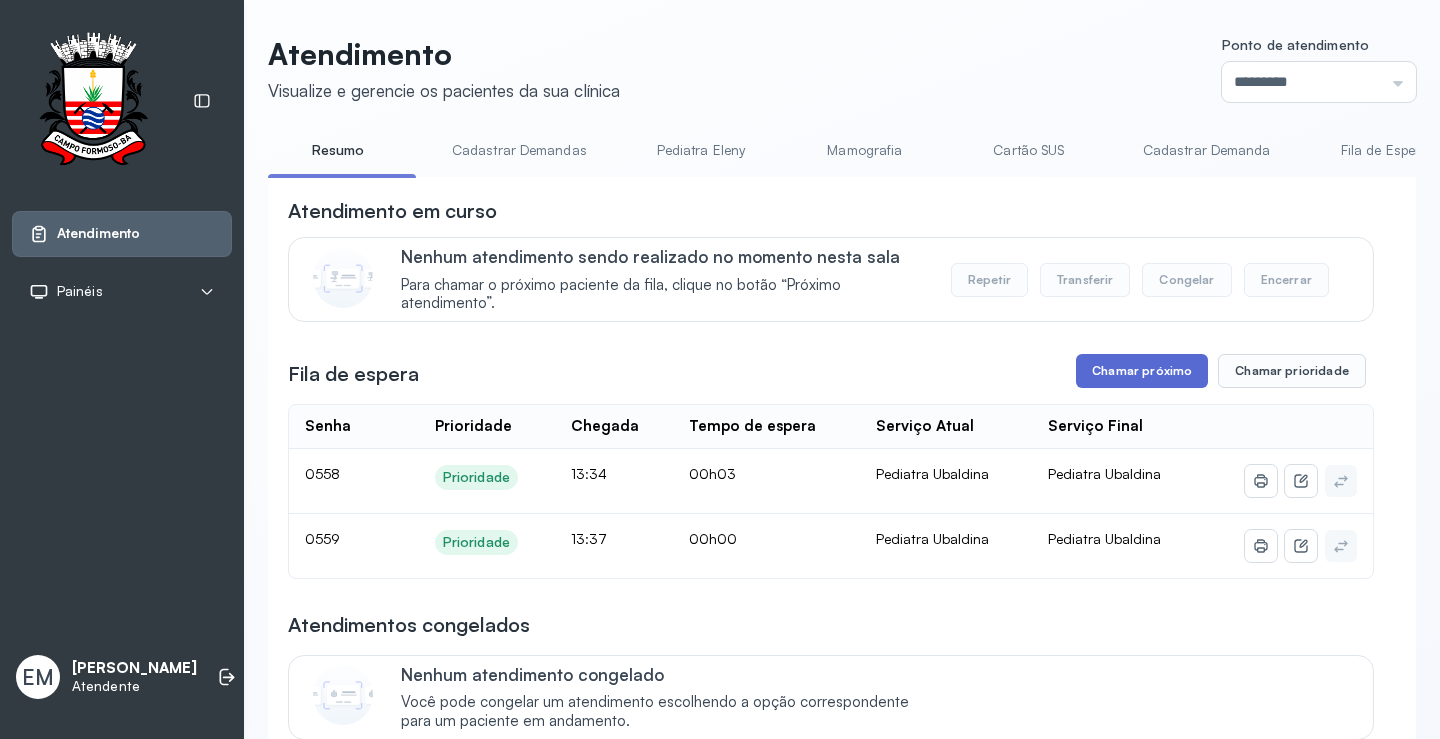 click on "Chamar próximo" at bounding box center (1142, 371) 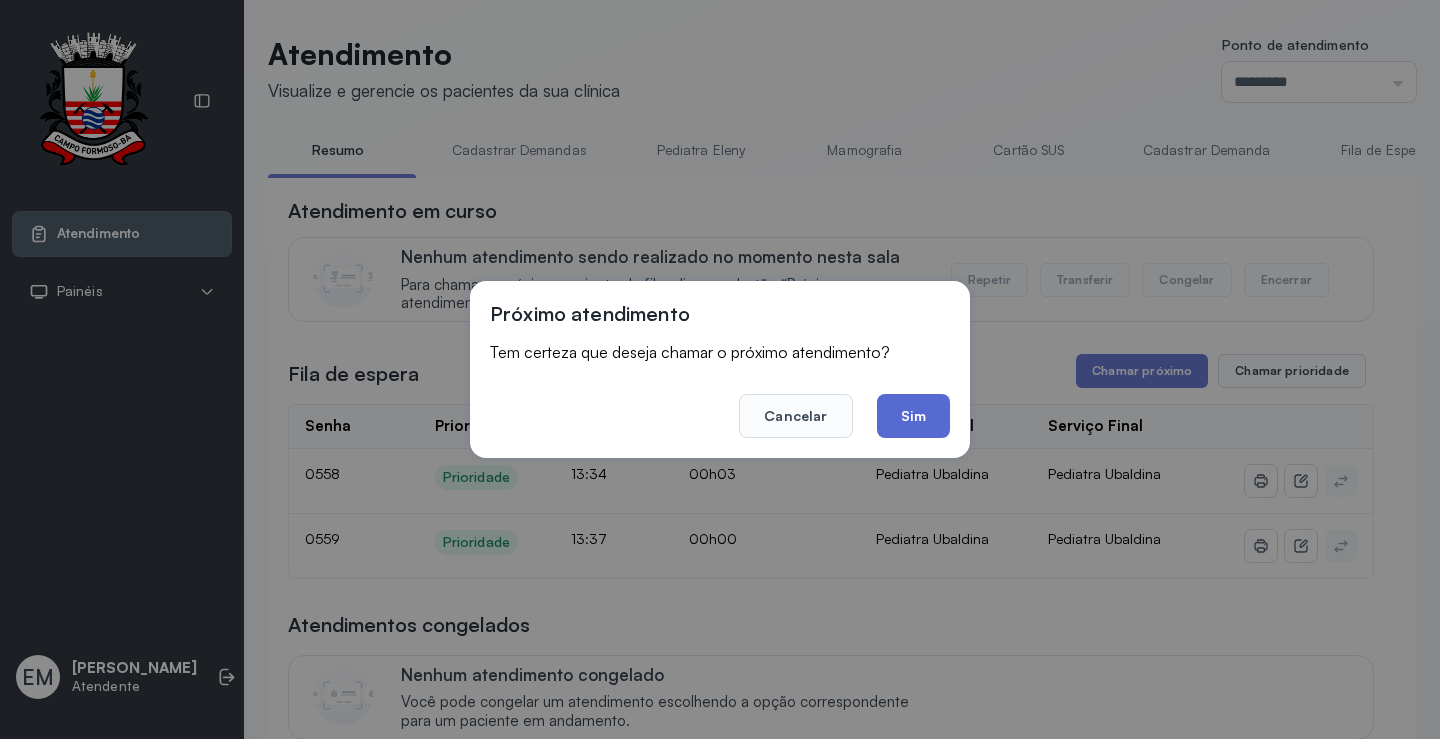 click on "Sim" 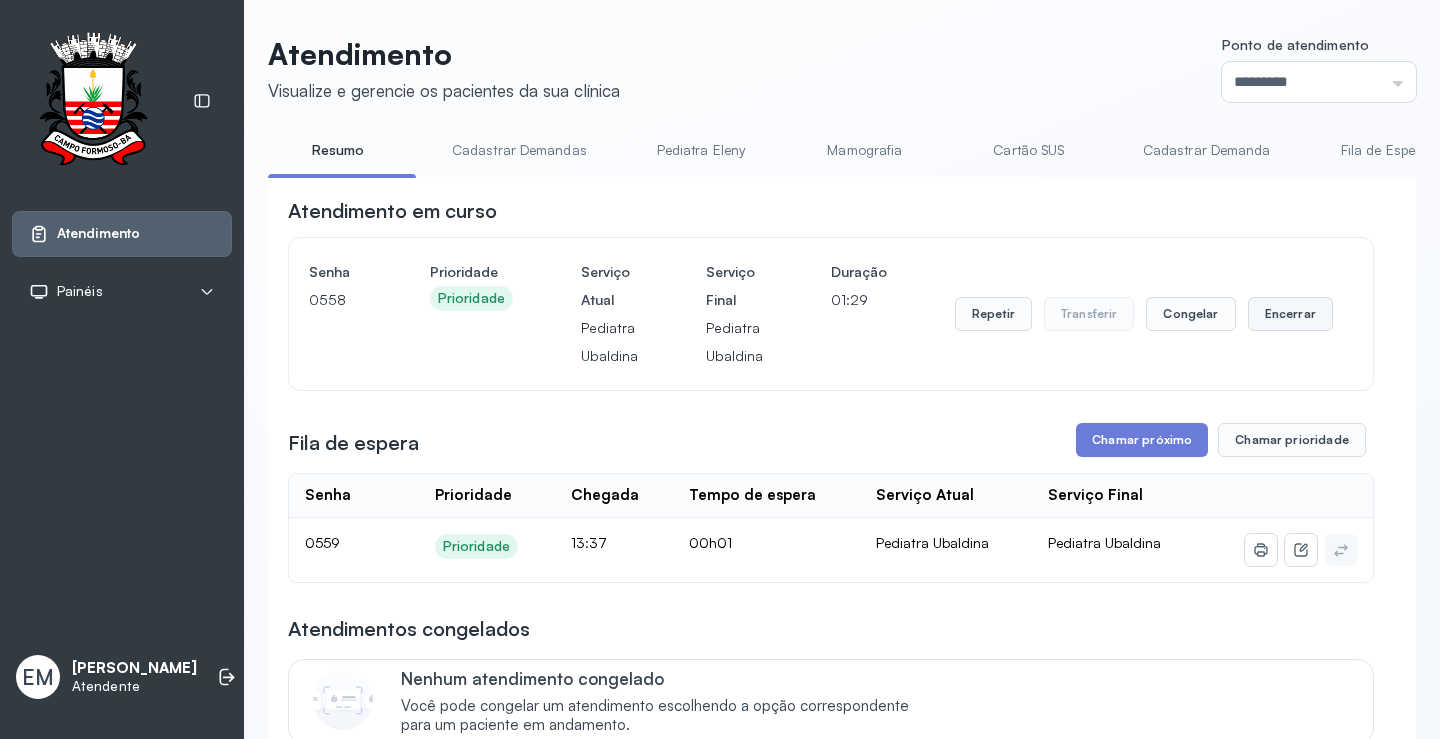drag, startPoint x: 1286, startPoint y: 314, endPoint x: 1272, endPoint y: 320, distance: 15.231546 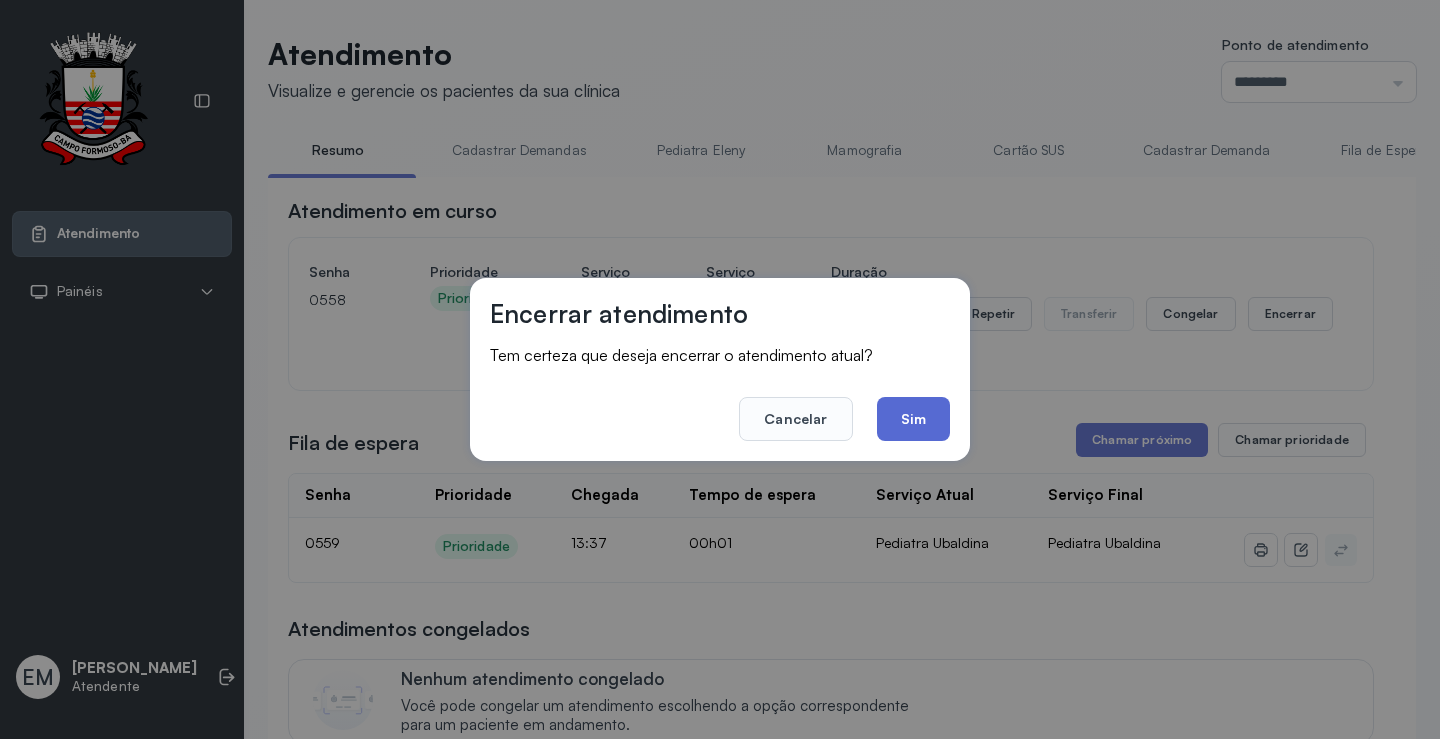click on "Sim" 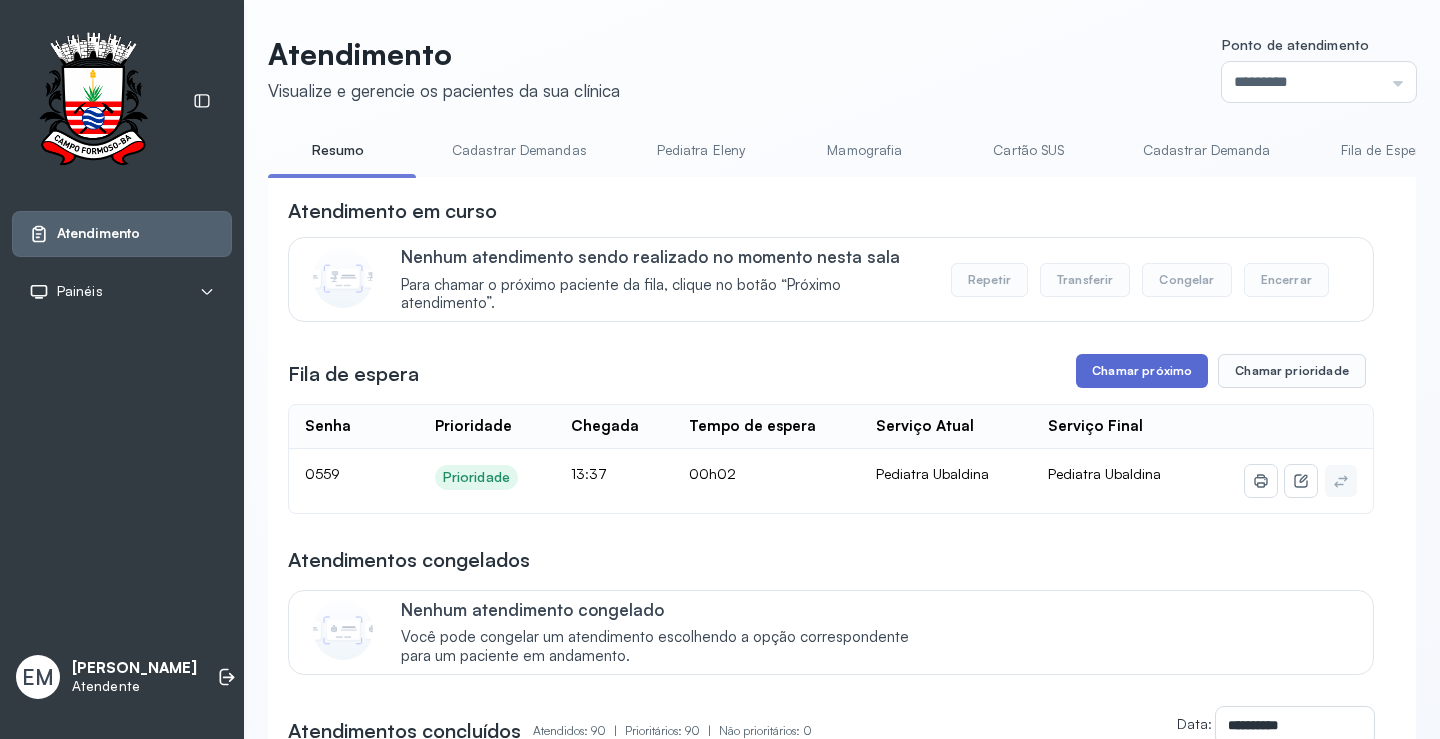 click on "Chamar próximo" at bounding box center (1142, 371) 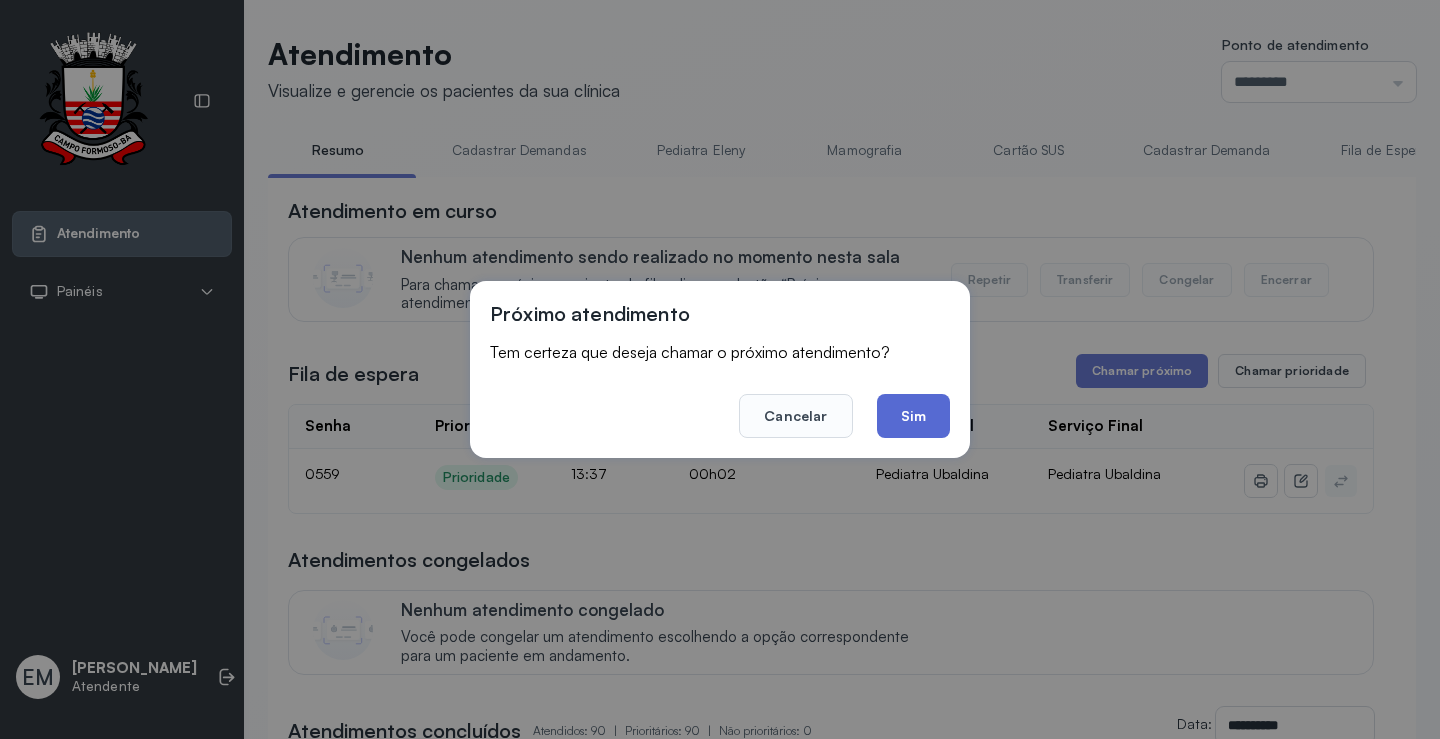 click on "Sim" 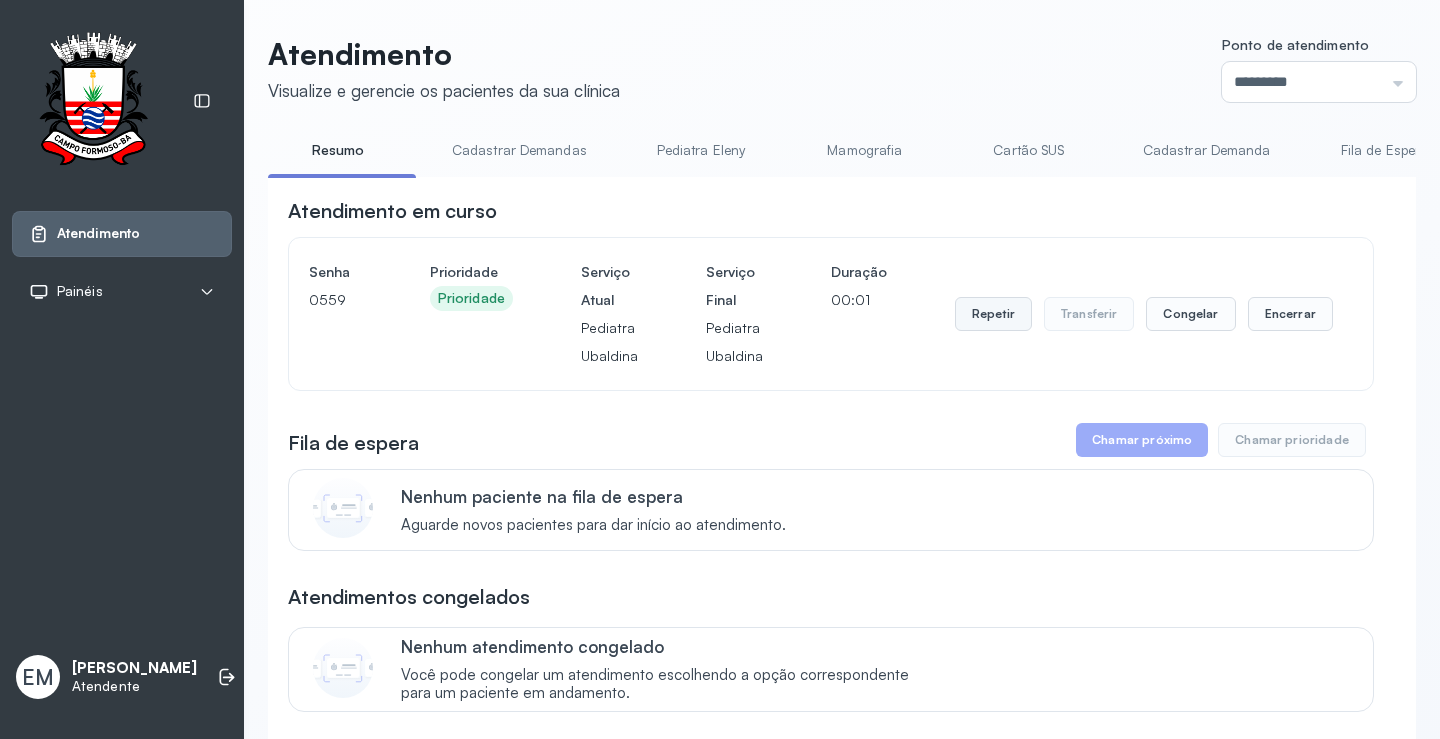 click on "Repetir" at bounding box center (993, 314) 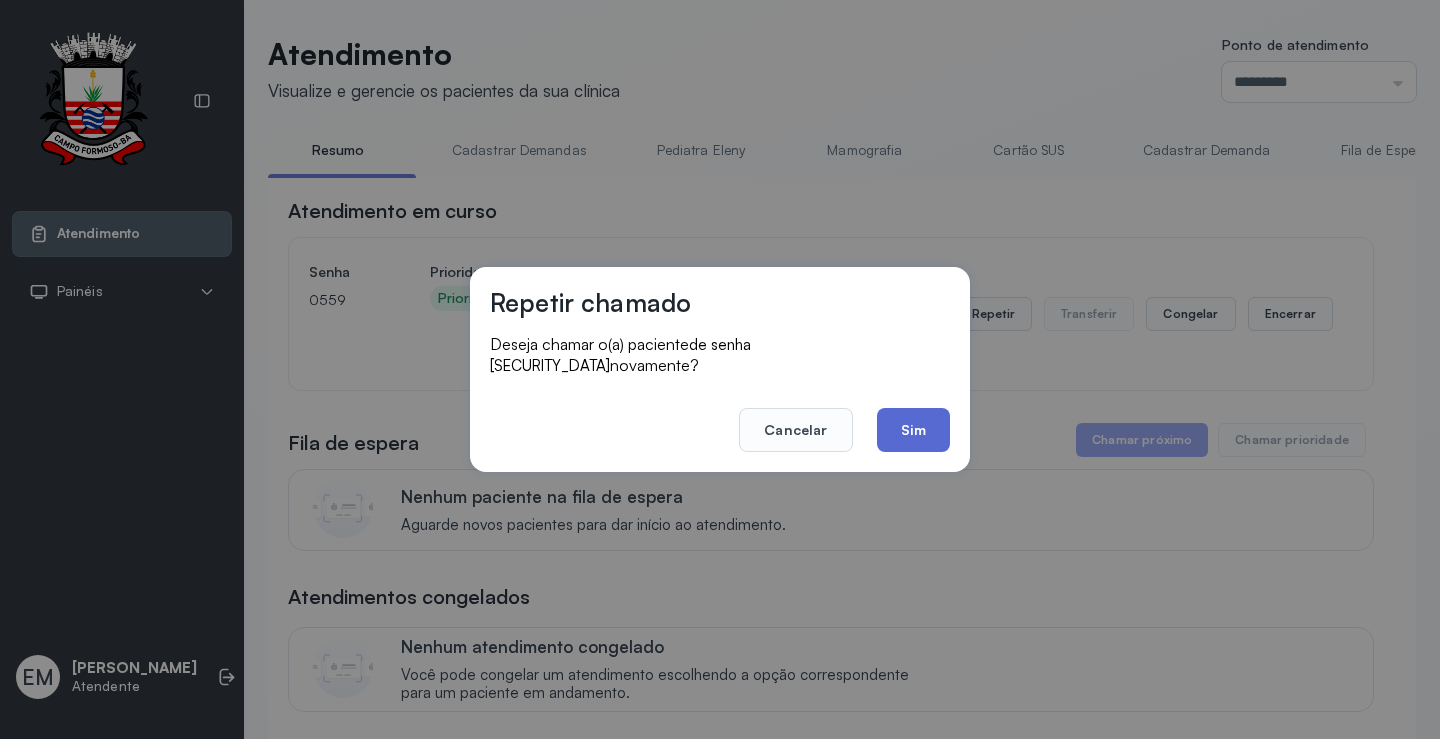 click on "Sim" 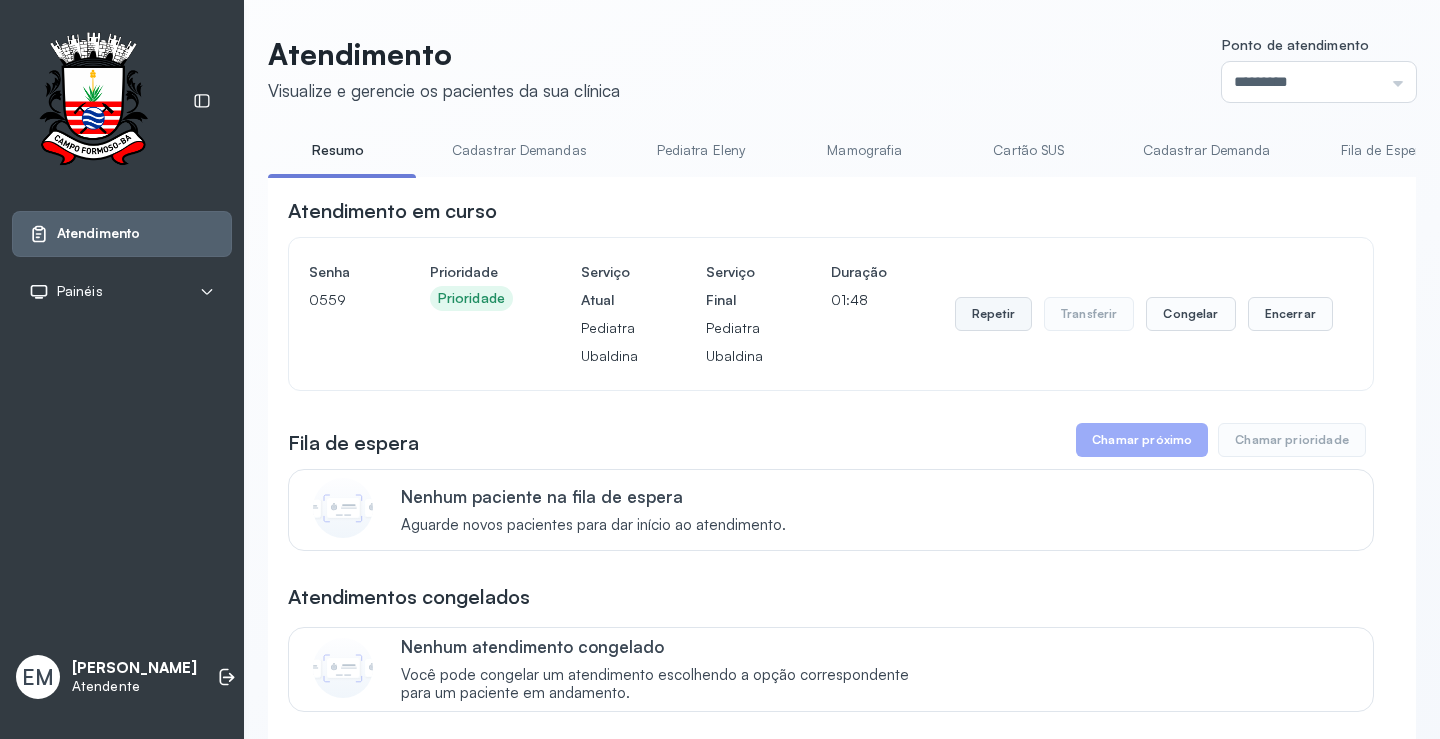 click on "Repetir" at bounding box center (993, 314) 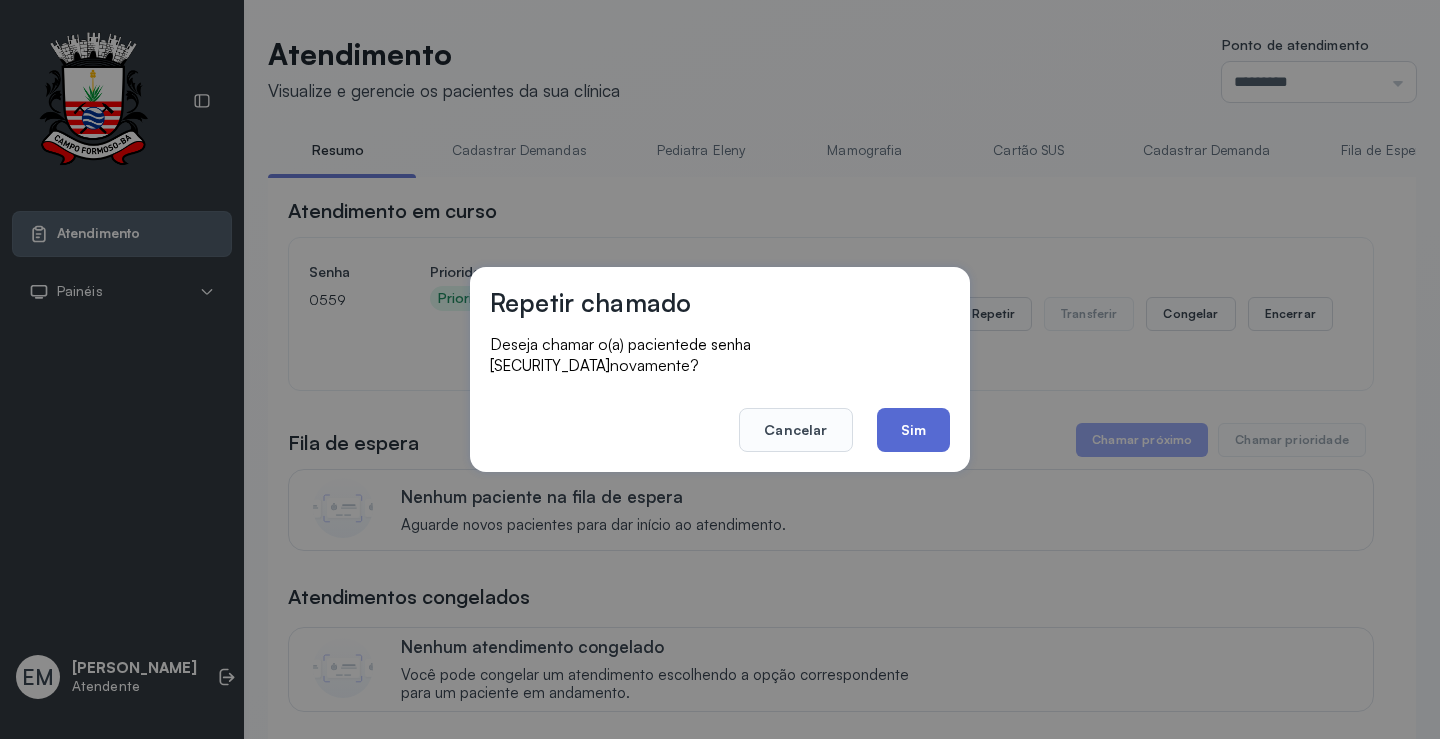 click on "Sim" 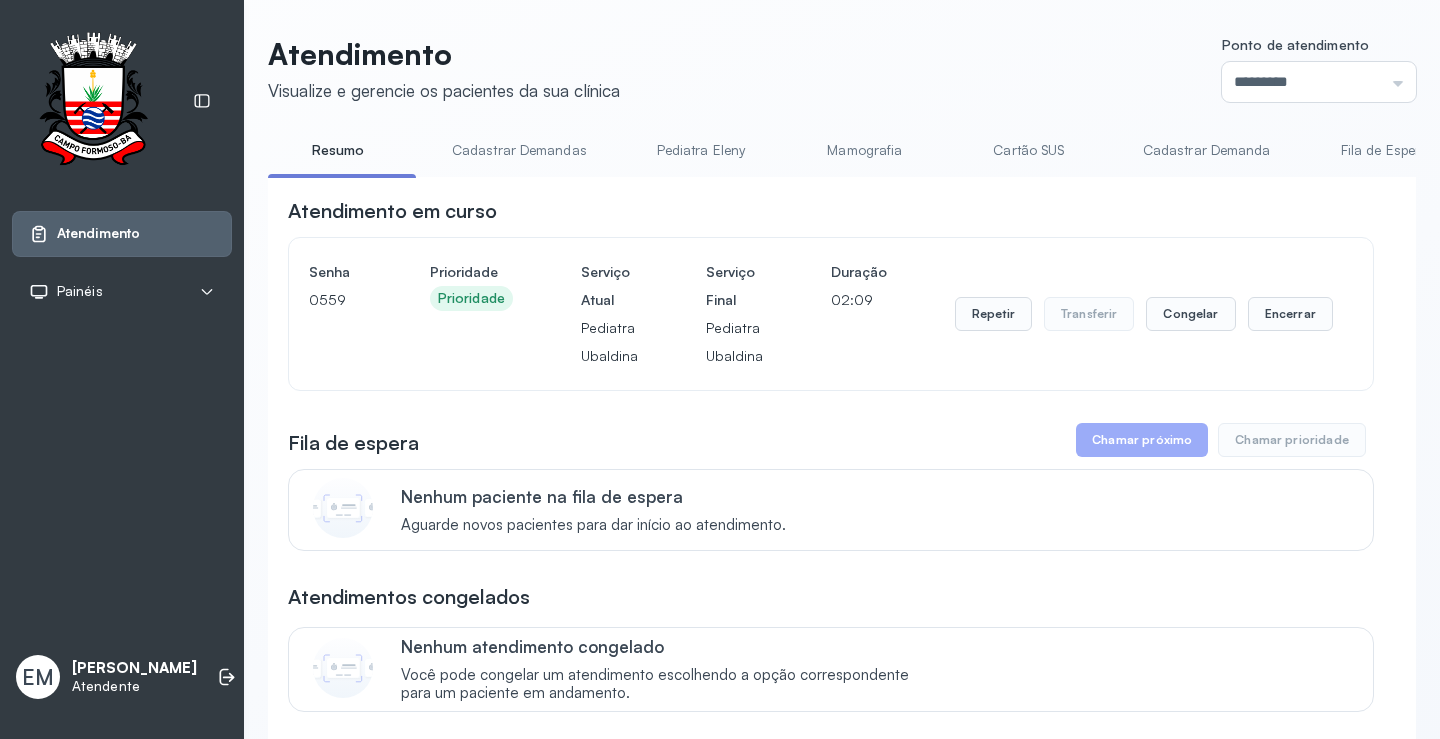 click on "Repetir Transferir Congelar Encerrar" at bounding box center (1144, 314) 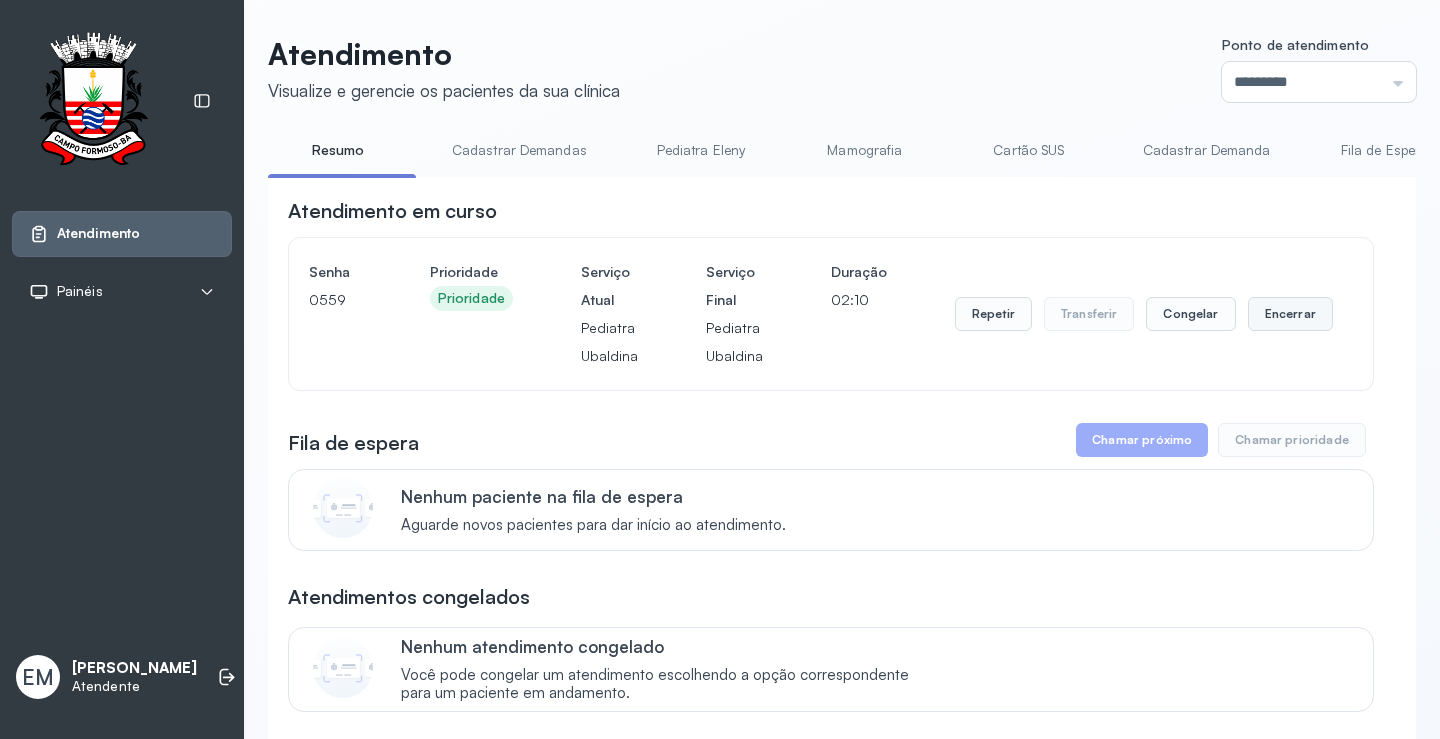 click on "Encerrar" at bounding box center [1290, 314] 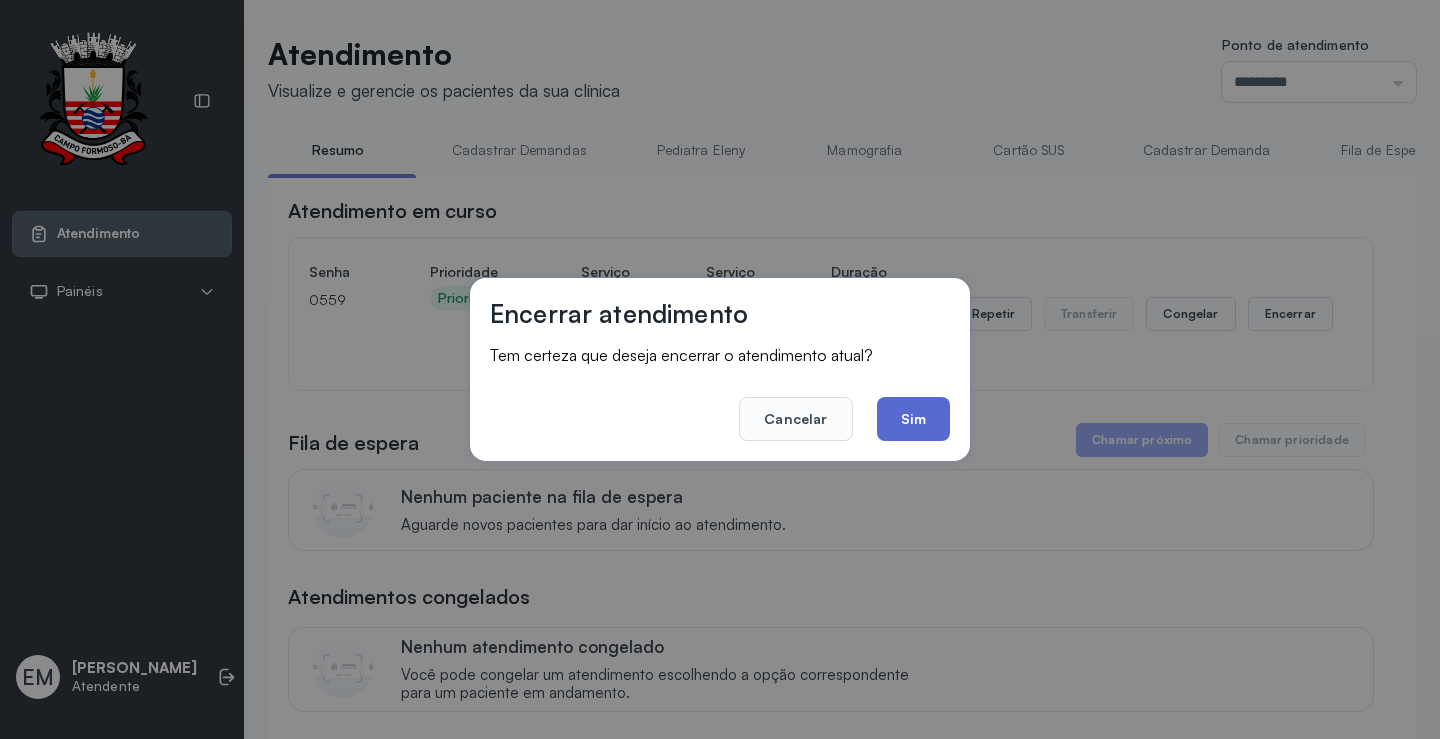 click on "Sim" 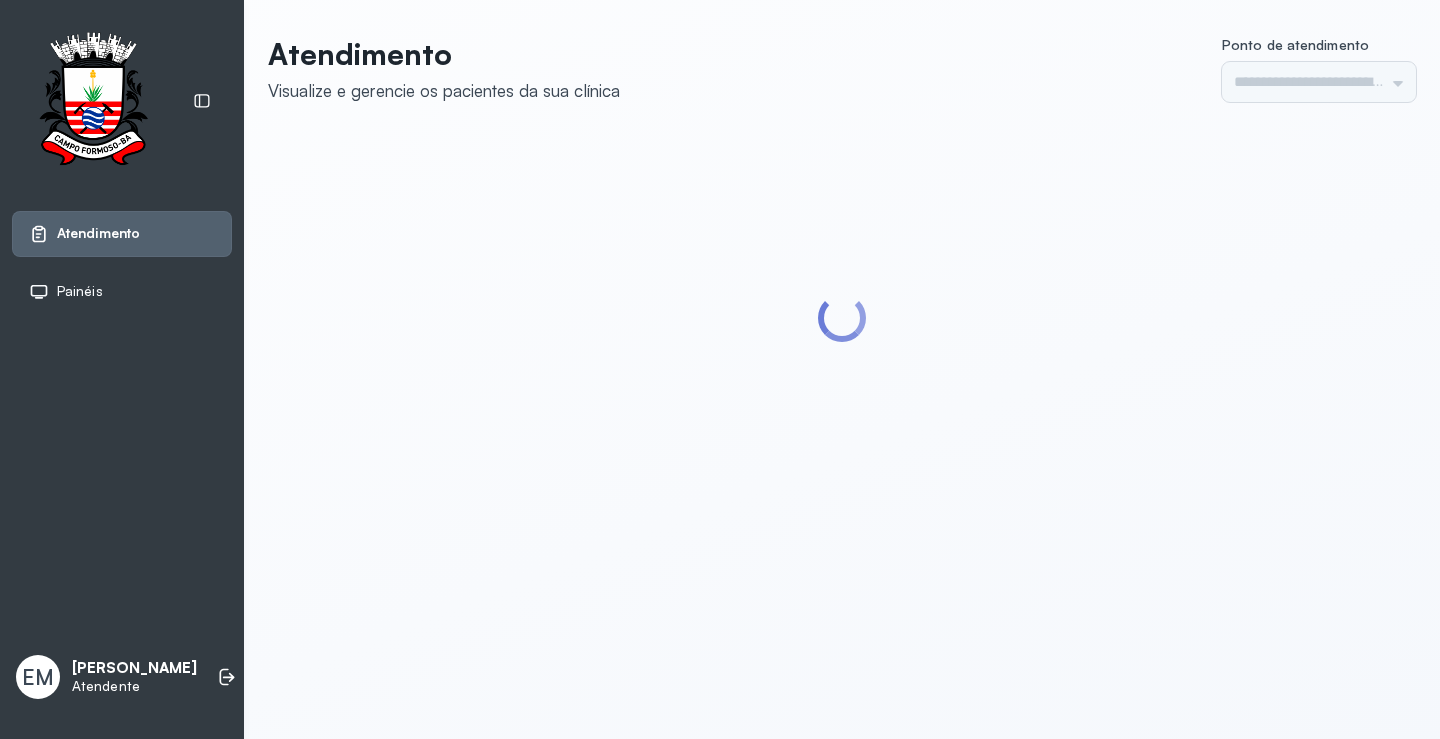 scroll, scrollTop: 0, scrollLeft: 0, axis: both 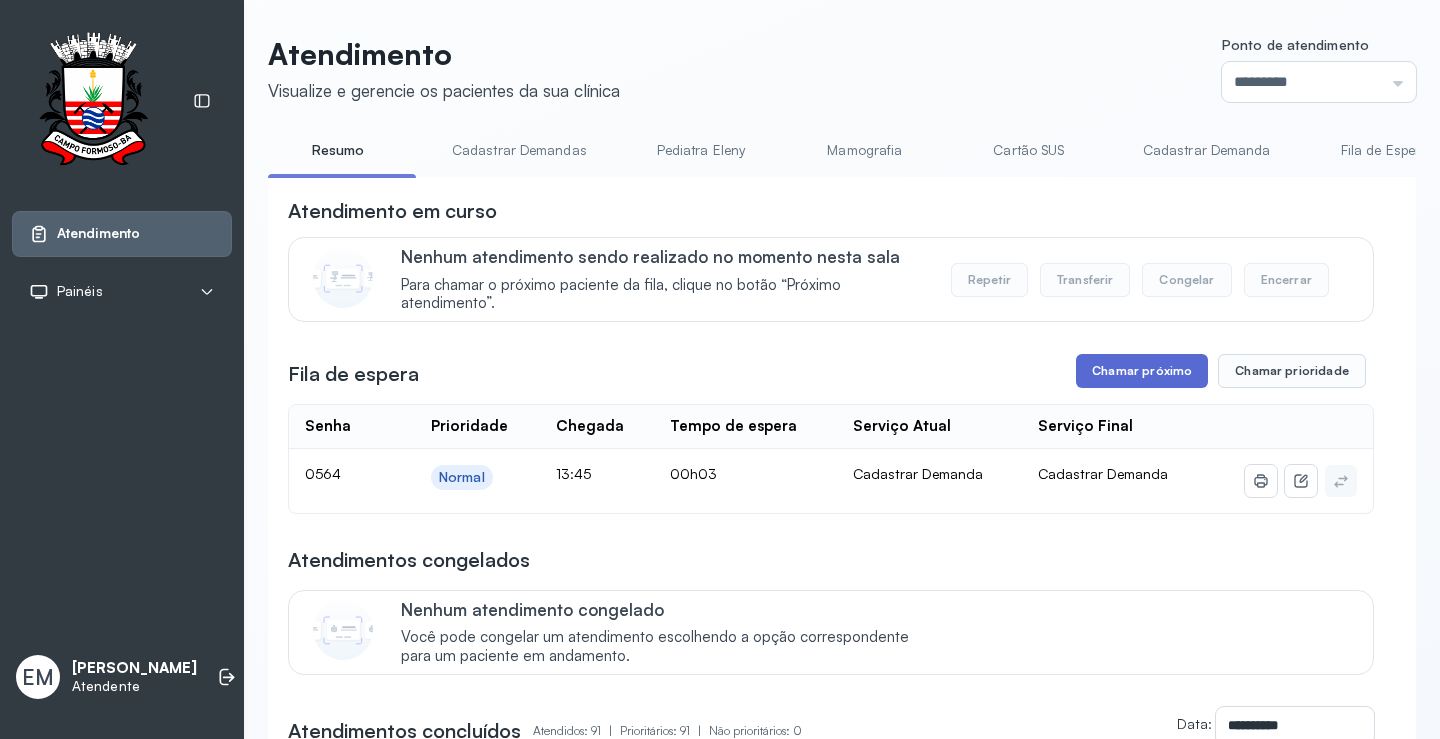 click on "Chamar próximo" at bounding box center (1142, 371) 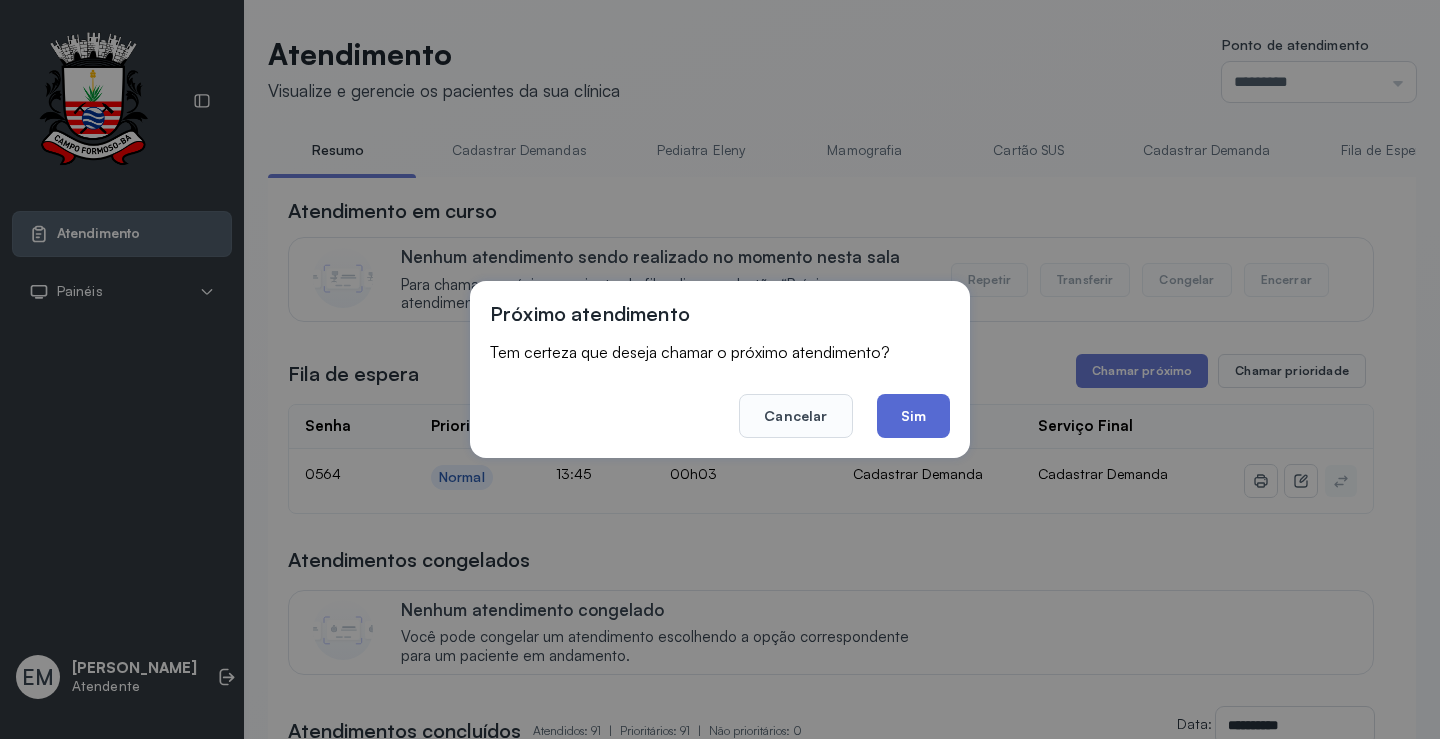 click on "Sim" 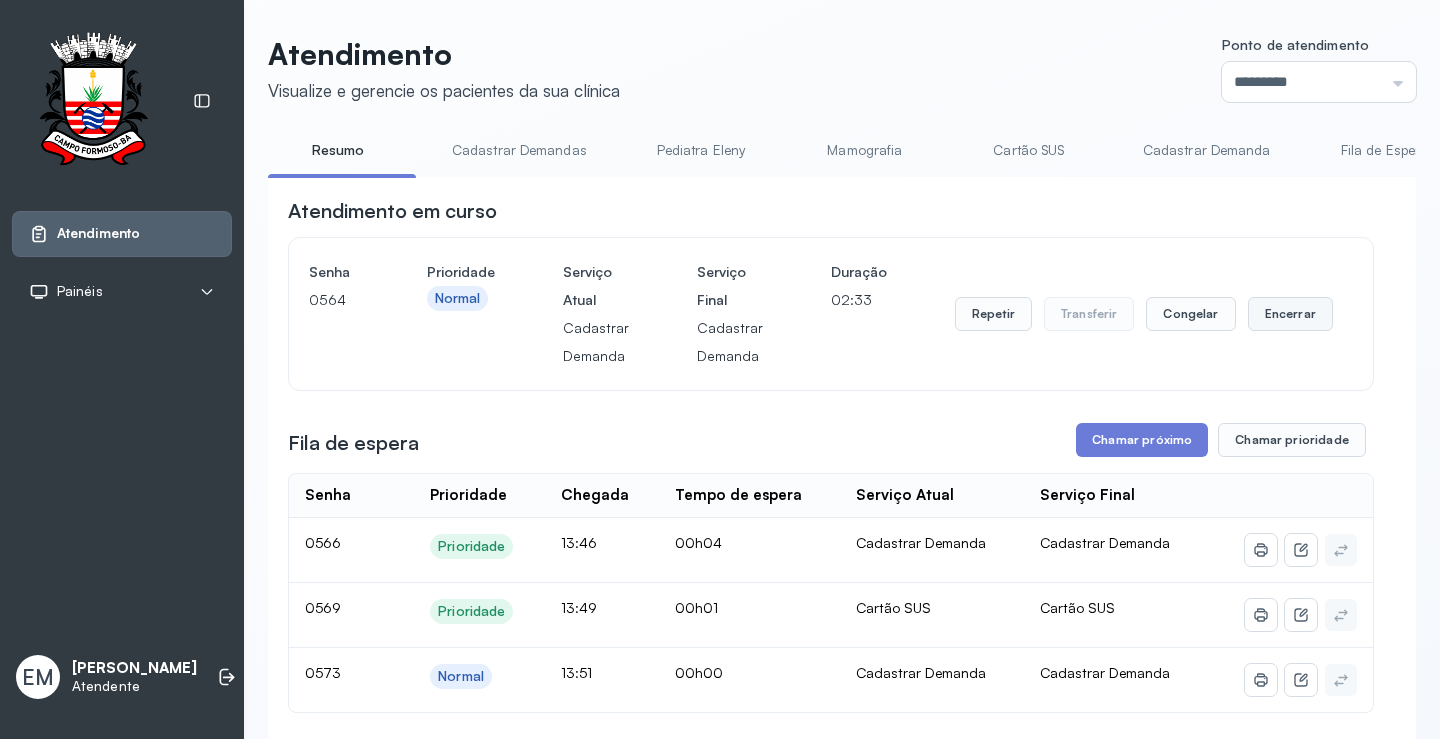 click on "Encerrar" at bounding box center (1290, 314) 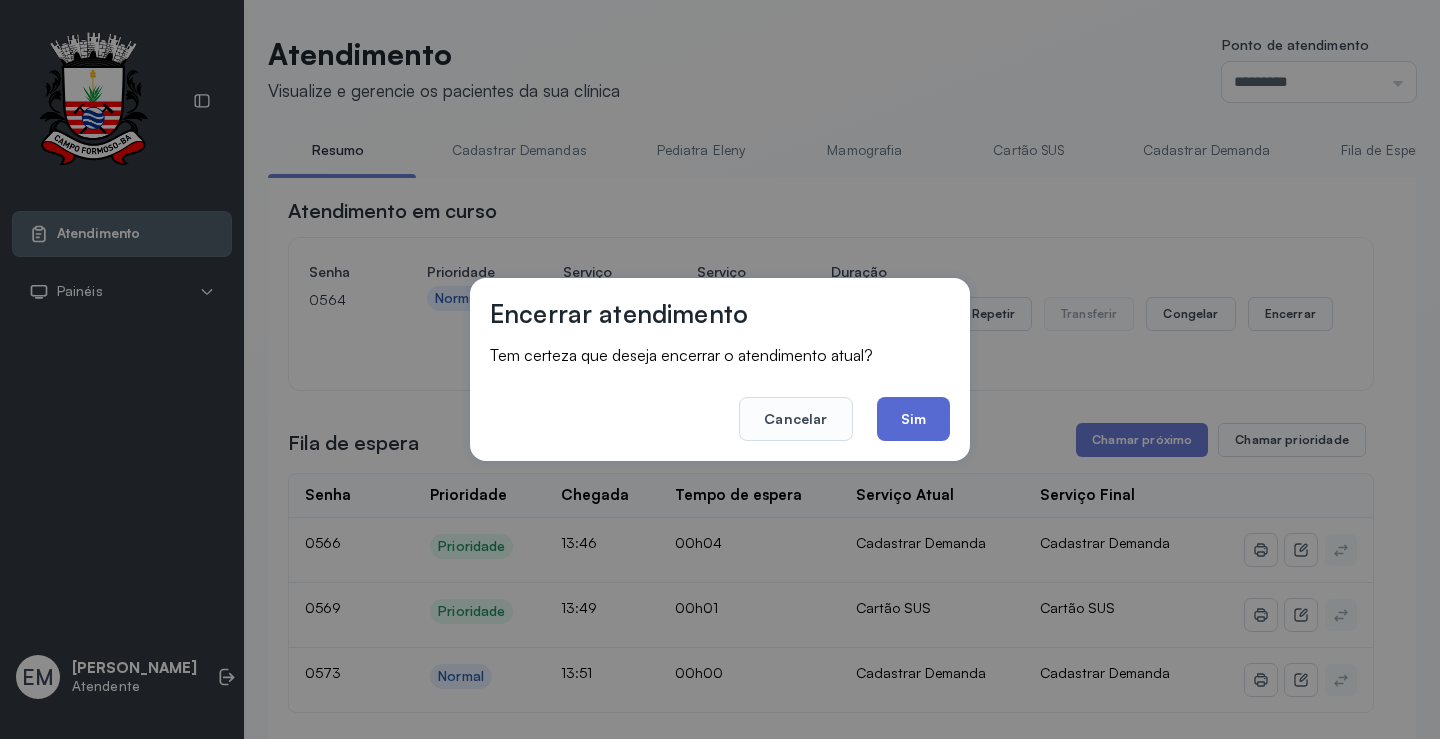 click on "Sim" 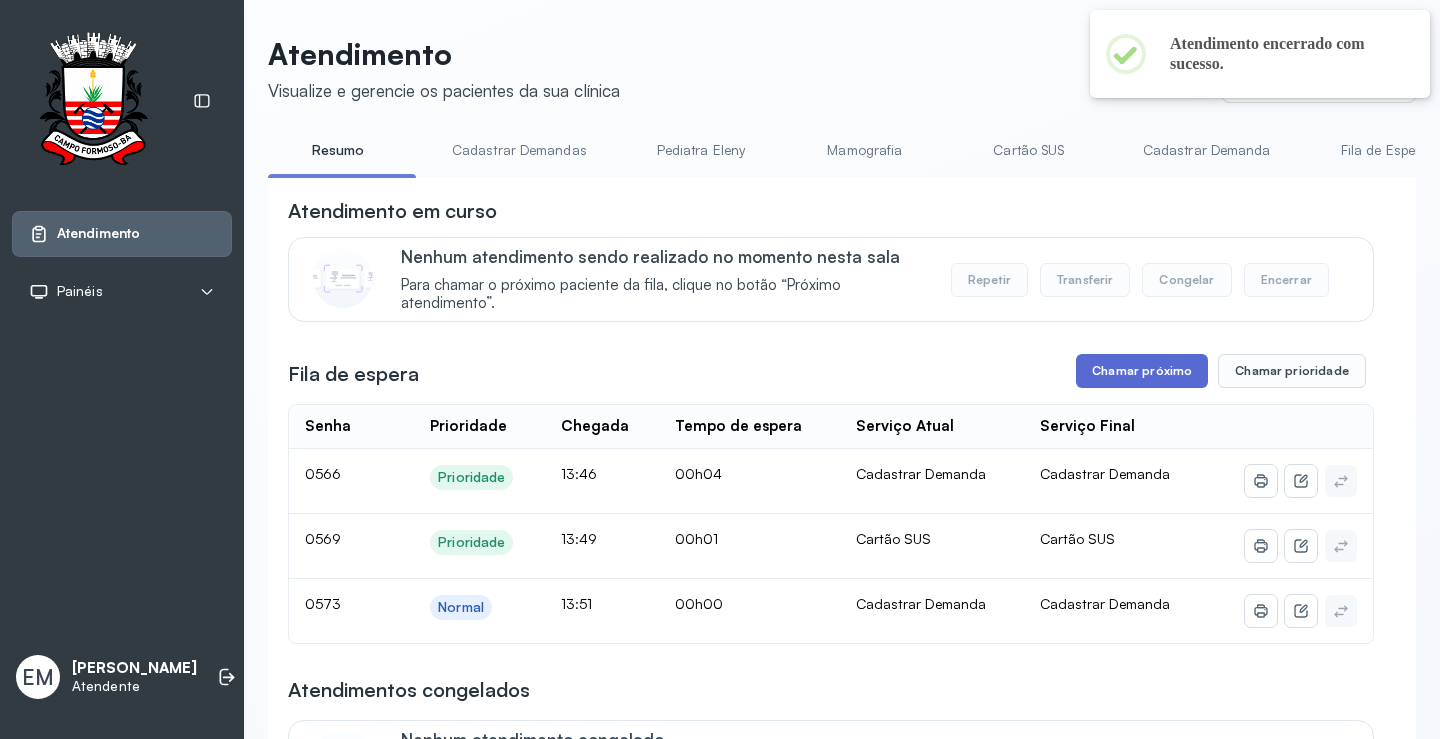 click on "Chamar próximo" at bounding box center (1142, 371) 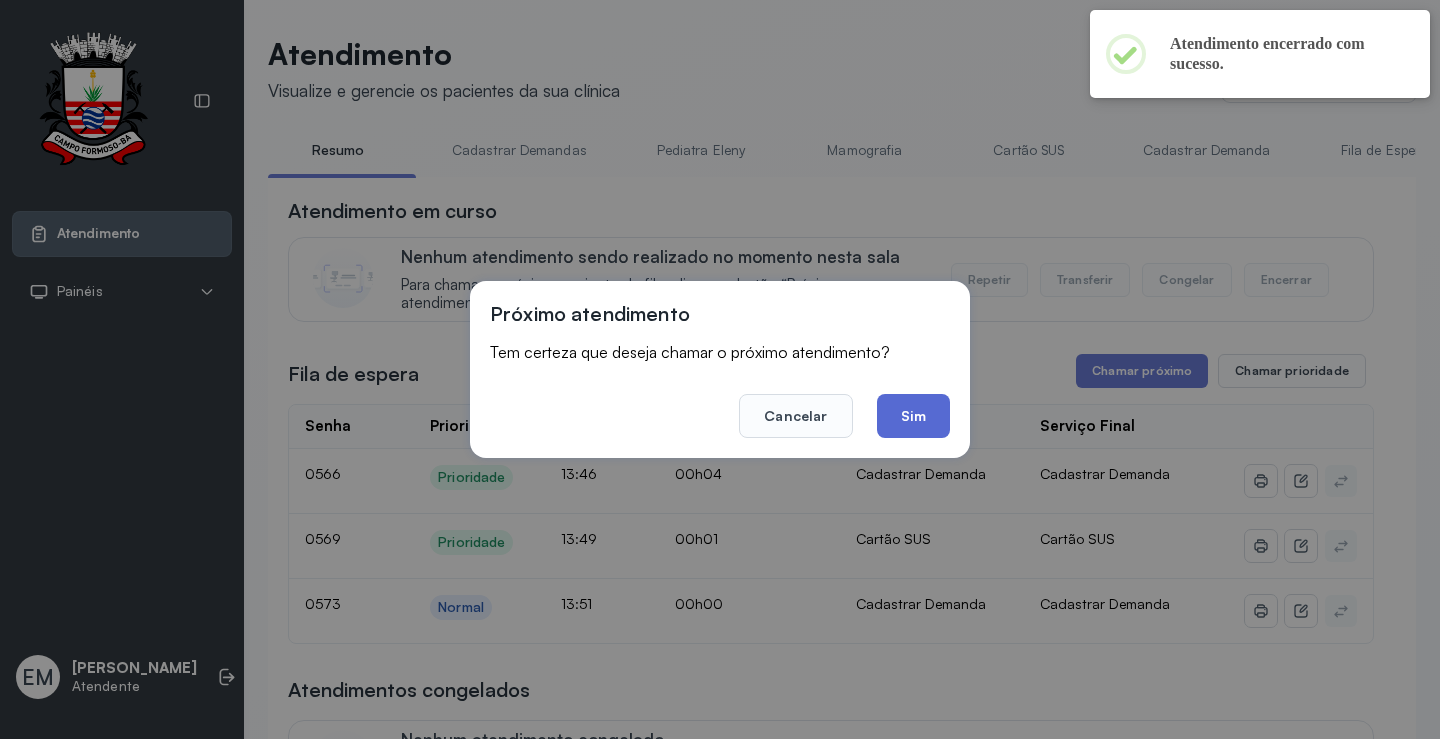 click on "Sim" 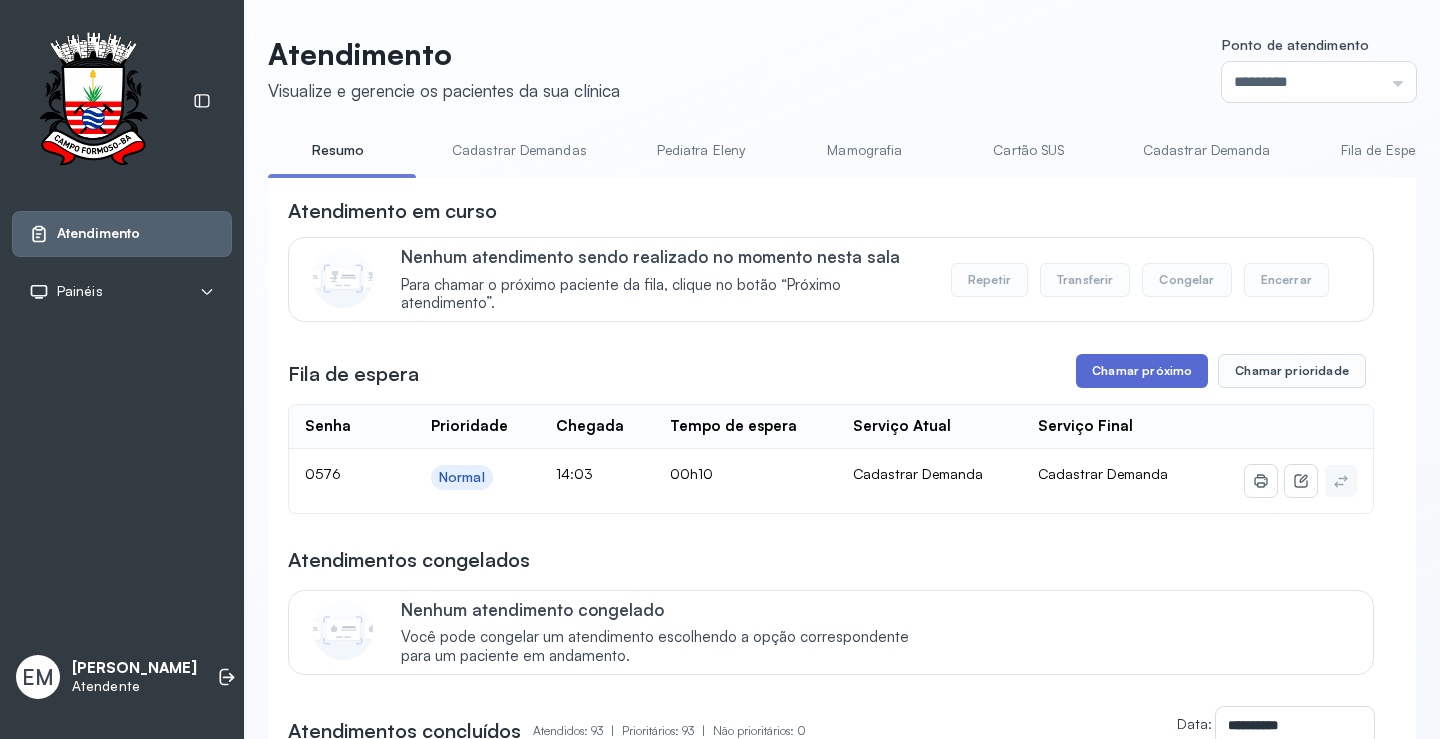click on "Chamar próximo" at bounding box center (1142, 371) 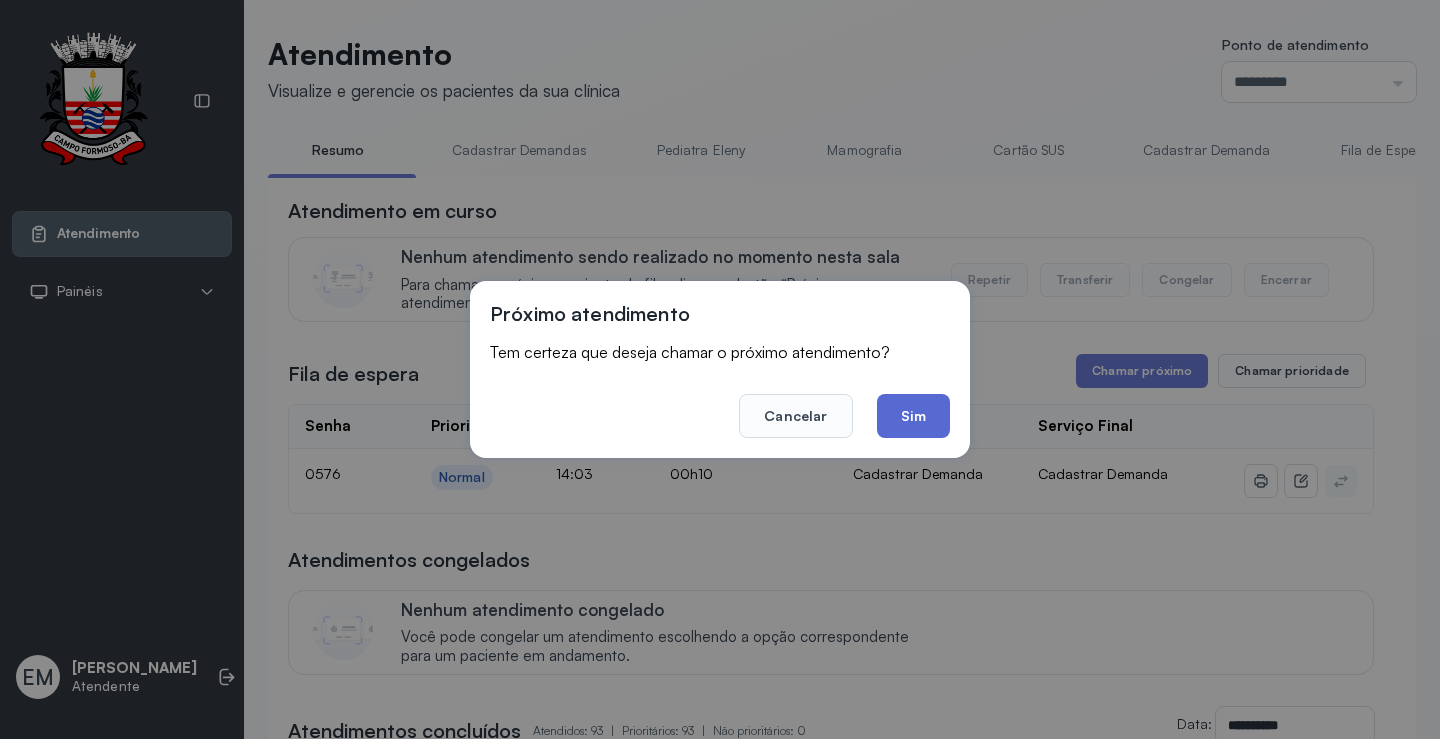 click on "Sim" 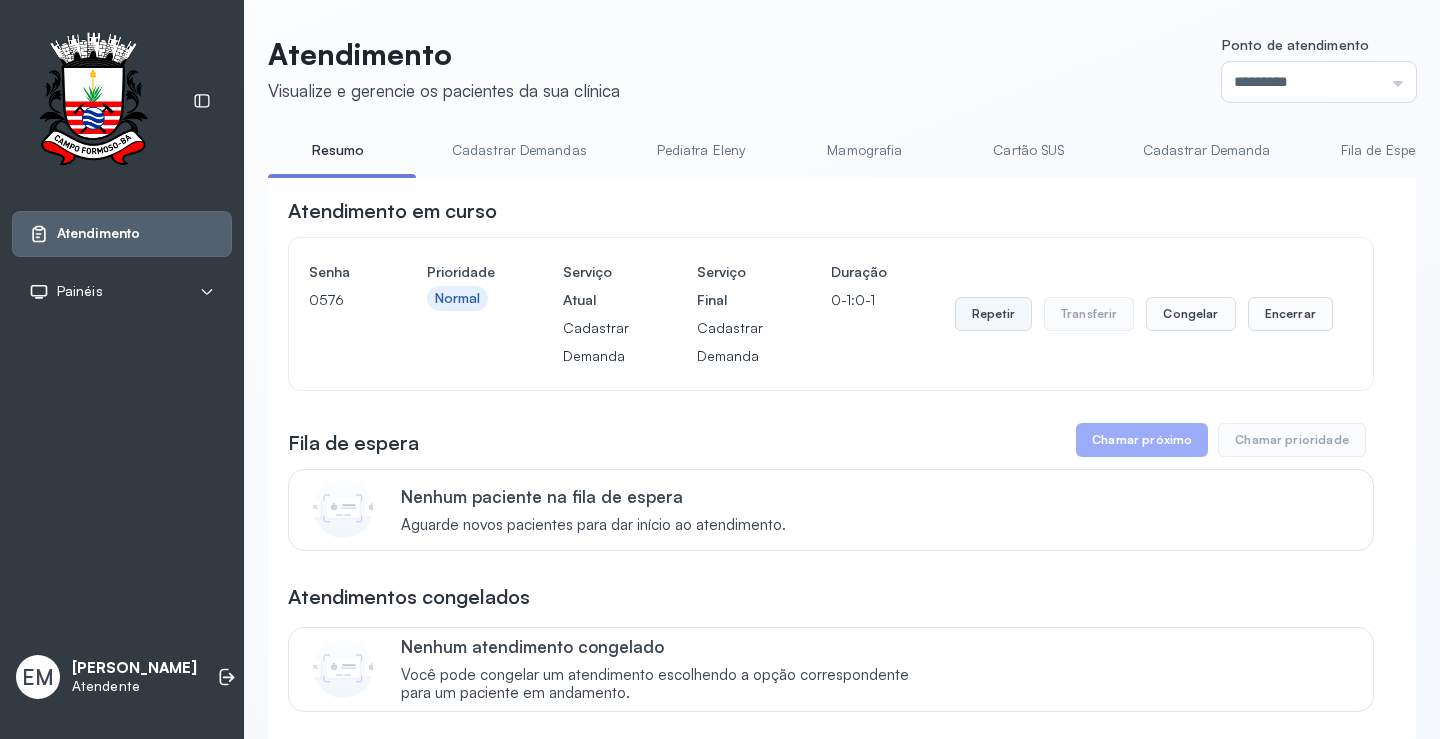 click on "Repetir" at bounding box center [993, 314] 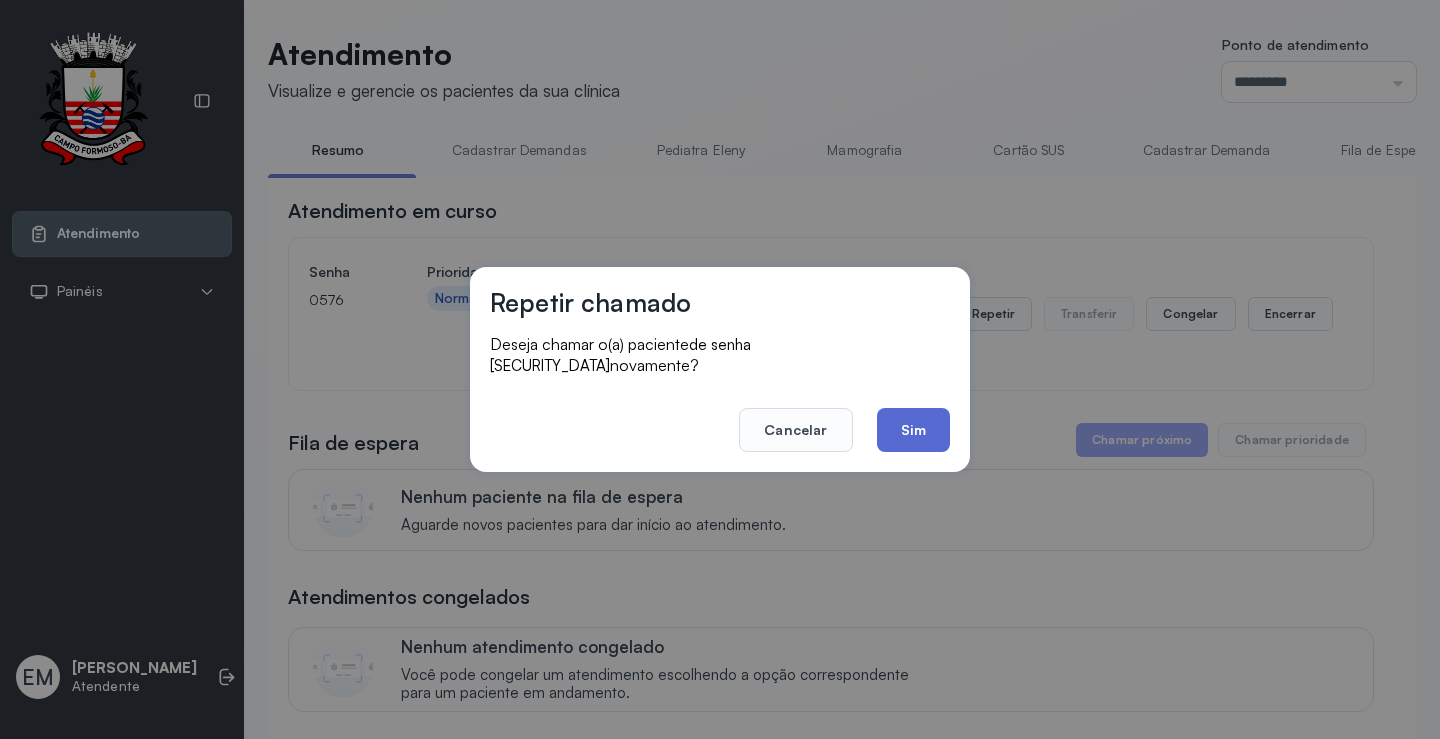 click on "Sim" 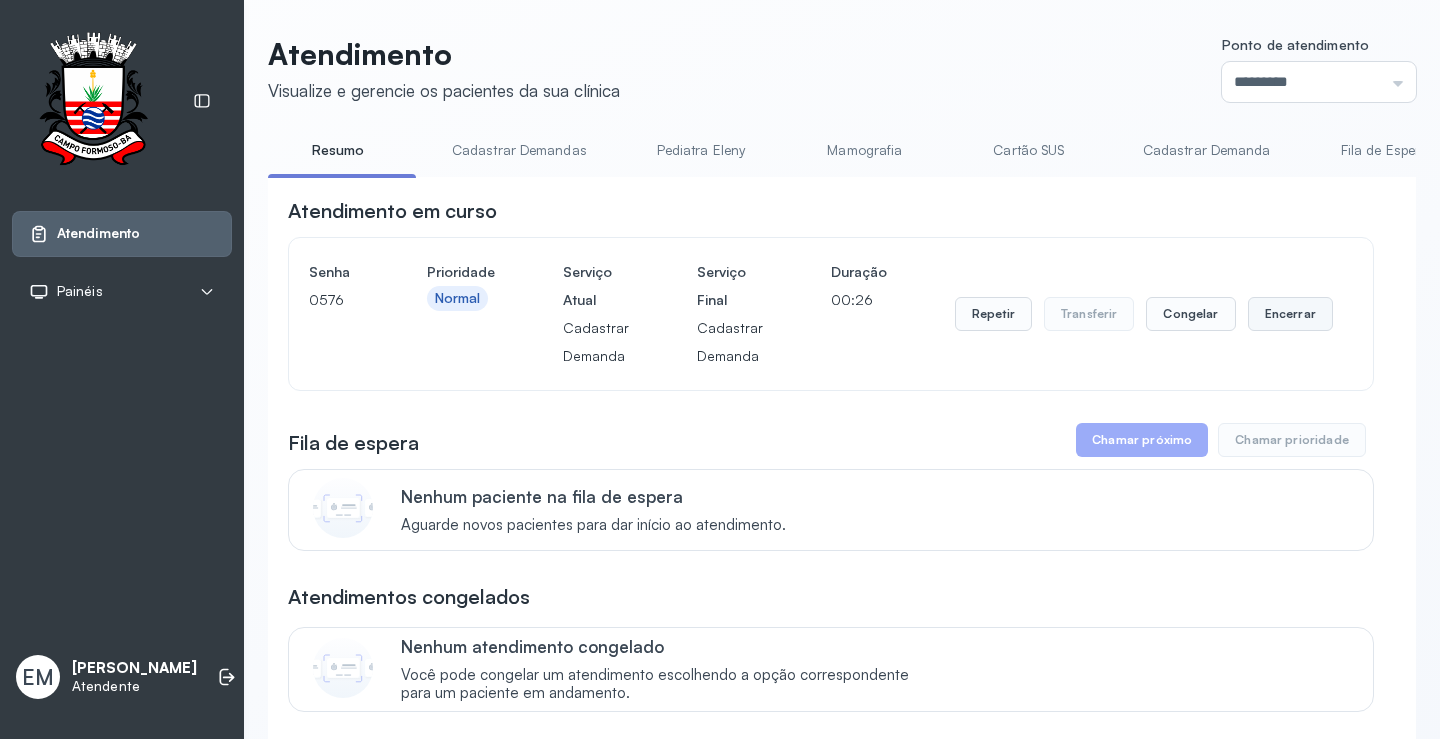 drag, startPoint x: 1271, startPoint y: 315, endPoint x: 1260, endPoint y: 317, distance: 11.18034 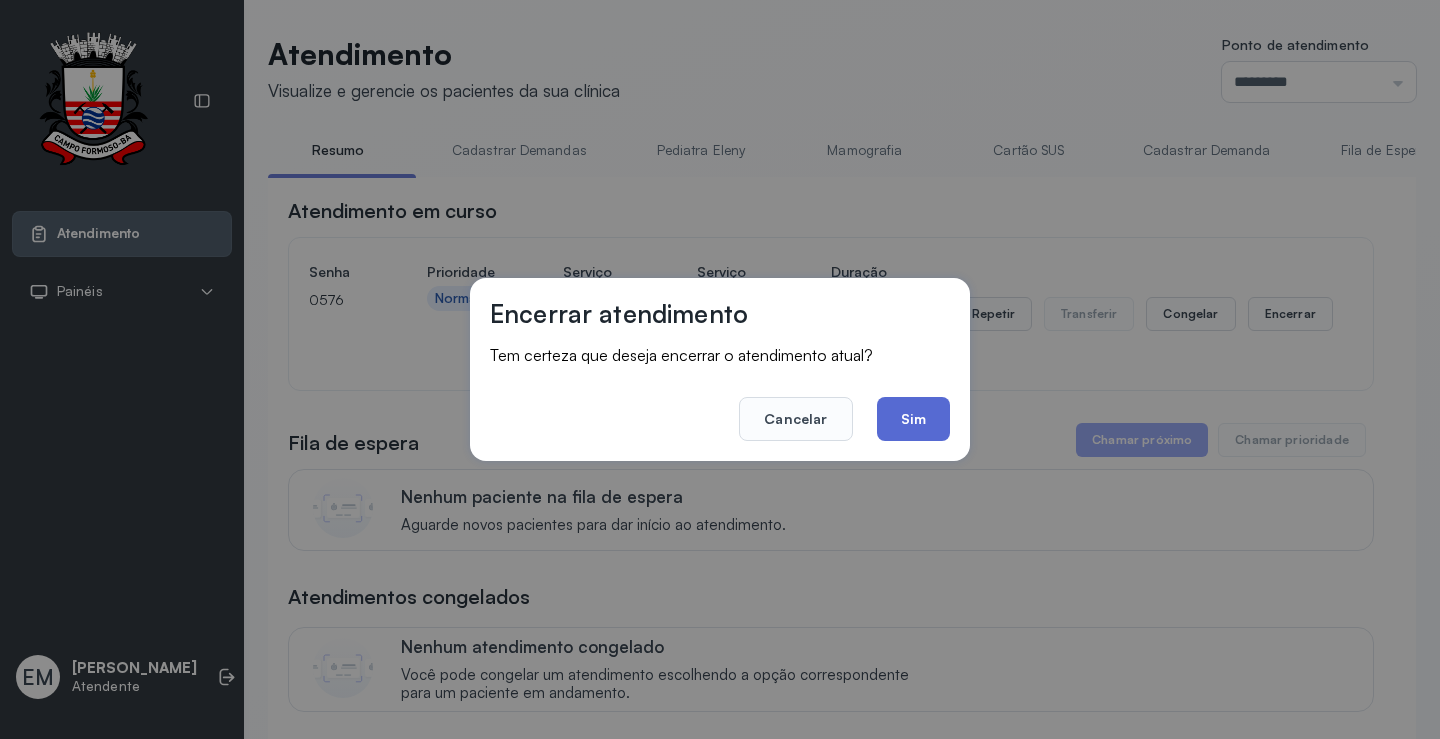 click on "Sim" 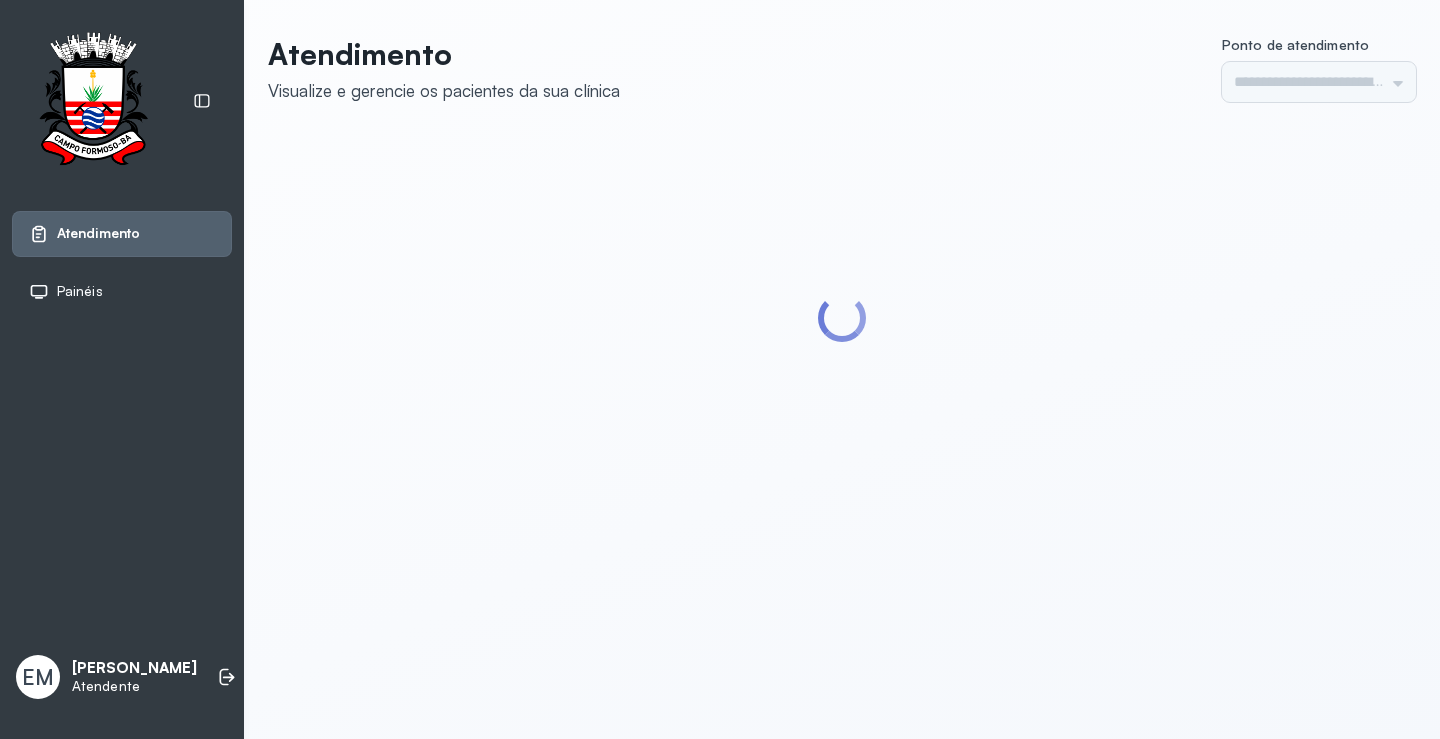 scroll, scrollTop: 0, scrollLeft: 0, axis: both 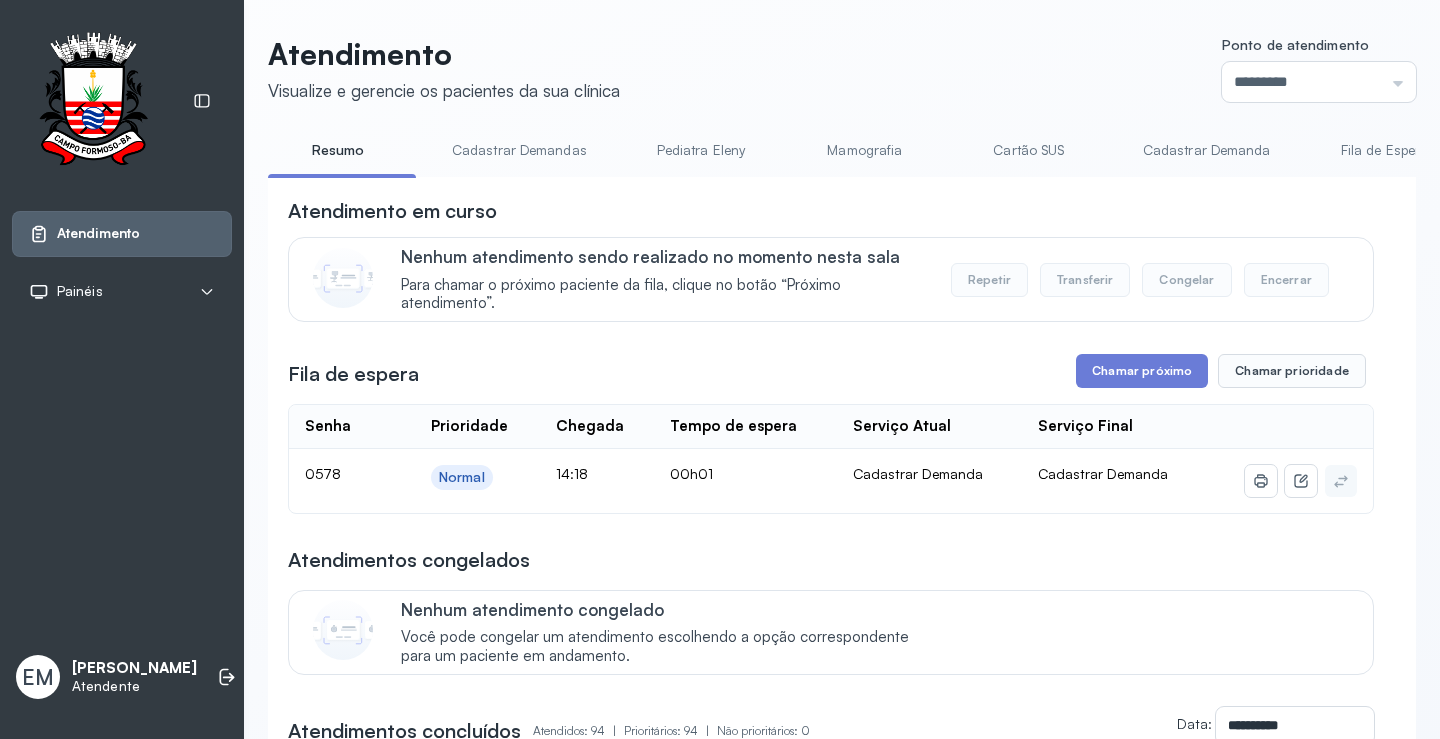 click on "**********" at bounding box center (831, 3221) 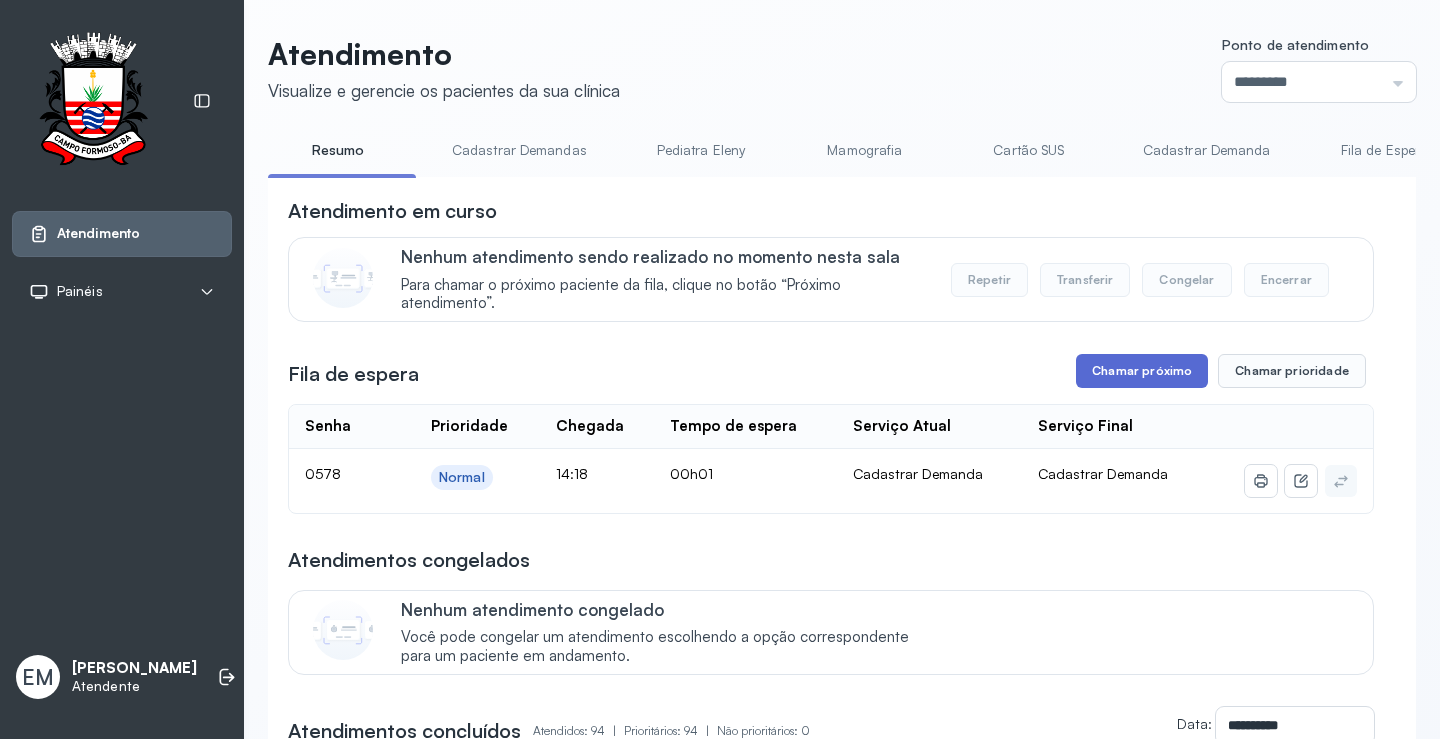 click on "Chamar próximo" at bounding box center [1142, 371] 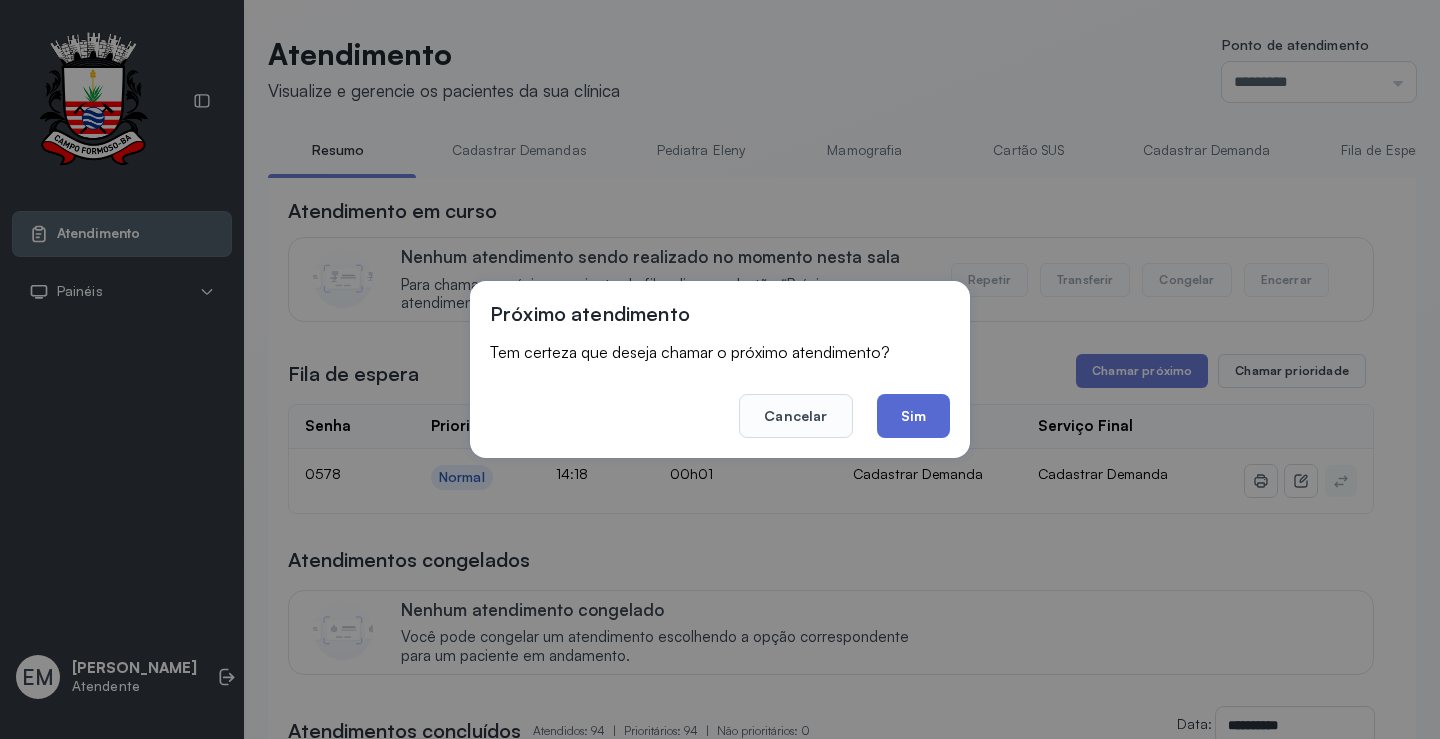 click on "Sim" 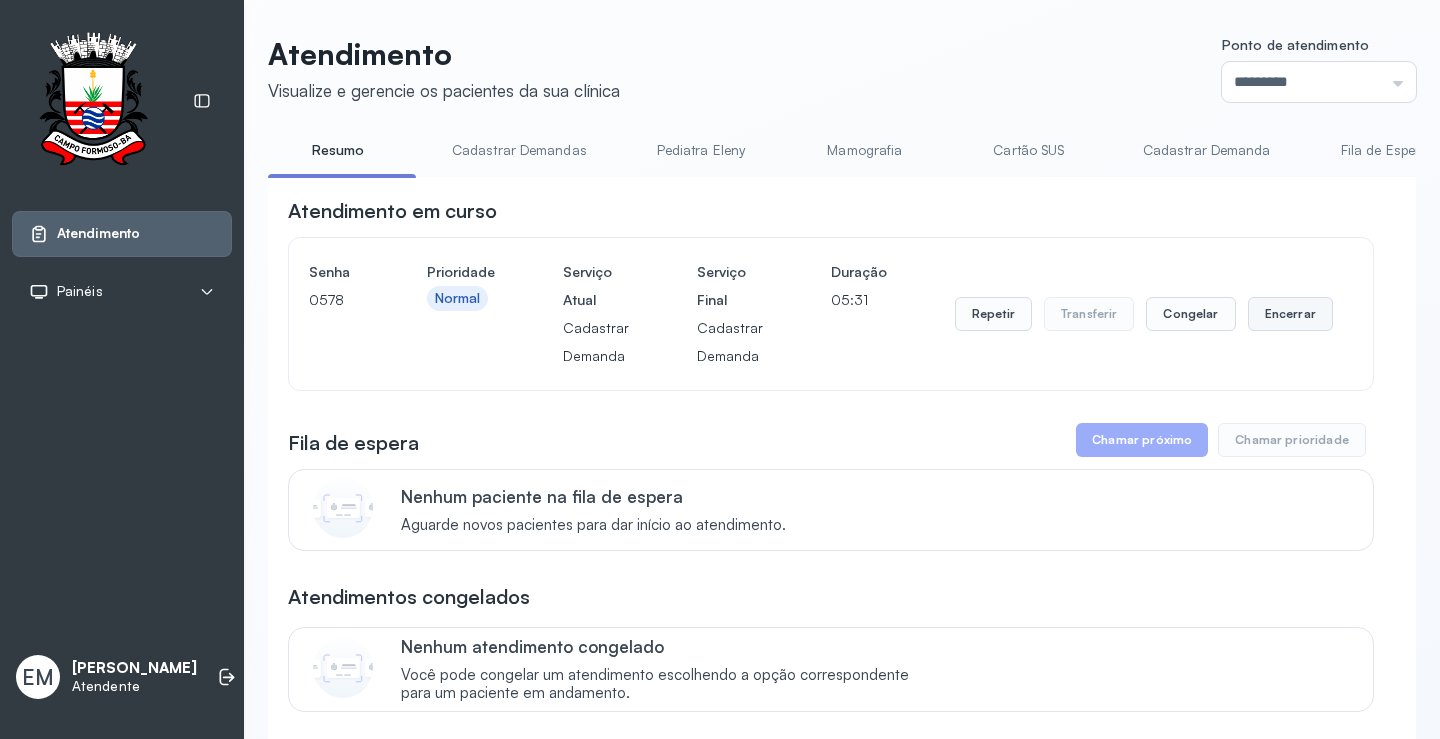 click on "Encerrar" at bounding box center [1290, 314] 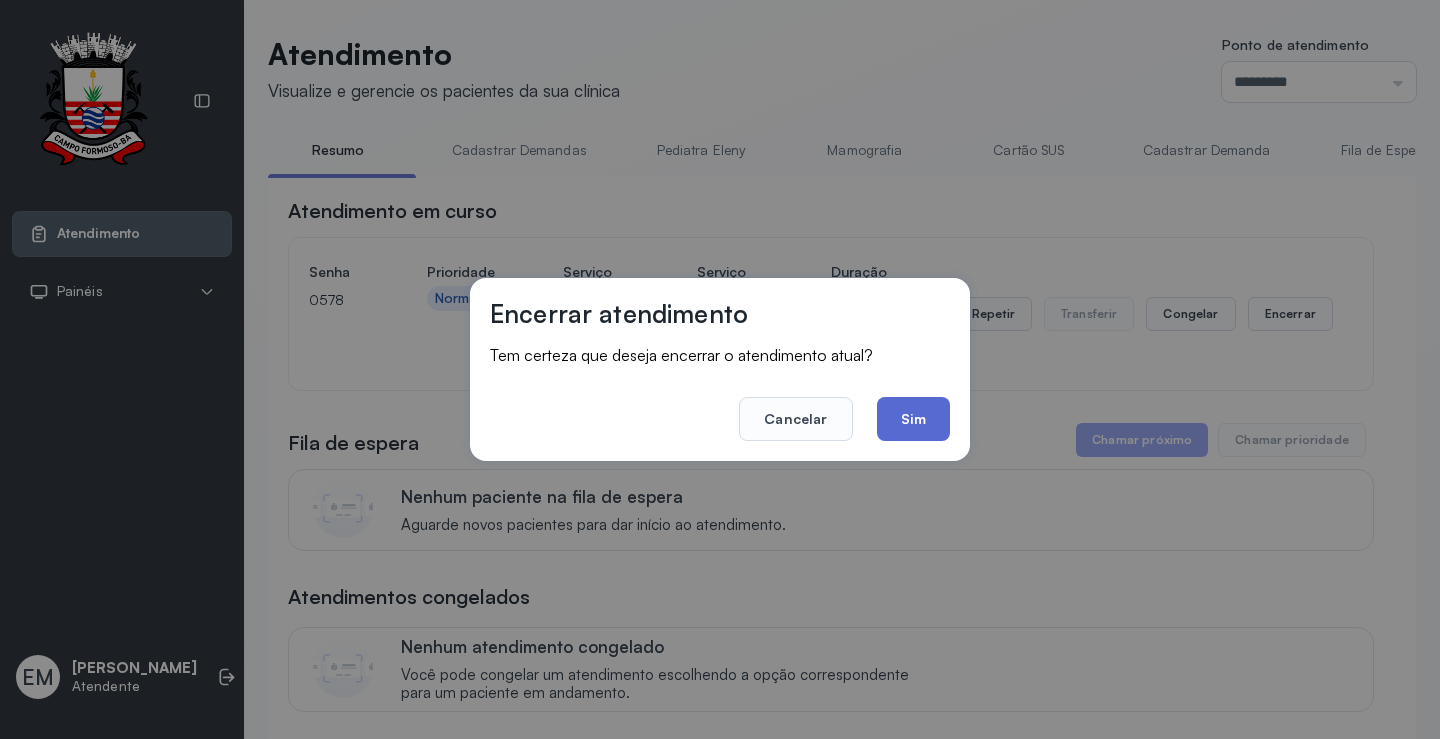 click on "Sim" 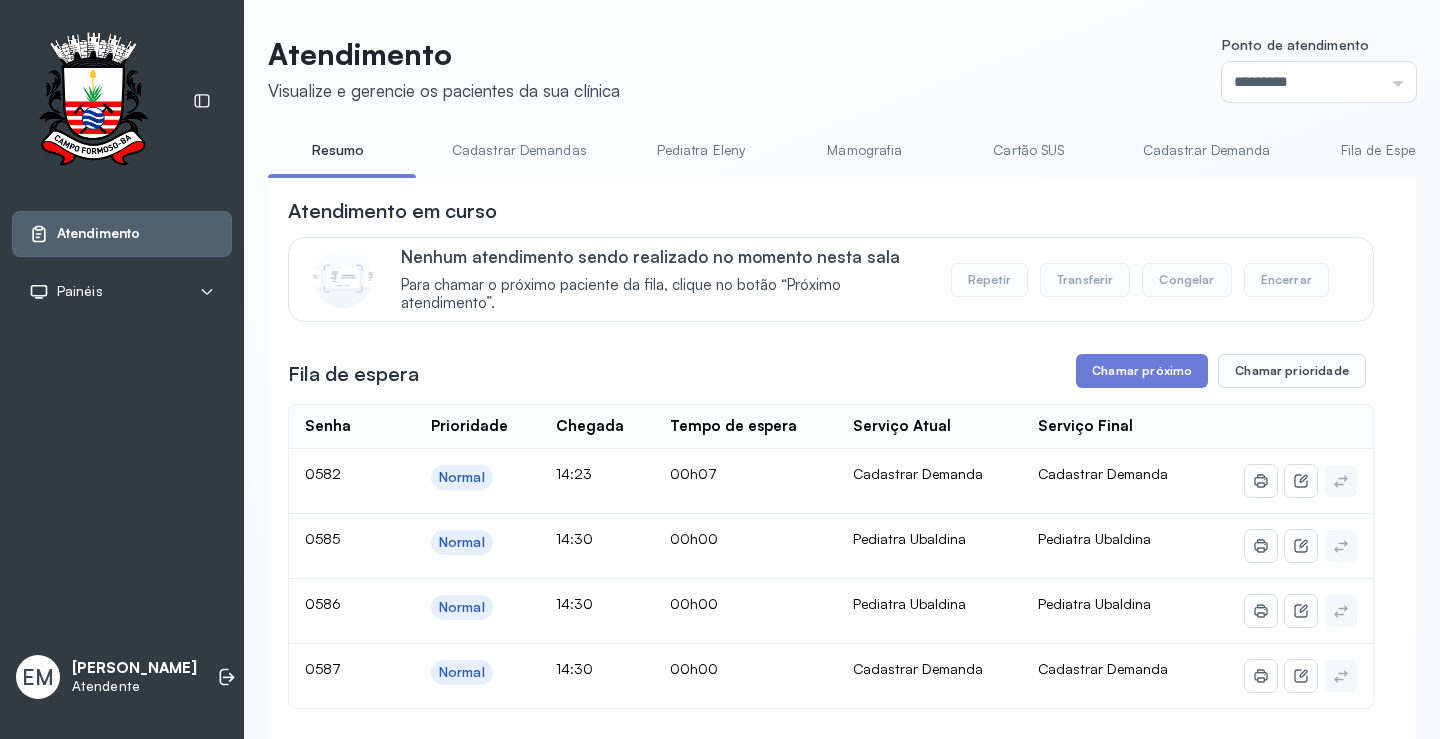 scroll, scrollTop: 0, scrollLeft: 0, axis: both 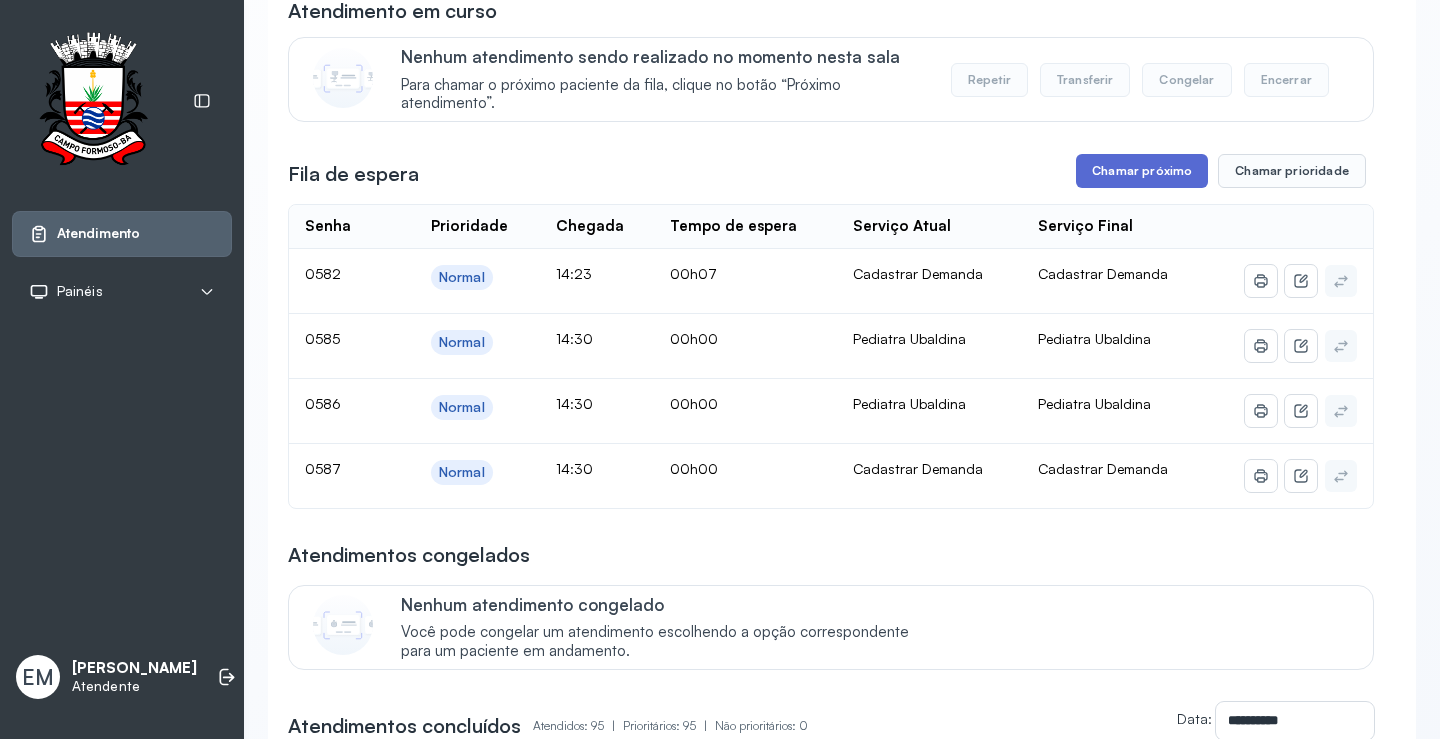 click on "Chamar próximo" at bounding box center [1142, 171] 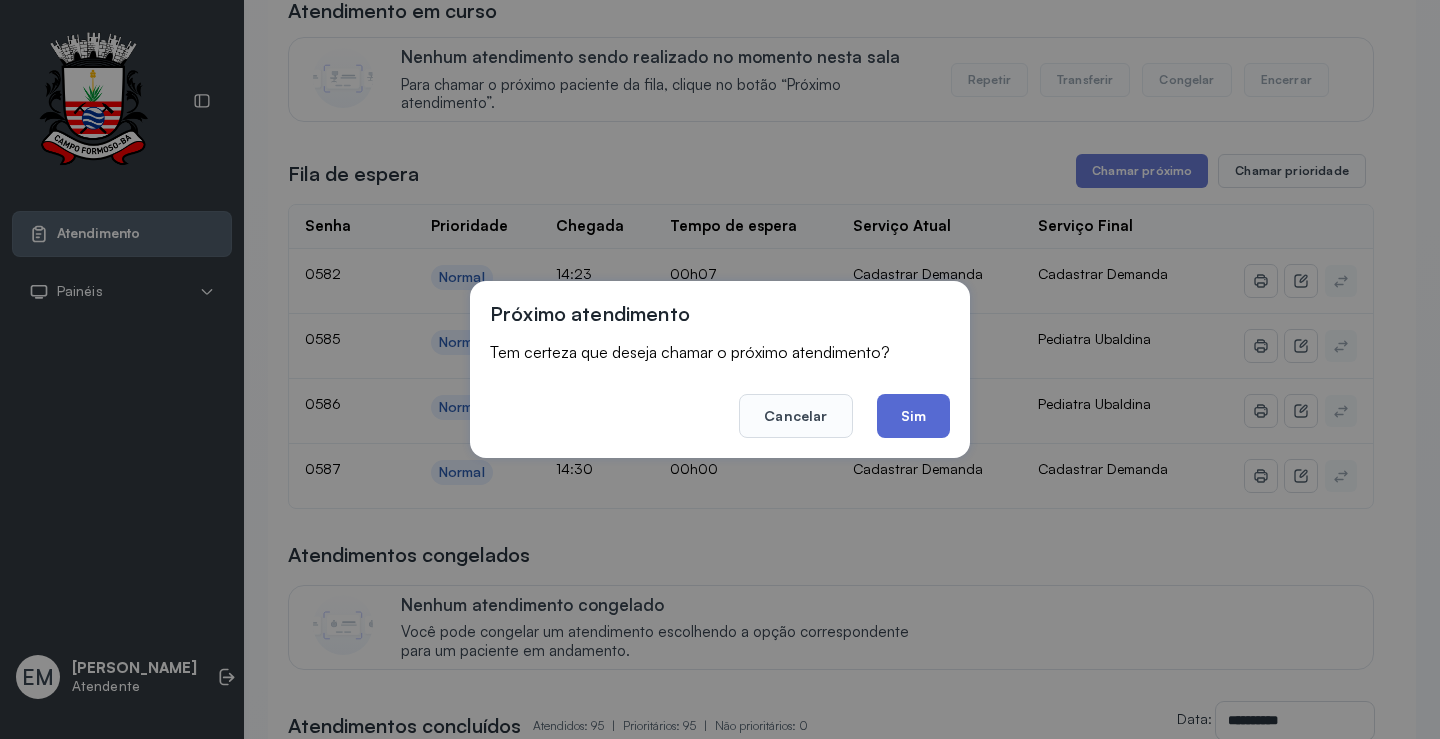 click on "Sim" 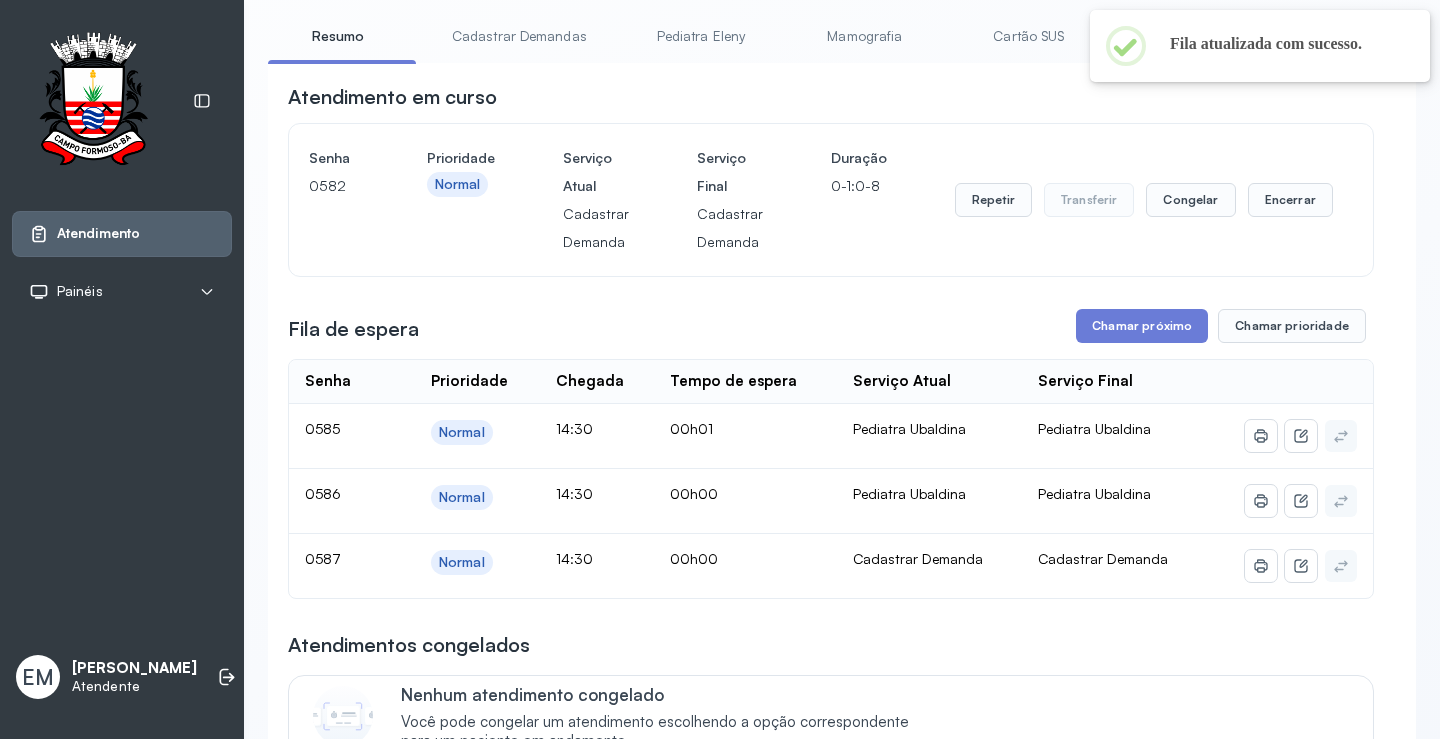 scroll, scrollTop: 0, scrollLeft: 0, axis: both 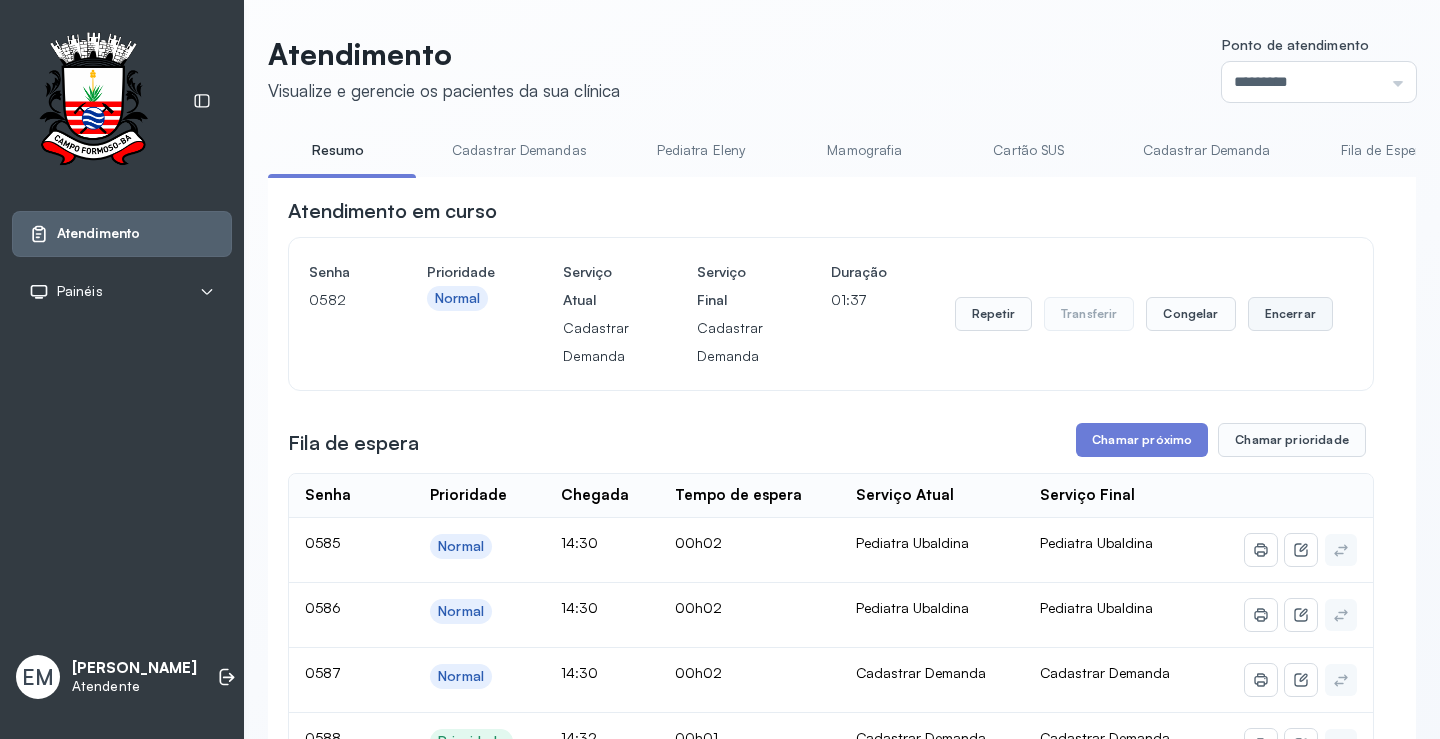 click on "Encerrar" at bounding box center [1290, 314] 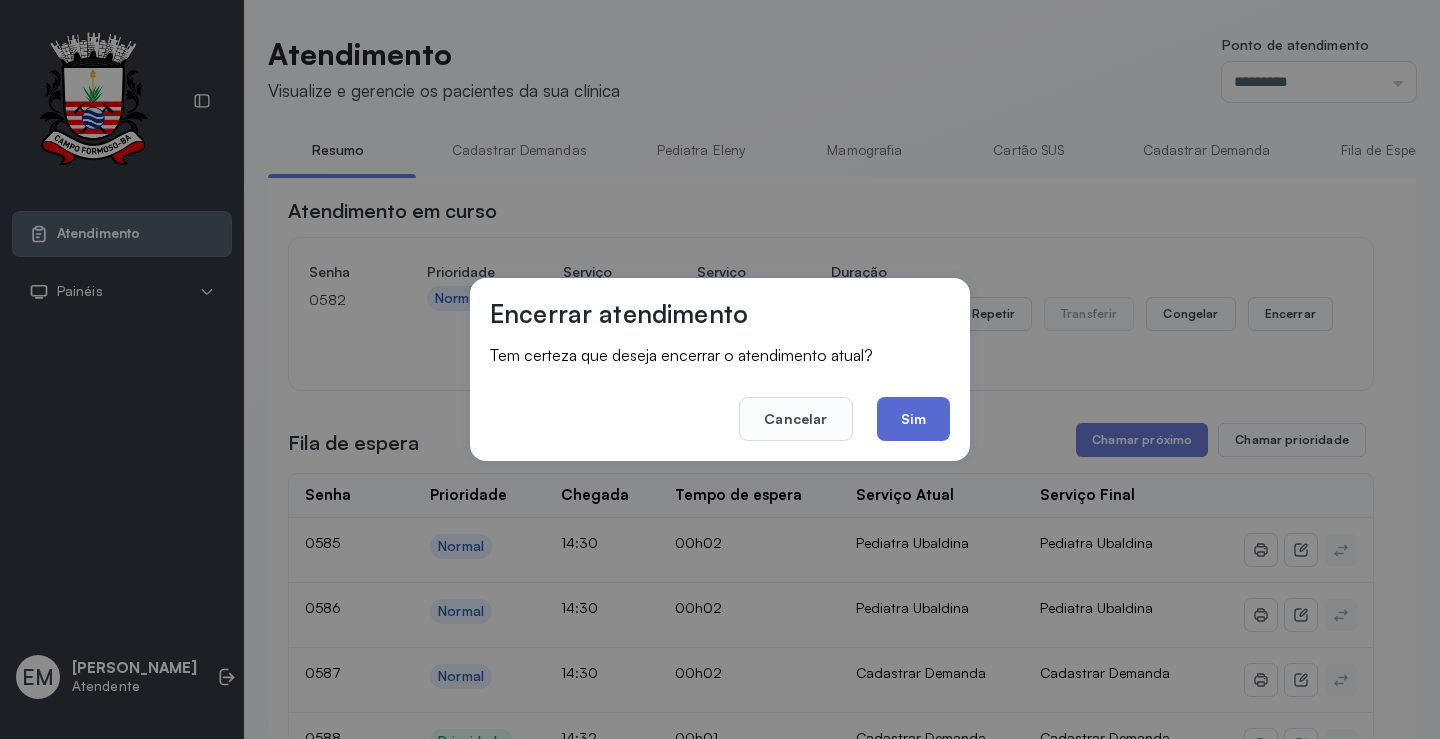 click on "Sim" 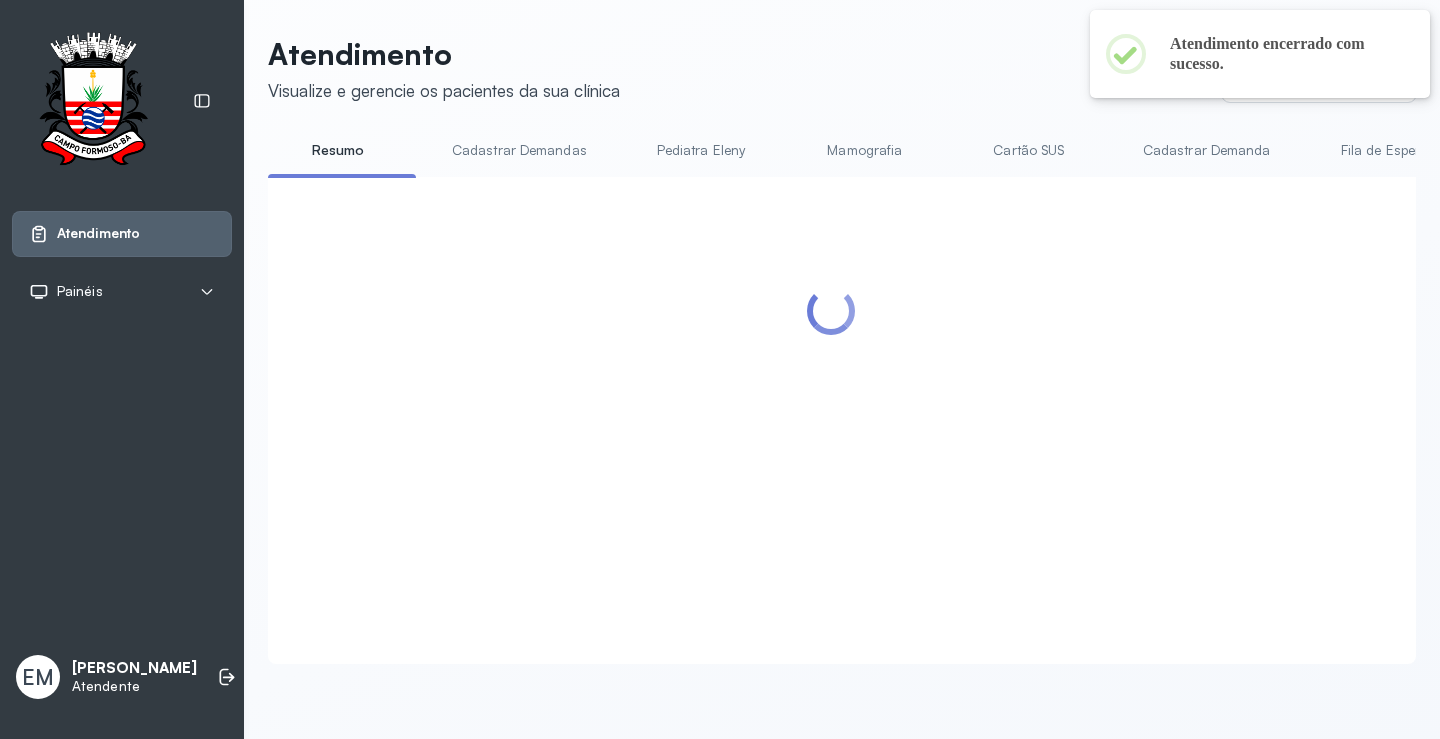 scroll, scrollTop: 1, scrollLeft: 0, axis: vertical 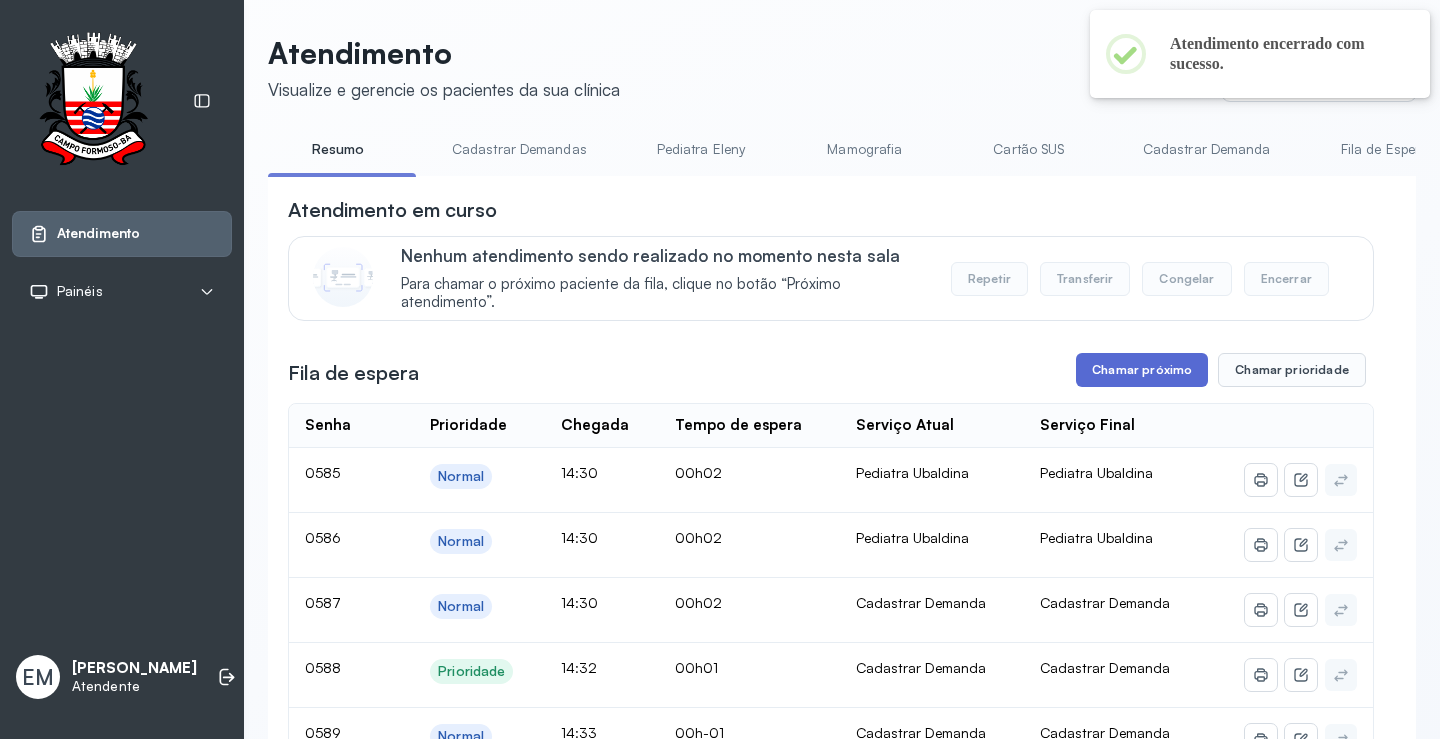 click on "Chamar próximo" at bounding box center [1142, 370] 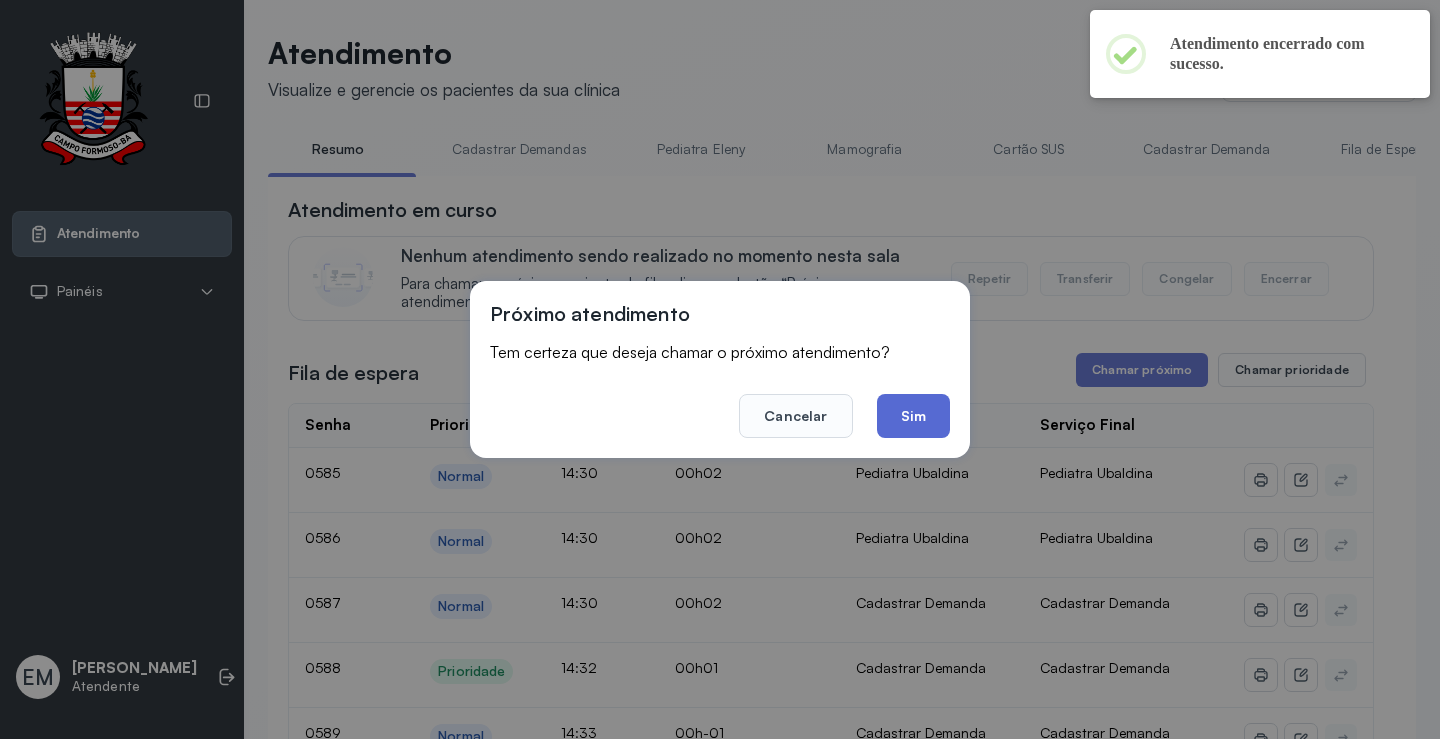 click on "Sim" 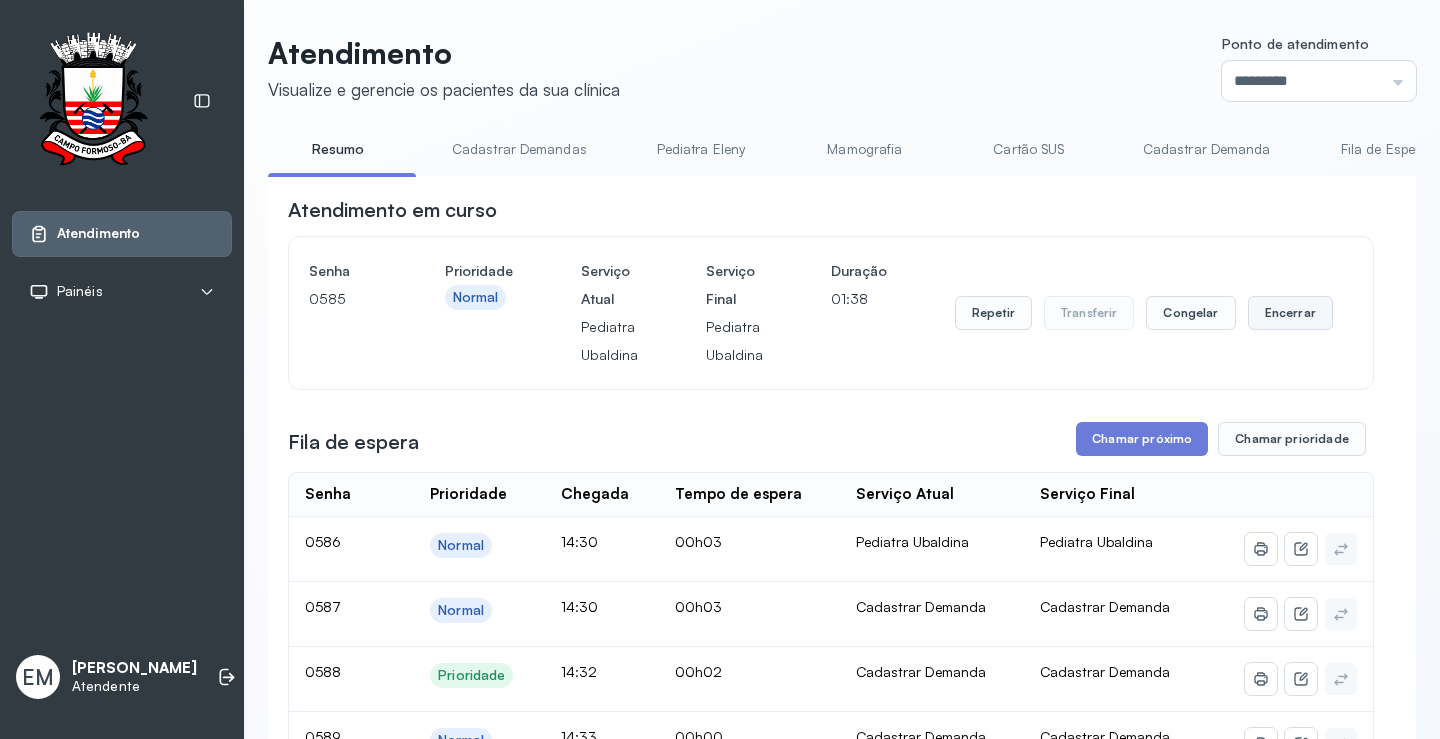 click on "Encerrar" at bounding box center [1290, 313] 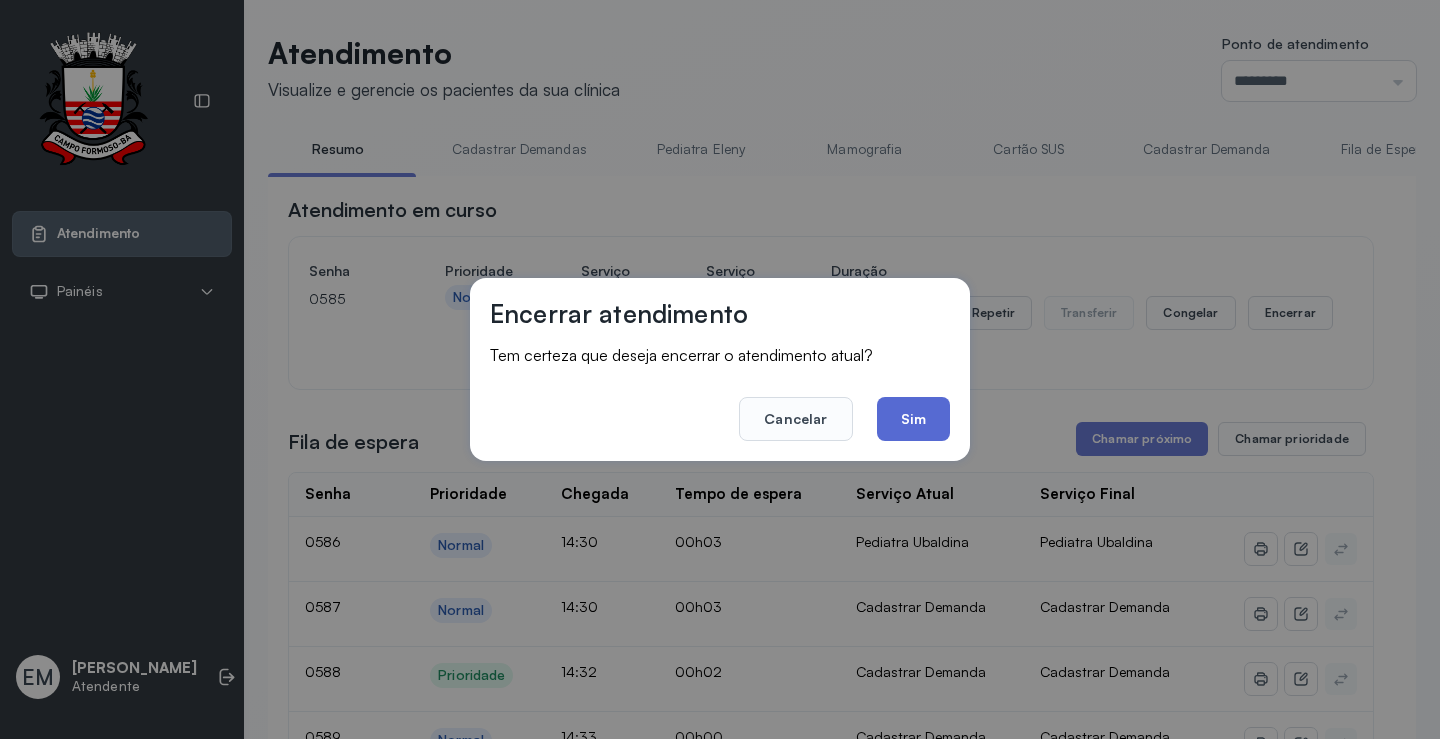 click on "Sim" 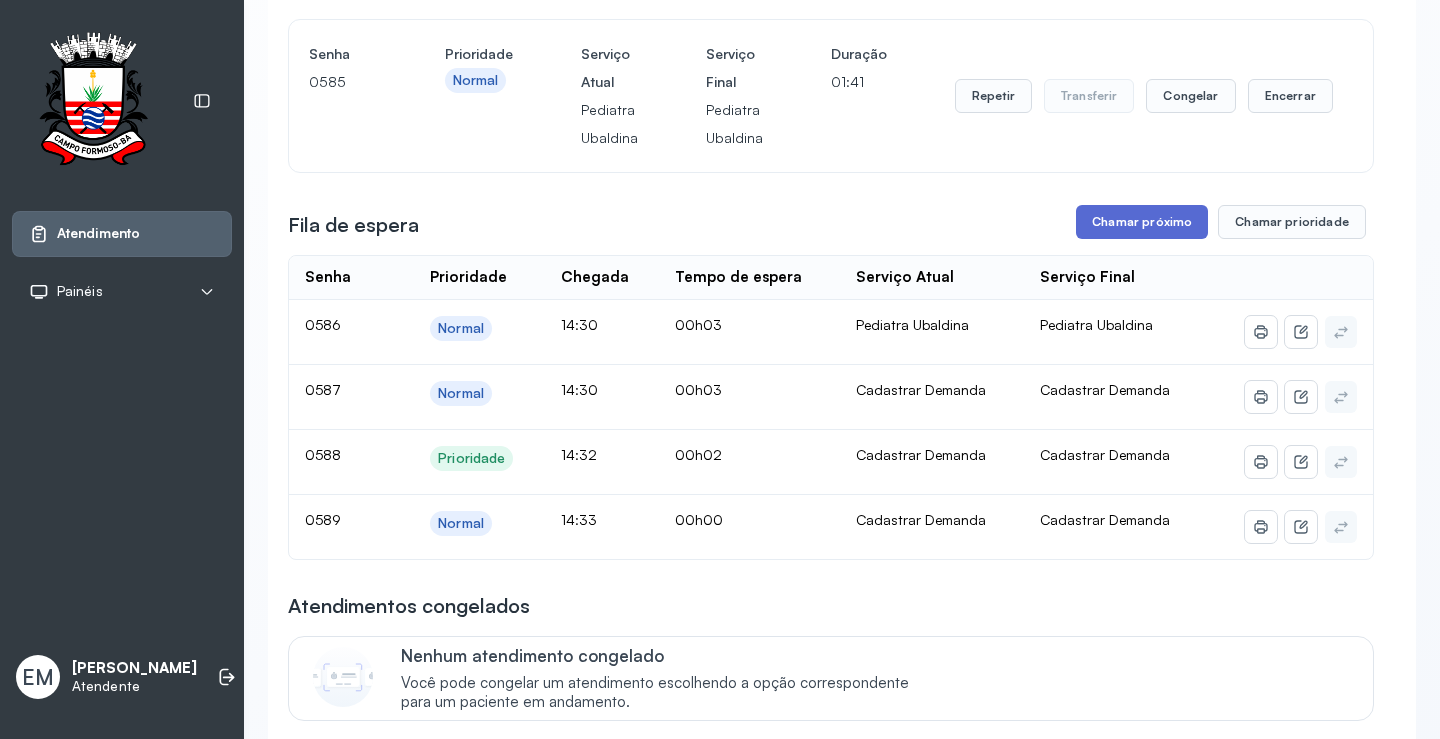 scroll, scrollTop: 201, scrollLeft: 0, axis: vertical 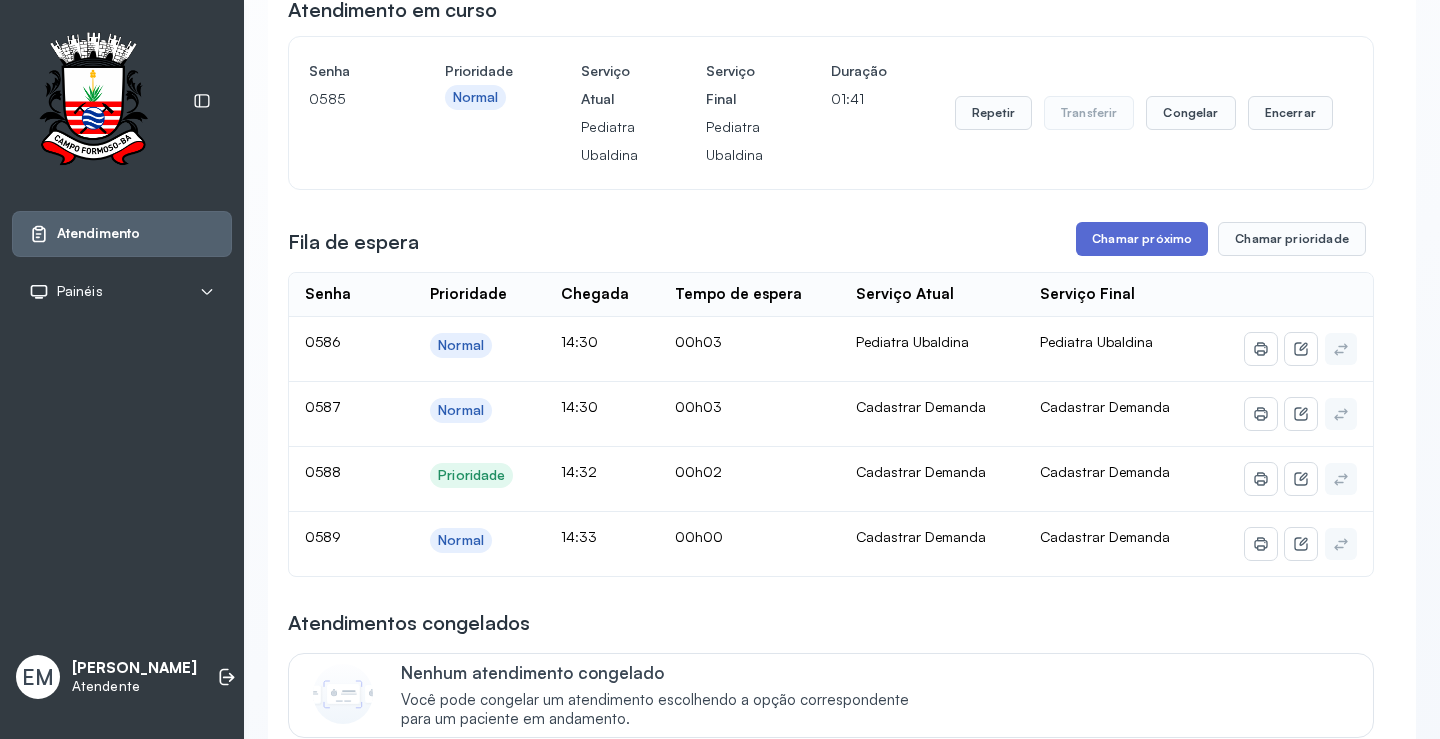 click on "Chamar próximo" at bounding box center (1142, 239) 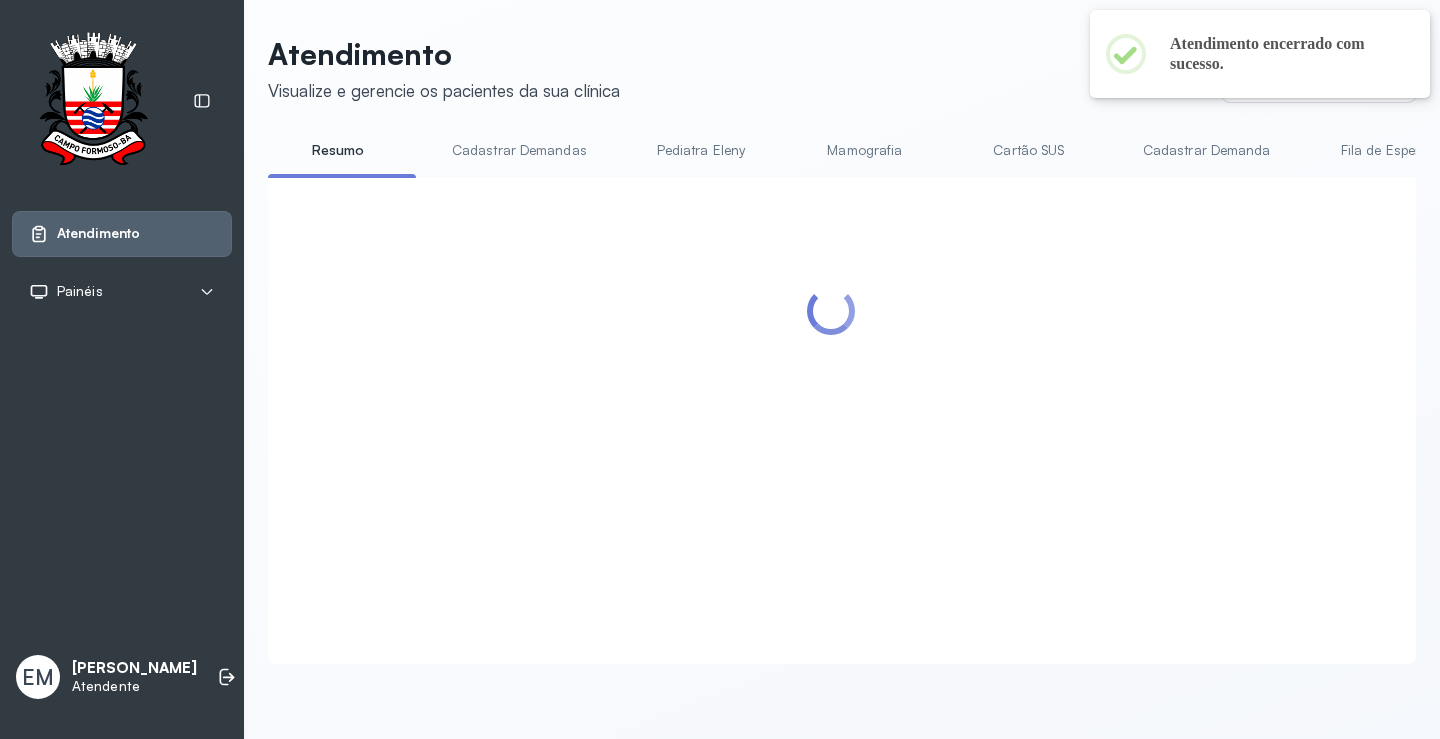 scroll, scrollTop: 1, scrollLeft: 0, axis: vertical 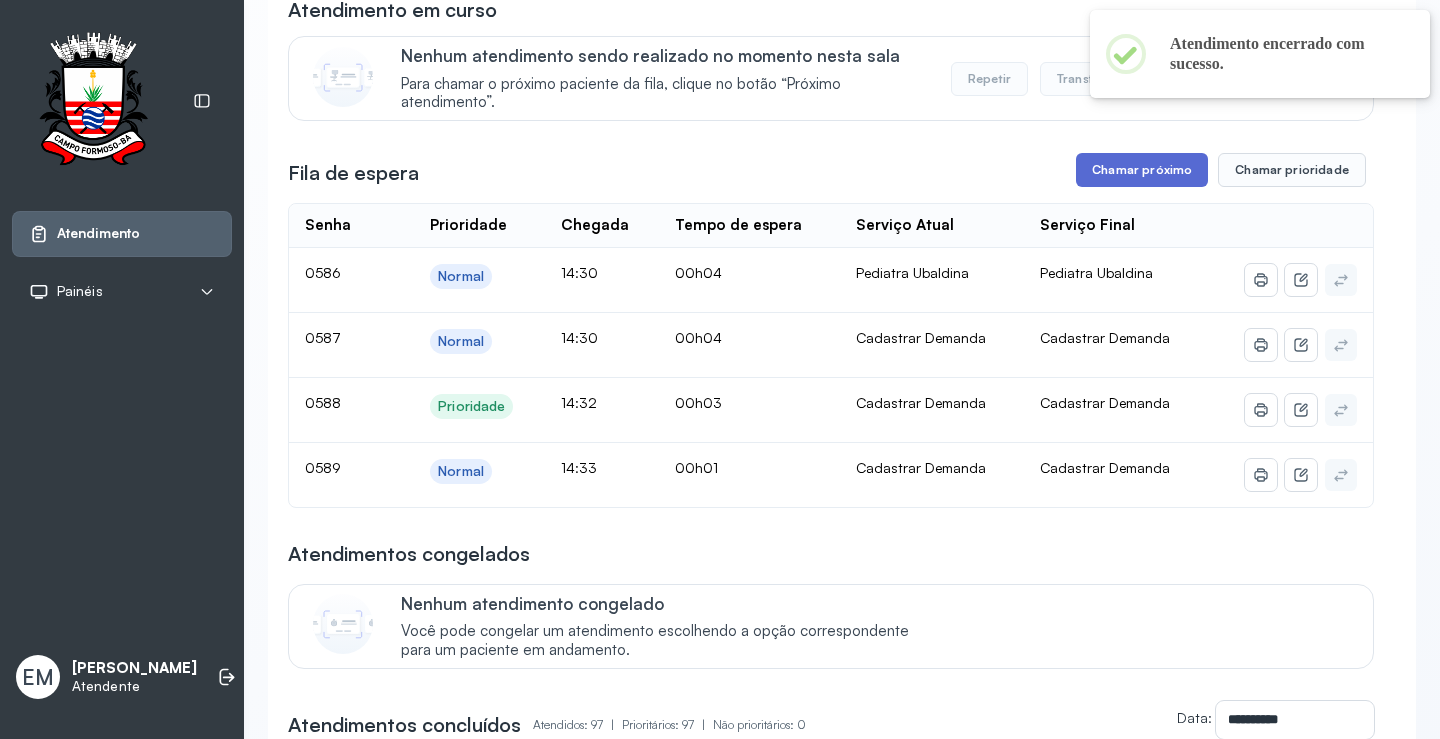 click on "Chamar próximo" at bounding box center [1142, 170] 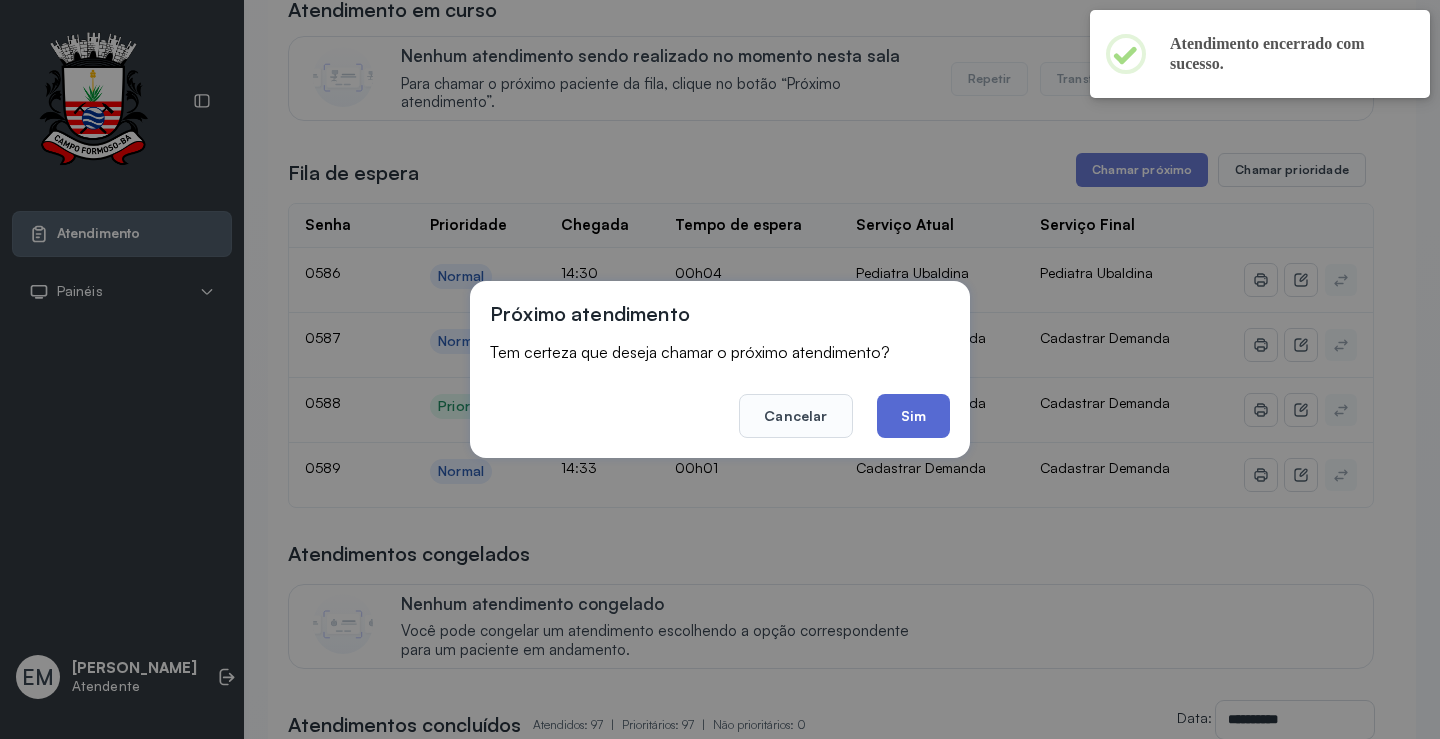 click on "Sim" 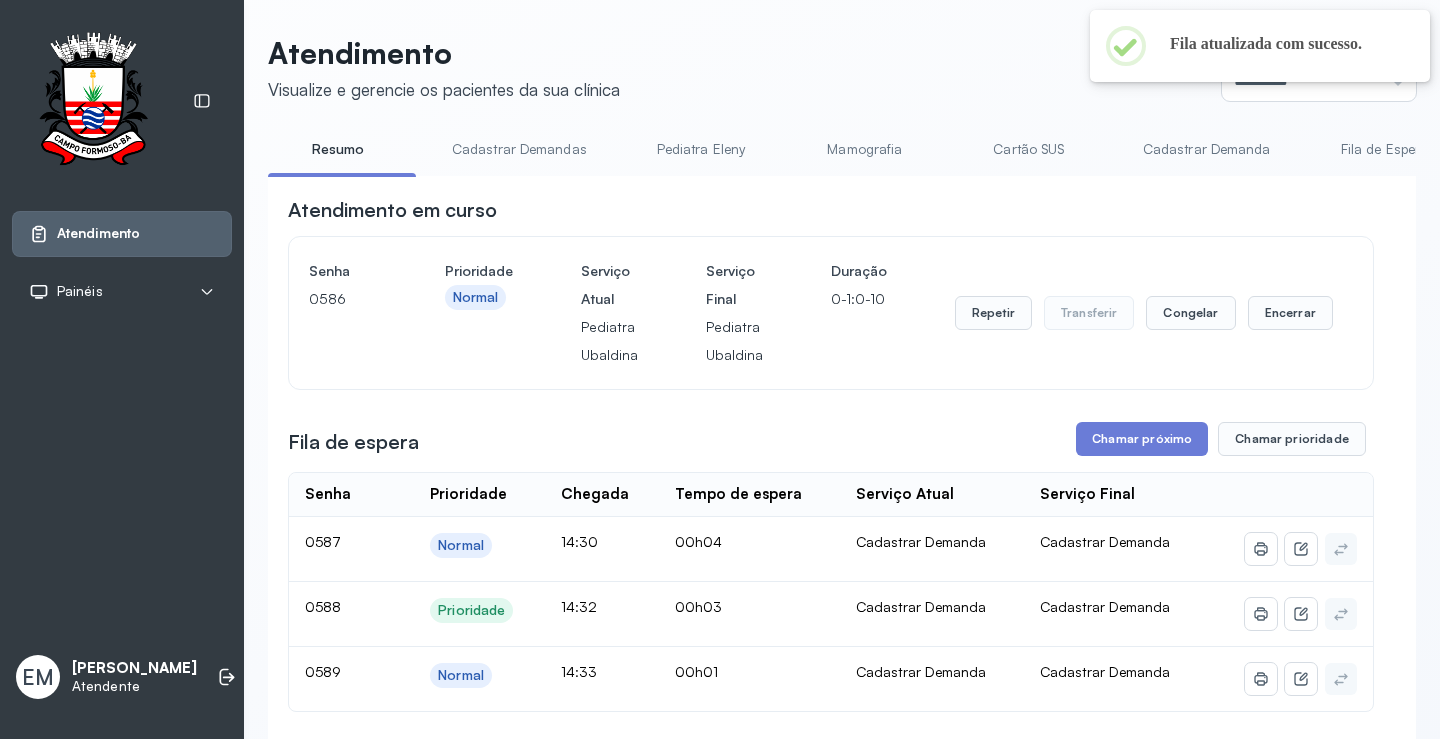 scroll, scrollTop: 201, scrollLeft: 0, axis: vertical 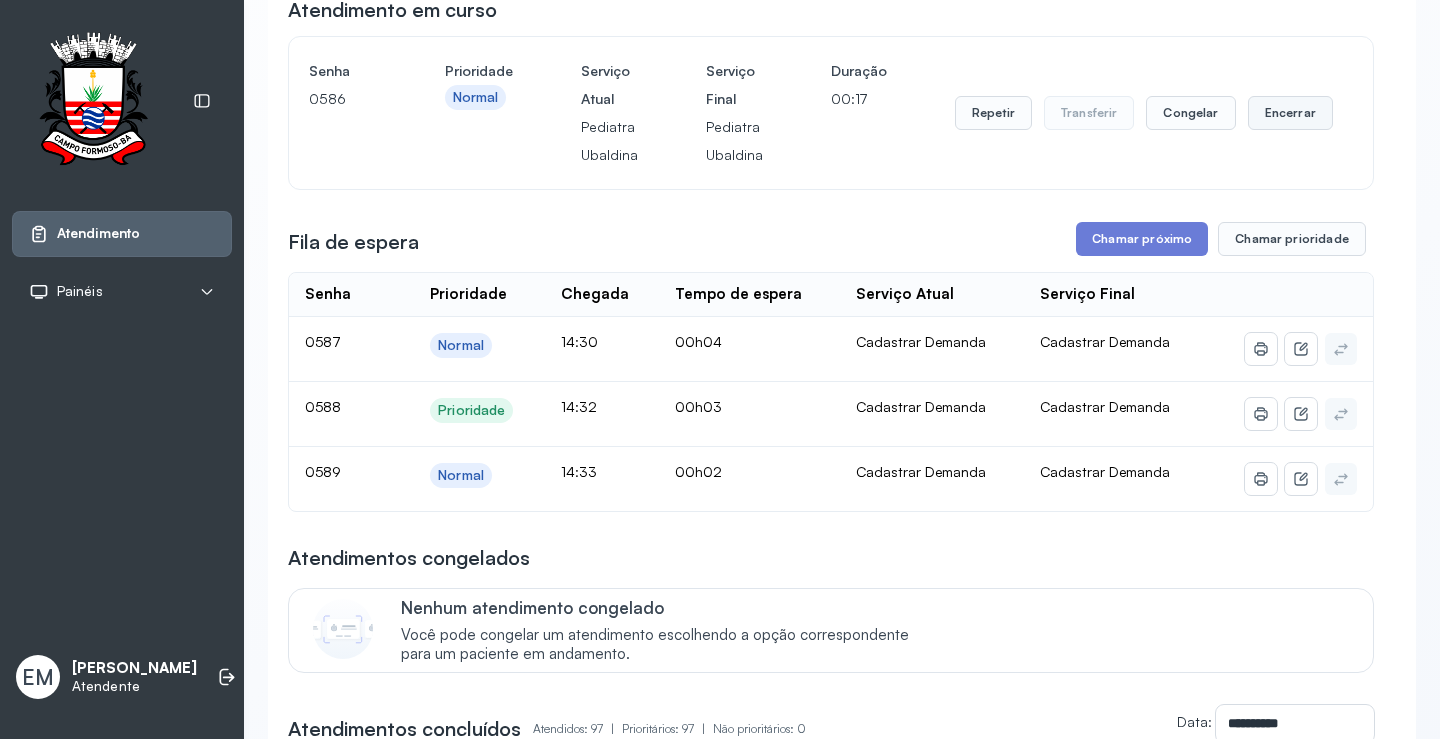 click on "Encerrar" at bounding box center (1290, 113) 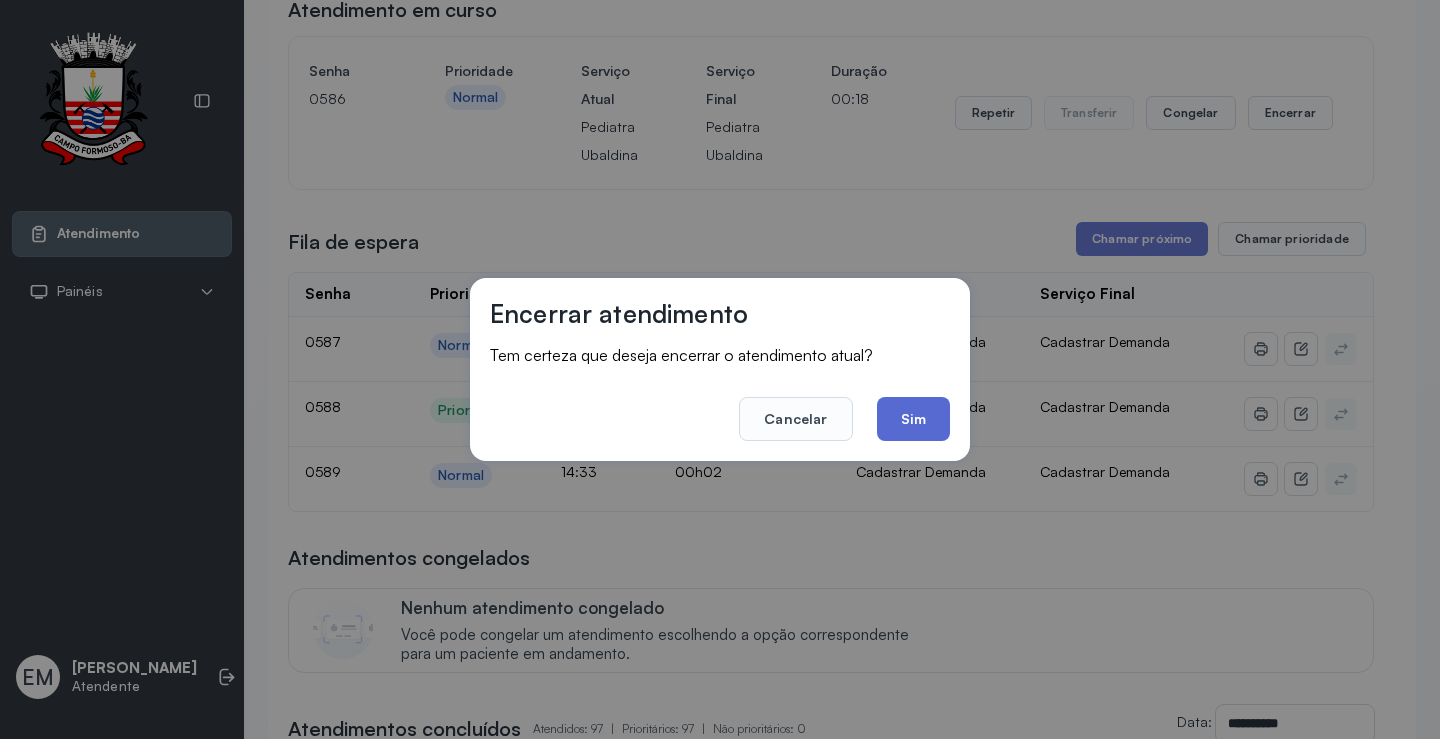click on "Sim" 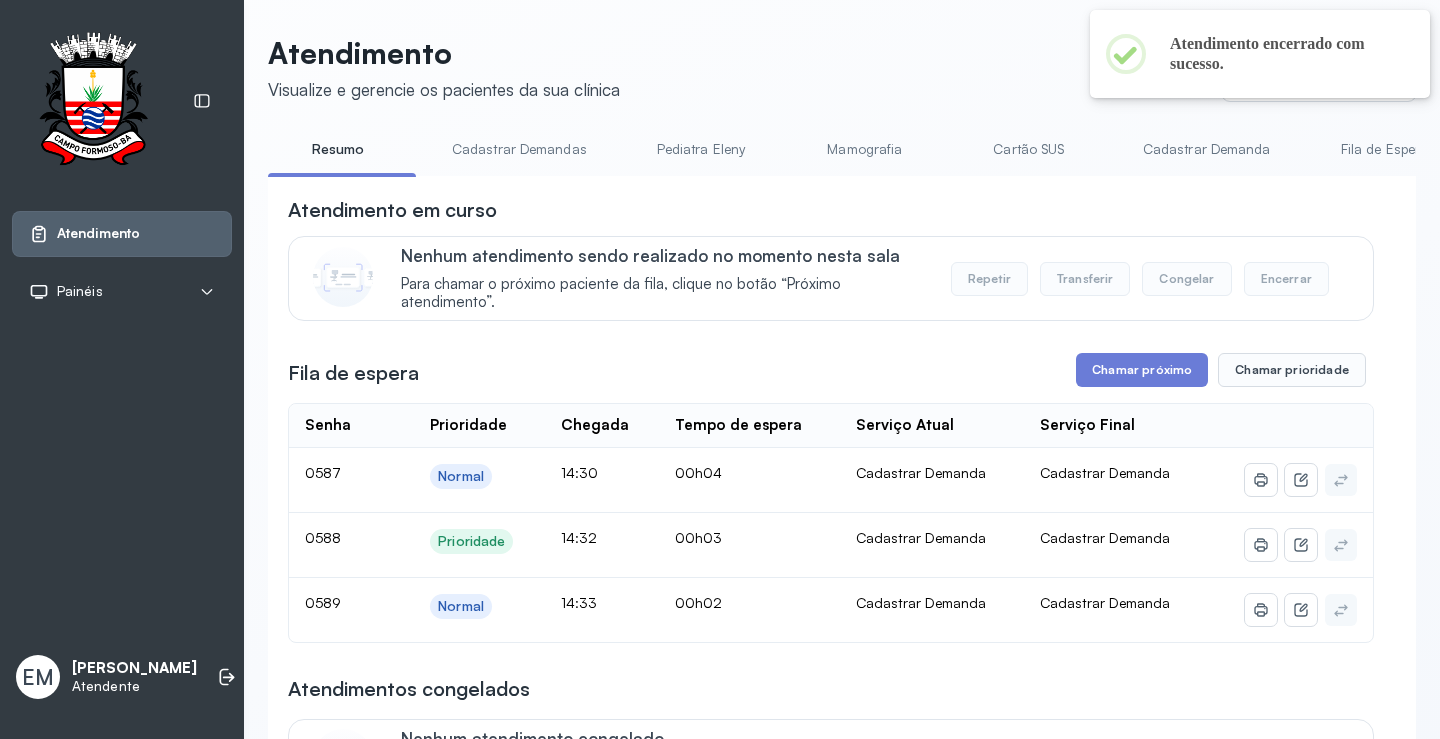 scroll, scrollTop: 201, scrollLeft: 0, axis: vertical 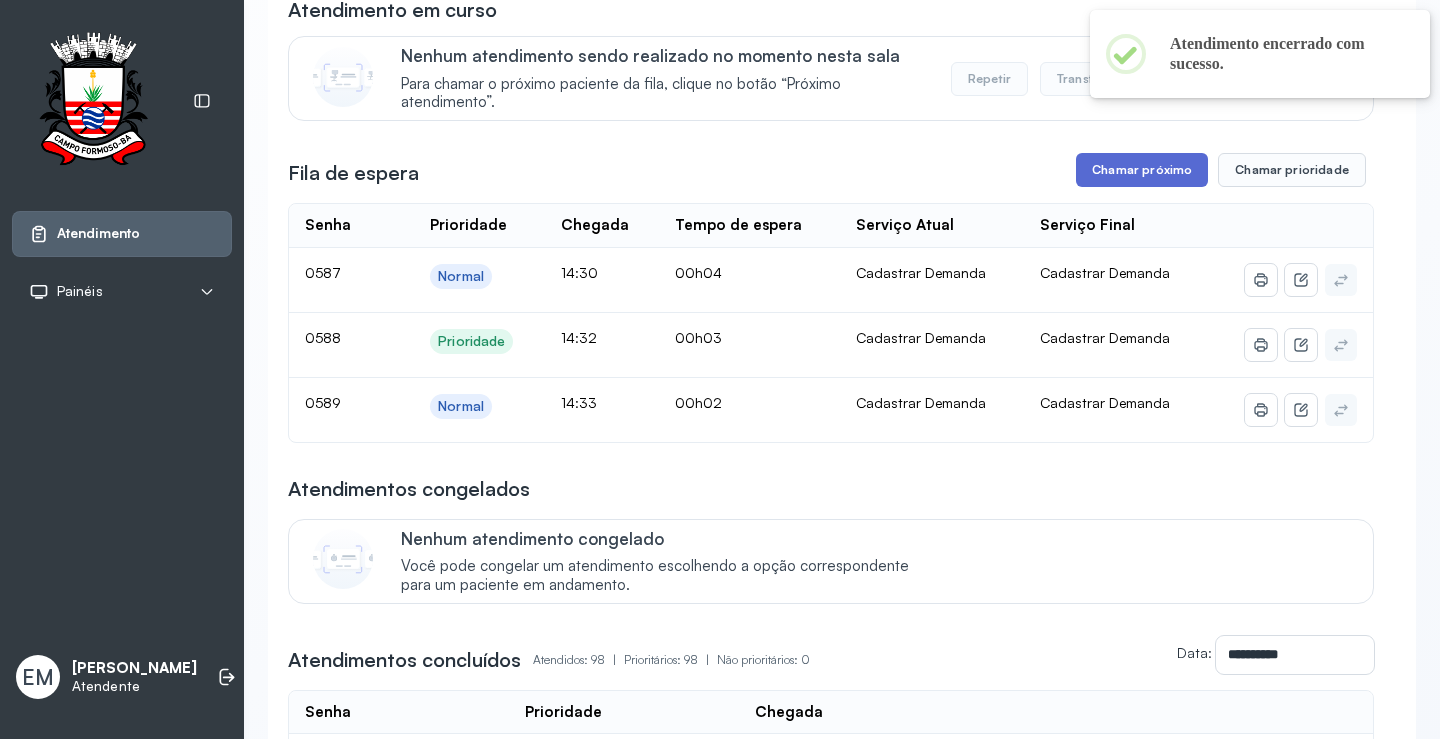 click on "Chamar próximo" at bounding box center (1142, 170) 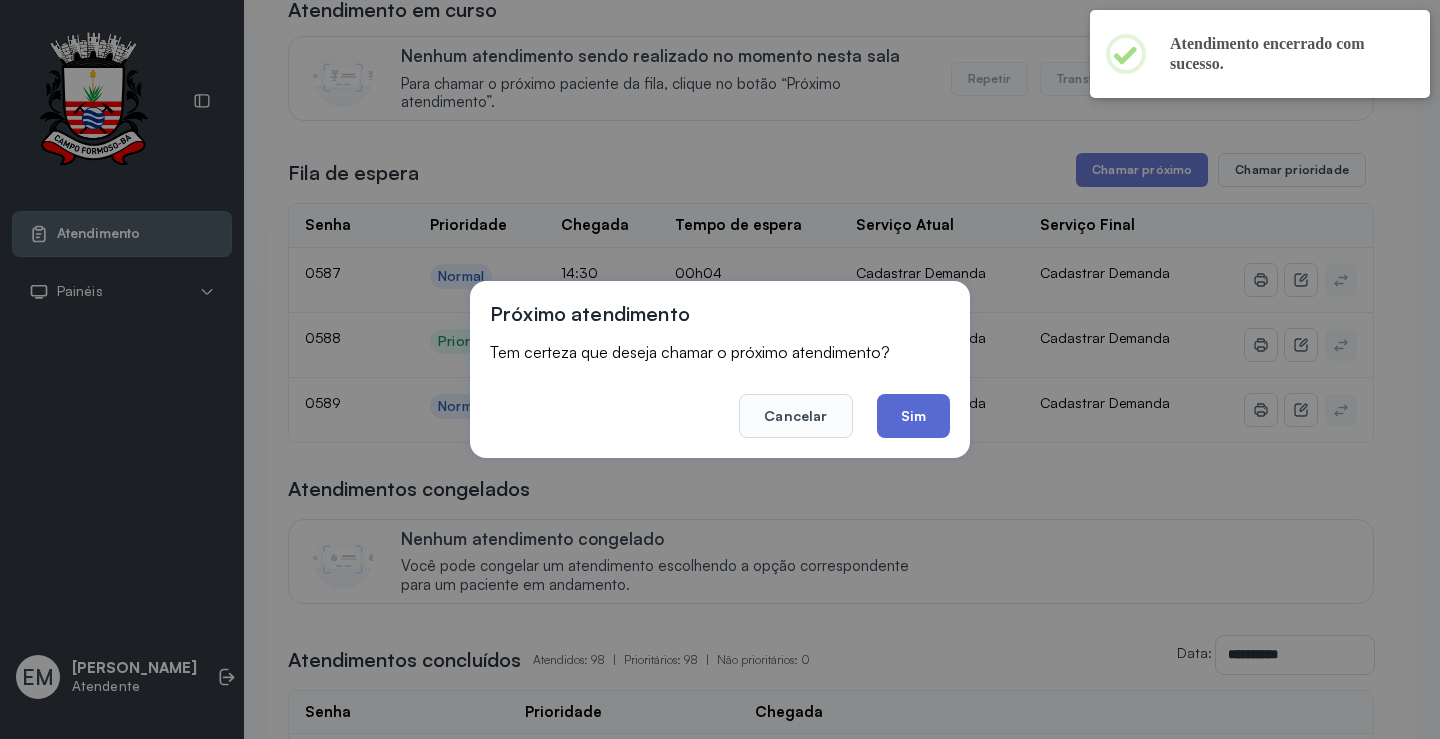 click on "Sim" 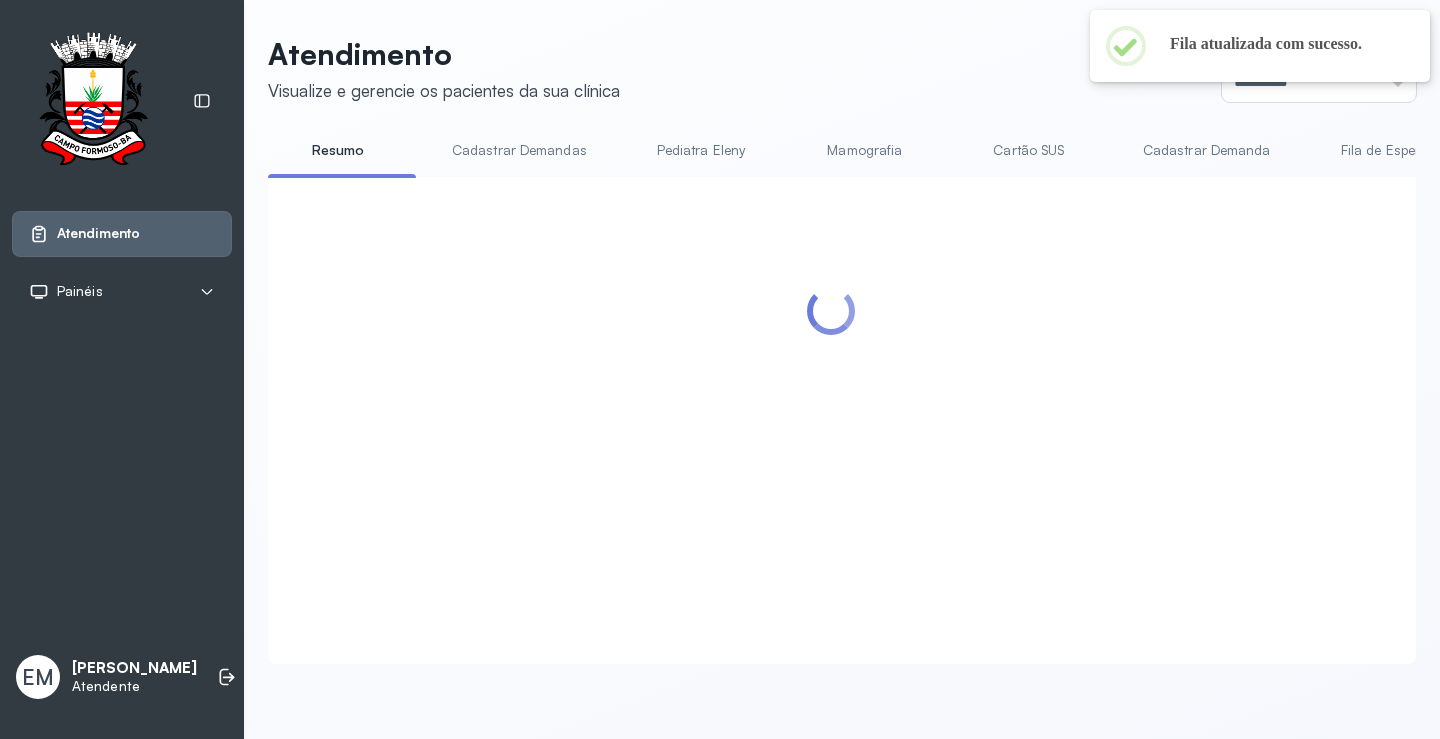 scroll, scrollTop: 201, scrollLeft: 0, axis: vertical 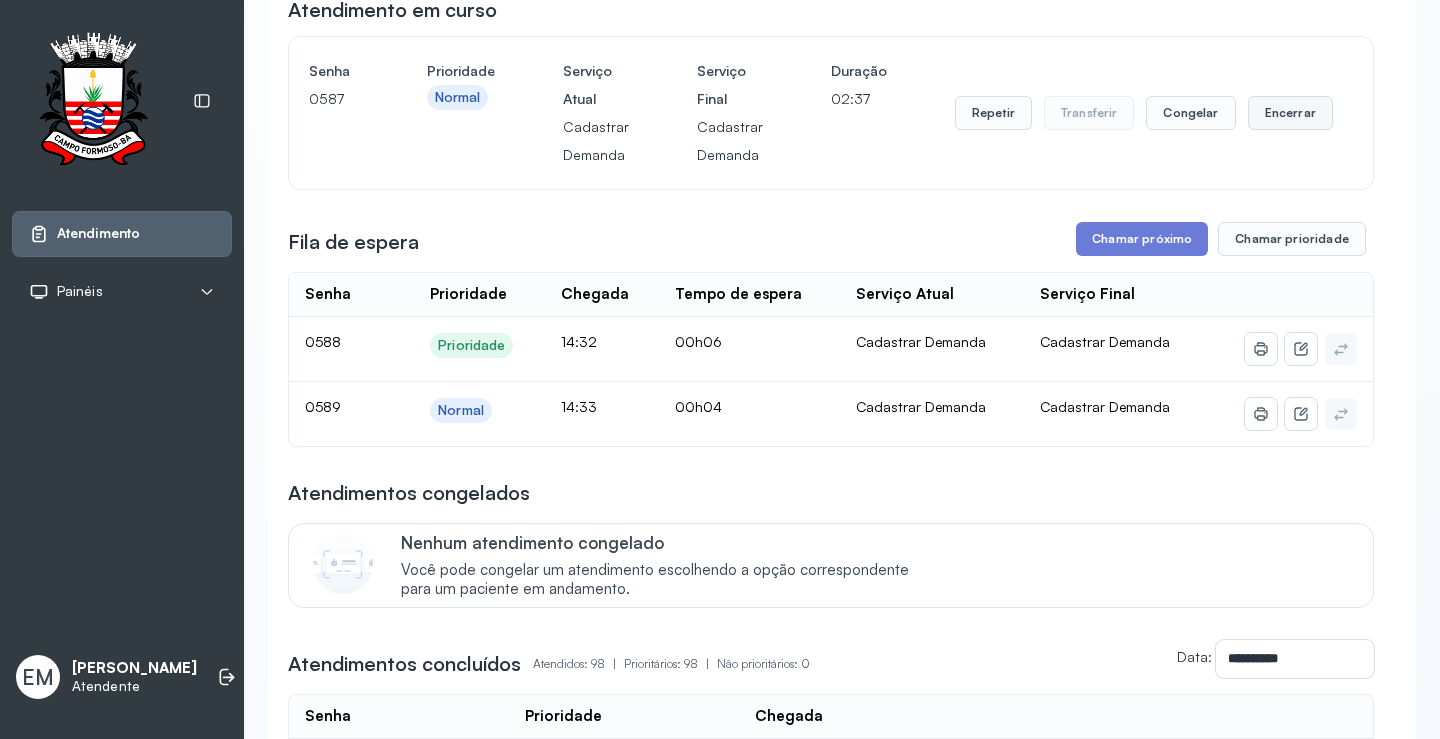 click on "Repetir Transferir Congelar Encerrar" at bounding box center (1144, 113) 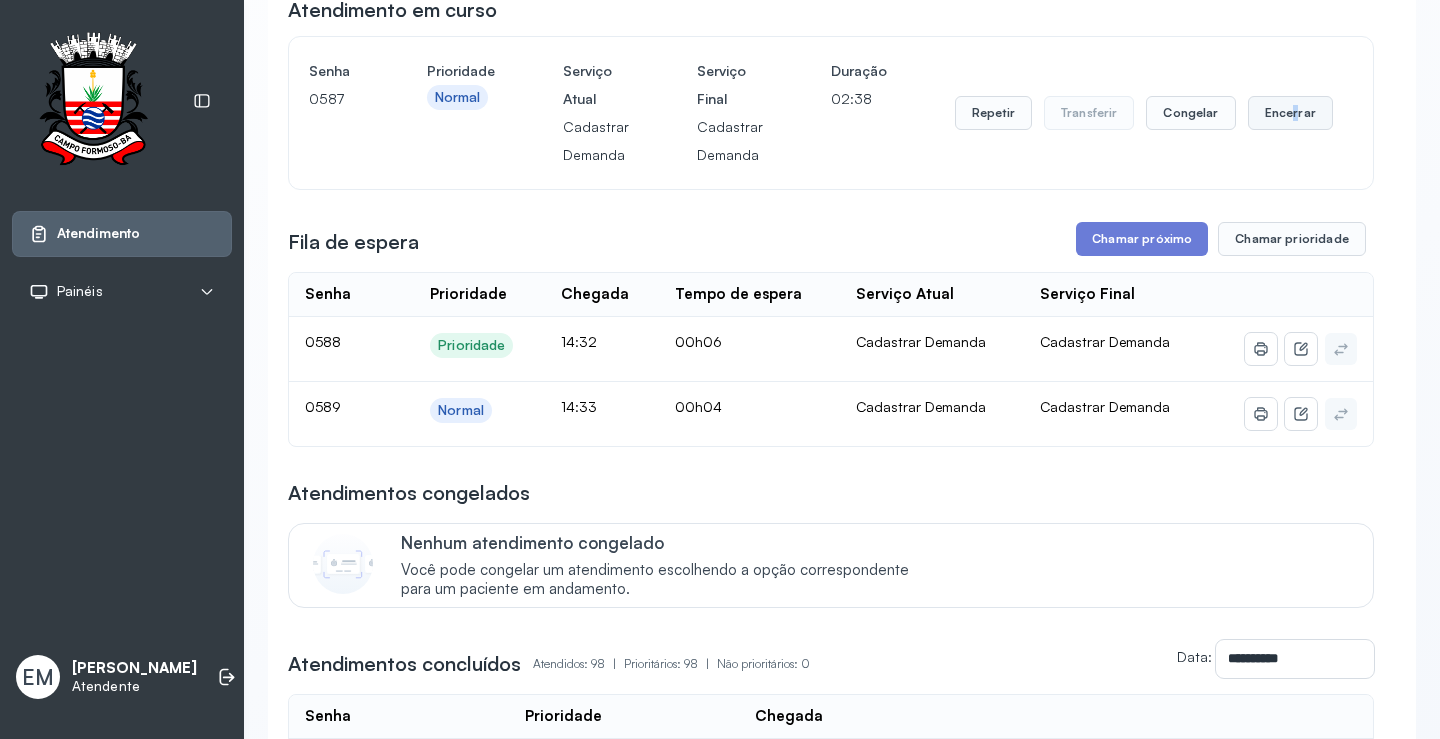 click on "Encerrar" at bounding box center [1290, 113] 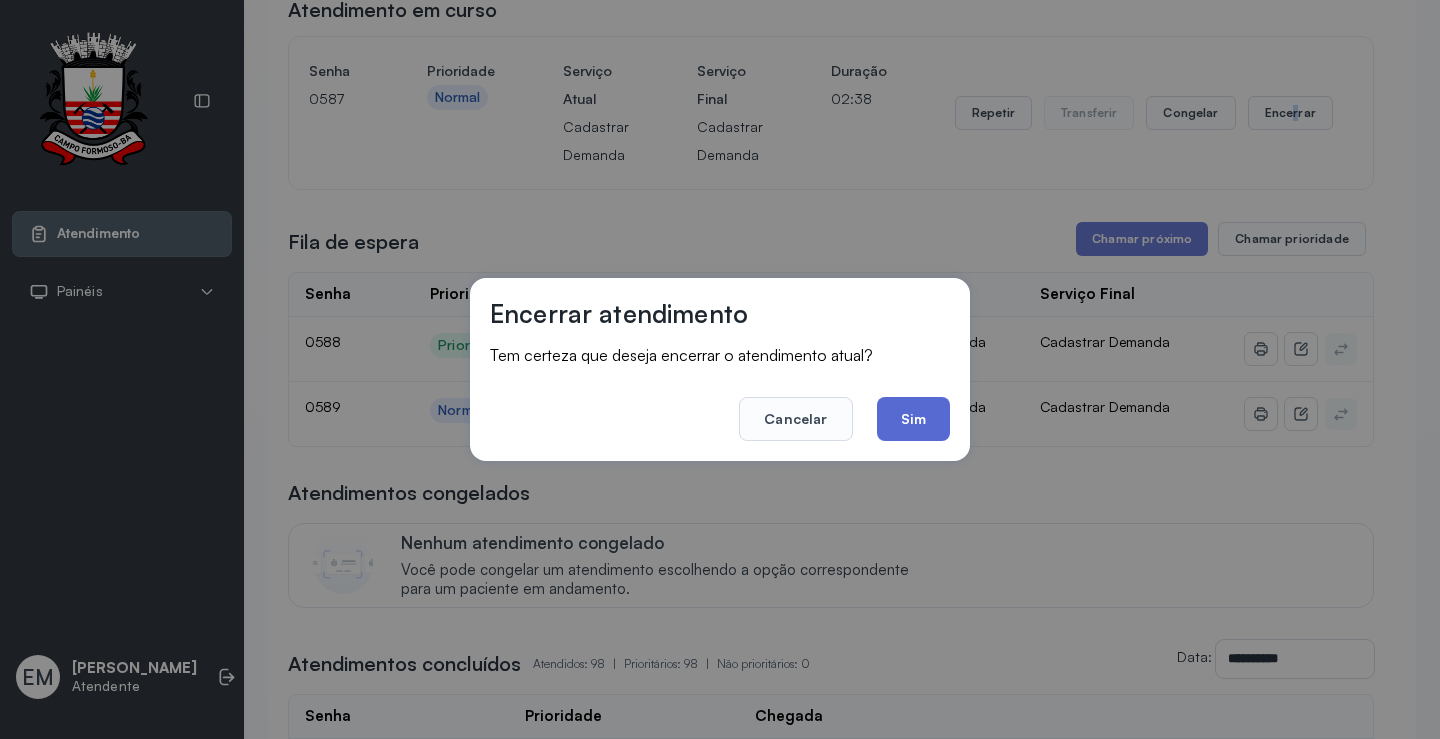 click on "Sim" 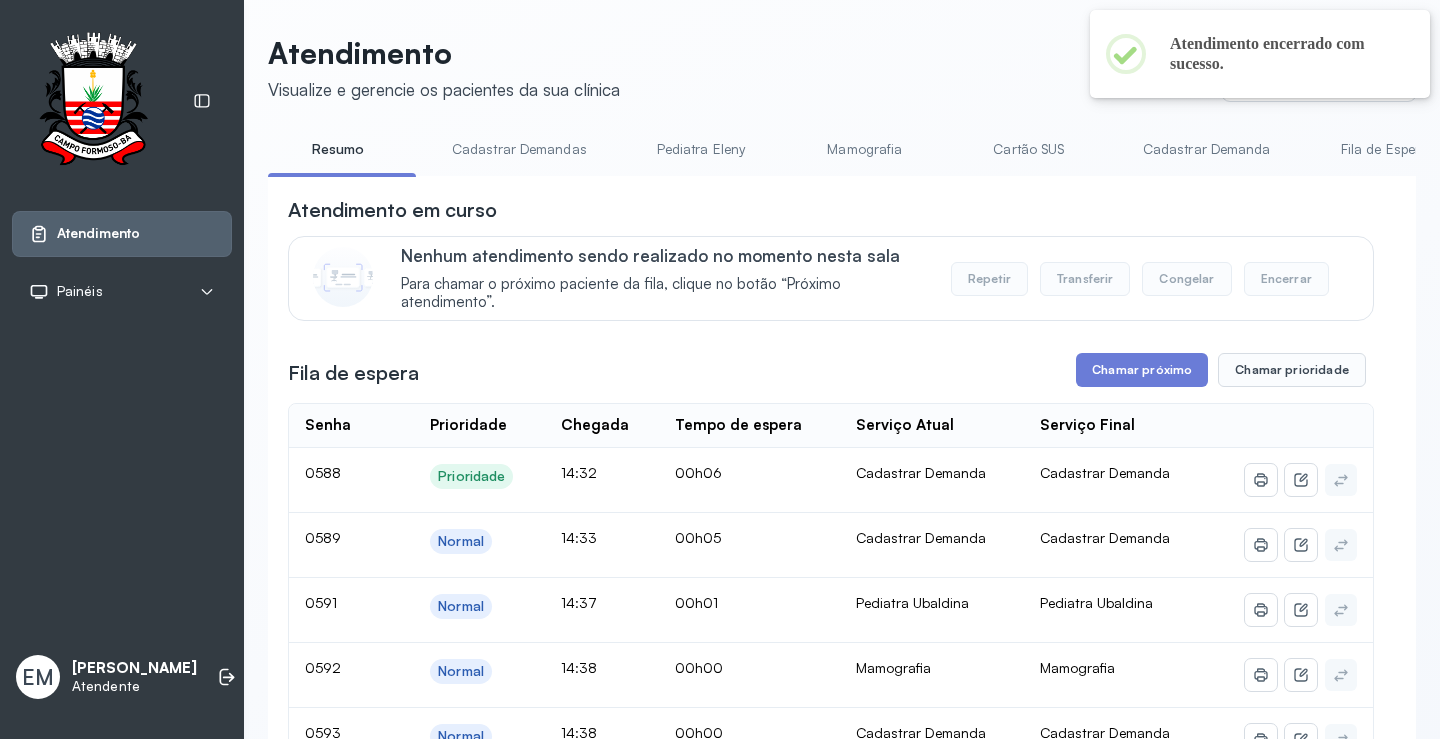 scroll, scrollTop: 201, scrollLeft: 0, axis: vertical 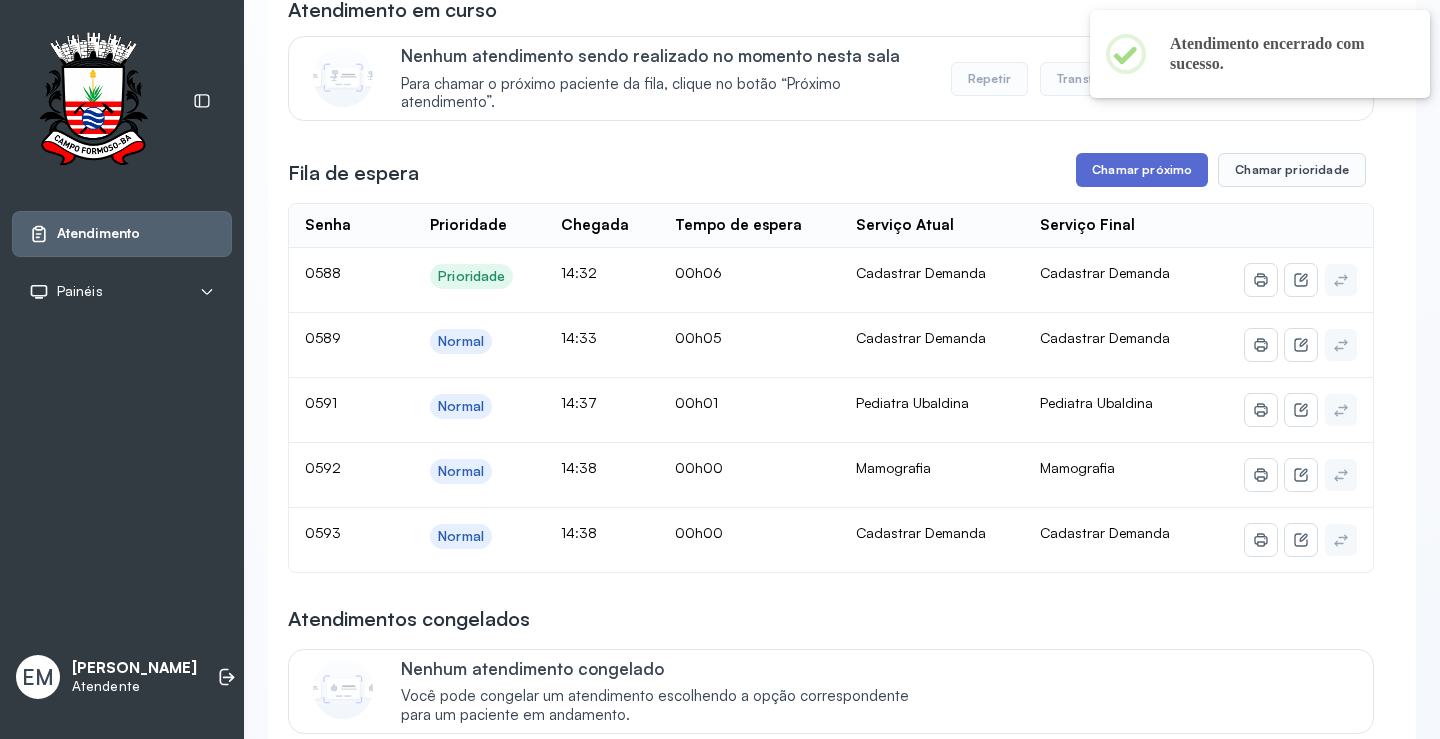 click on "Chamar próximo" at bounding box center (1142, 170) 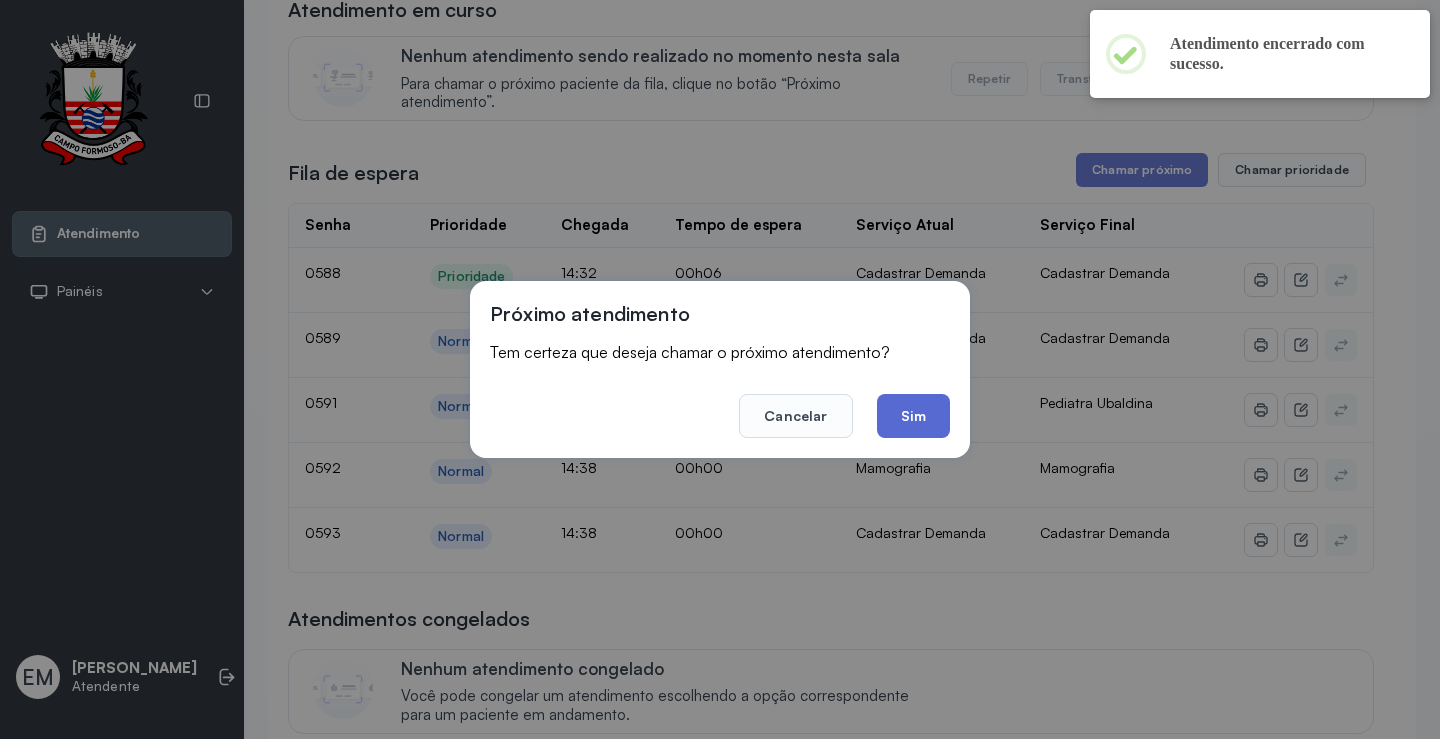 click on "Sim" 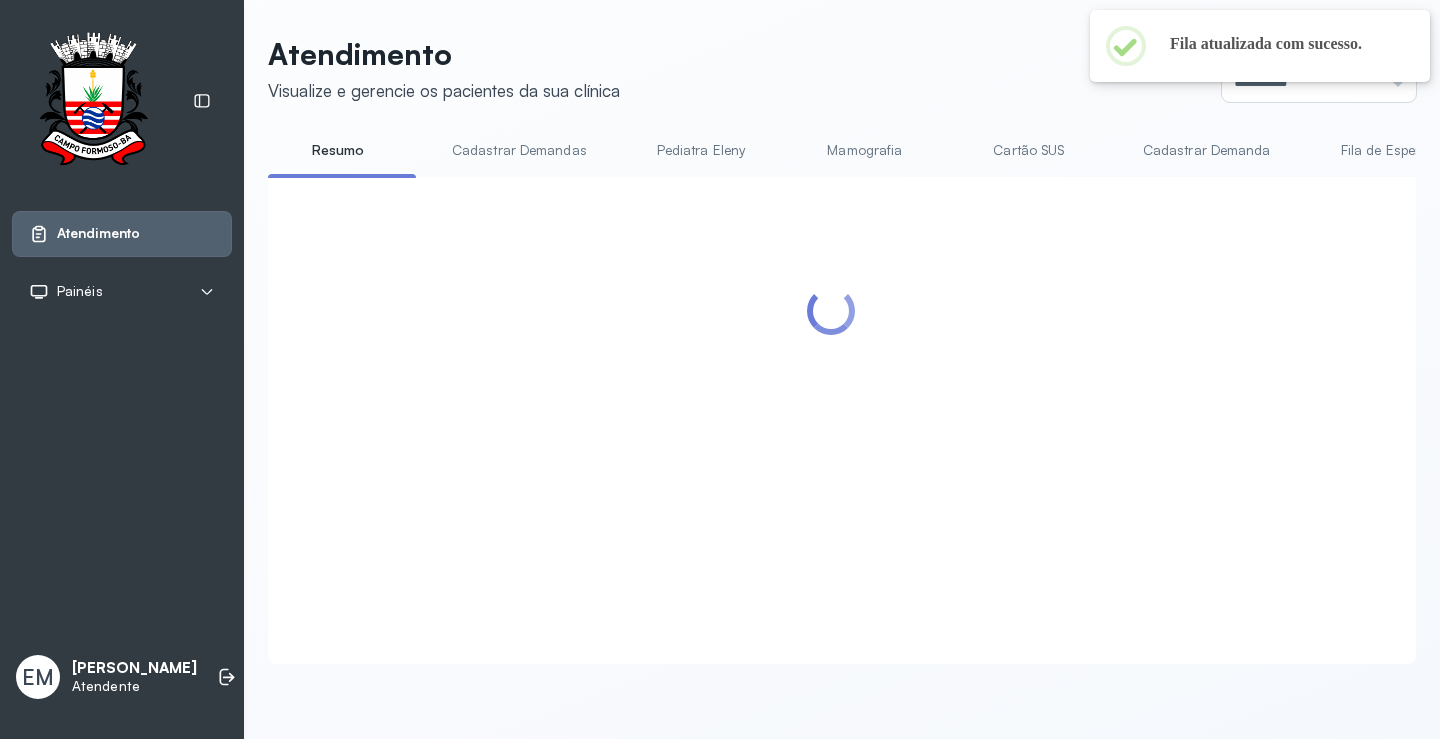 scroll, scrollTop: 201, scrollLeft: 0, axis: vertical 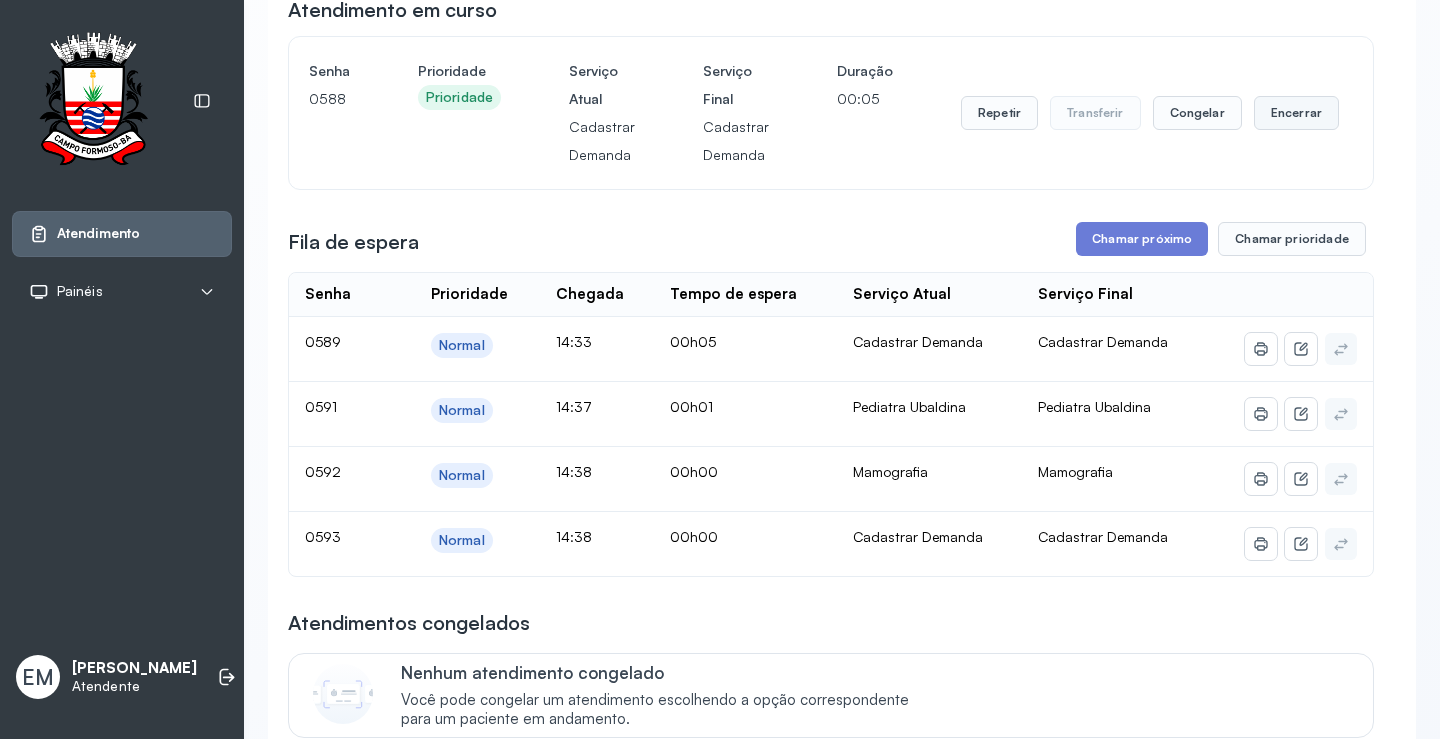 click on "Encerrar" at bounding box center [1296, 113] 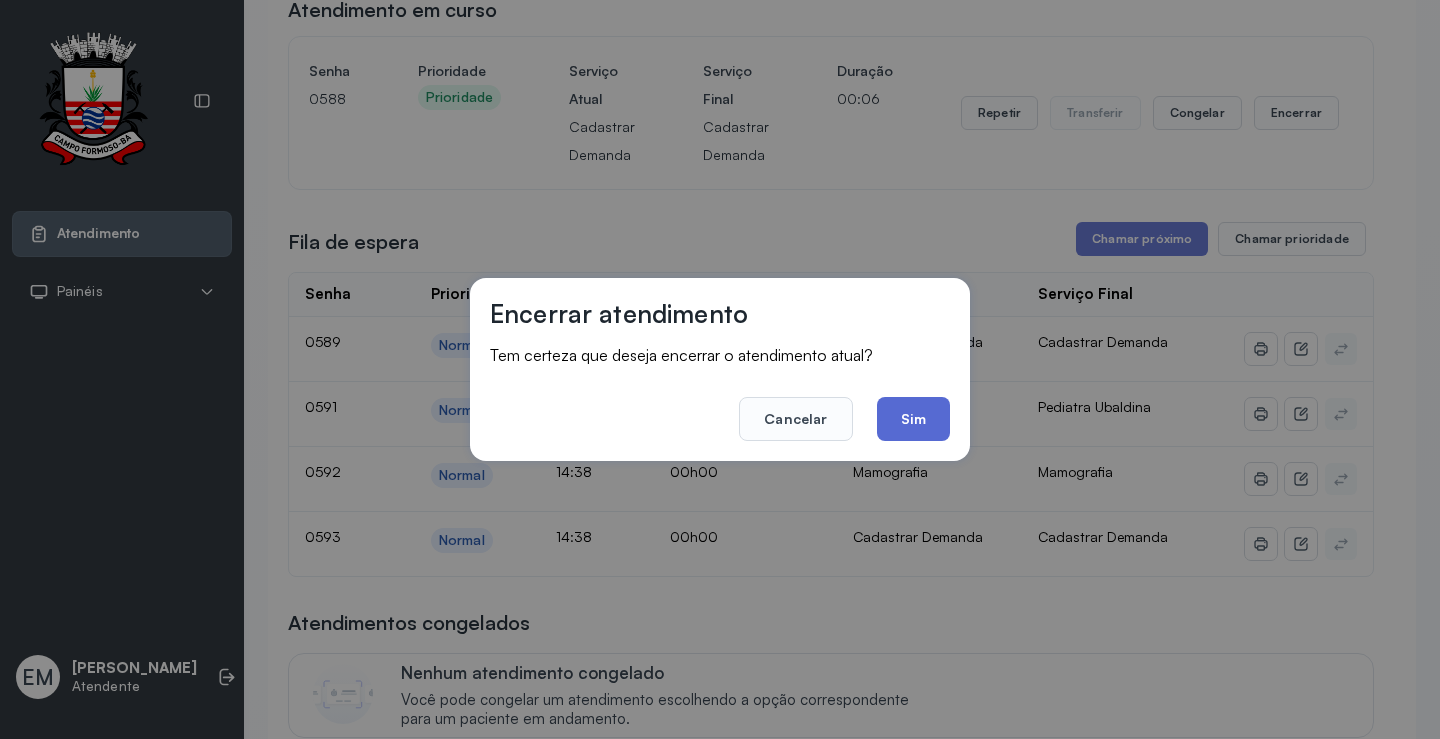 click on "Sim" 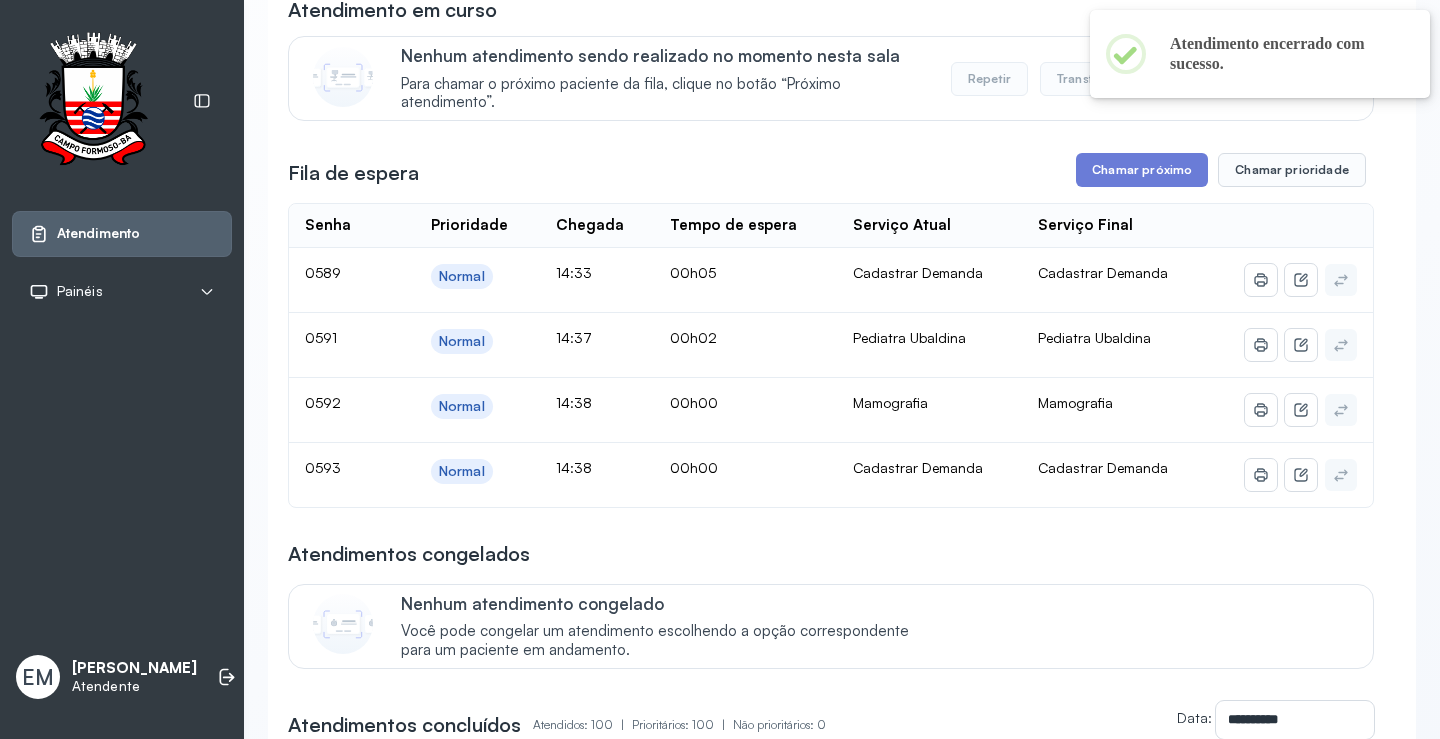 scroll, scrollTop: 101, scrollLeft: 0, axis: vertical 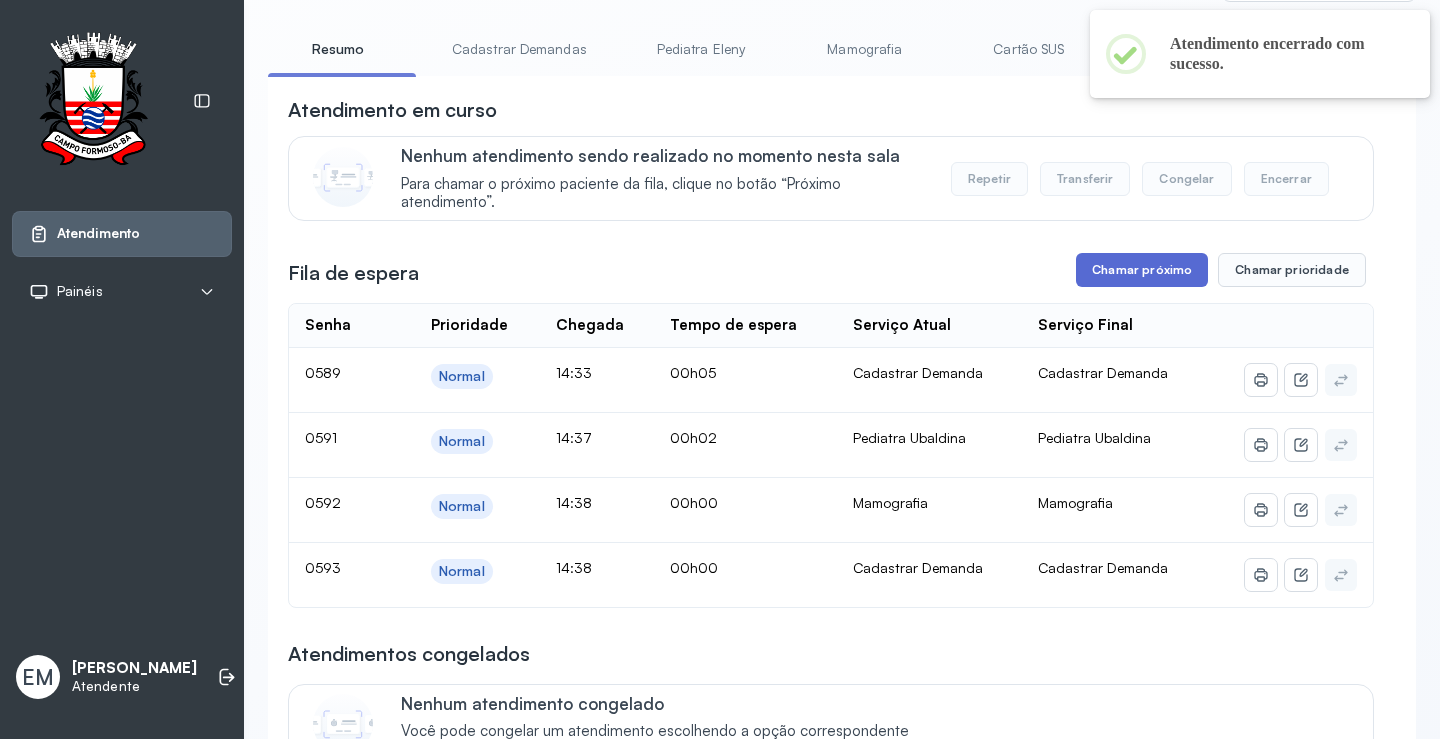 click on "Chamar próximo" at bounding box center (1142, 270) 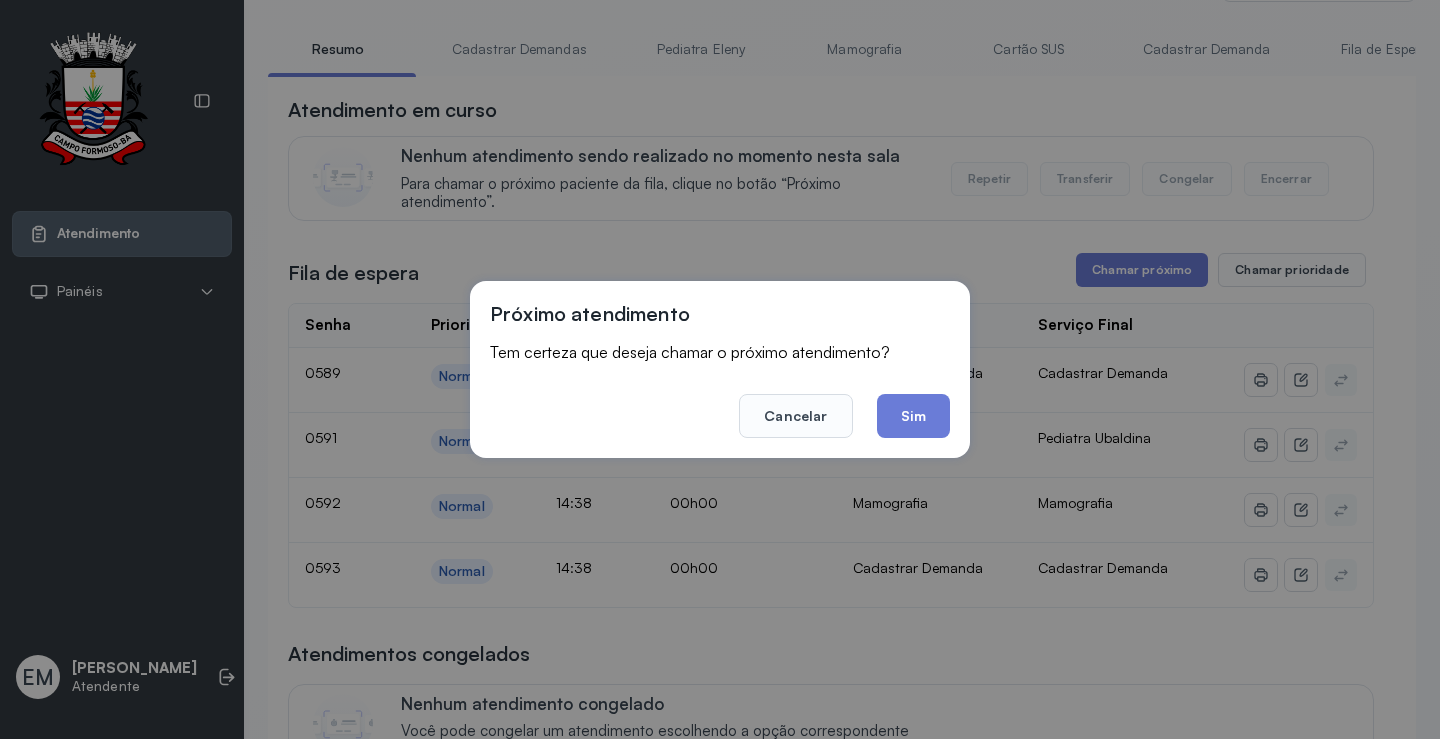 click on "Próximo atendimento Tem certeza que deseja chamar o próximo atendimento? Cancelar Sim" at bounding box center (720, 369) 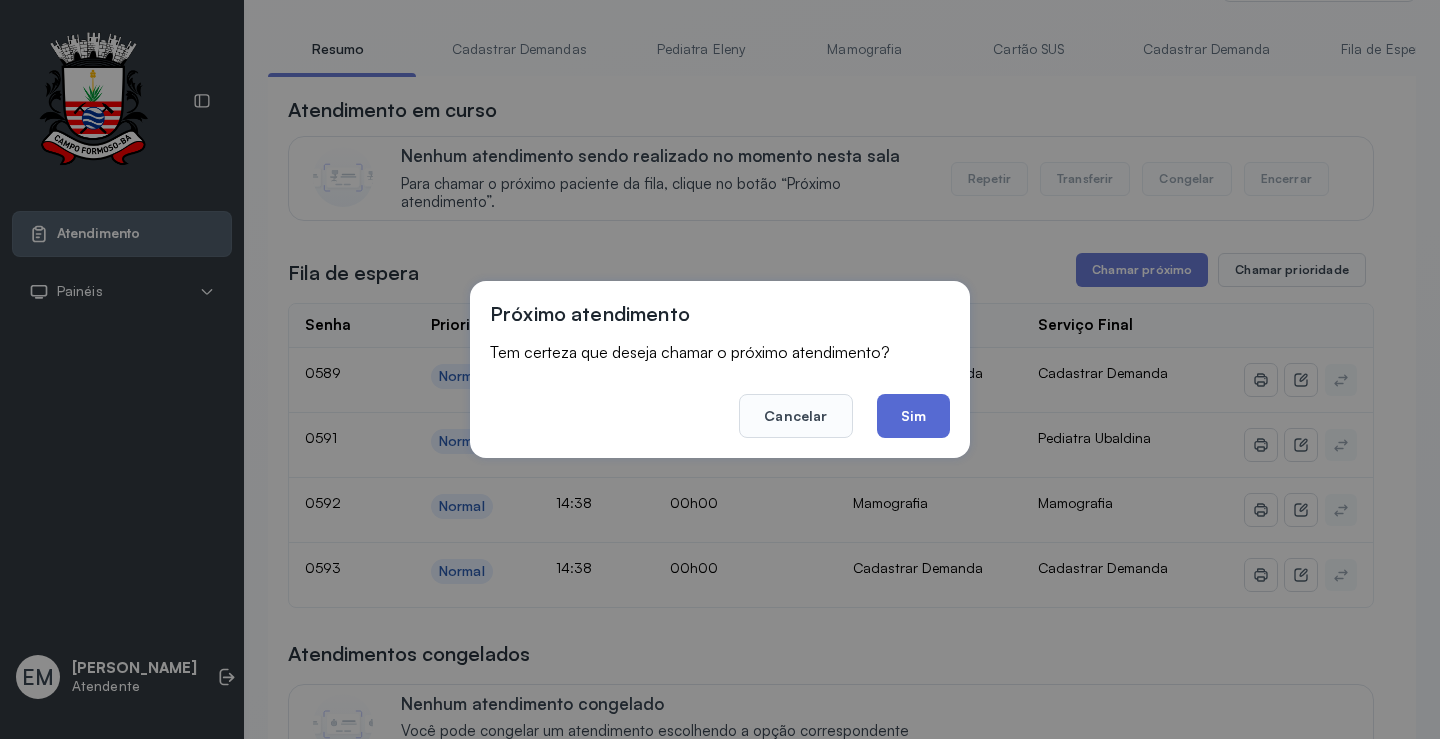 click on "Sim" 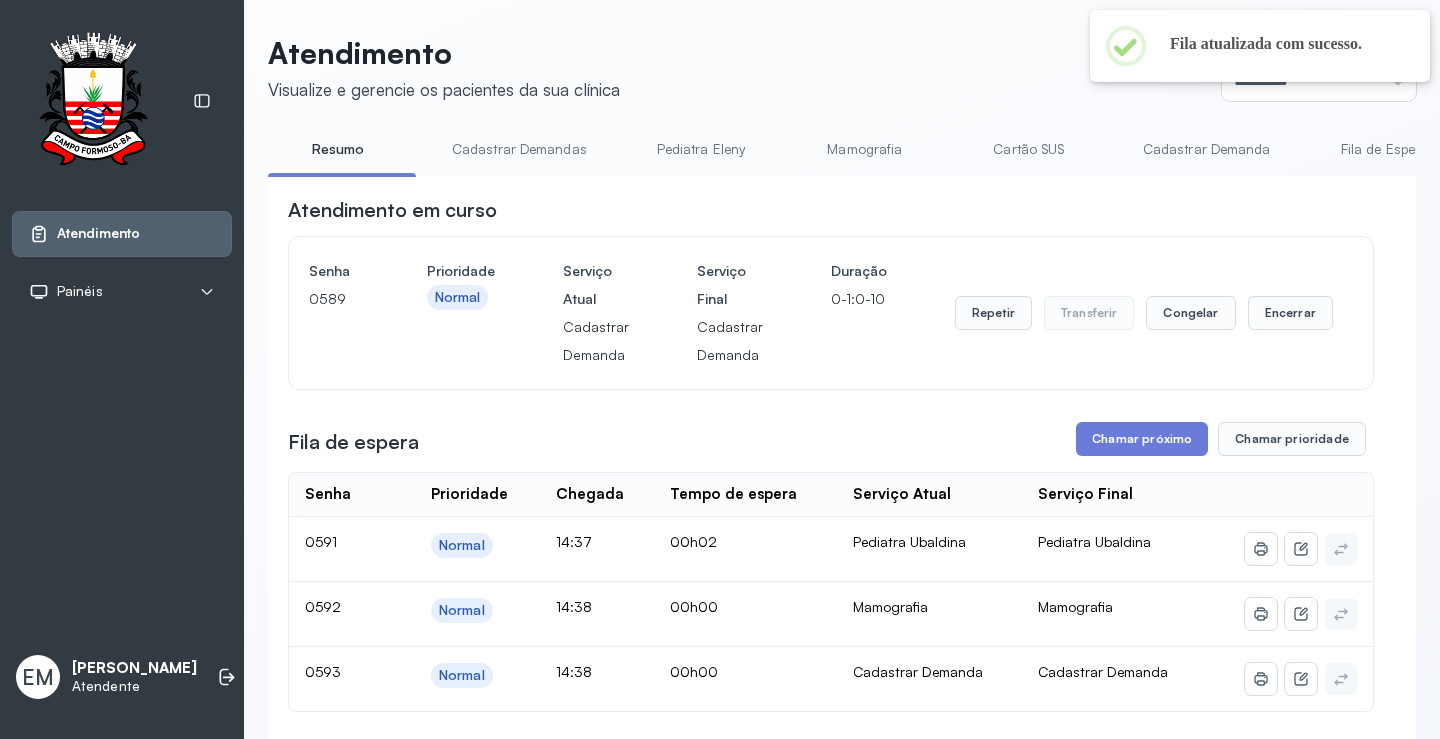 scroll, scrollTop: 101, scrollLeft: 0, axis: vertical 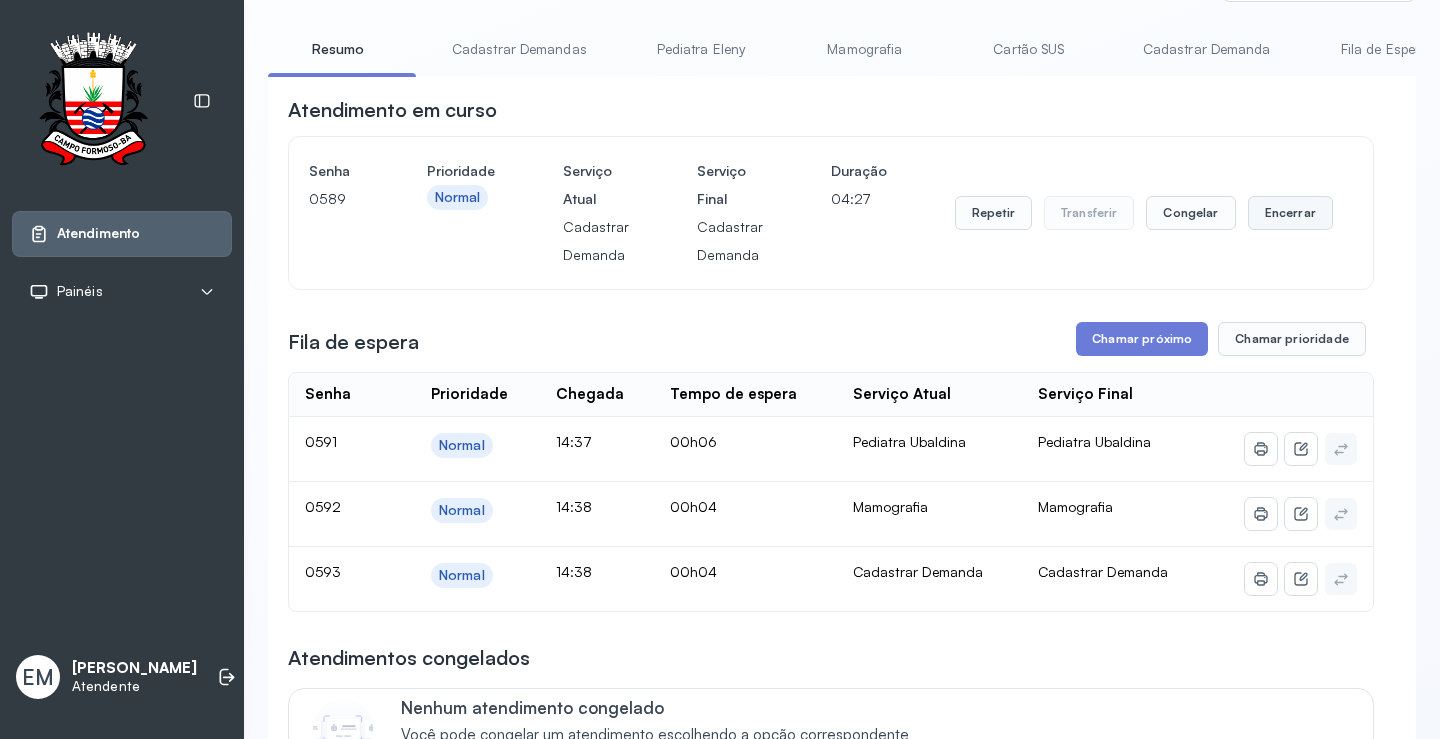 click on "Encerrar" at bounding box center [1290, 213] 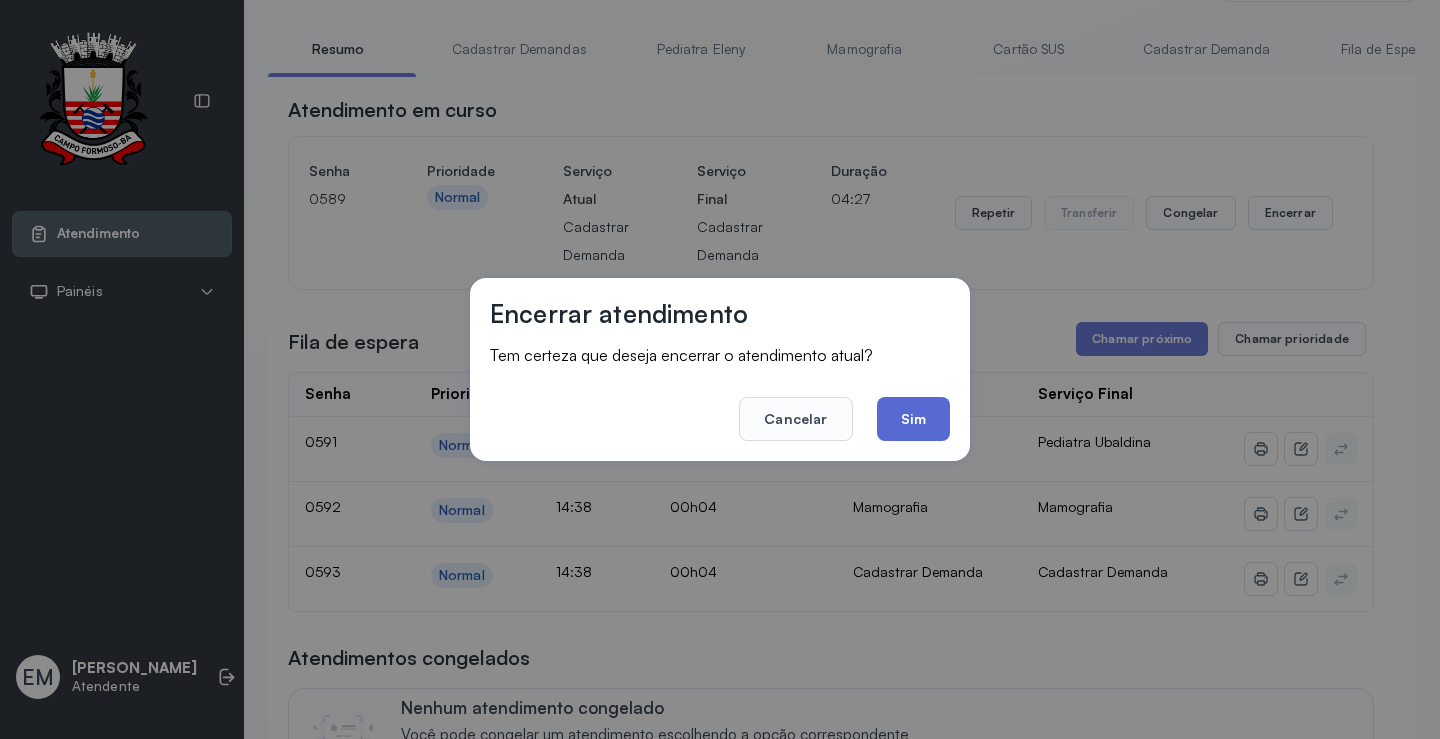 click on "Sim" 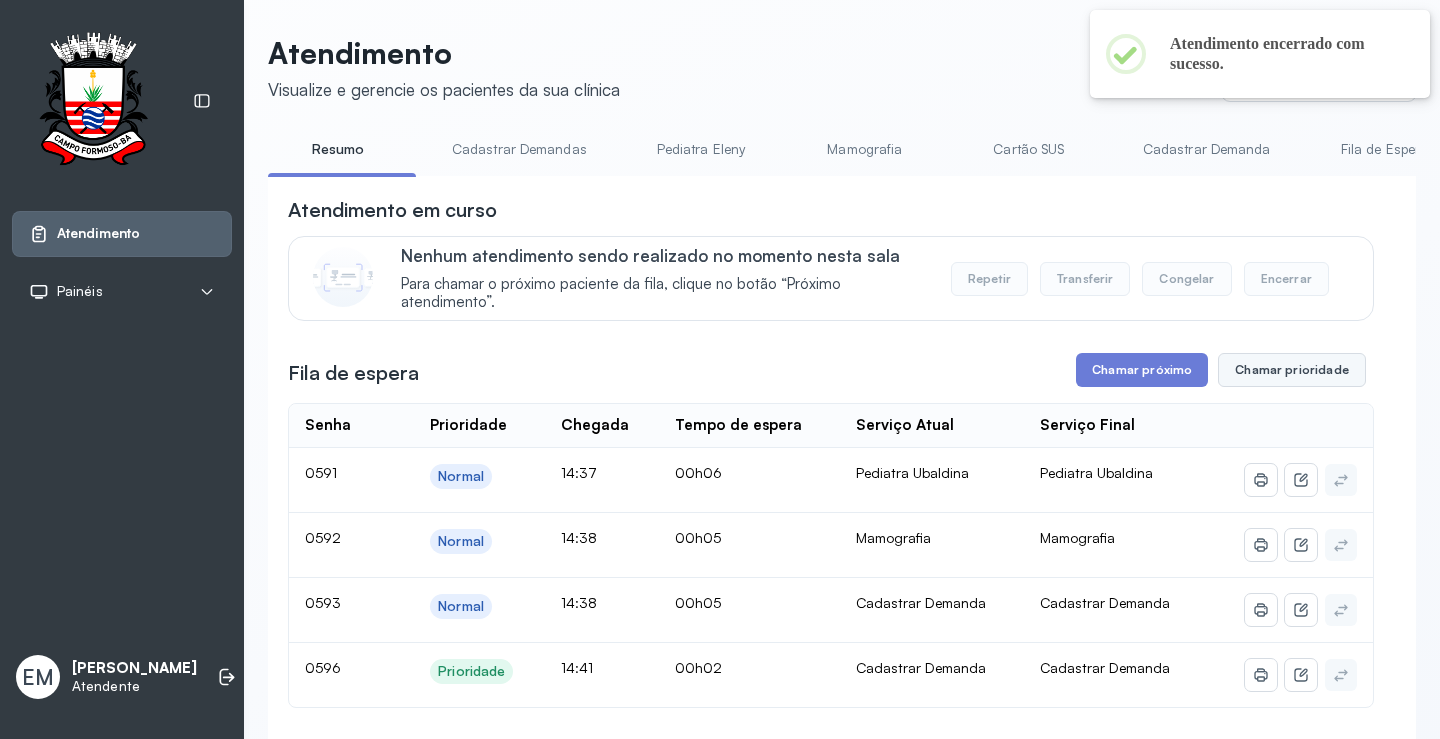 scroll, scrollTop: 101, scrollLeft: 0, axis: vertical 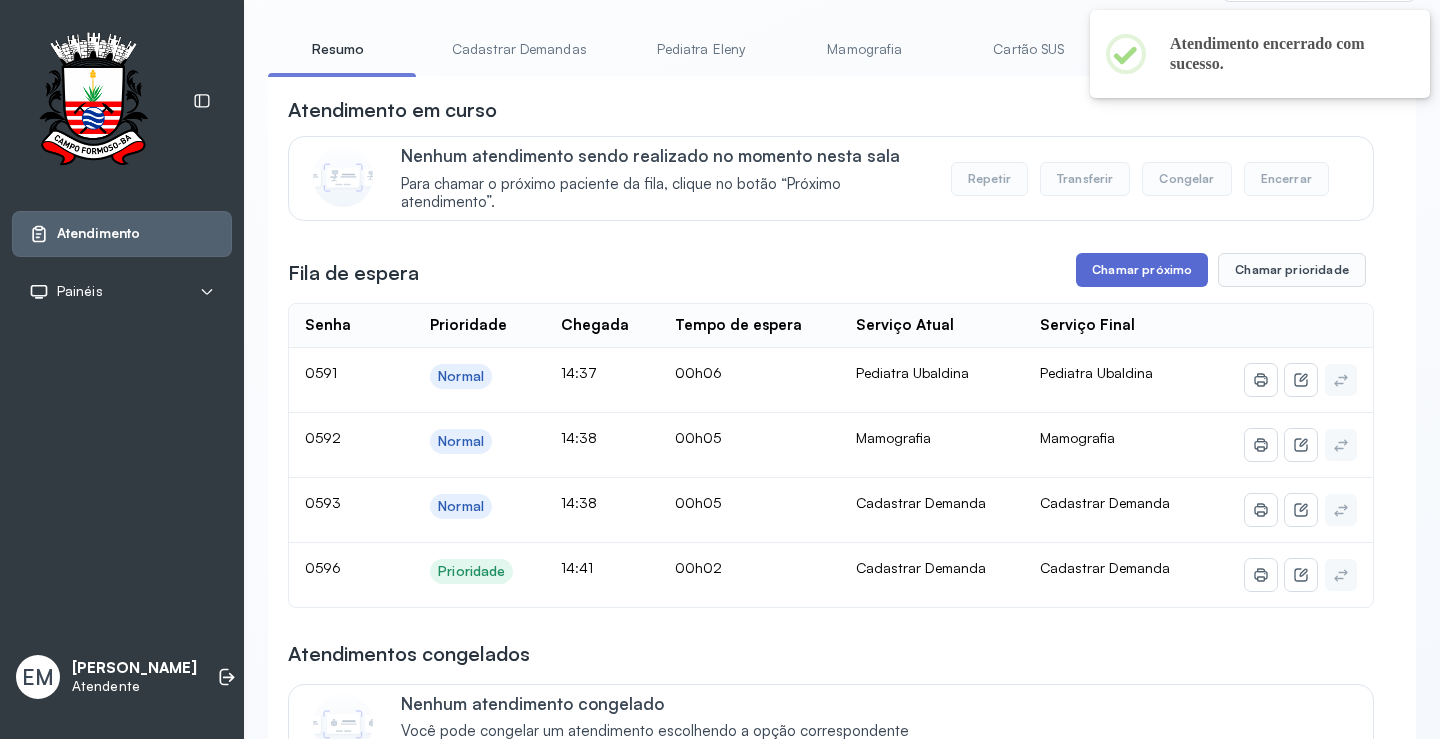 click on "Chamar próximo" at bounding box center (1142, 270) 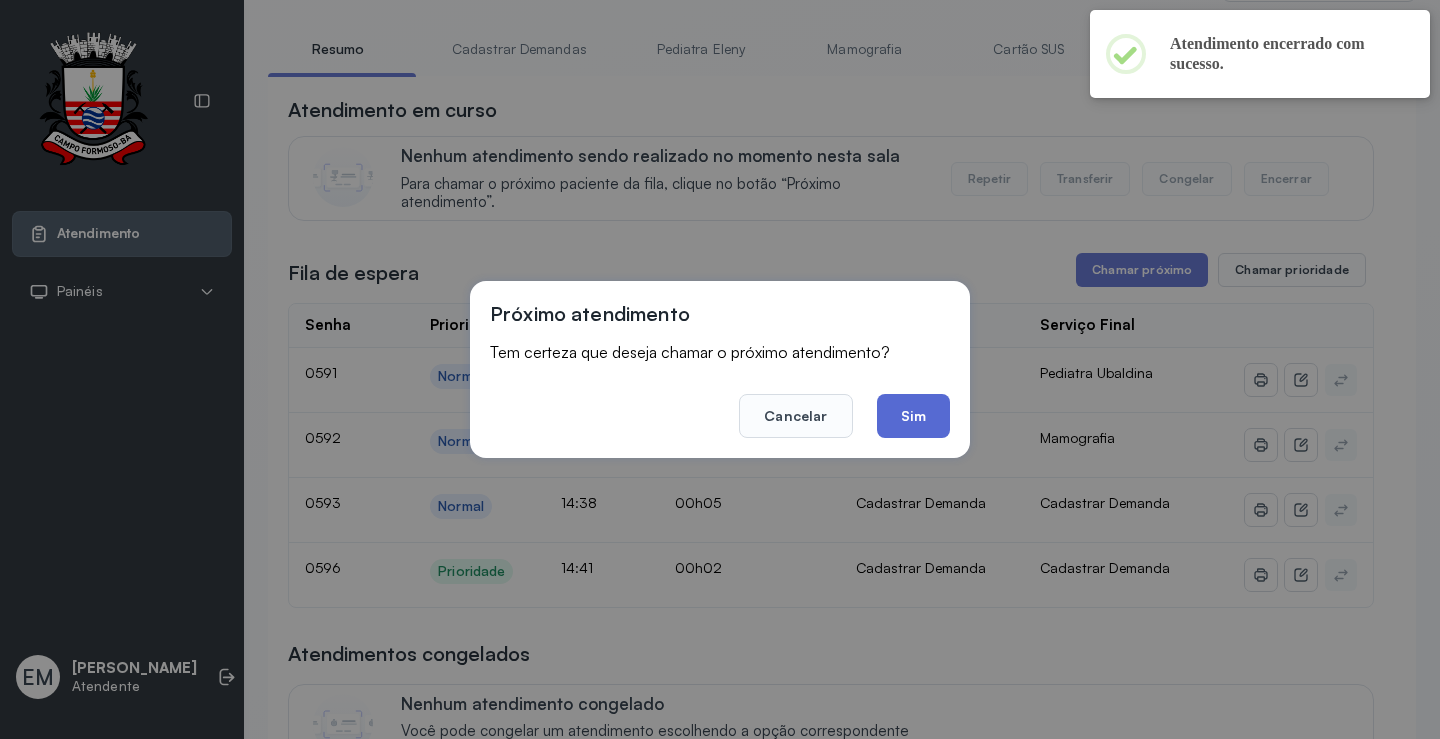 click on "Sim" 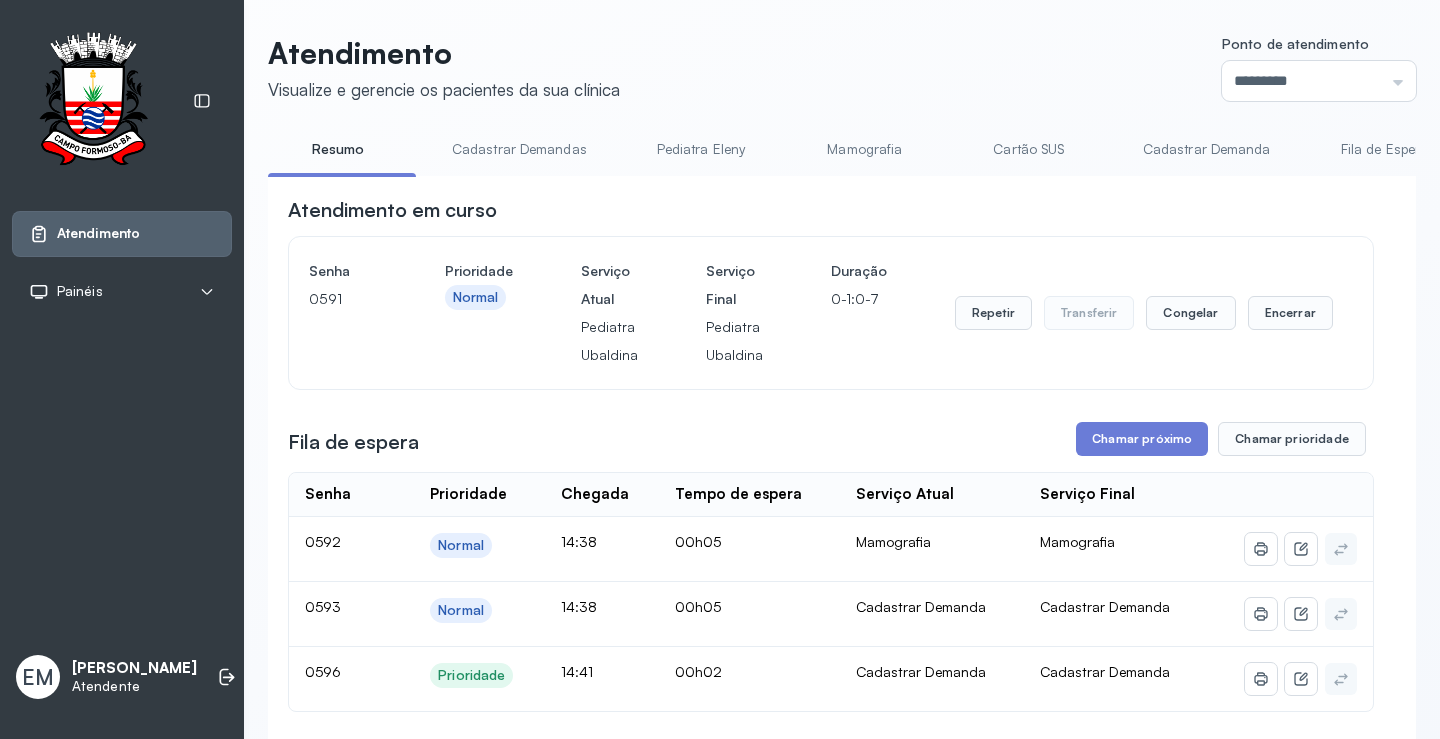 scroll, scrollTop: 101, scrollLeft: 0, axis: vertical 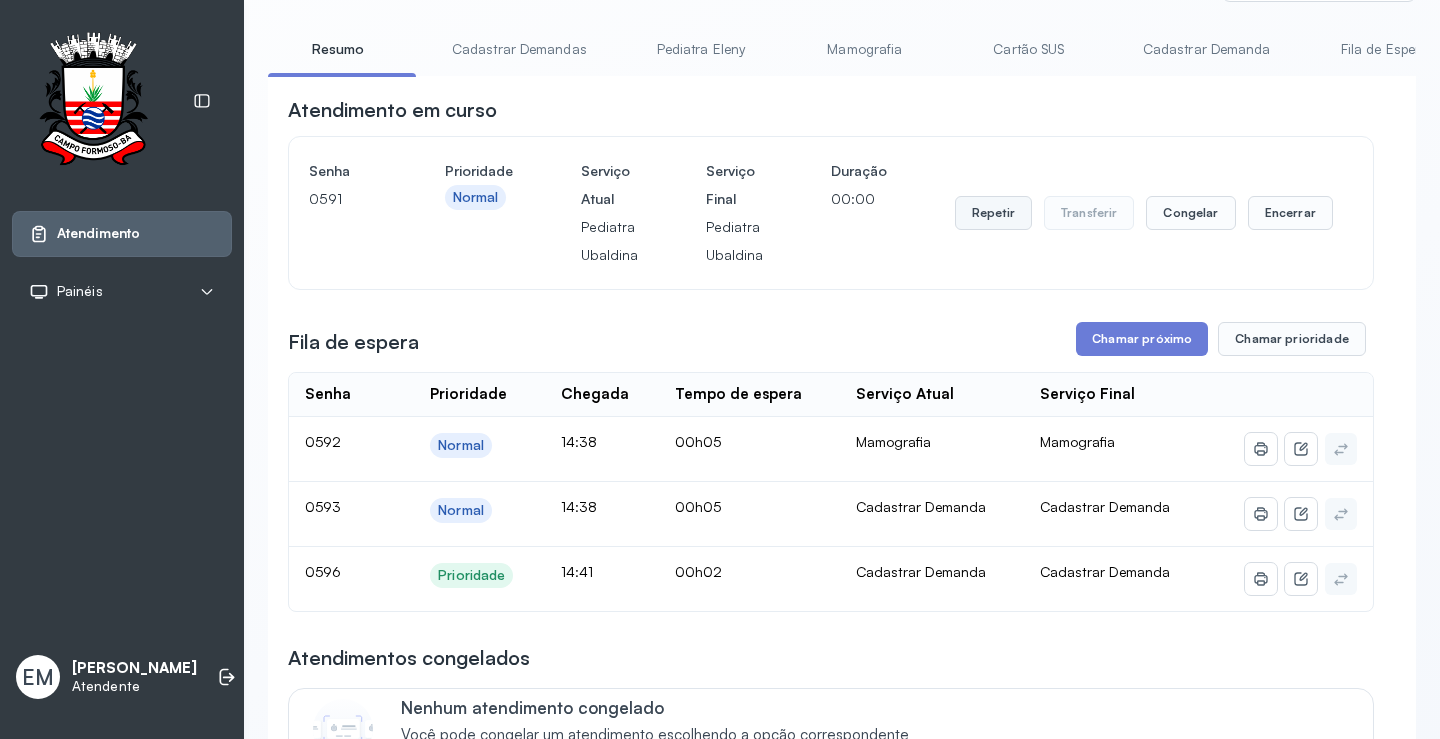 click on "Repetir" at bounding box center (993, 213) 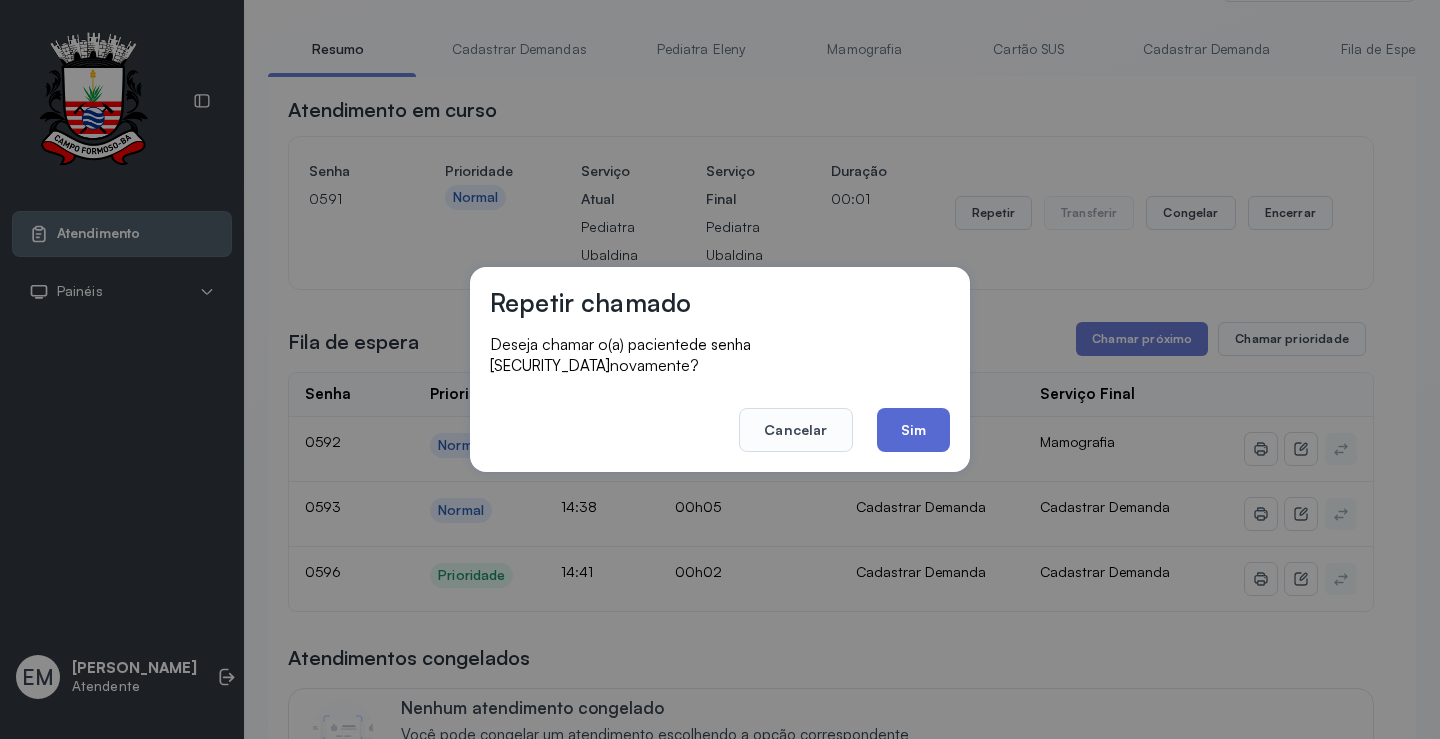 click on "Sim" 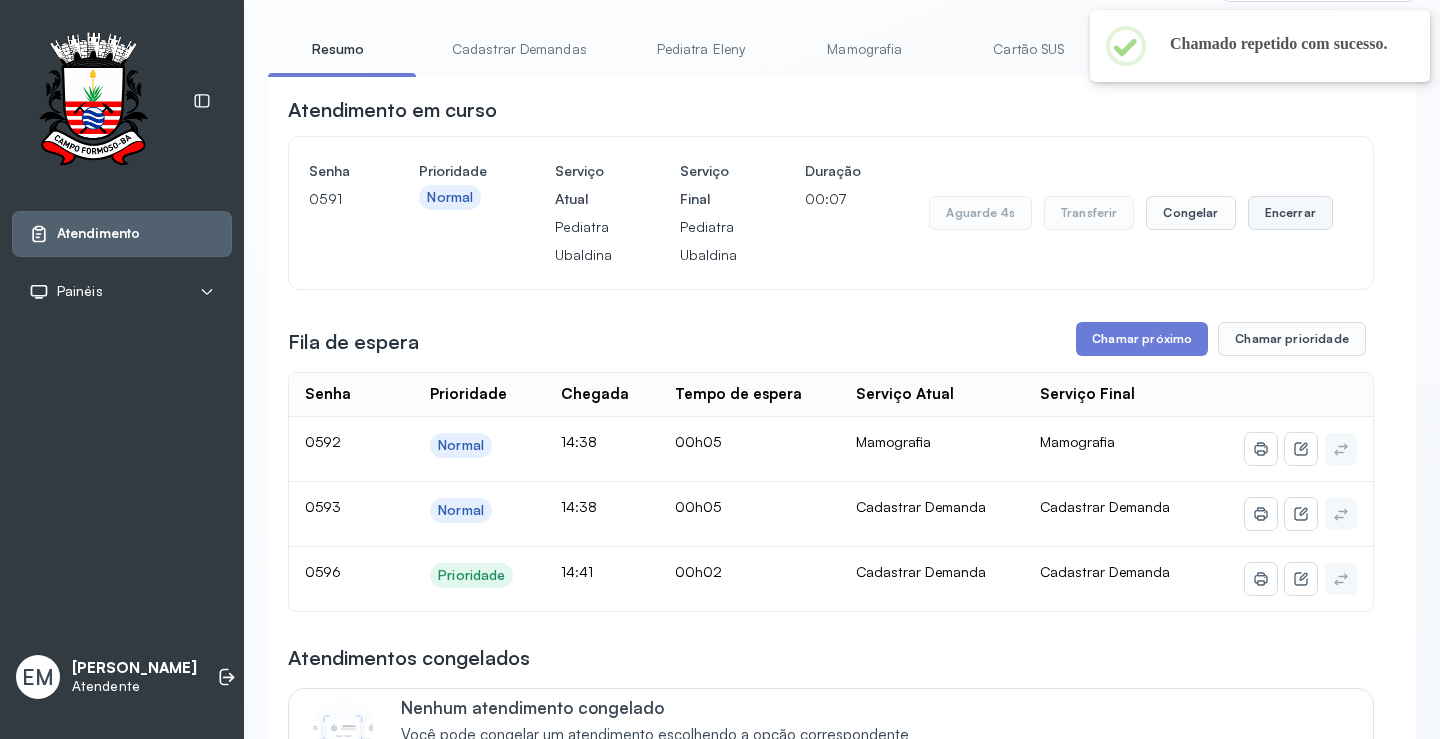 click on "Encerrar" at bounding box center [1290, 213] 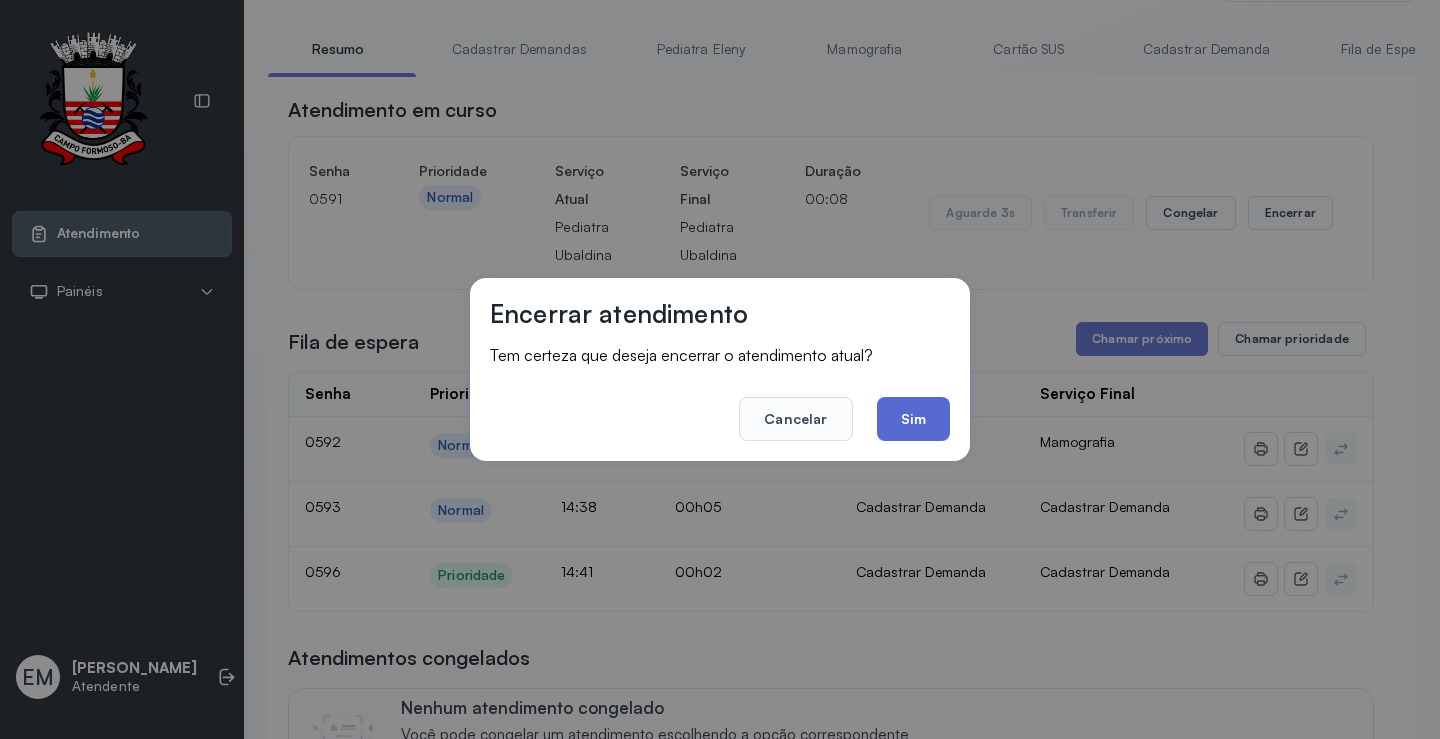 click on "Sim" 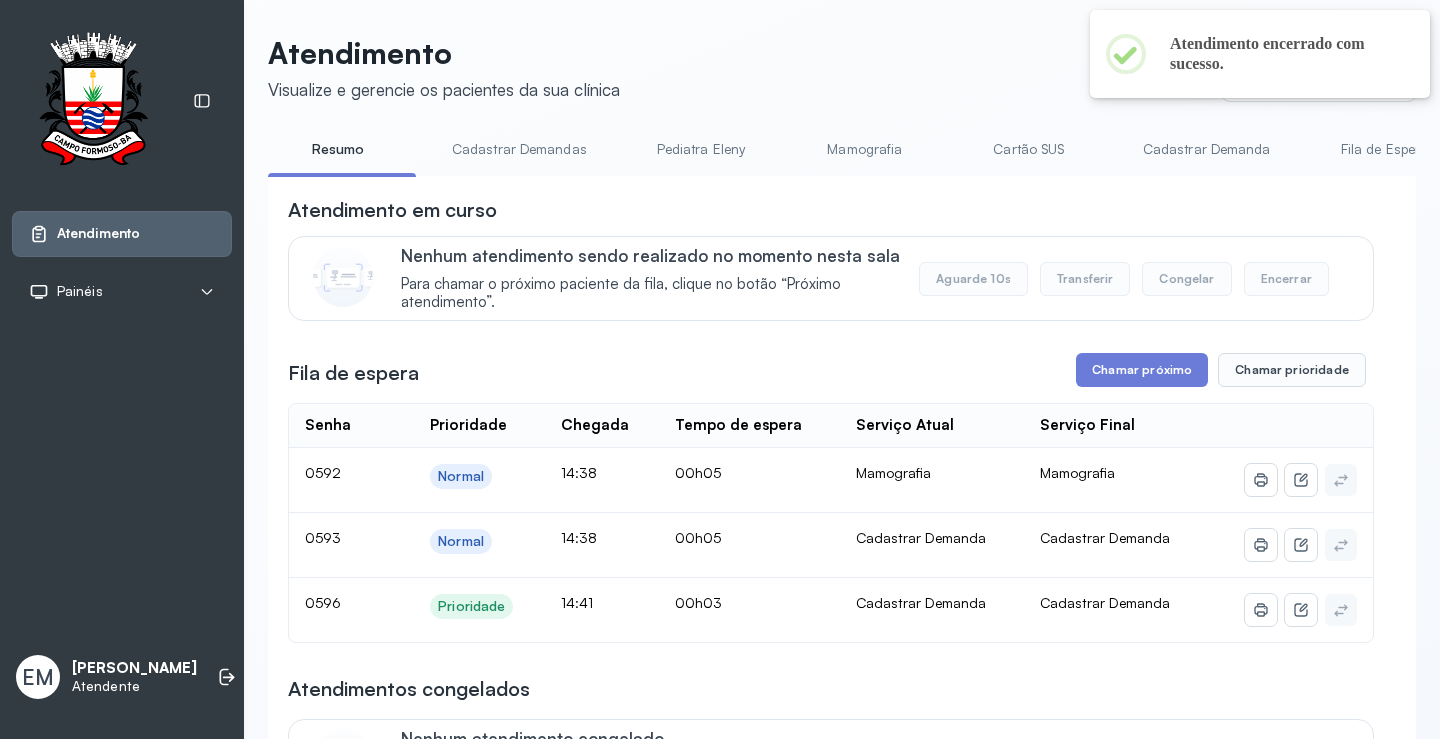 scroll, scrollTop: 101, scrollLeft: 0, axis: vertical 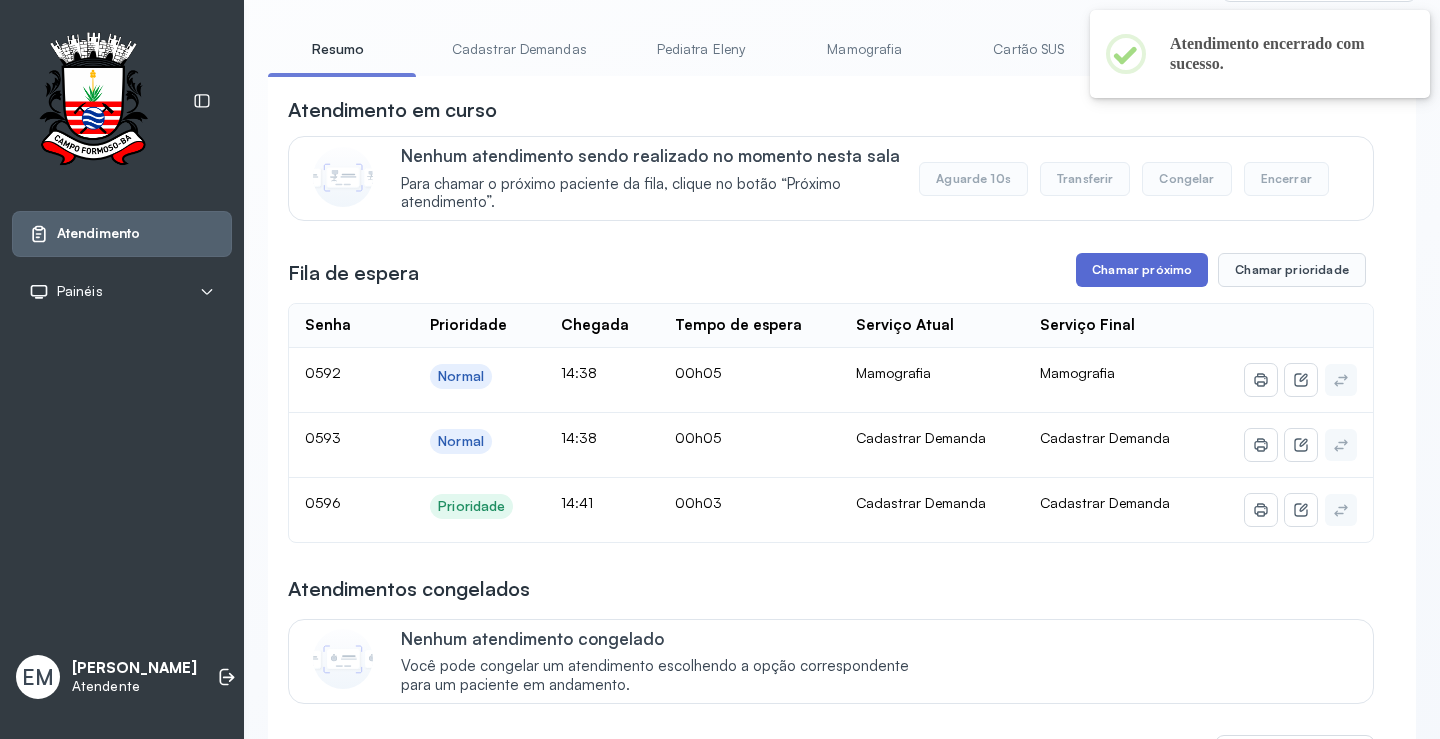 click on "Chamar próximo" at bounding box center (1142, 270) 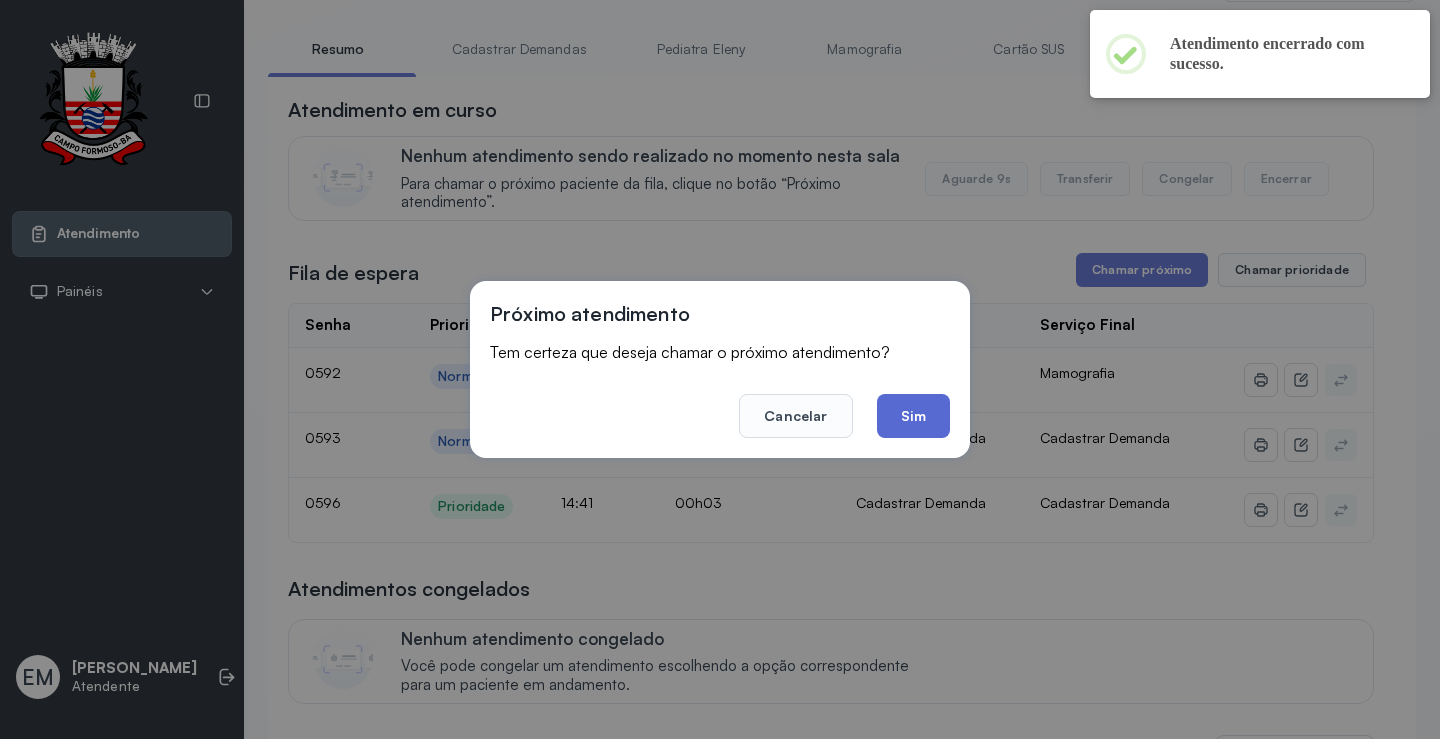 click on "Sim" 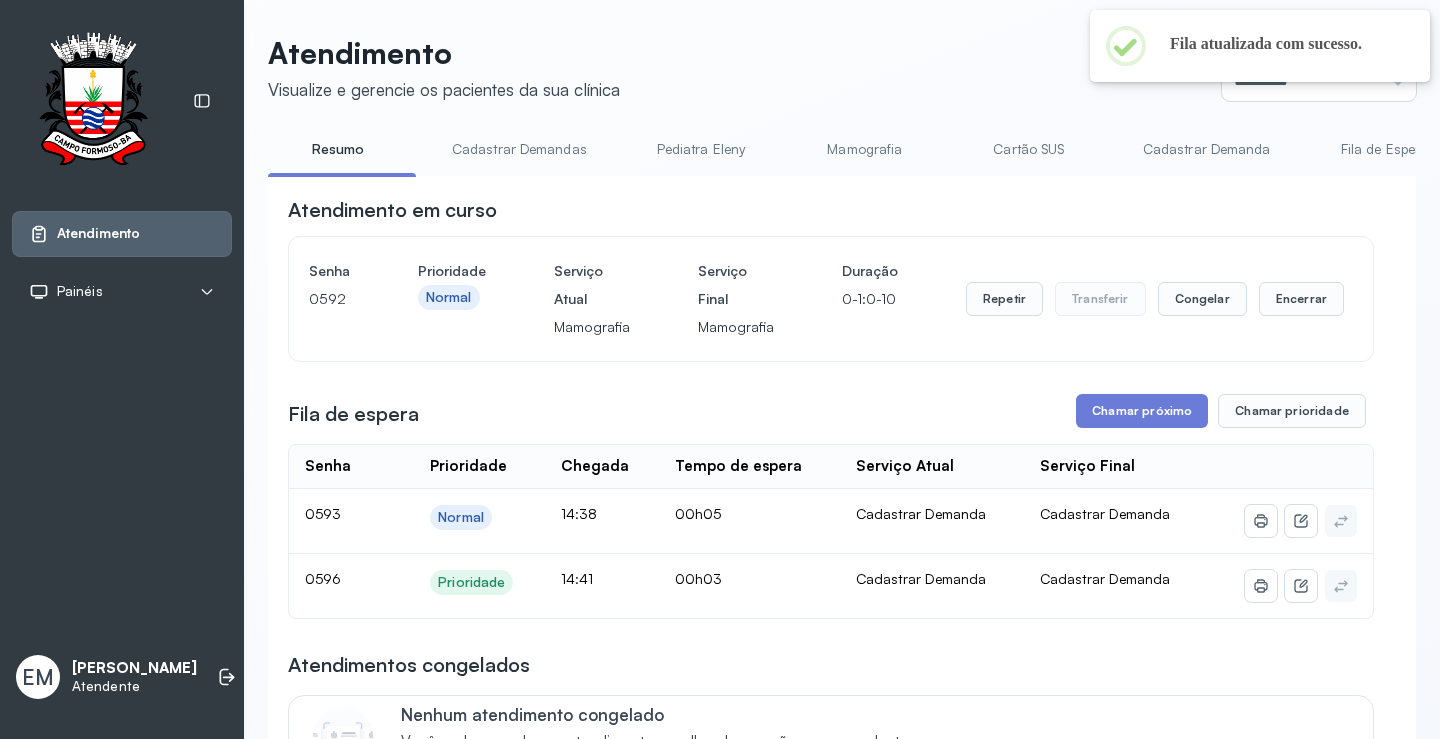 scroll, scrollTop: 101, scrollLeft: 0, axis: vertical 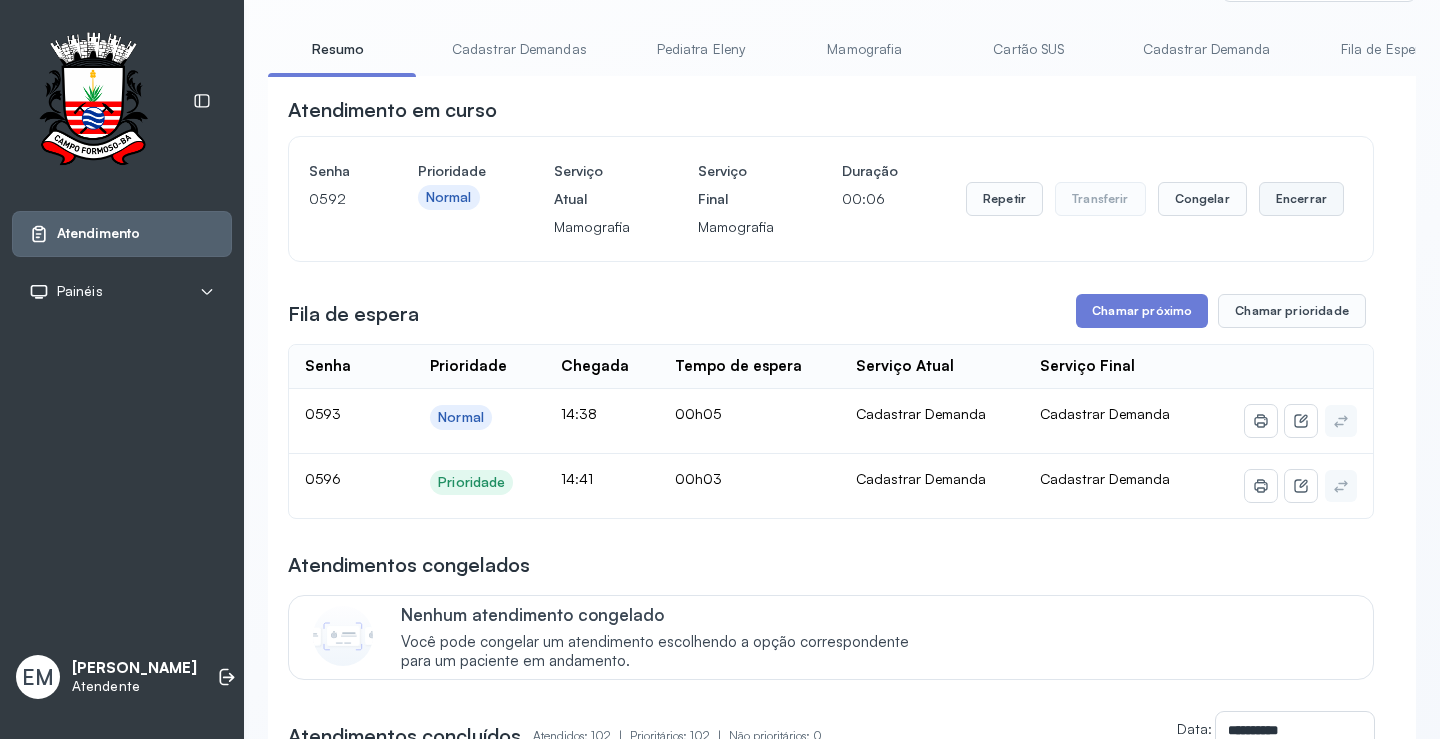 click on "Encerrar" at bounding box center [1301, 199] 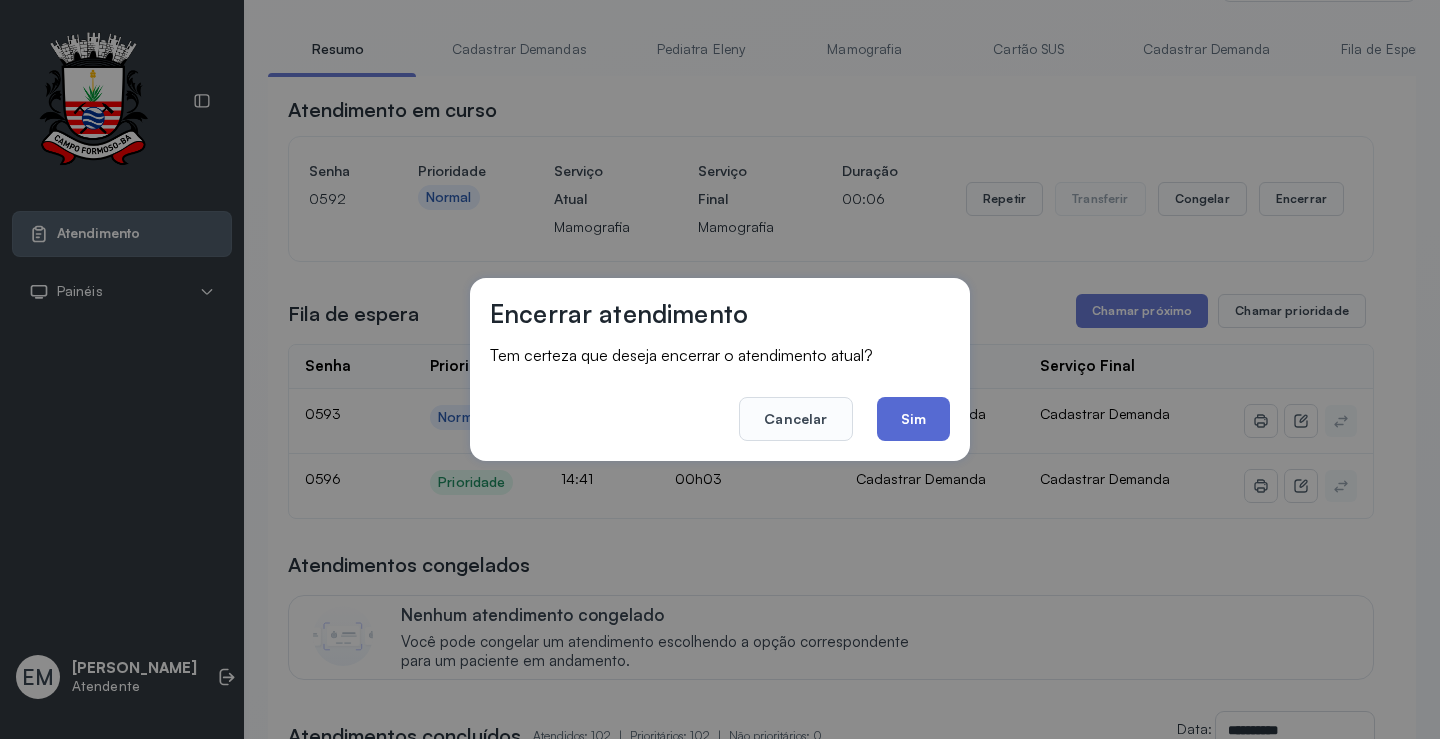 click on "Sim" 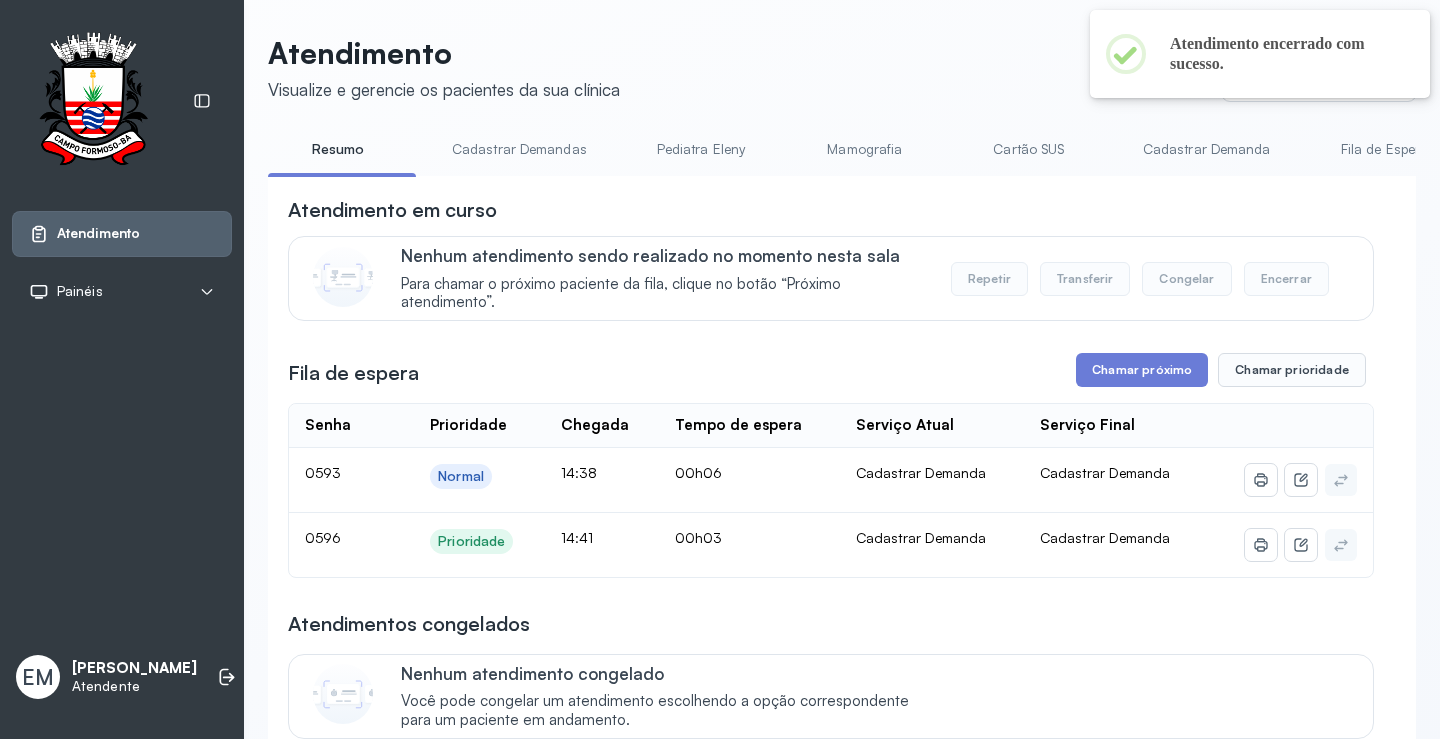scroll, scrollTop: 101, scrollLeft: 0, axis: vertical 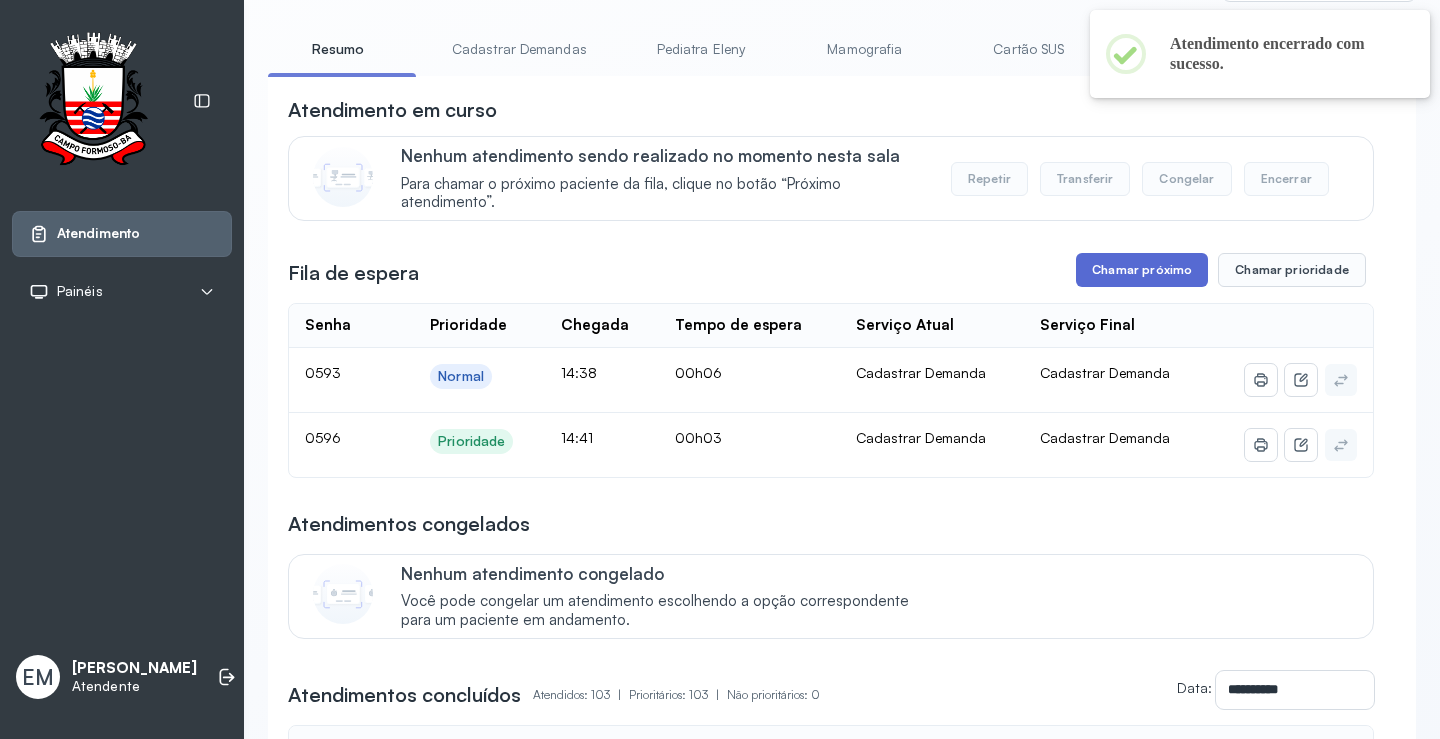 click on "Chamar próximo" at bounding box center (1142, 270) 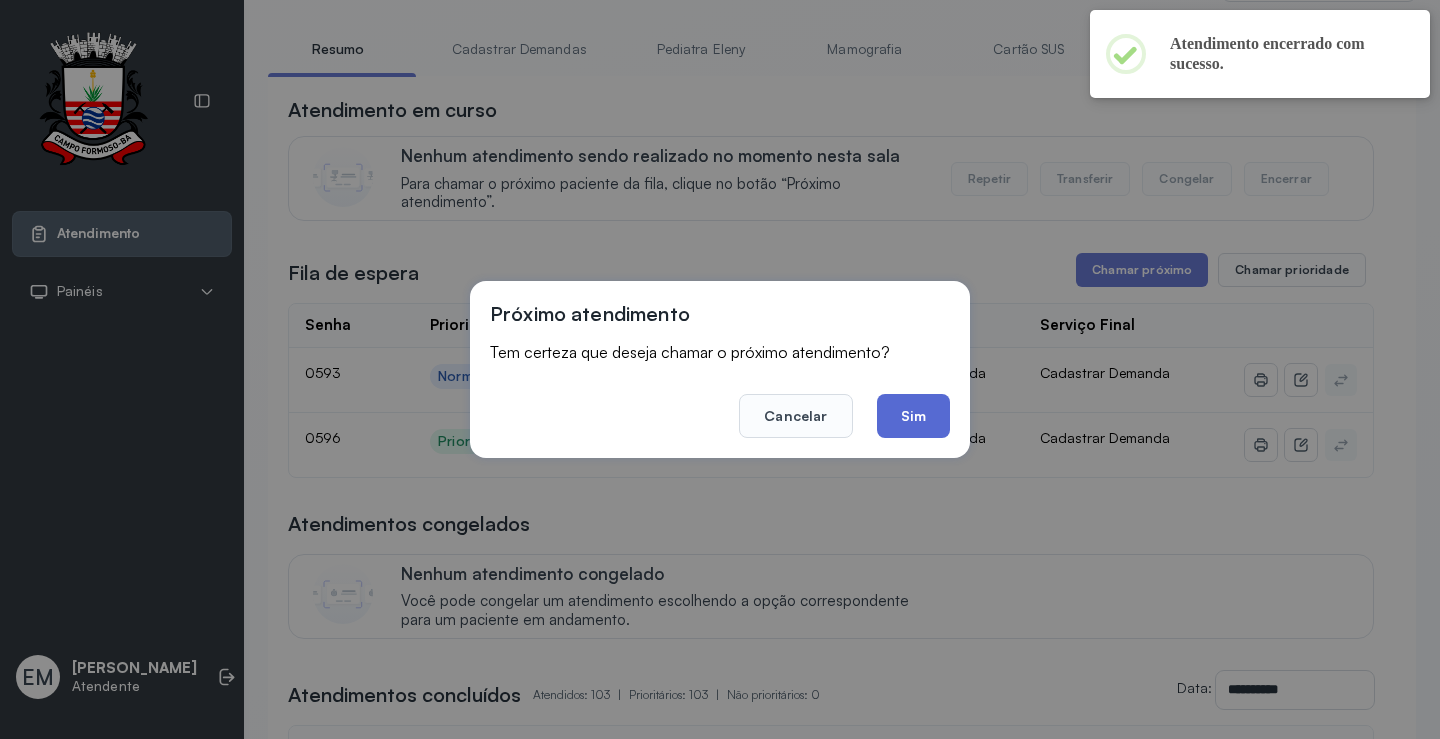 click on "Sim" 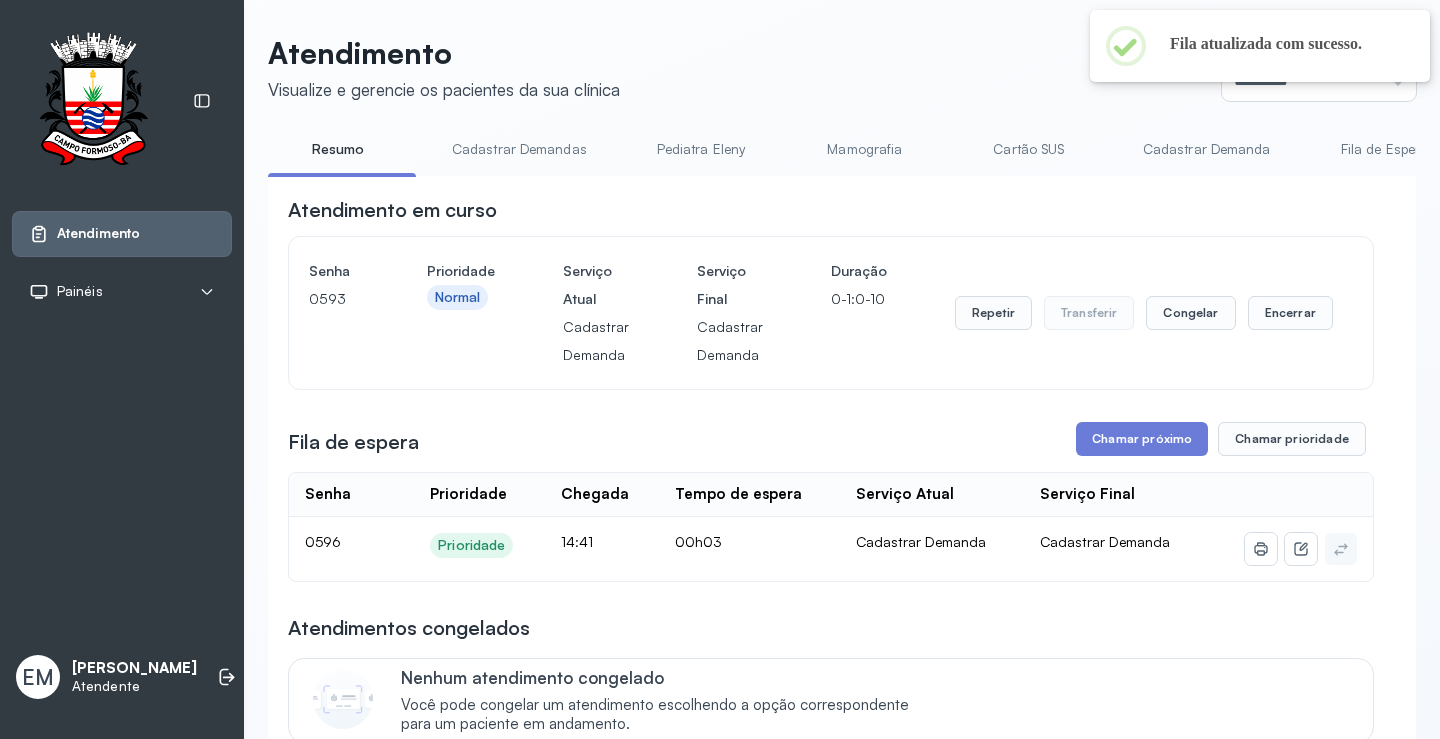 scroll, scrollTop: 101, scrollLeft: 0, axis: vertical 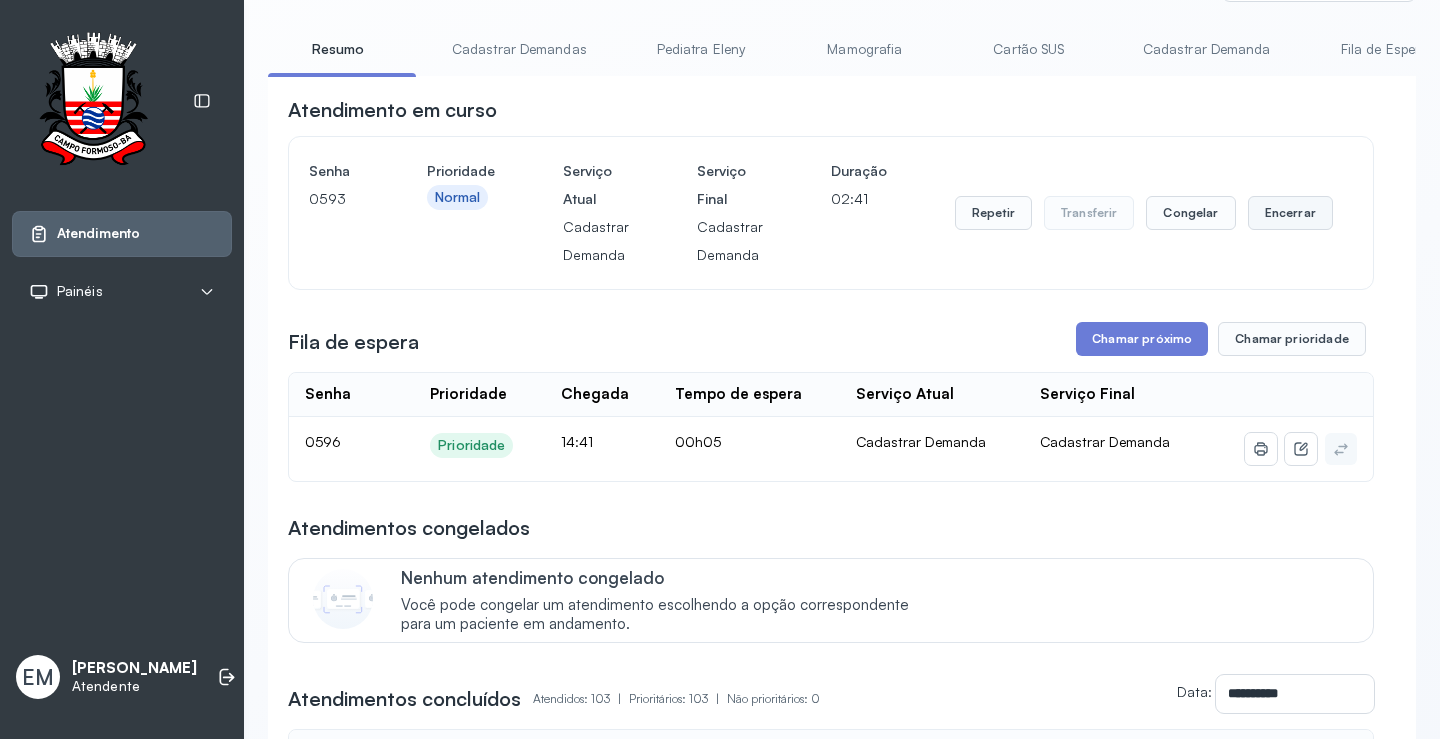 click on "Encerrar" at bounding box center (1290, 213) 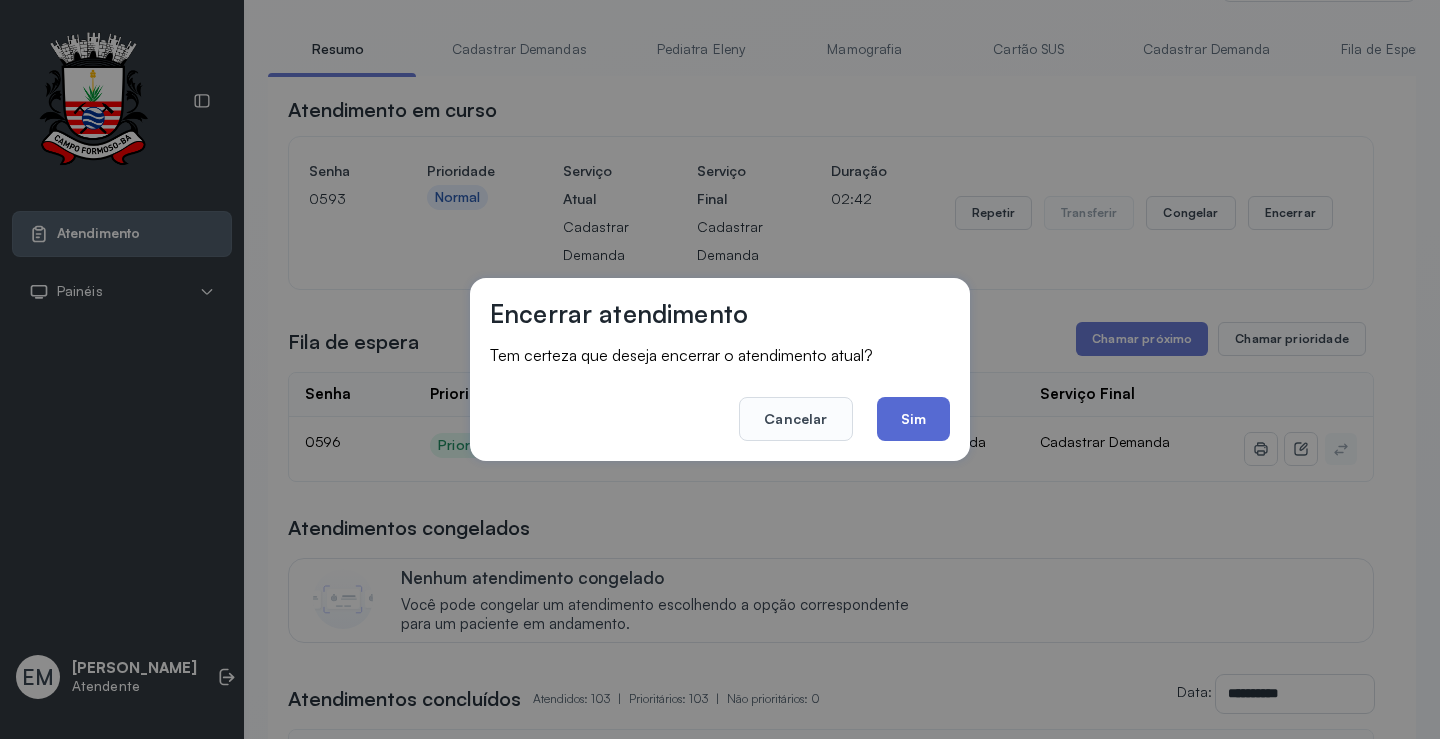 click on "Sim" 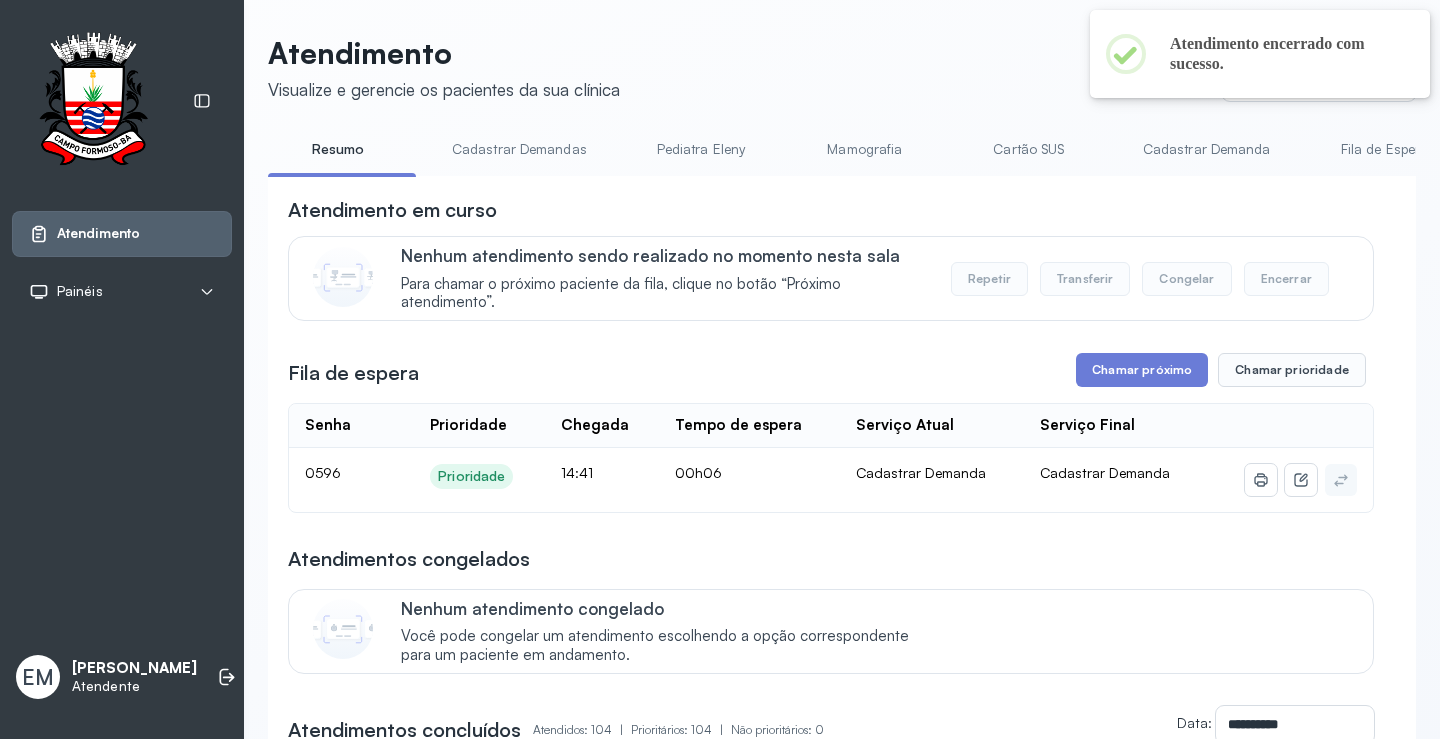 scroll, scrollTop: 101, scrollLeft: 0, axis: vertical 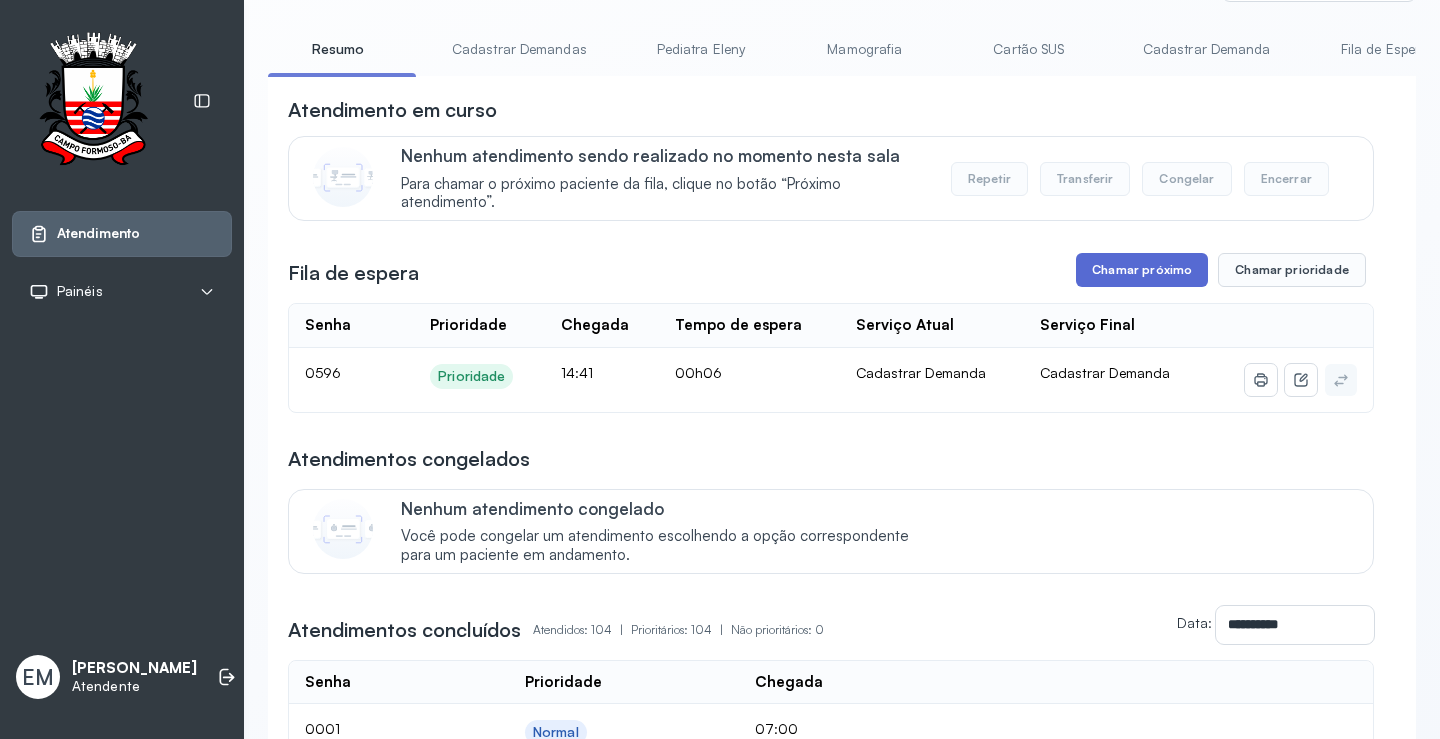click on "Chamar próximo" at bounding box center [1142, 270] 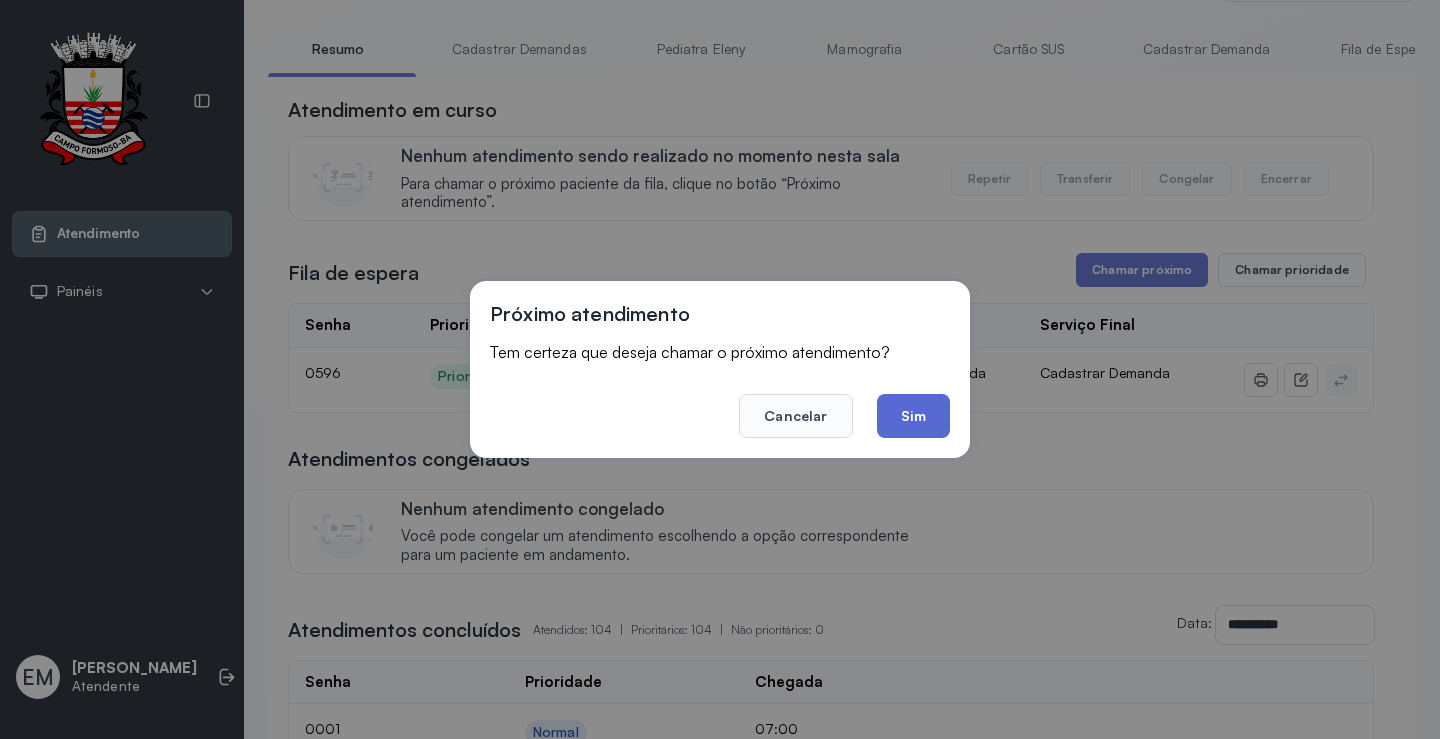 click on "Sim" 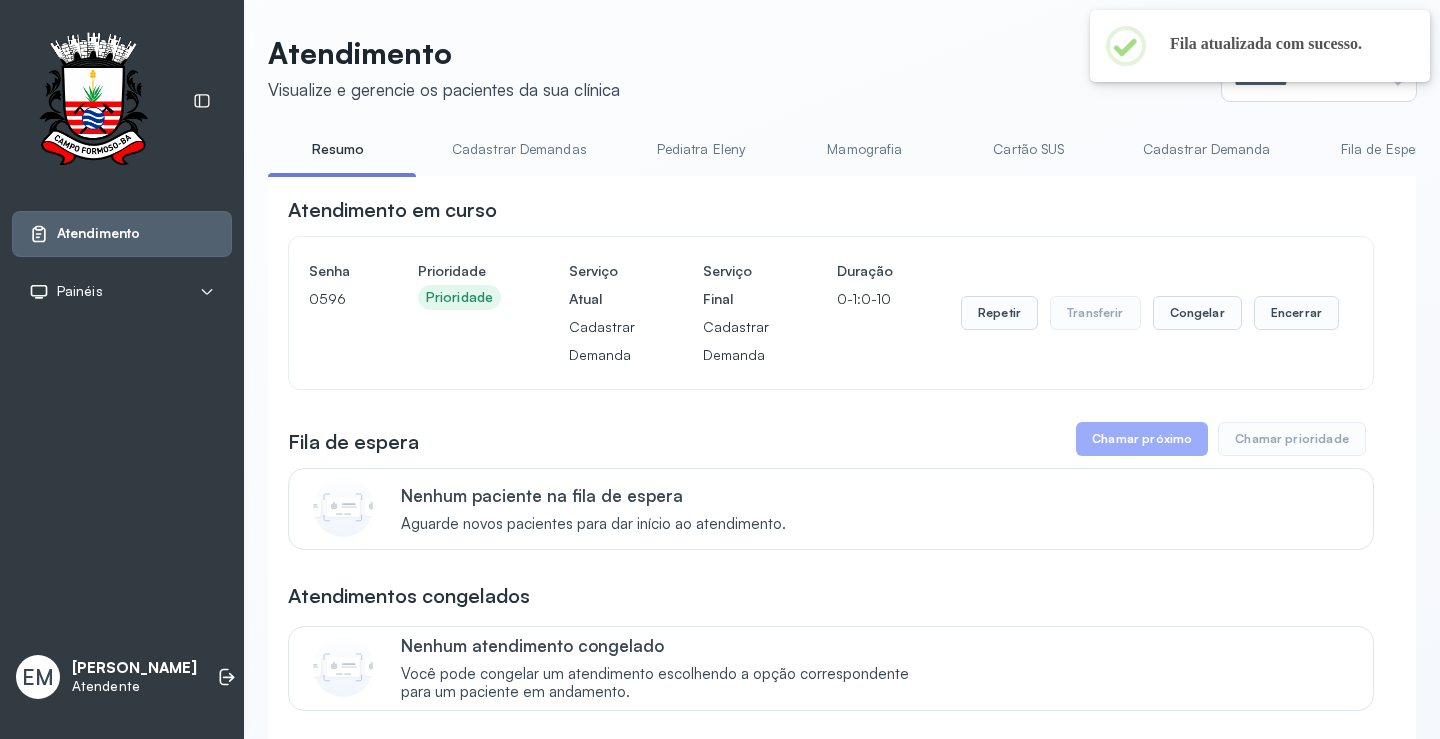 scroll, scrollTop: 101, scrollLeft: 0, axis: vertical 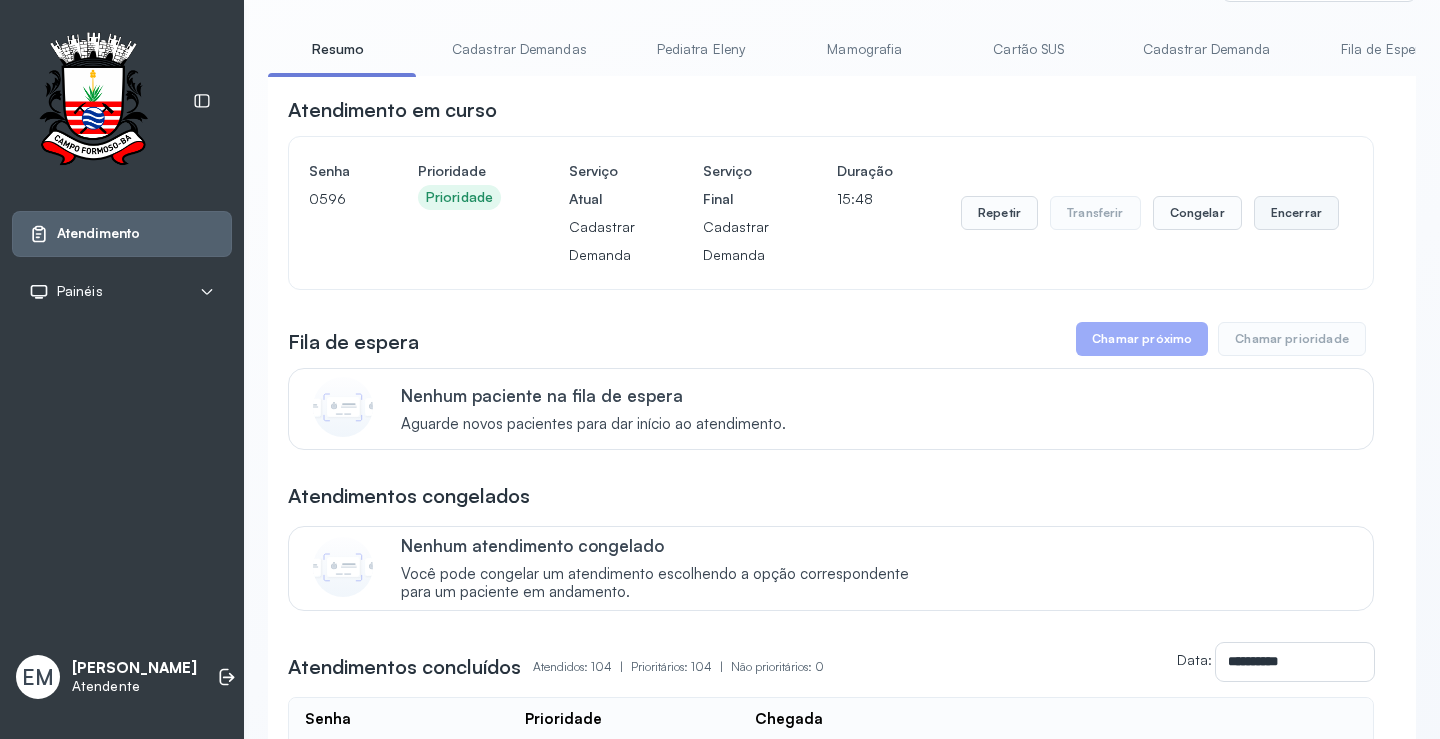 click on "Encerrar" at bounding box center (1296, 213) 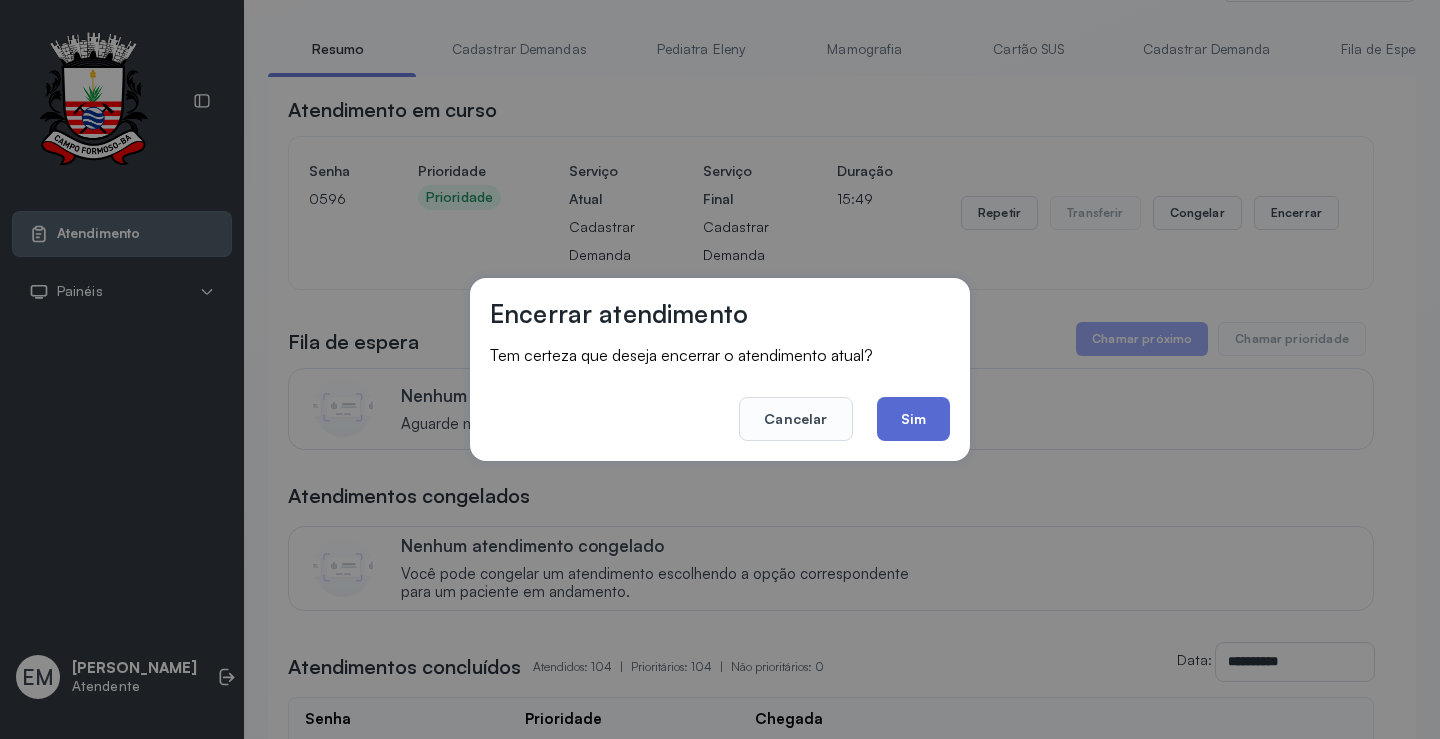 click on "Sim" 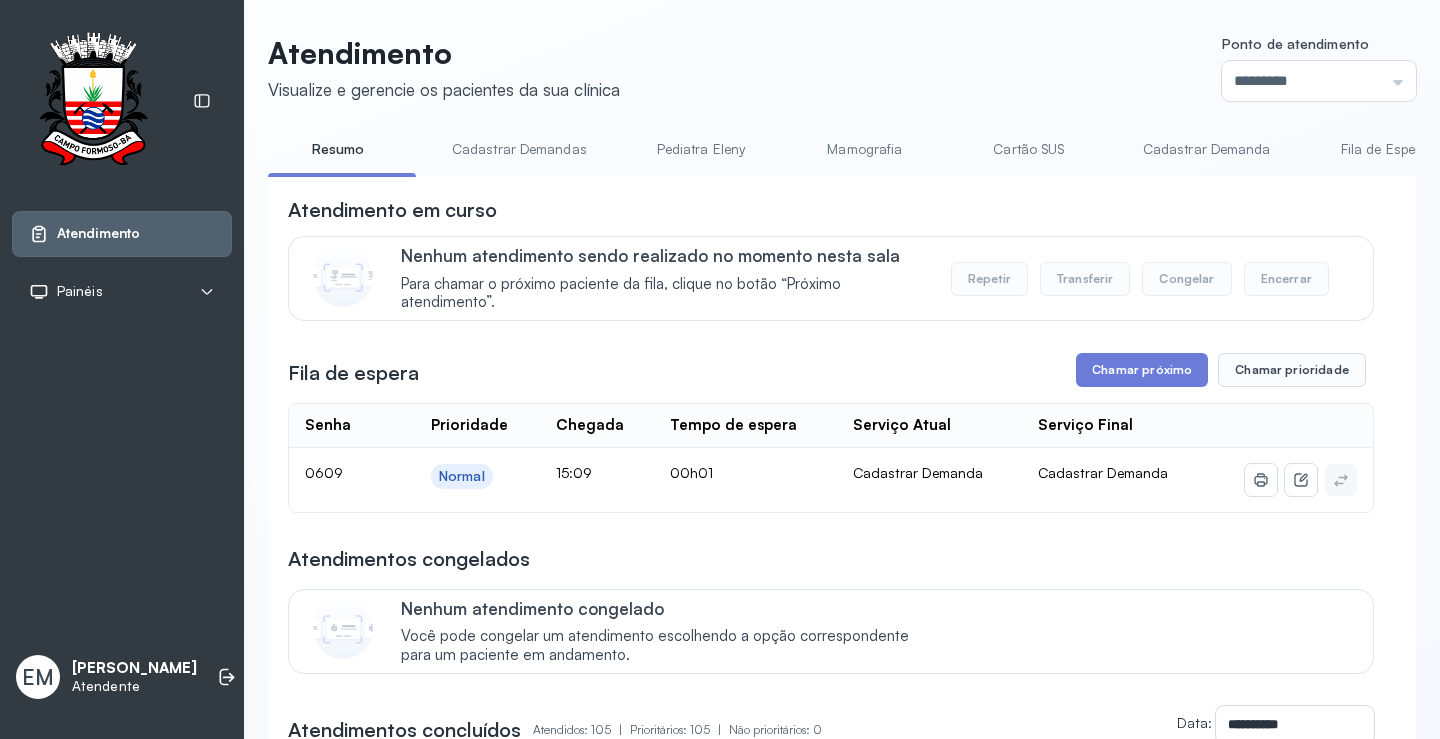 scroll, scrollTop: 101, scrollLeft: 0, axis: vertical 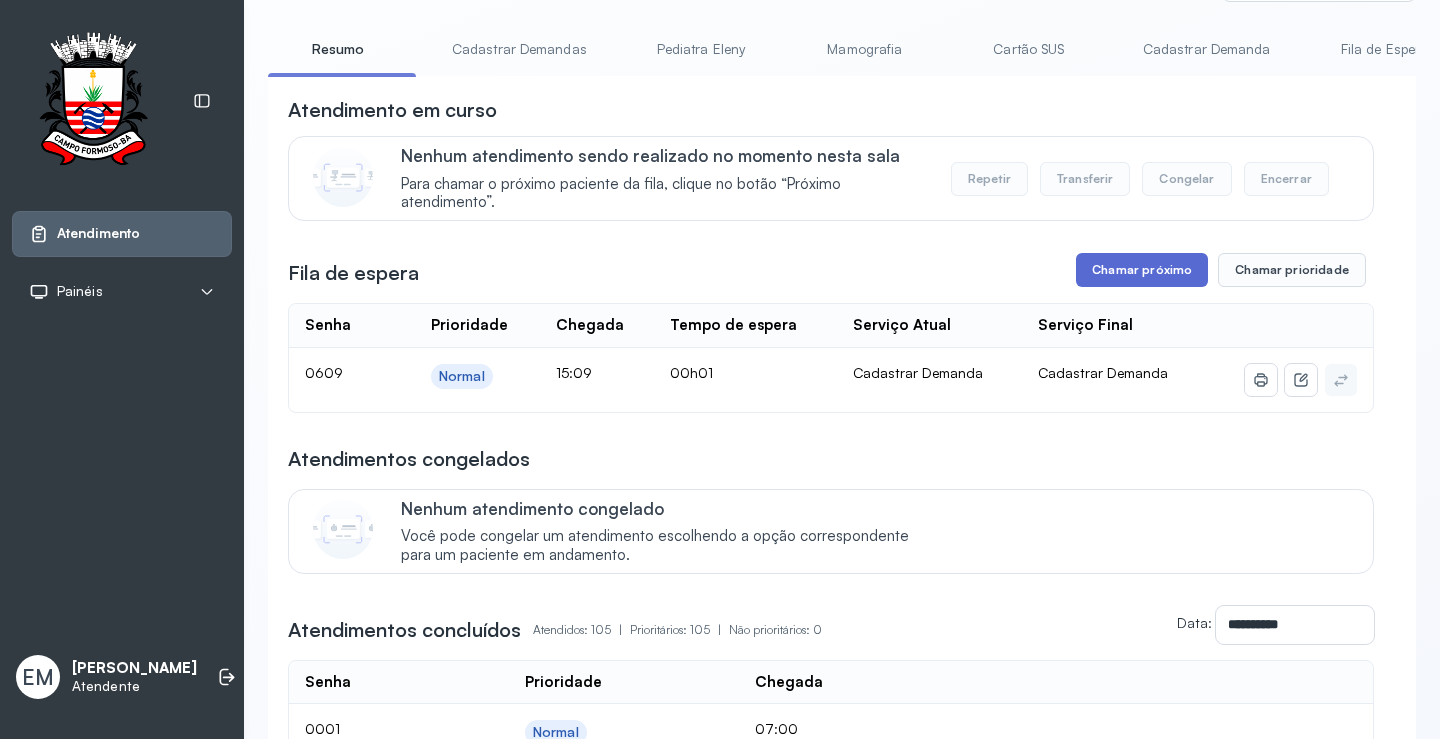 click on "Chamar próximo" at bounding box center [1142, 270] 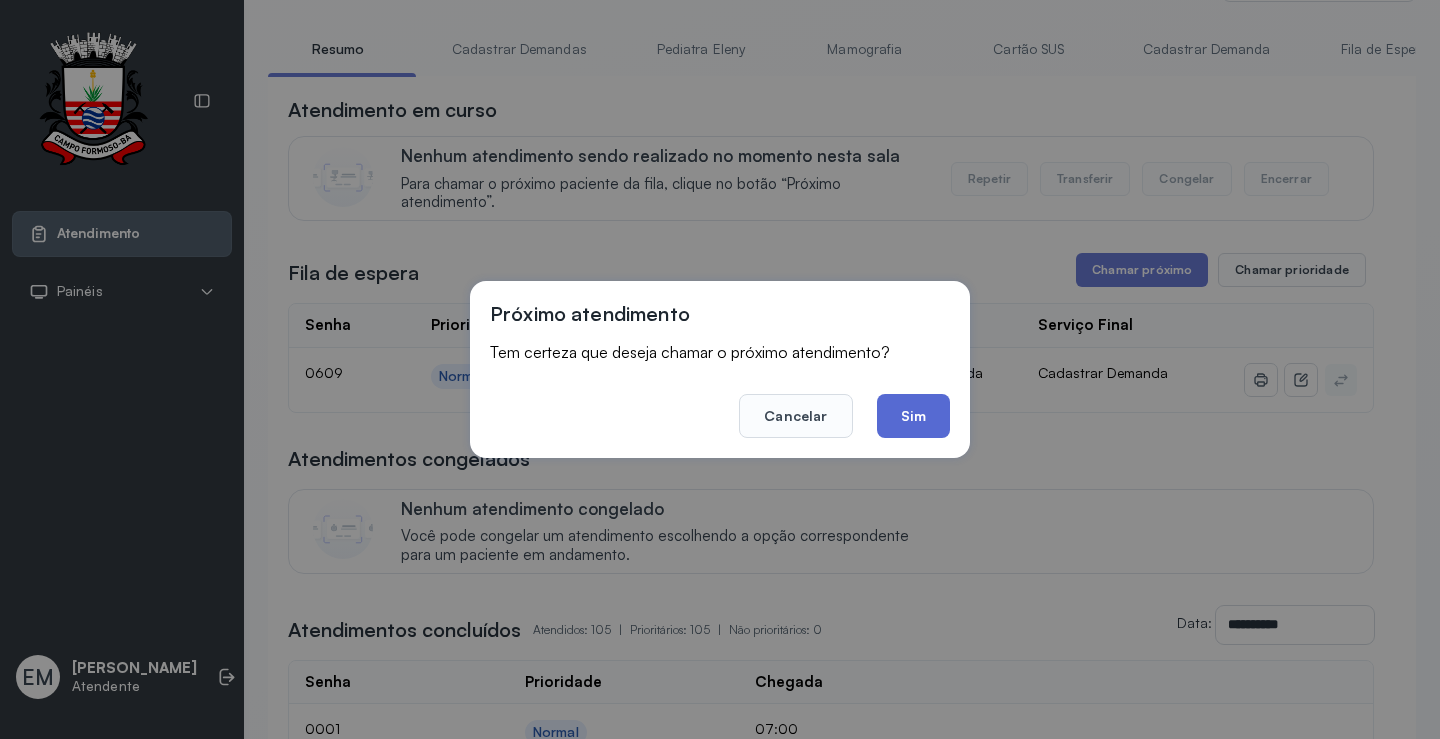 click on "Sim" 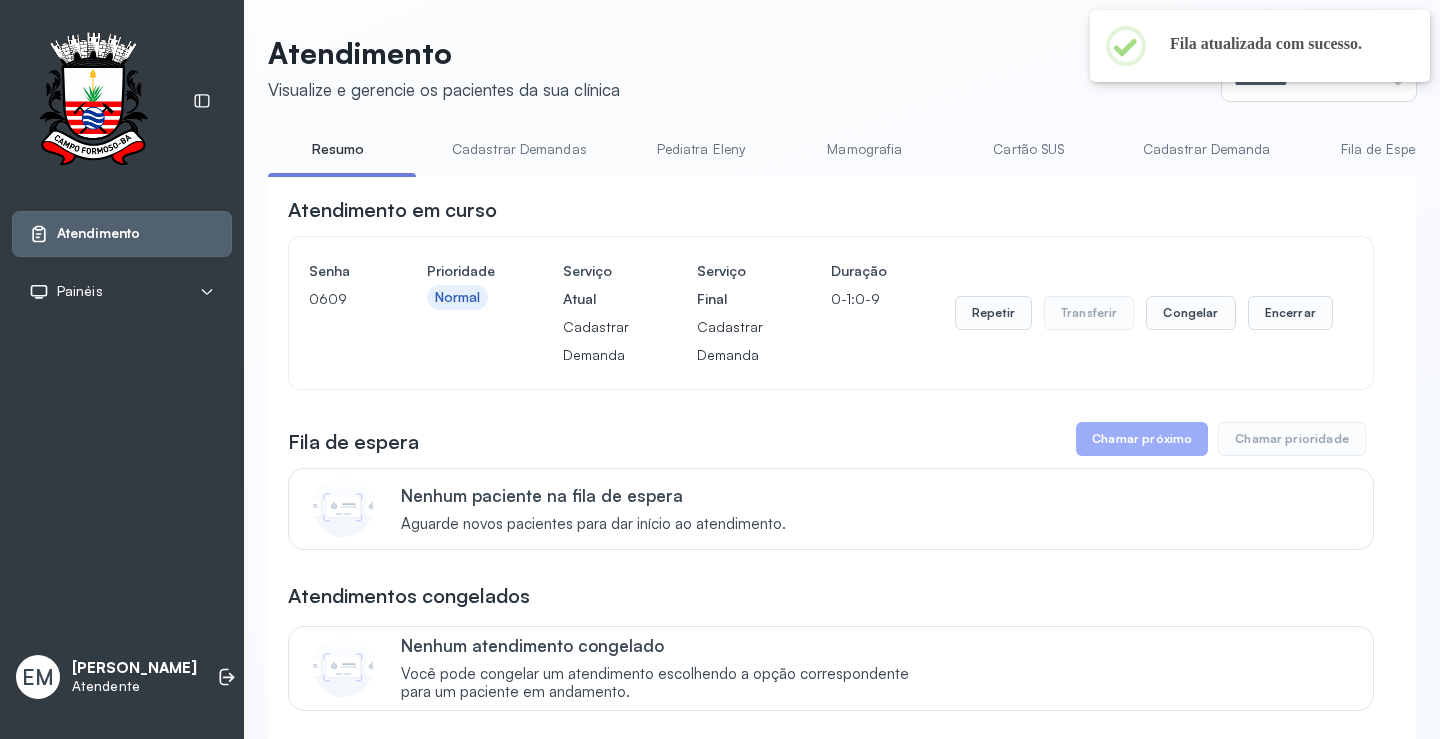 scroll, scrollTop: 101, scrollLeft: 0, axis: vertical 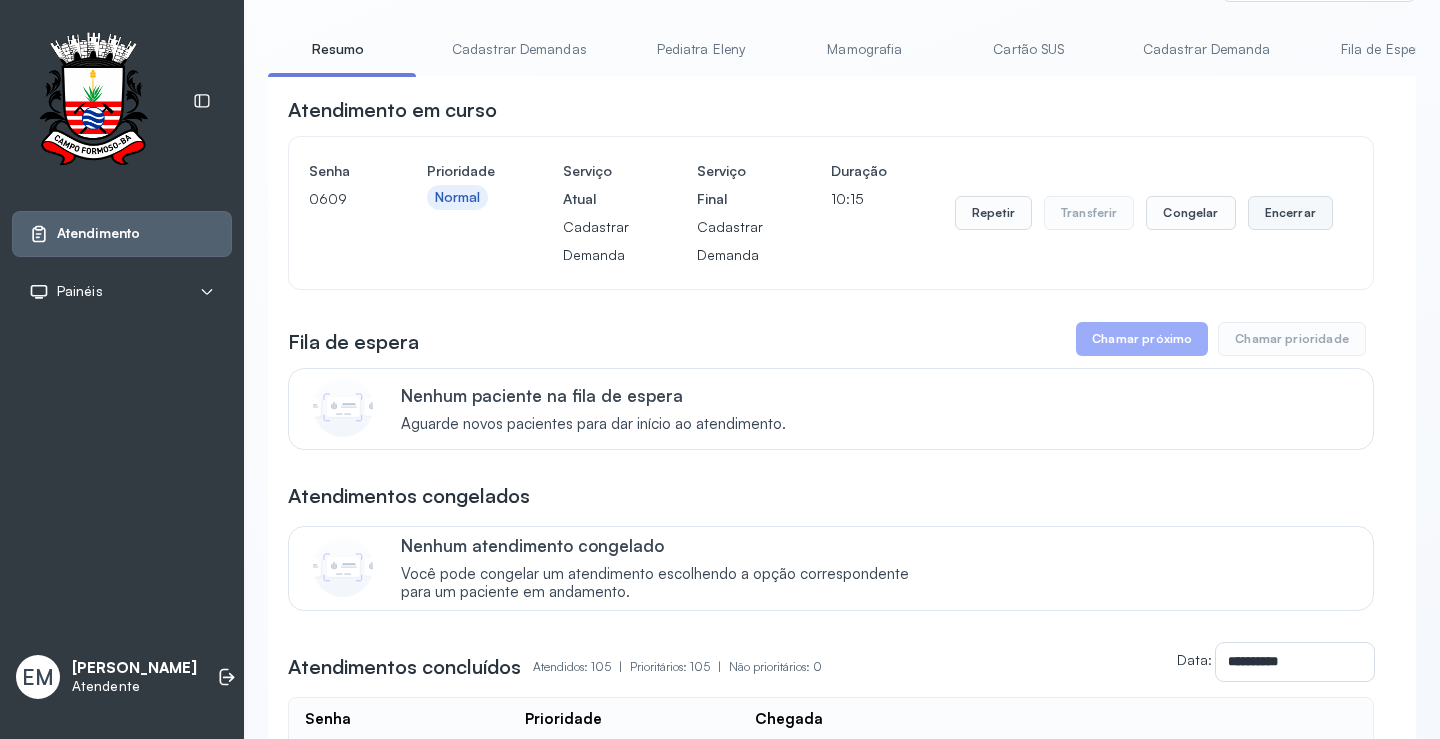 click on "Encerrar" at bounding box center [1290, 213] 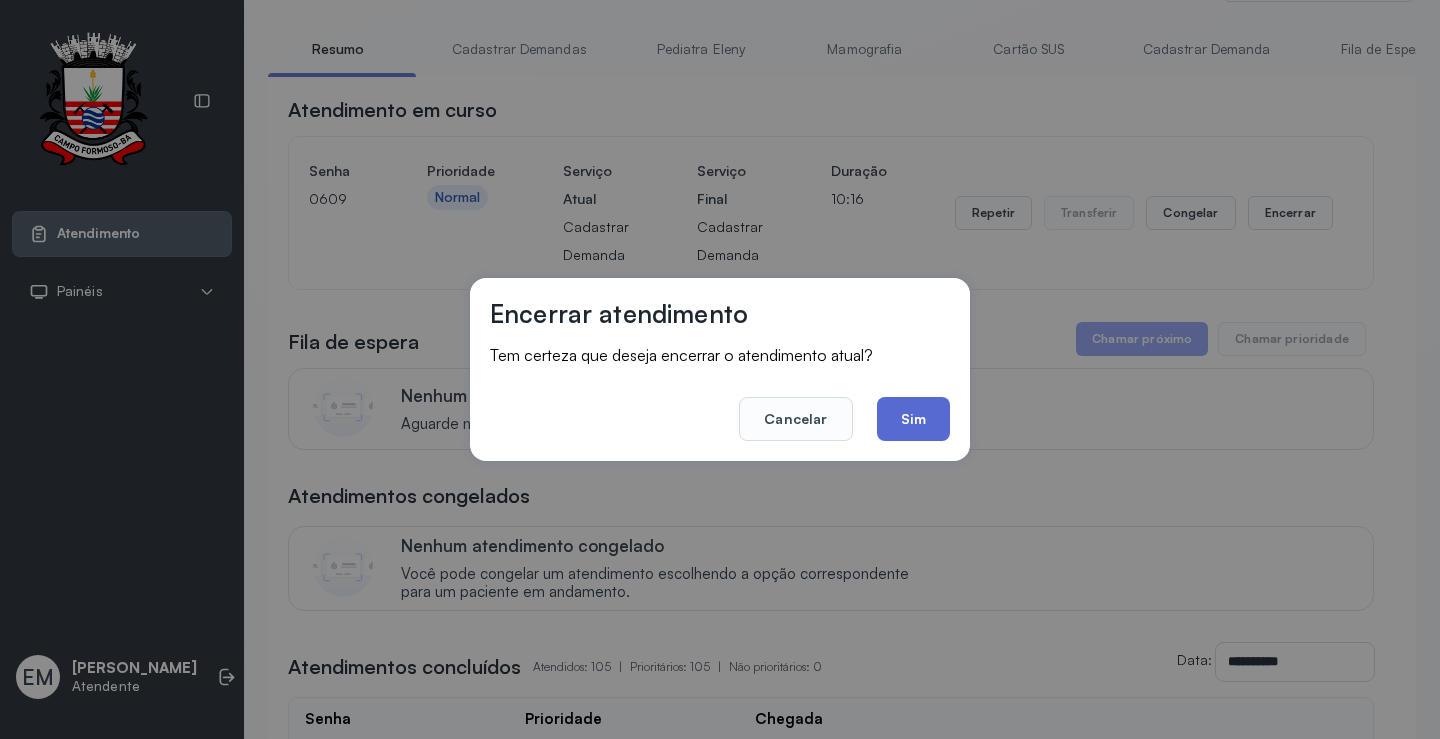click on "Sim" 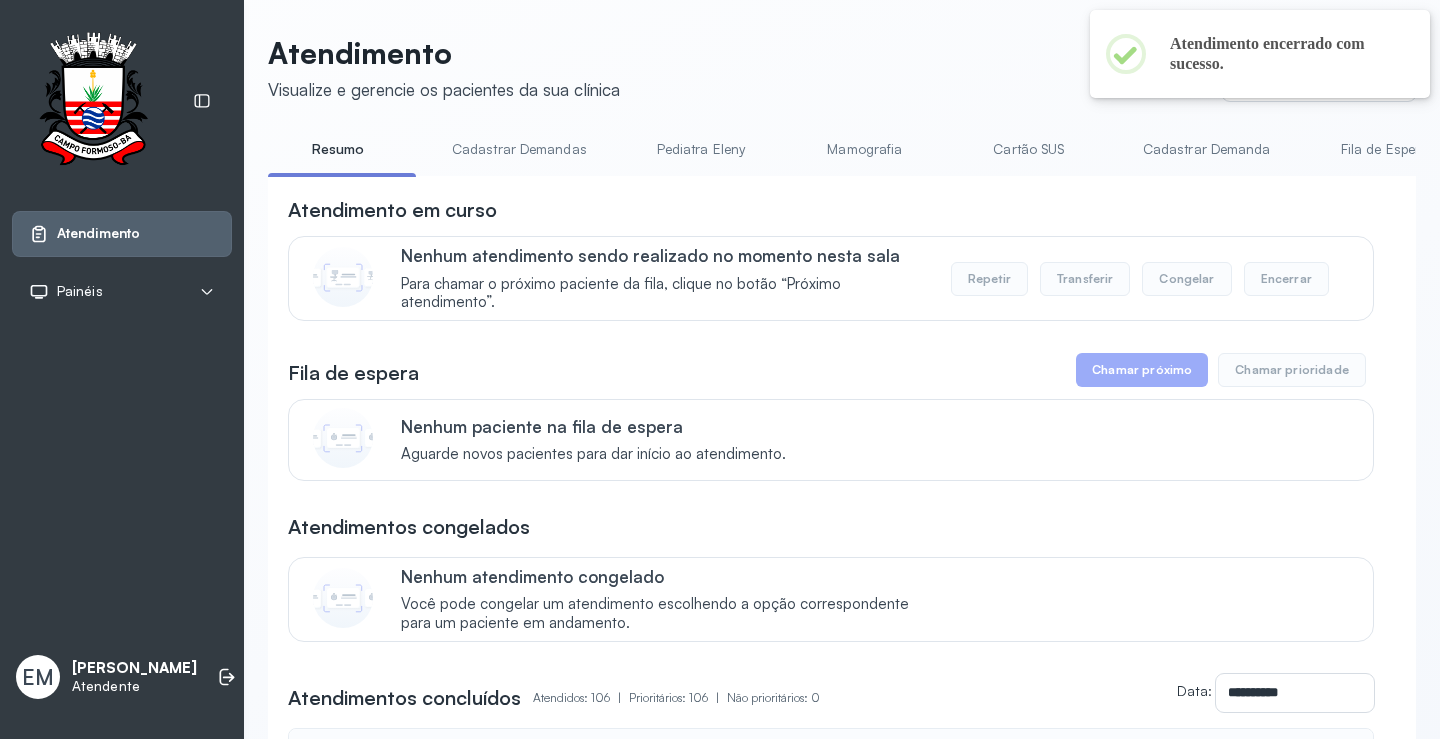 scroll, scrollTop: 101, scrollLeft: 0, axis: vertical 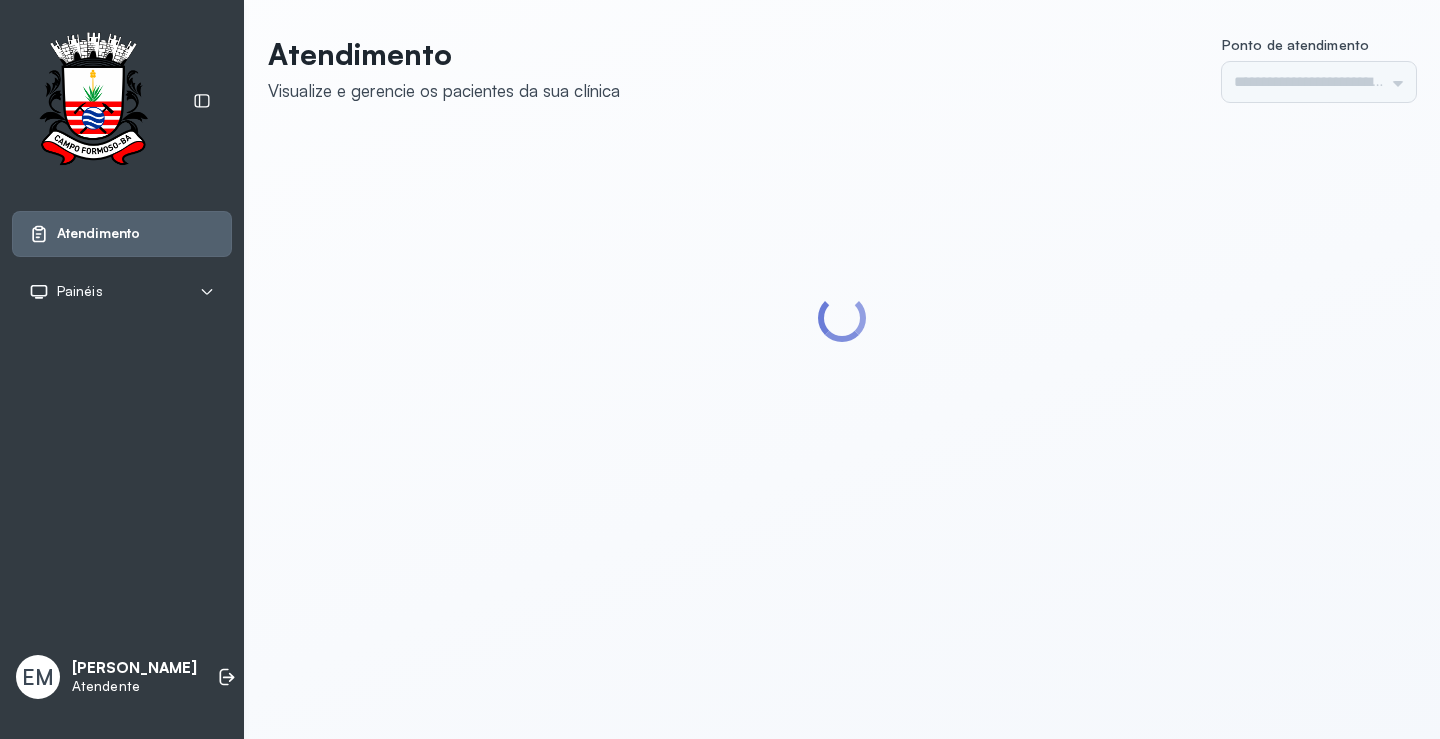 type on "*********" 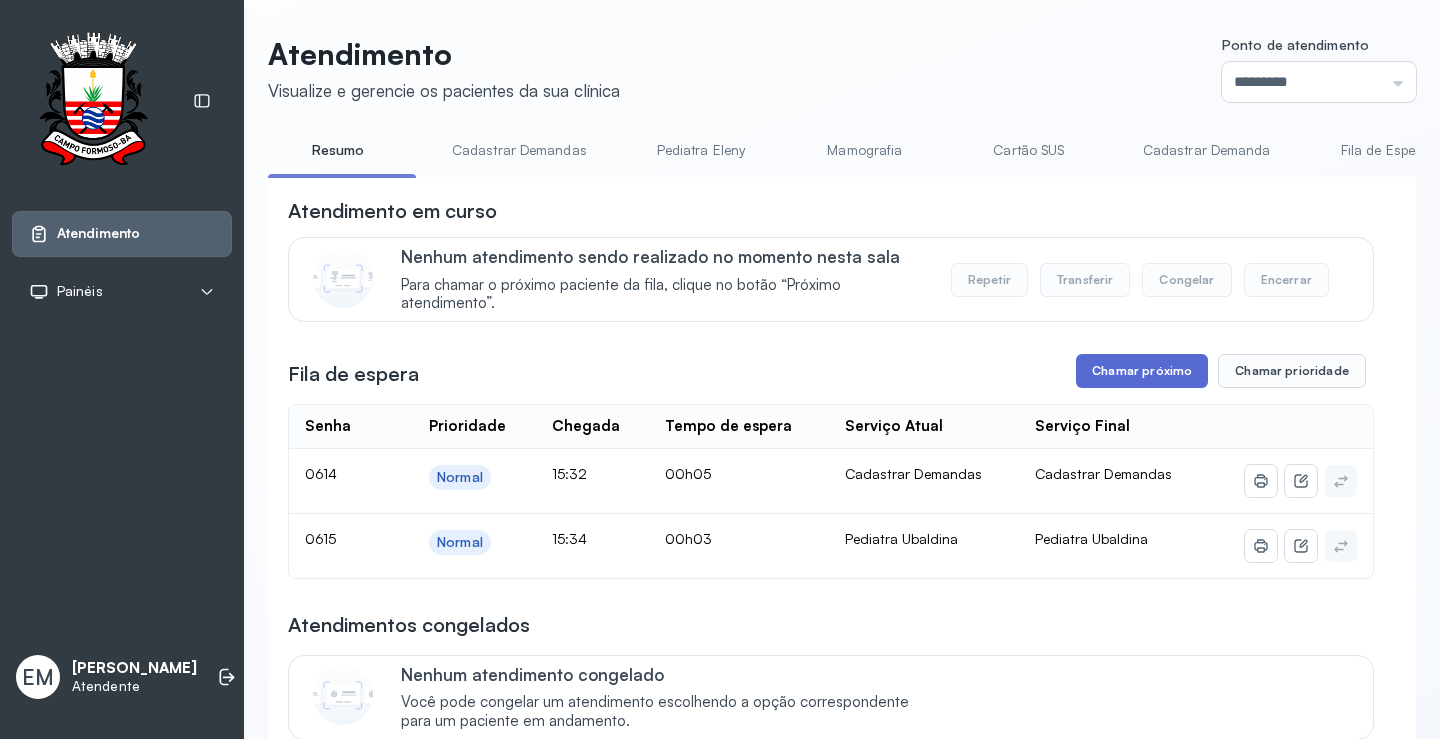 click on "Chamar próximo" at bounding box center (1142, 371) 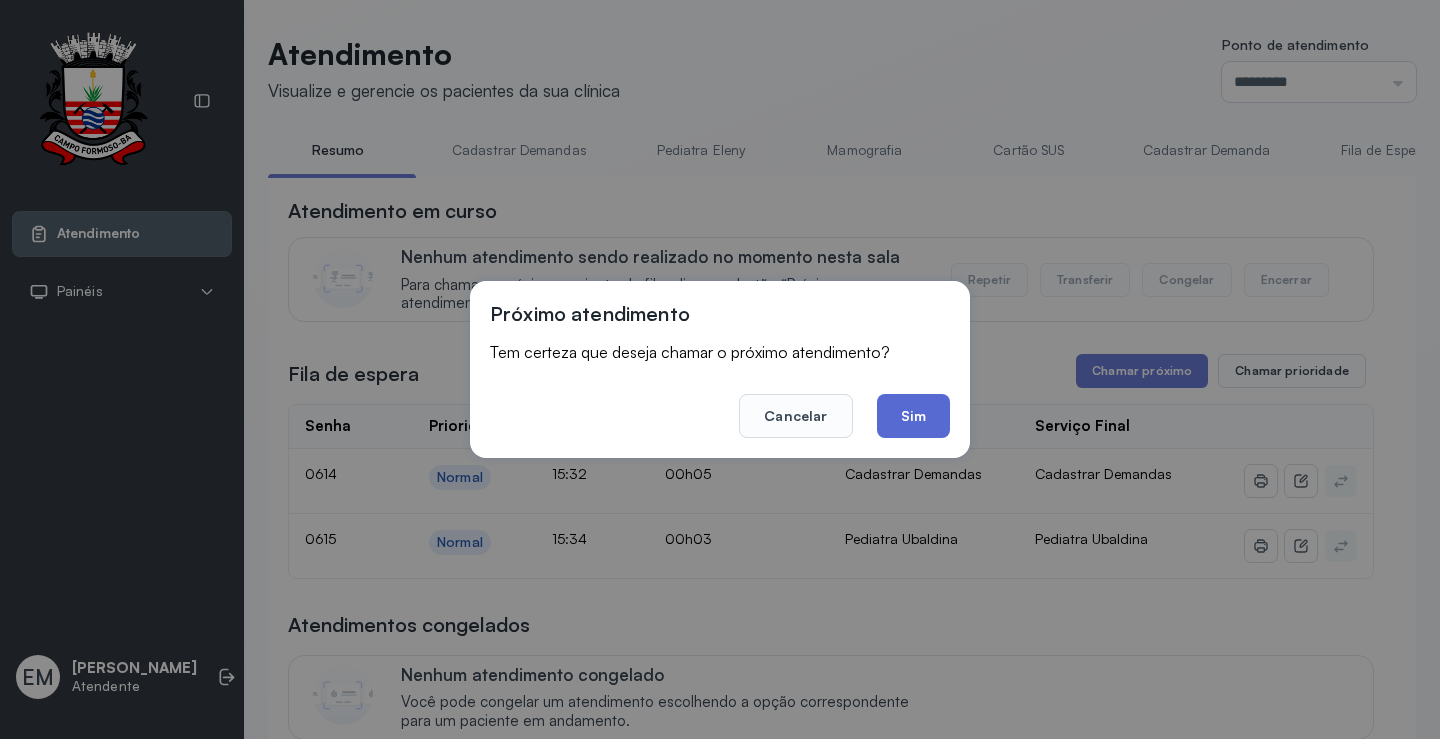click on "Sim" 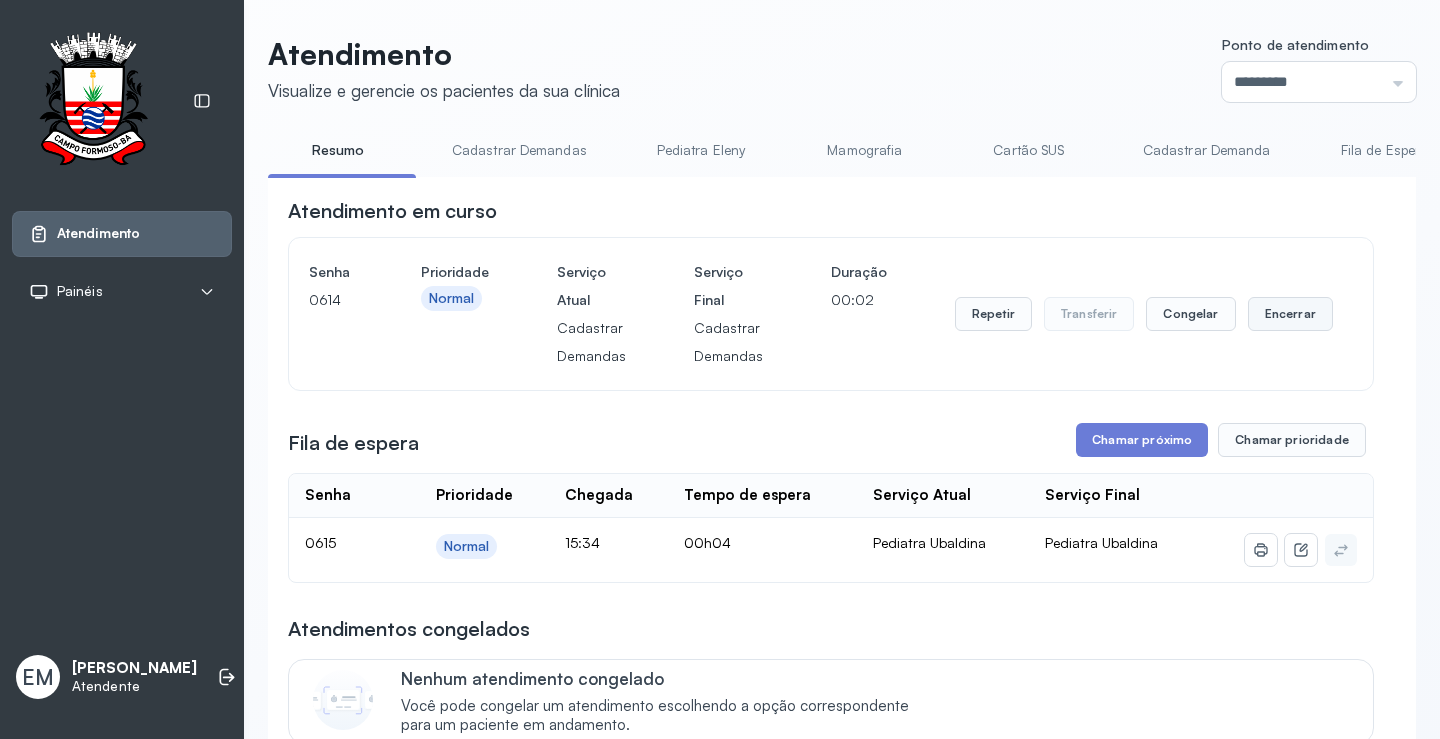 click on "Encerrar" at bounding box center (1290, 314) 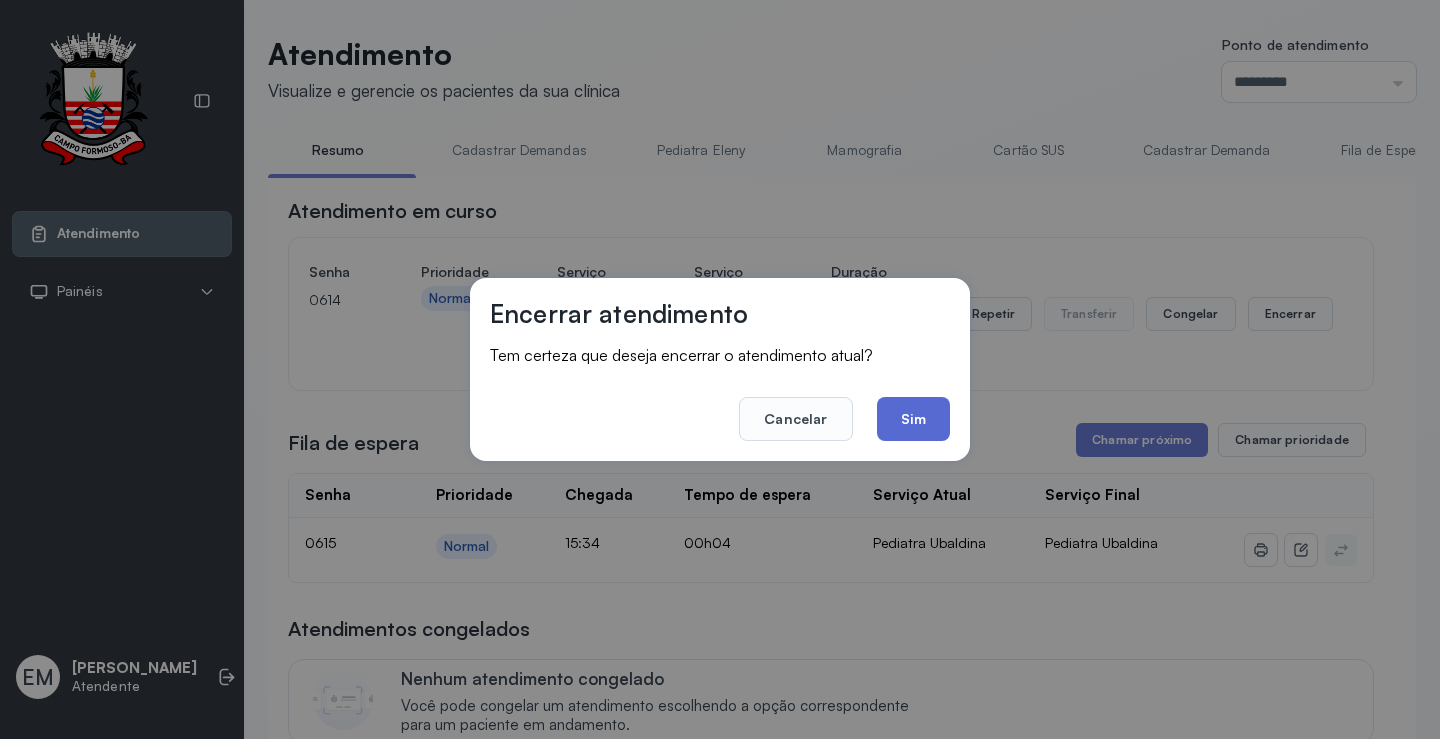 click on "Sim" 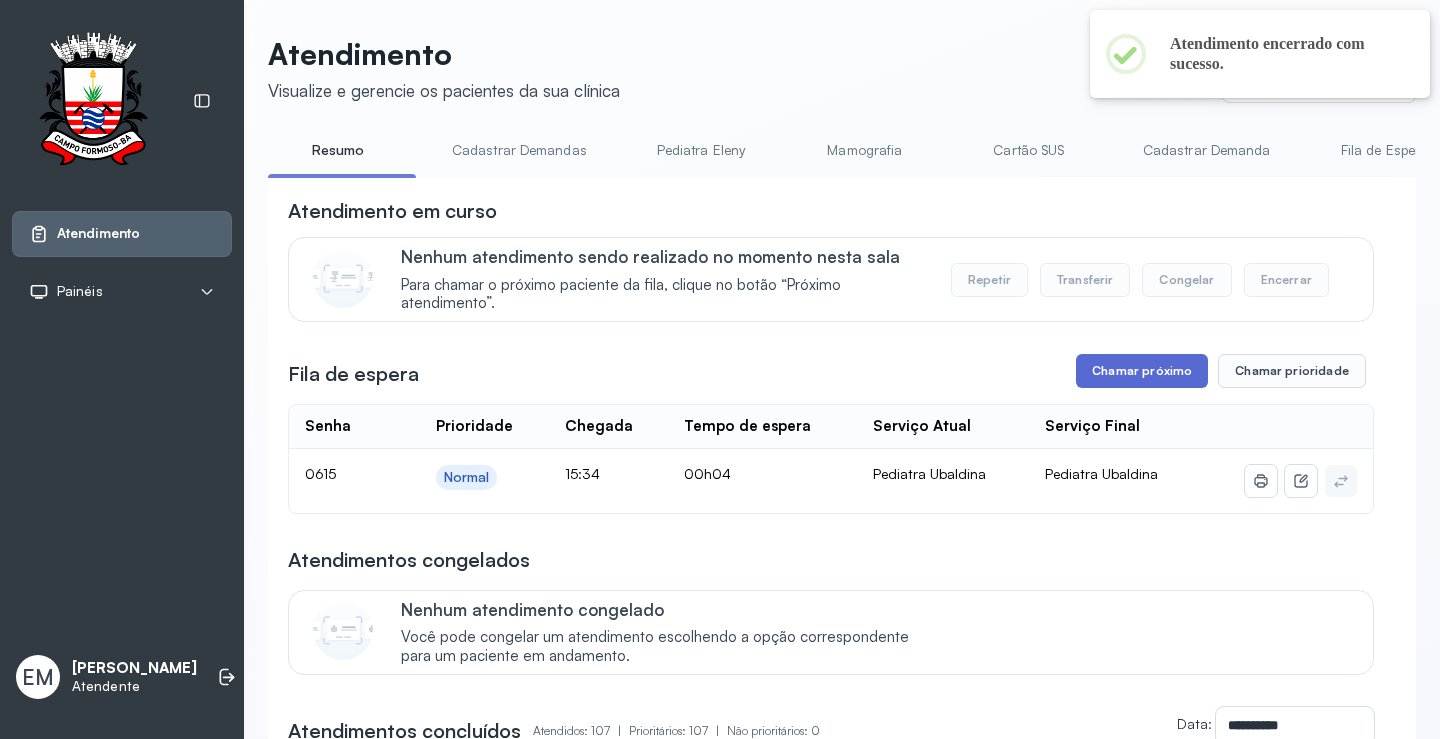 click on "Chamar próximo" at bounding box center [1142, 371] 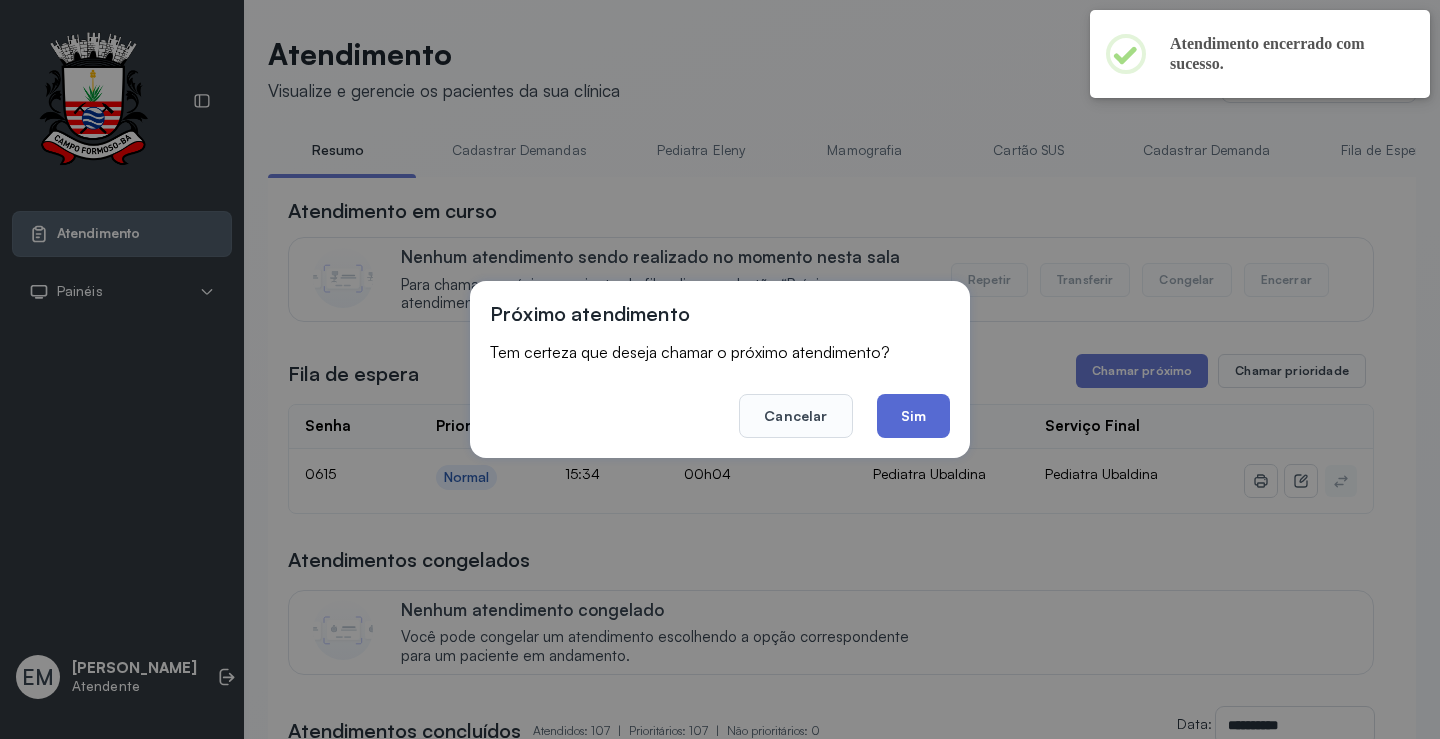 click on "Sim" 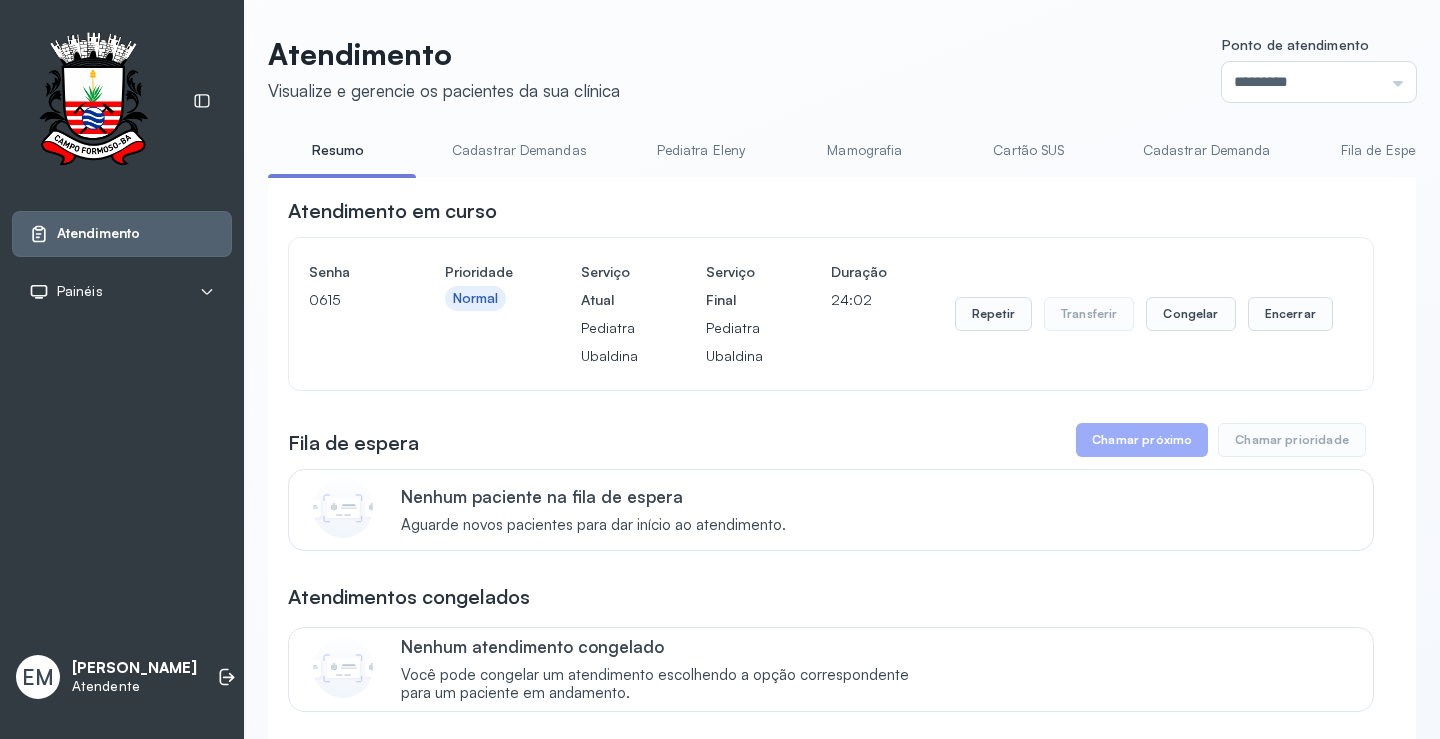 click on "Repetir Transferir Congelar Encerrar" at bounding box center (1144, 314) 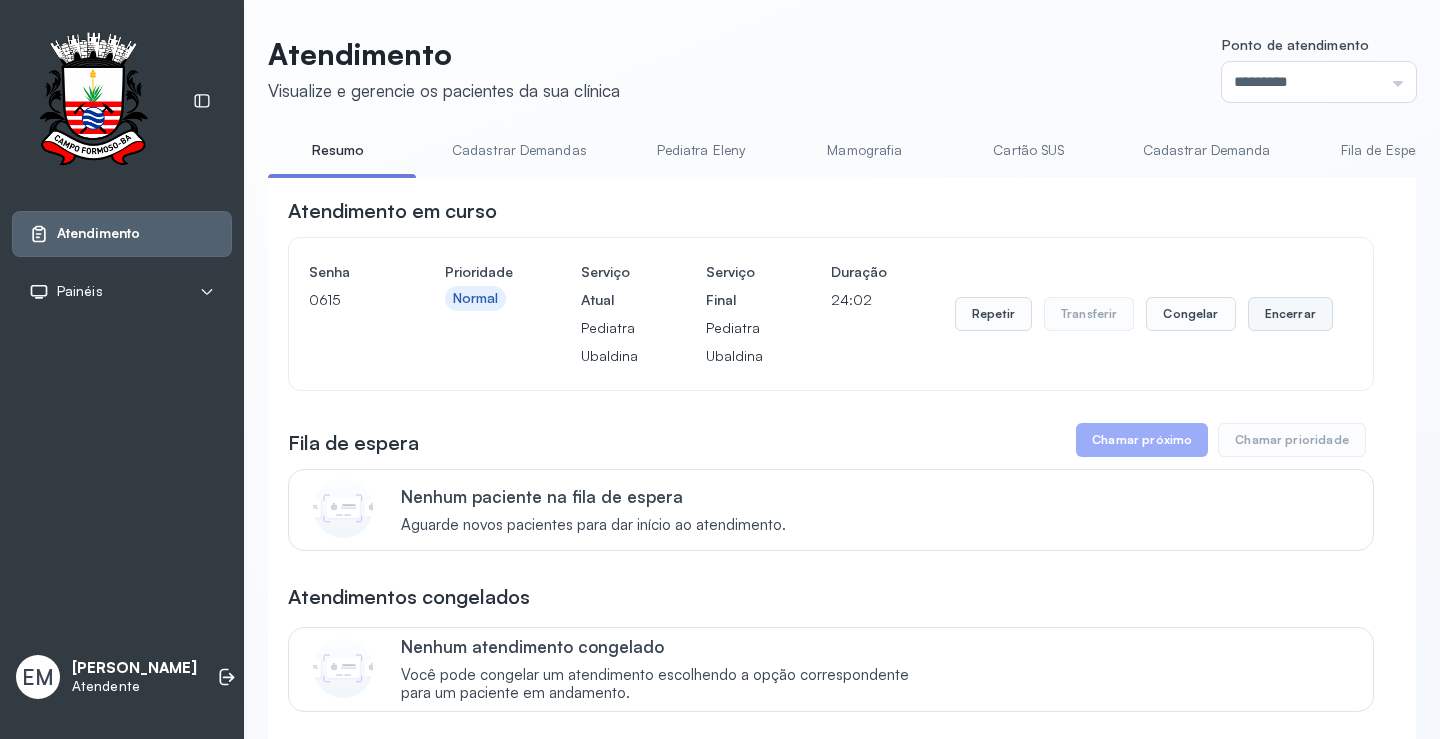 click on "Encerrar" at bounding box center (1290, 314) 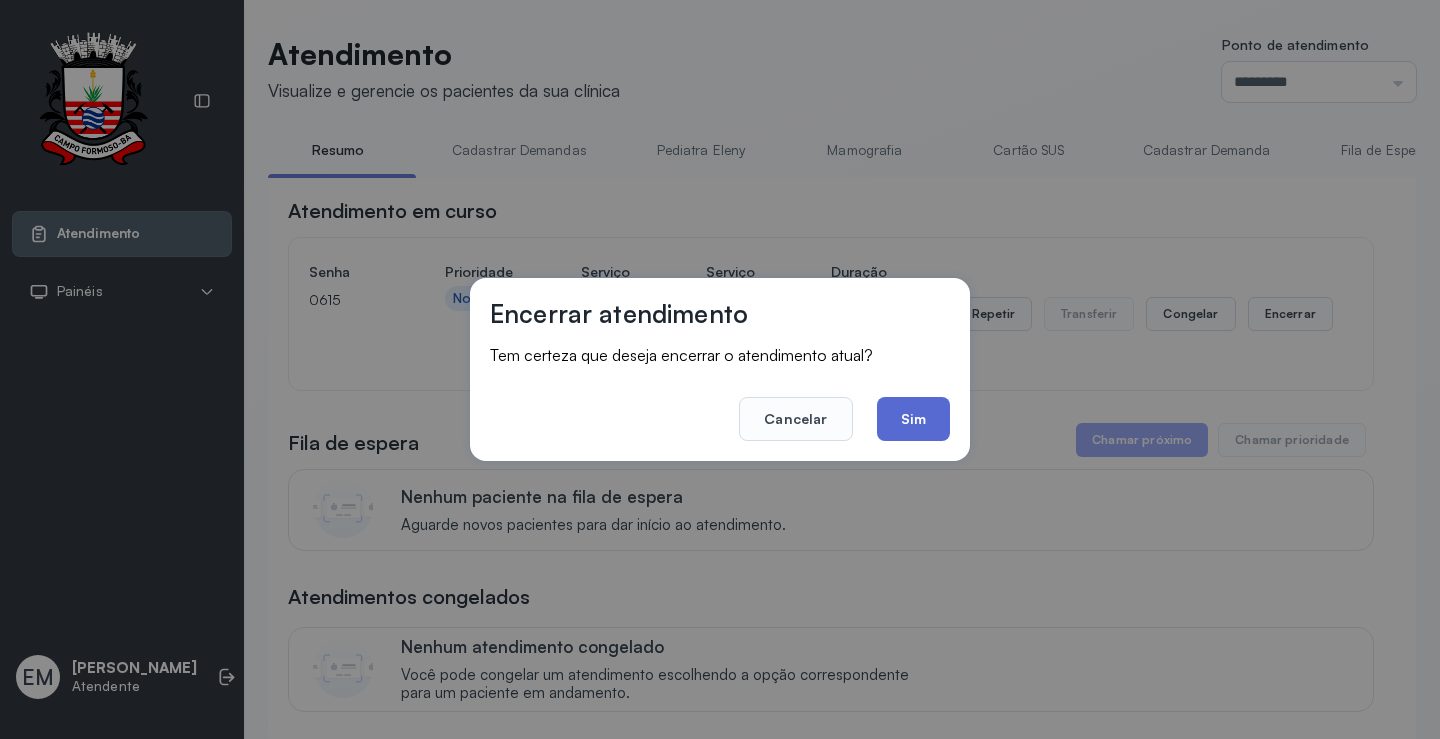 click on "Sim" 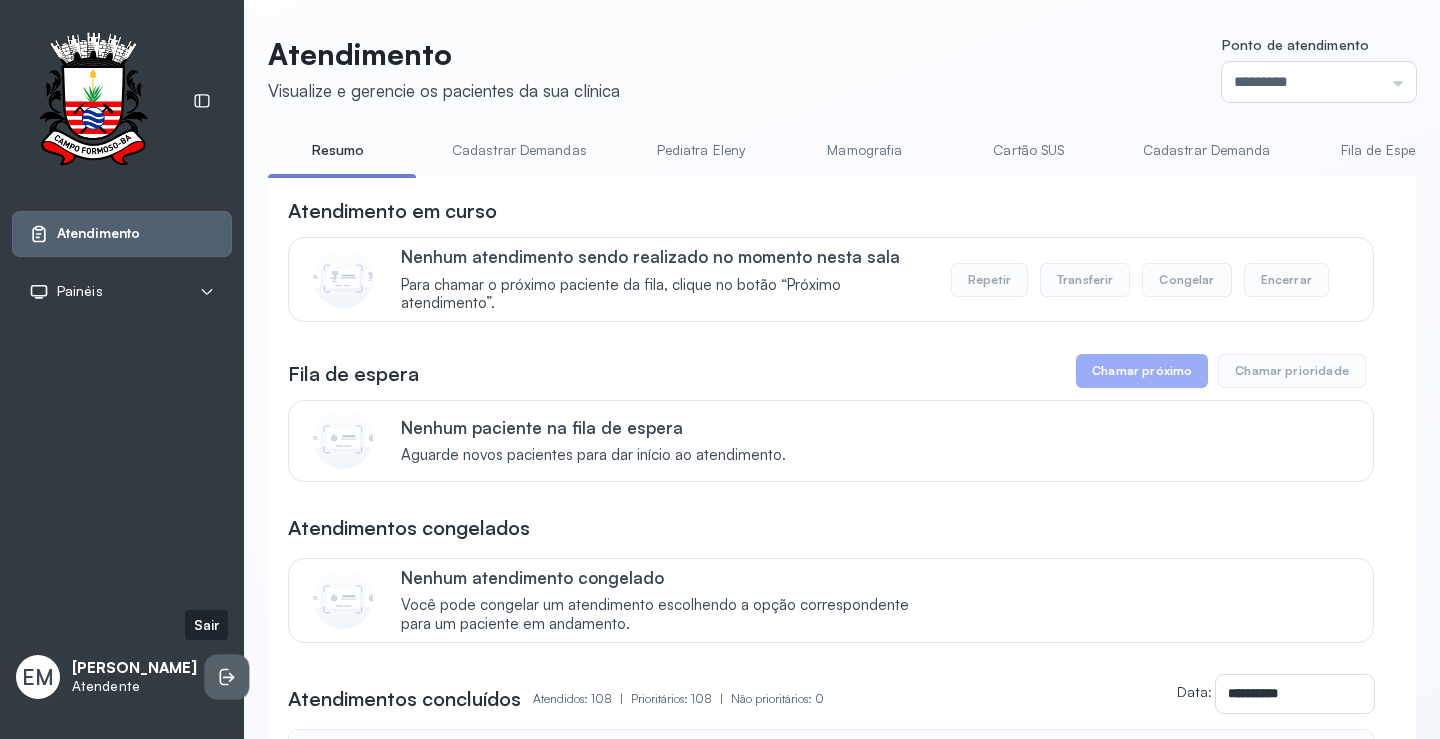 click at bounding box center (227, 677) 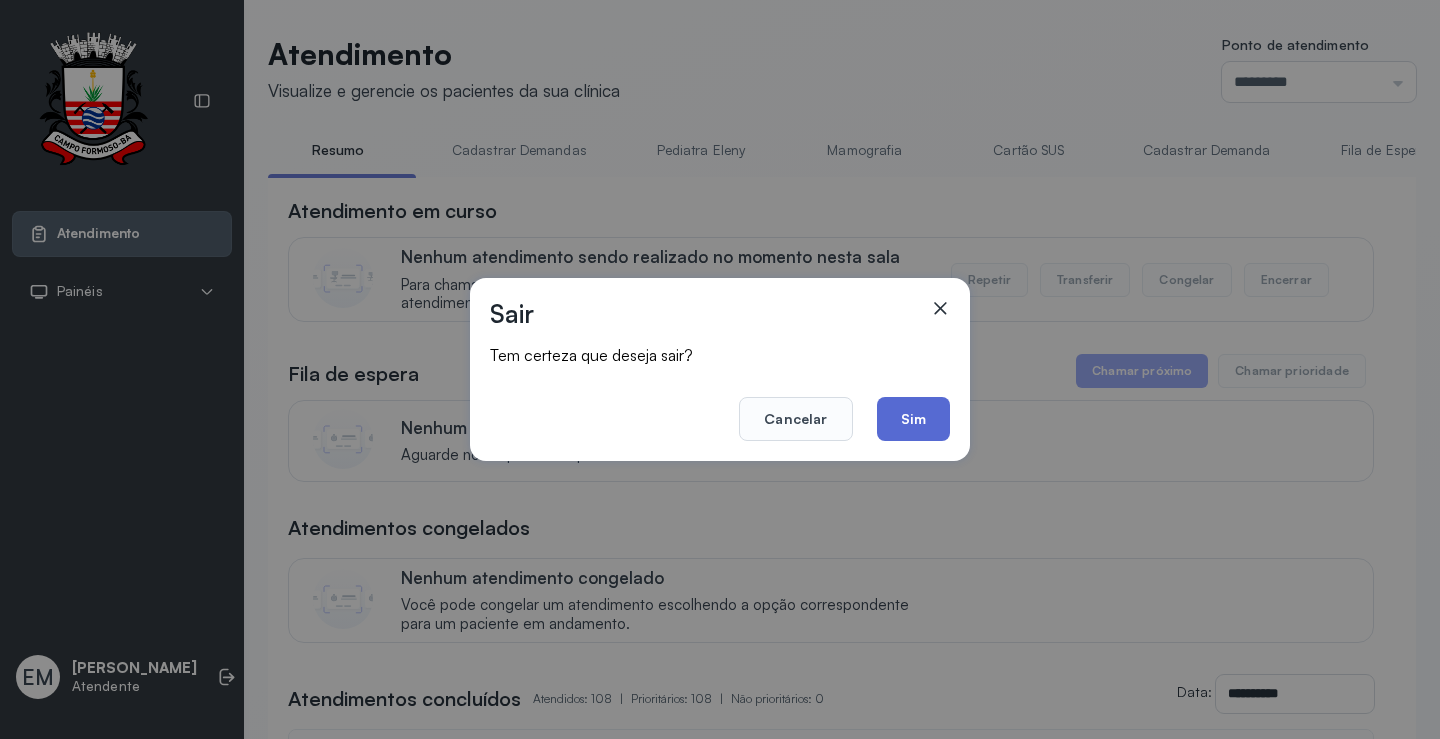 click on "Sim" 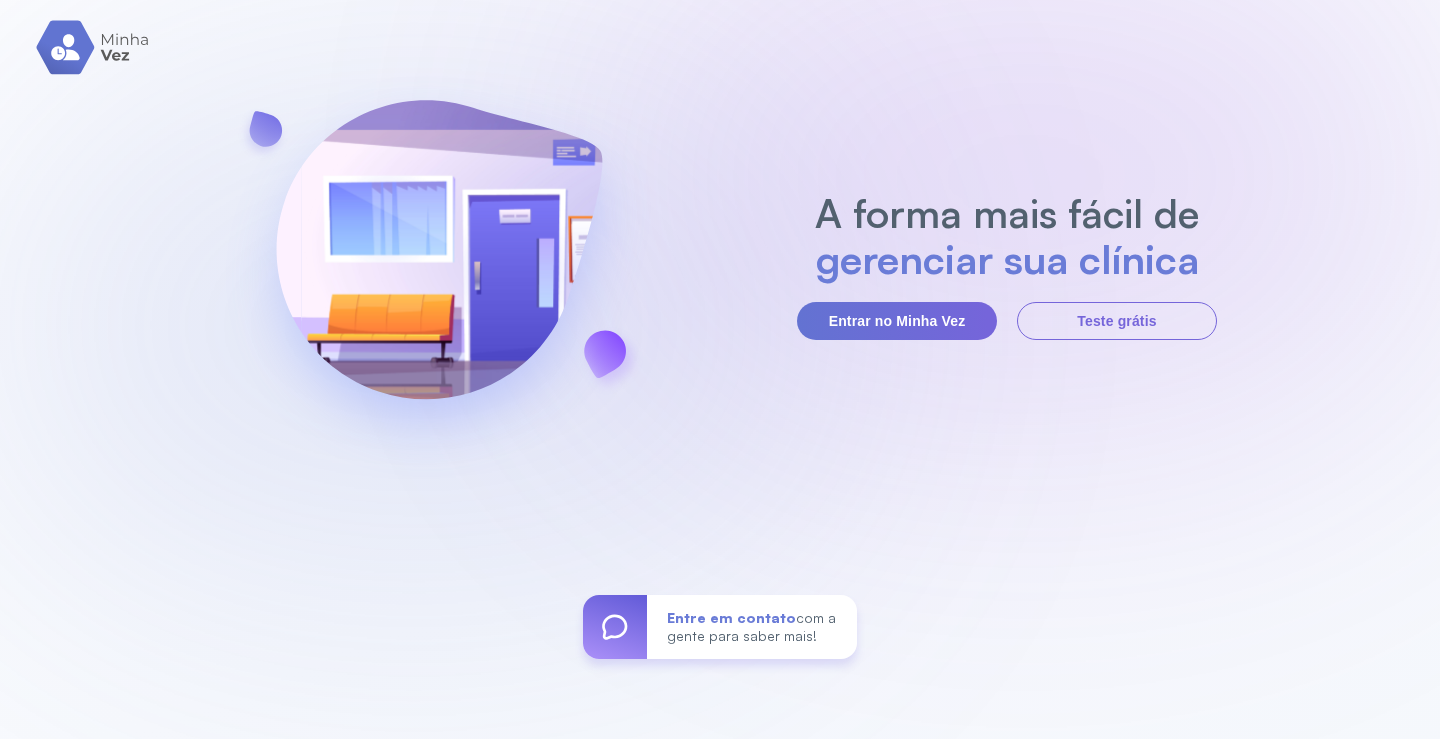 scroll, scrollTop: 0, scrollLeft: 0, axis: both 